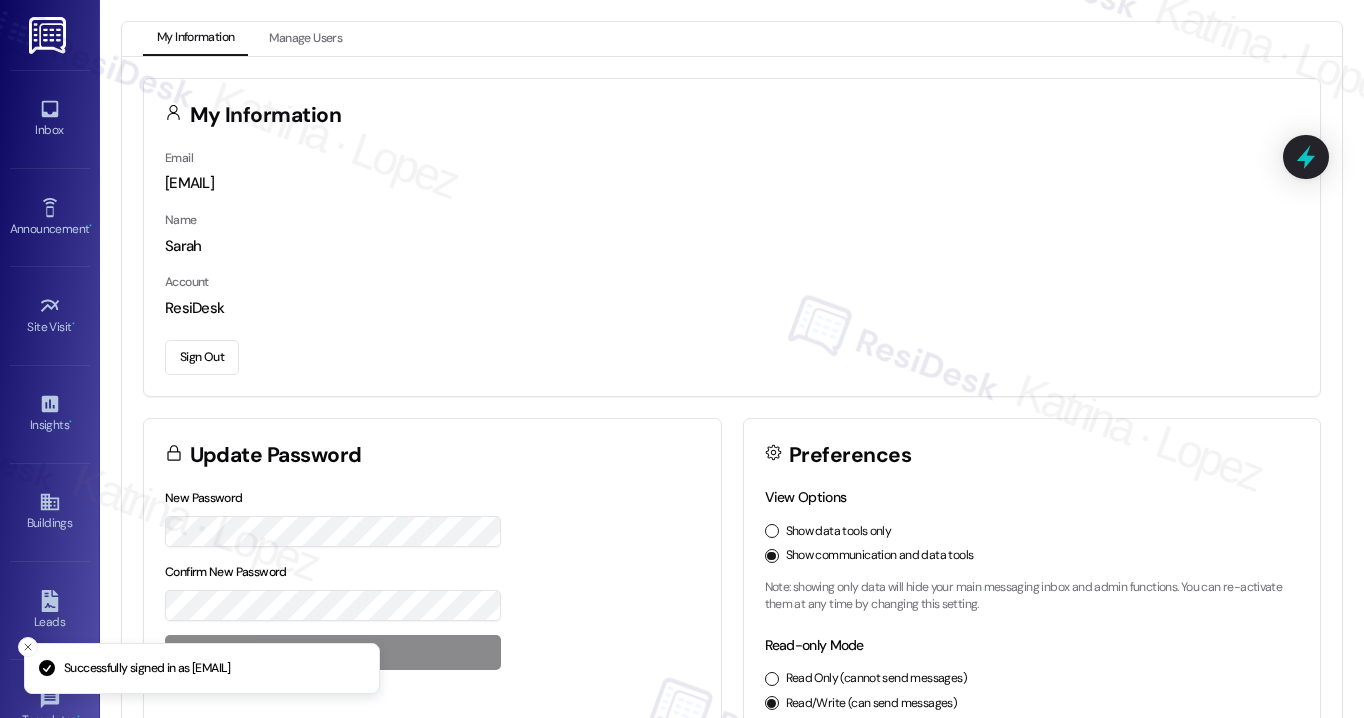 scroll, scrollTop: 0, scrollLeft: 0, axis: both 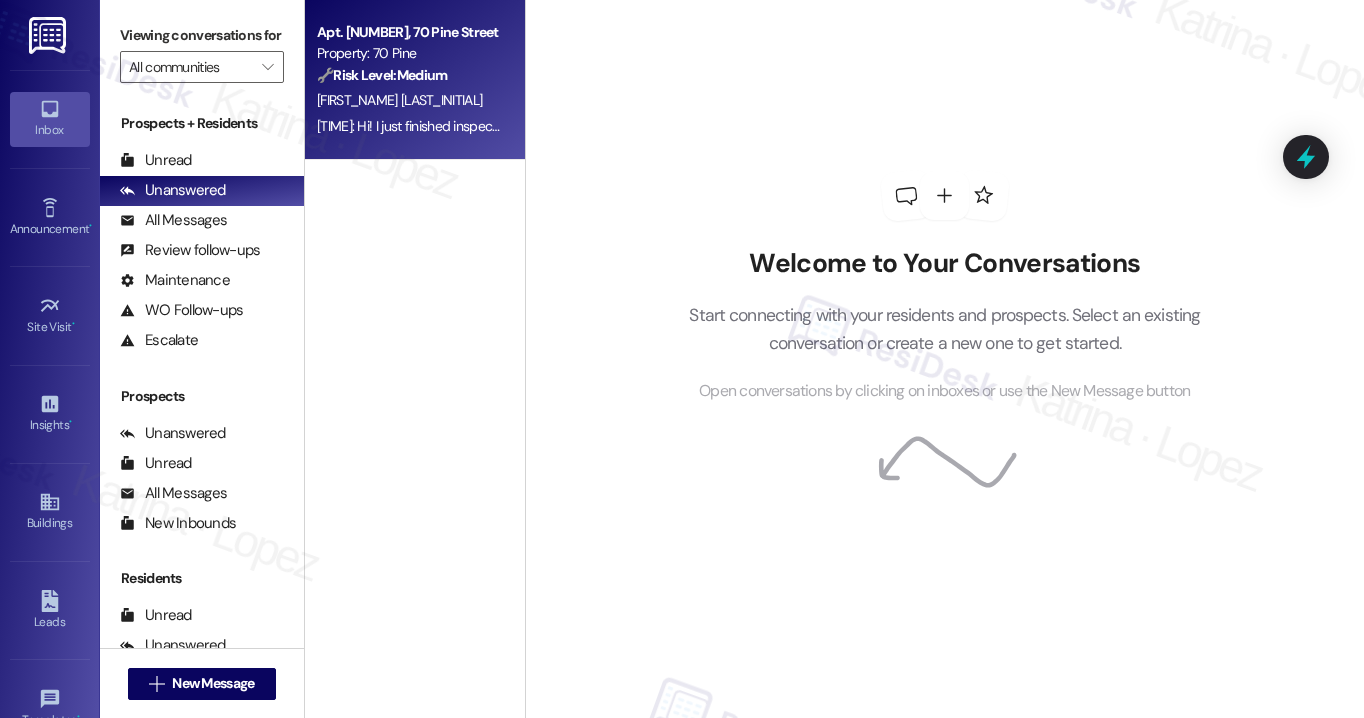 click on "Yesterday at 4:51 PM: Hi! I just finished inspection with Seal, and left the keys with him. He did mention that there should be 2 pairs of keys - could you kindly double check on that? I don't remember receiving 2 pairs. Thanks for your help!  Yesterday at 4:51 PM: Hi! I just finished inspection with Seal, and left the keys with him. He did mention that there should be 2 pairs of keys - could you kindly double check on that? I don't remember receiving 2 pairs. Thanks for your help!" at bounding box center (954, 126) 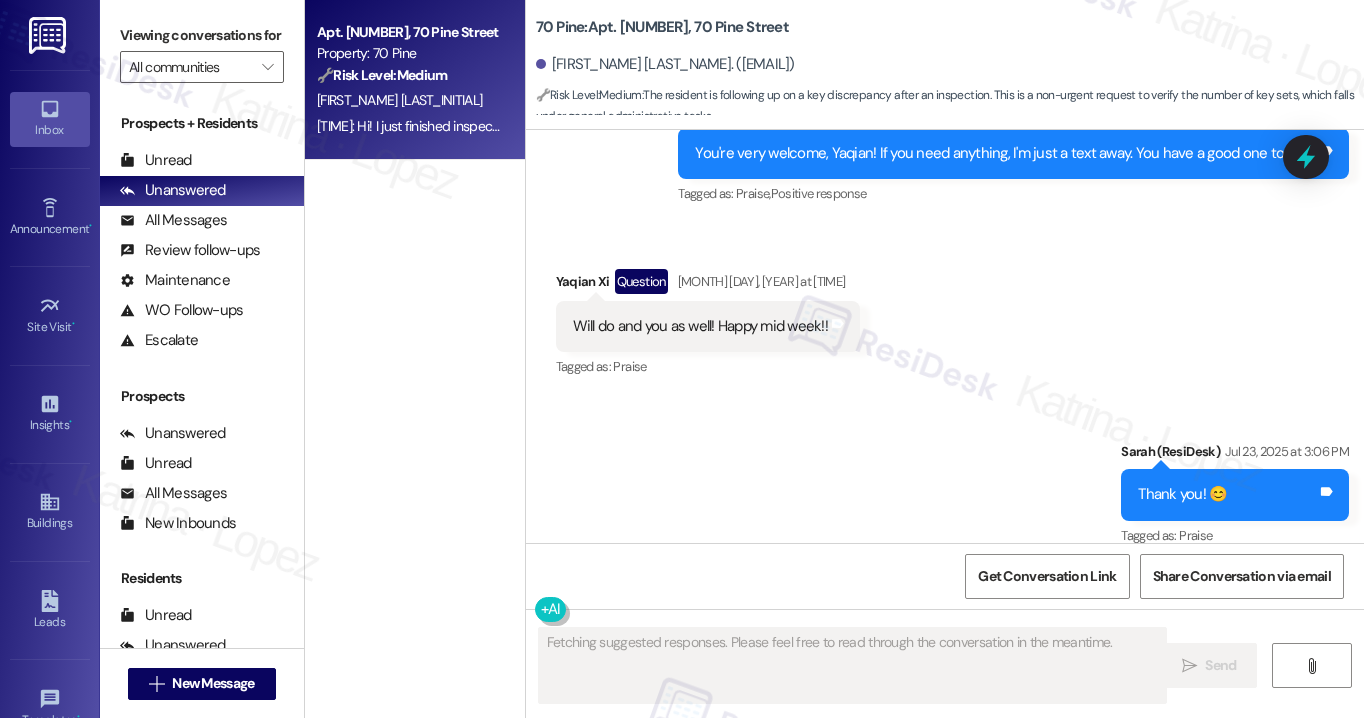 scroll, scrollTop: 10290, scrollLeft: 0, axis: vertical 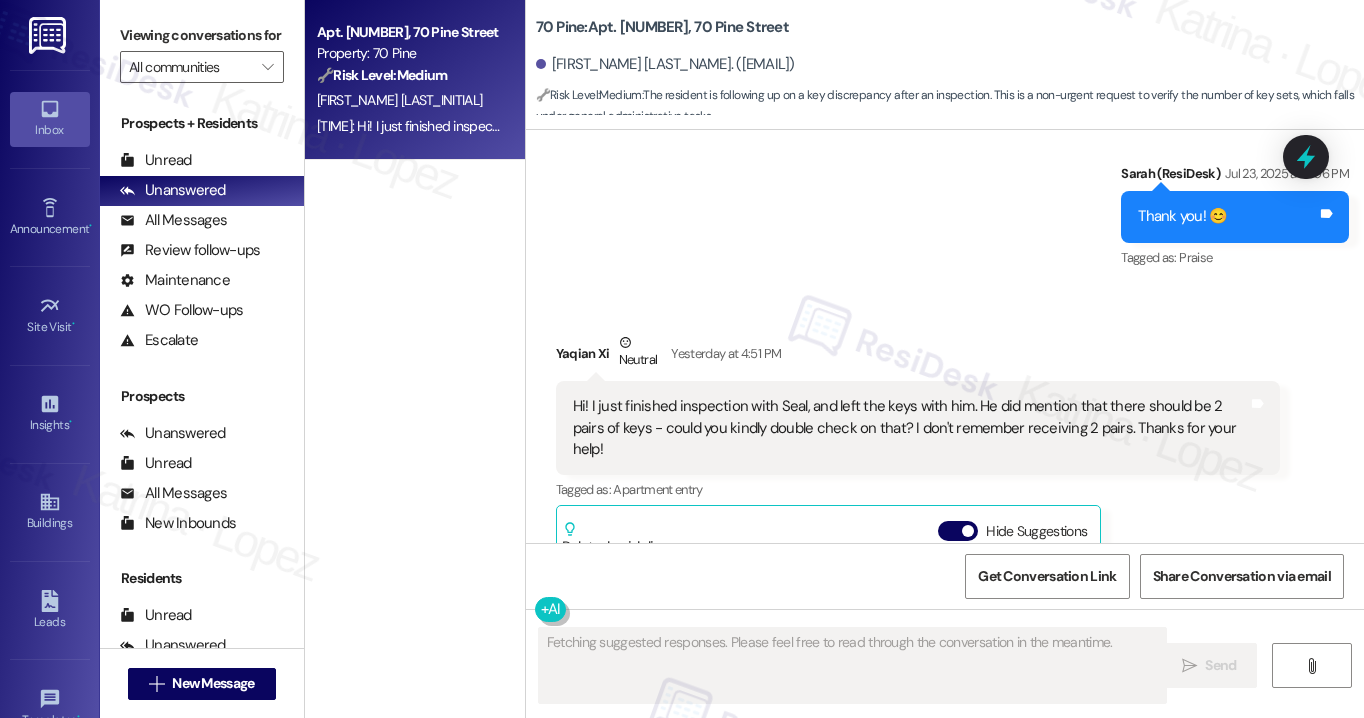 click on "Hi! I just finished inspection with Seal, and left the keys with him. He did mention that there should be 2 pairs of keys - could you kindly double check on that? I don't remember receiving 2 pairs. Thanks for your help!" at bounding box center [911, 428] 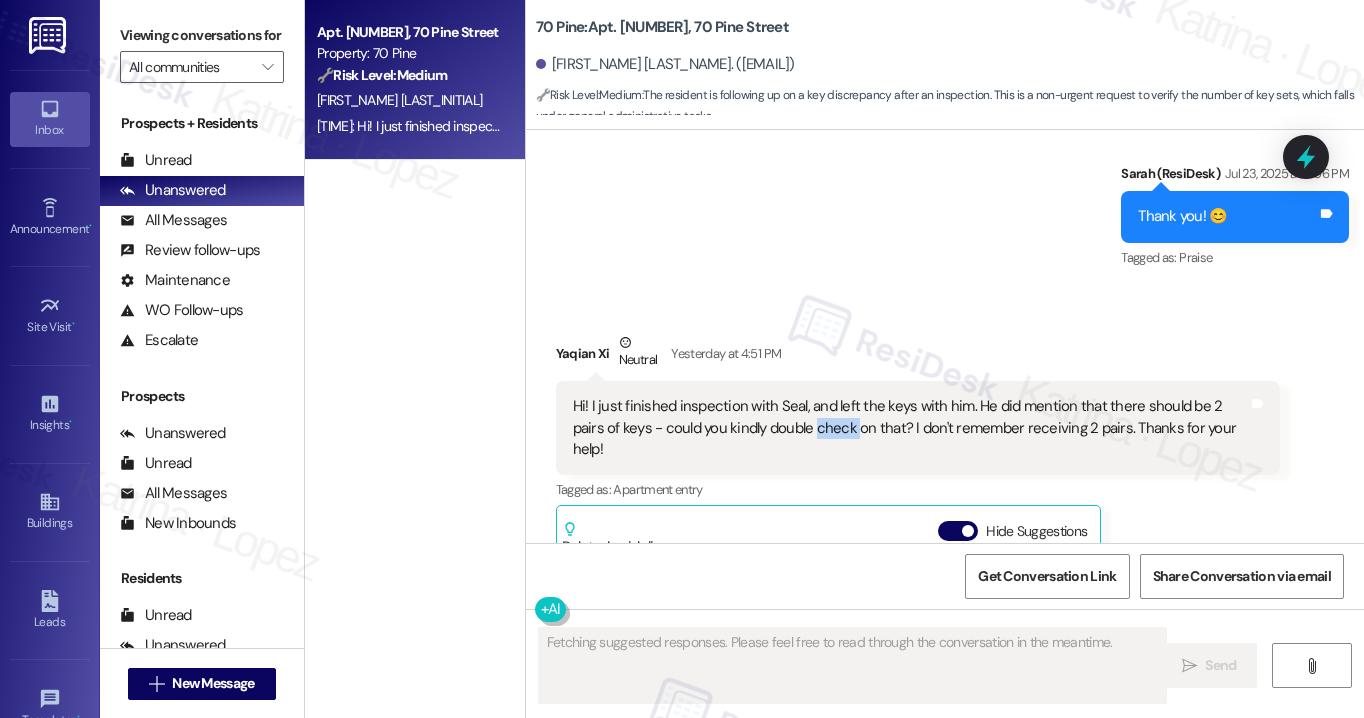 click on "Hi! I just finished inspection with Seal, and left the keys with him. He did mention that there should be 2 pairs of keys - could you kindly double check on that? I don't remember receiving 2 pairs. Thanks for your help!" at bounding box center (911, 428) 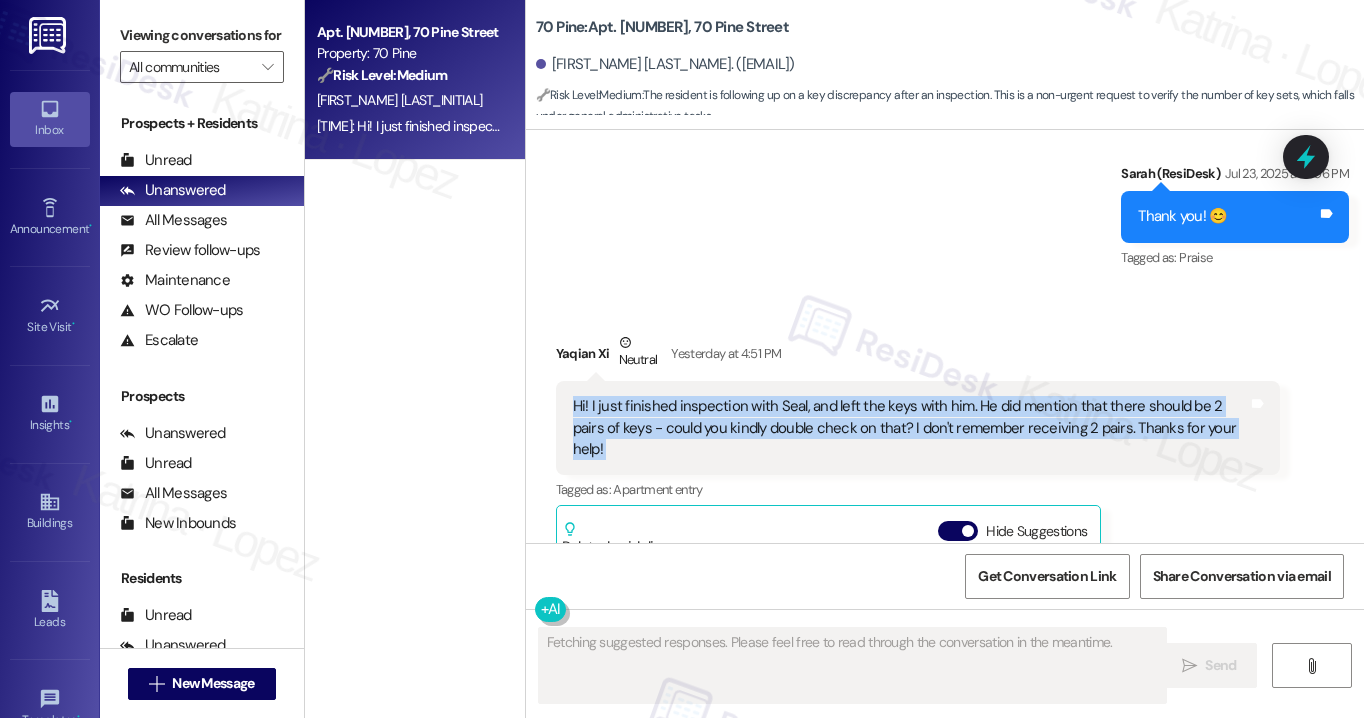 click on "Hi! I just finished inspection with Seal, and left the keys with him. He did mention that there should be 2 pairs of keys - could you kindly double check on that? I don't remember receiving 2 pairs. Thanks for your help!" at bounding box center (911, 428) 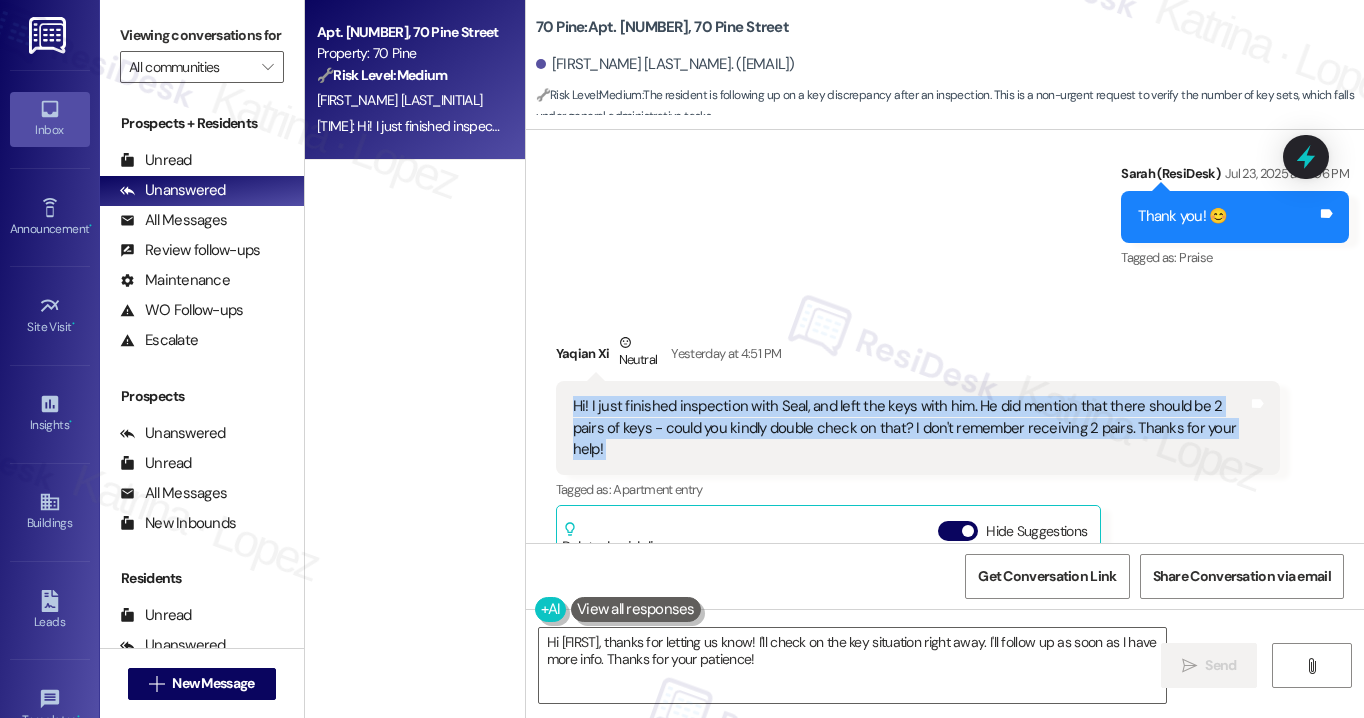 scroll, scrollTop: 10291, scrollLeft: 0, axis: vertical 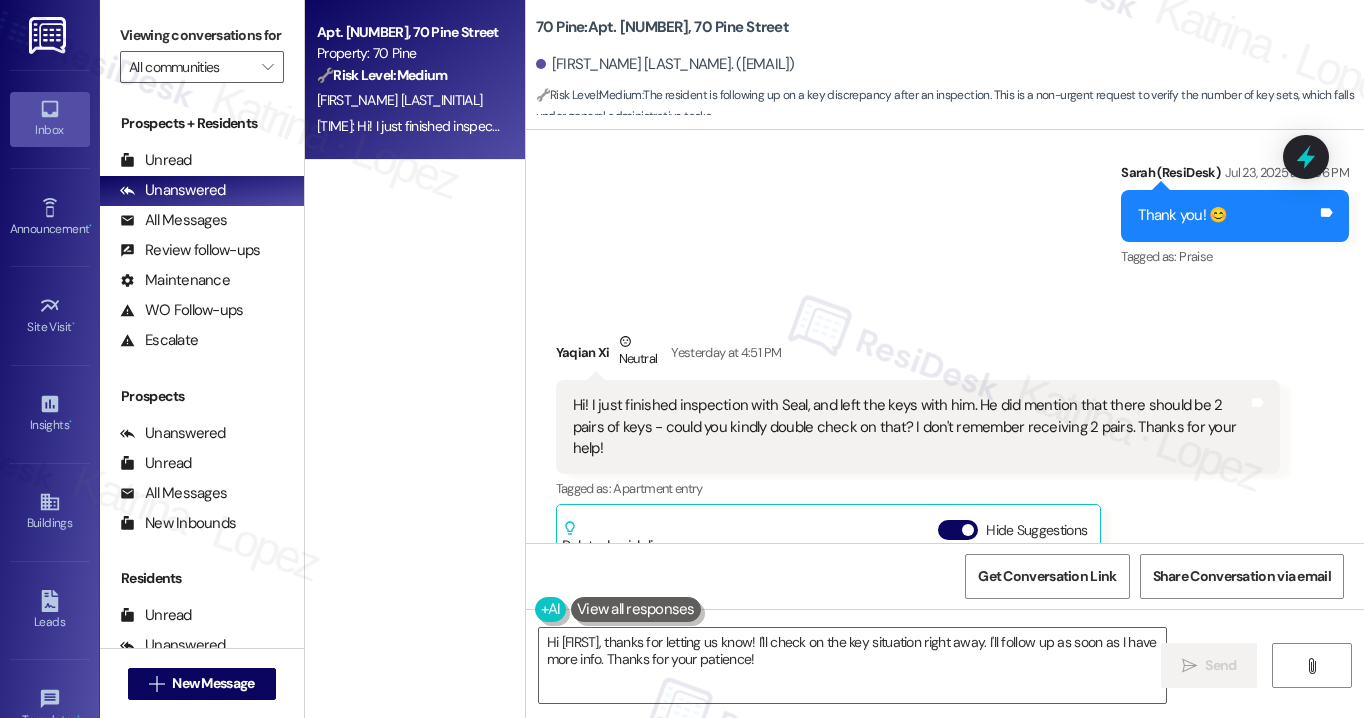 click on "[FIRST_NAME] [LAST_NAME] Neutral [TIME_REFERENCE]" at bounding box center [918, 355] 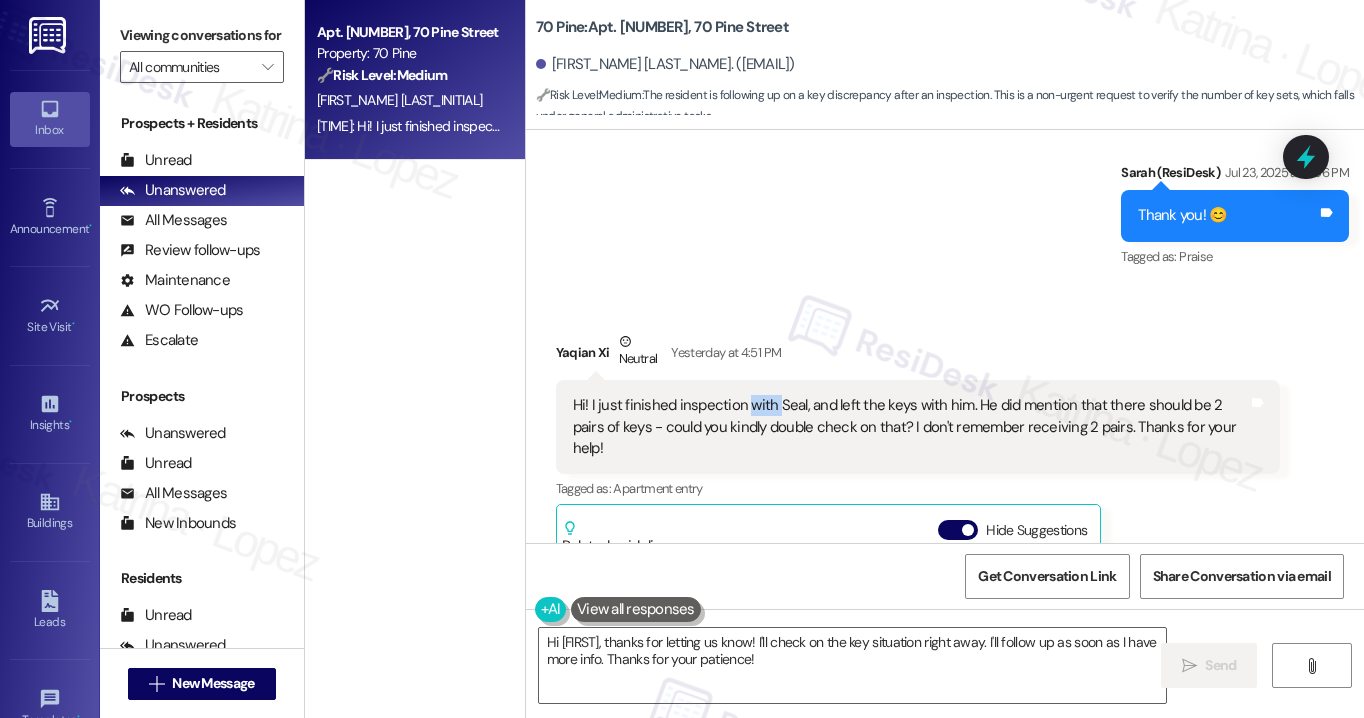 click on "Hi! I just finished inspection with Seal, and left the keys with him. He did mention that there should be 2 pairs of keys - could you kindly double check on that? I don't remember receiving 2 pairs. Thanks for your help!" at bounding box center (911, 427) 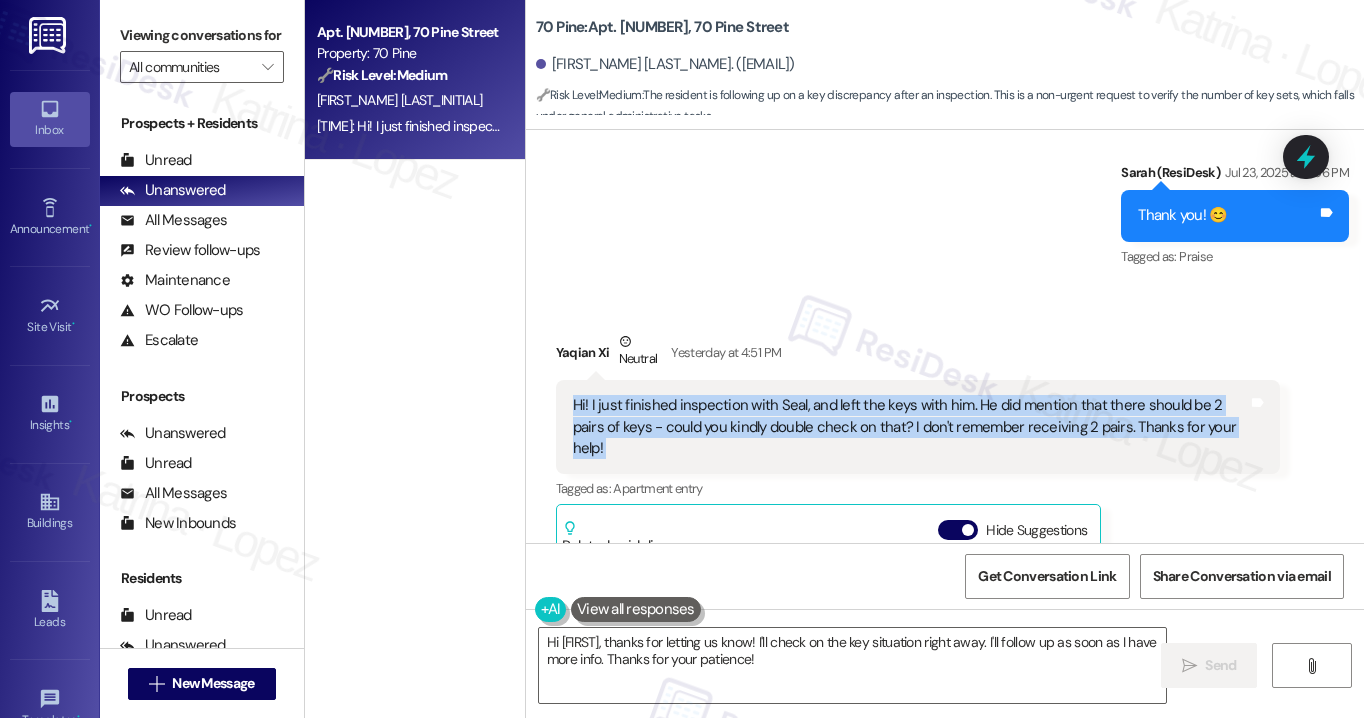 click on "Hi! I just finished inspection with Seal, and left the keys with him. He did mention that there should be 2 pairs of keys - could you kindly double check on that? I don't remember receiving 2 pairs. Thanks for your help!" at bounding box center [911, 427] 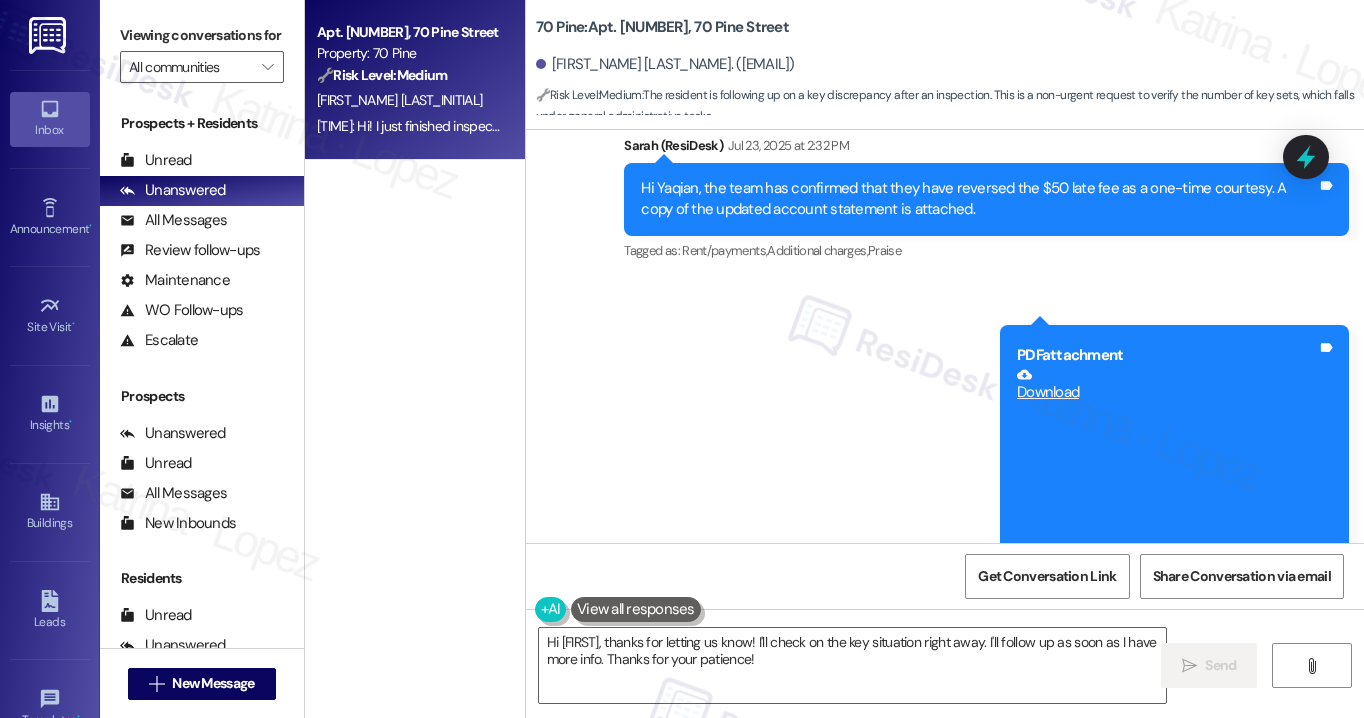scroll, scrollTop: 8891, scrollLeft: 0, axis: vertical 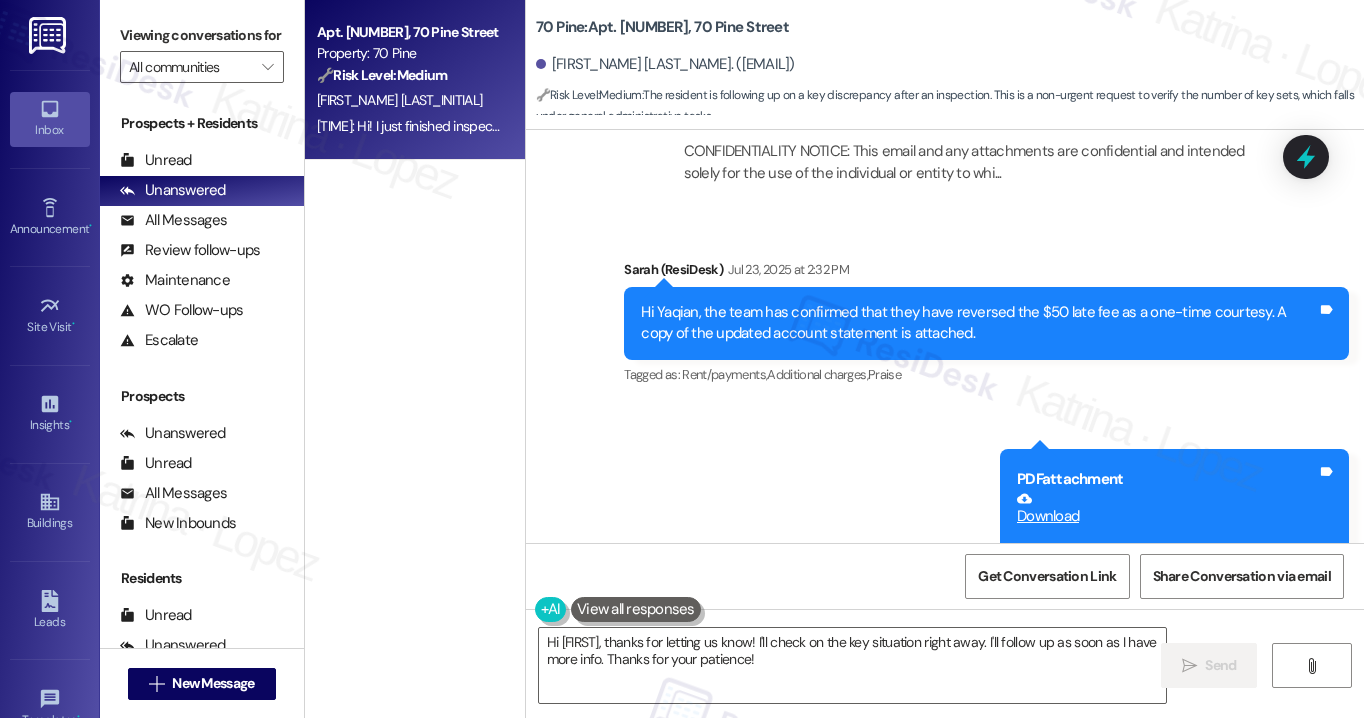 click on "Hi Yaqian, the team has confirmed that they have reversed the $50 late fee as a one-time courtesy. A copy of the updated account statement is attached. Tags and notes" at bounding box center [986, 323] 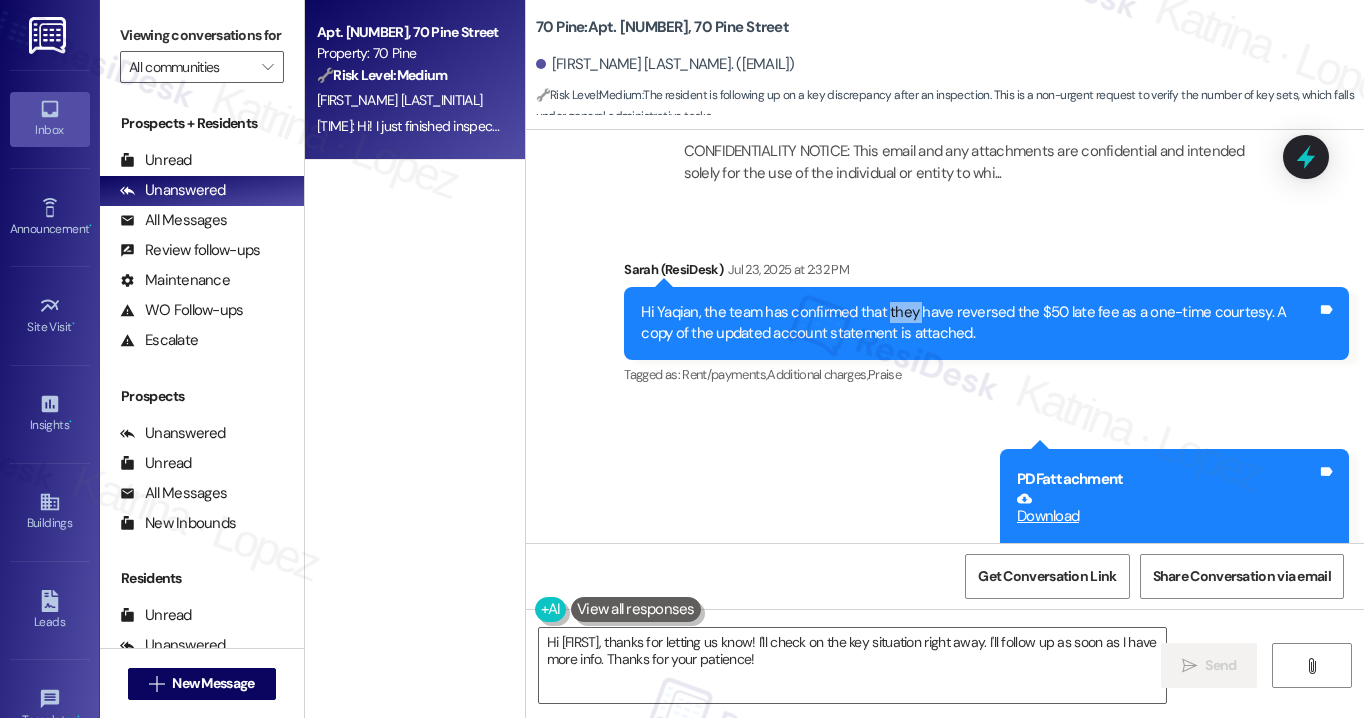 click on "Hi Yaqian, the team has confirmed that they have reversed the $50 late fee as a one-time courtesy. A copy of the updated account statement is attached. Tags and notes" at bounding box center [986, 323] 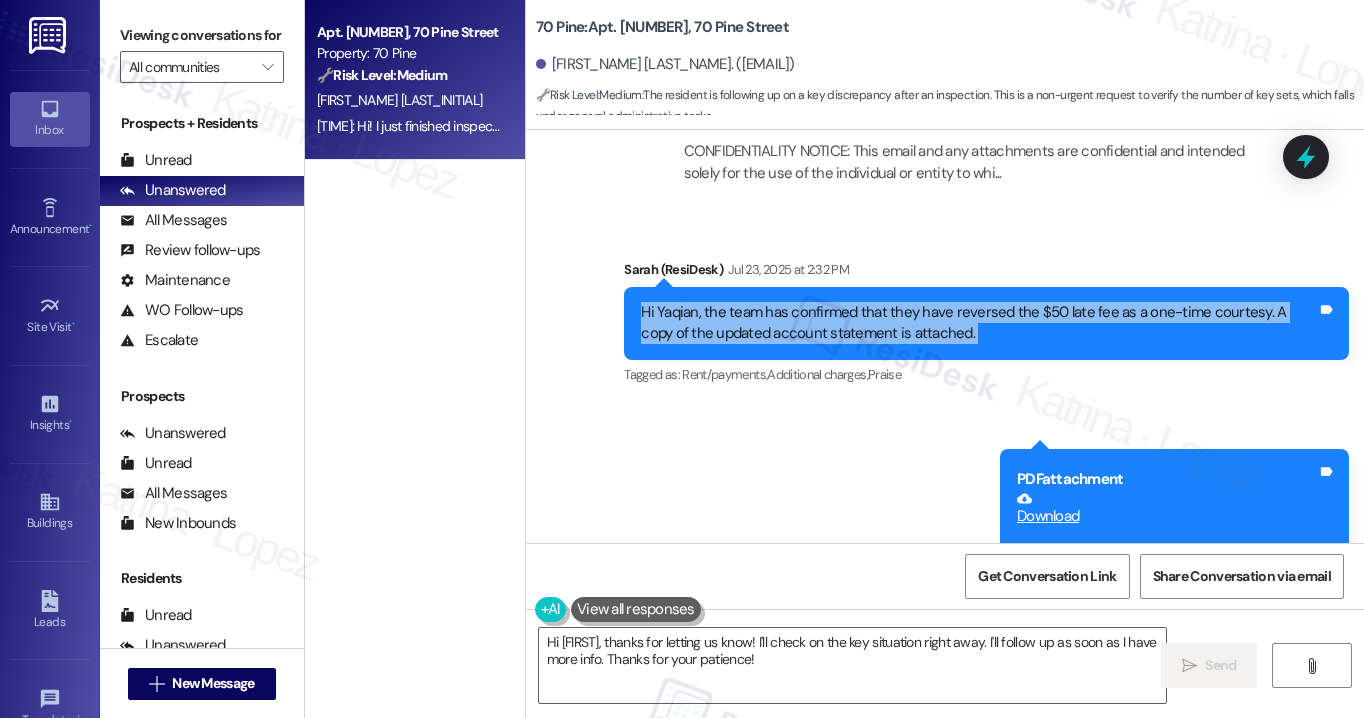 click on "Hi Yaqian, the team has confirmed that they have reversed the $50 late fee as a one-time courtesy. A copy of the updated account statement is attached. Tags and notes" at bounding box center (986, 323) 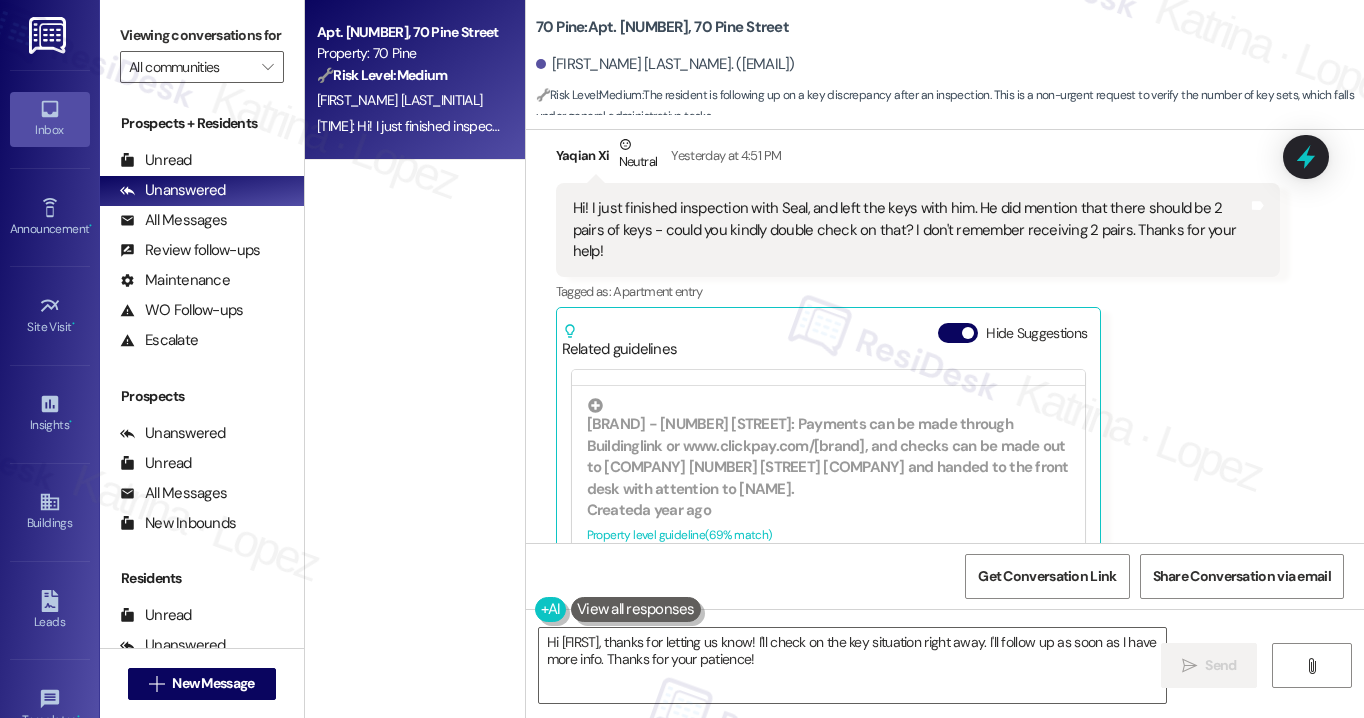 scroll, scrollTop: 10091, scrollLeft: 0, axis: vertical 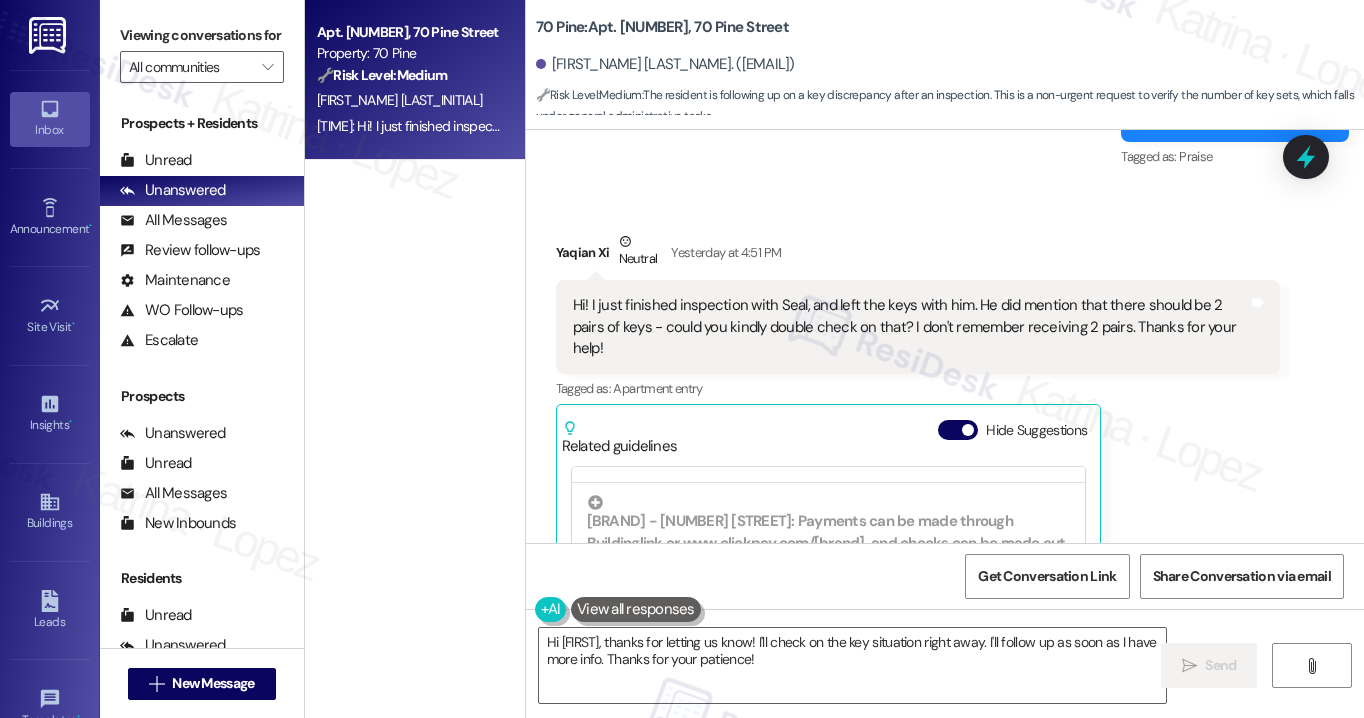click on "Hi! I just finished inspection with Seal, and left the keys with him. He did mention that there should be 2 pairs of keys - could you kindly double check on that? I don't remember receiving 2 pairs. Thanks for your help!" at bounding box center [911, 327] 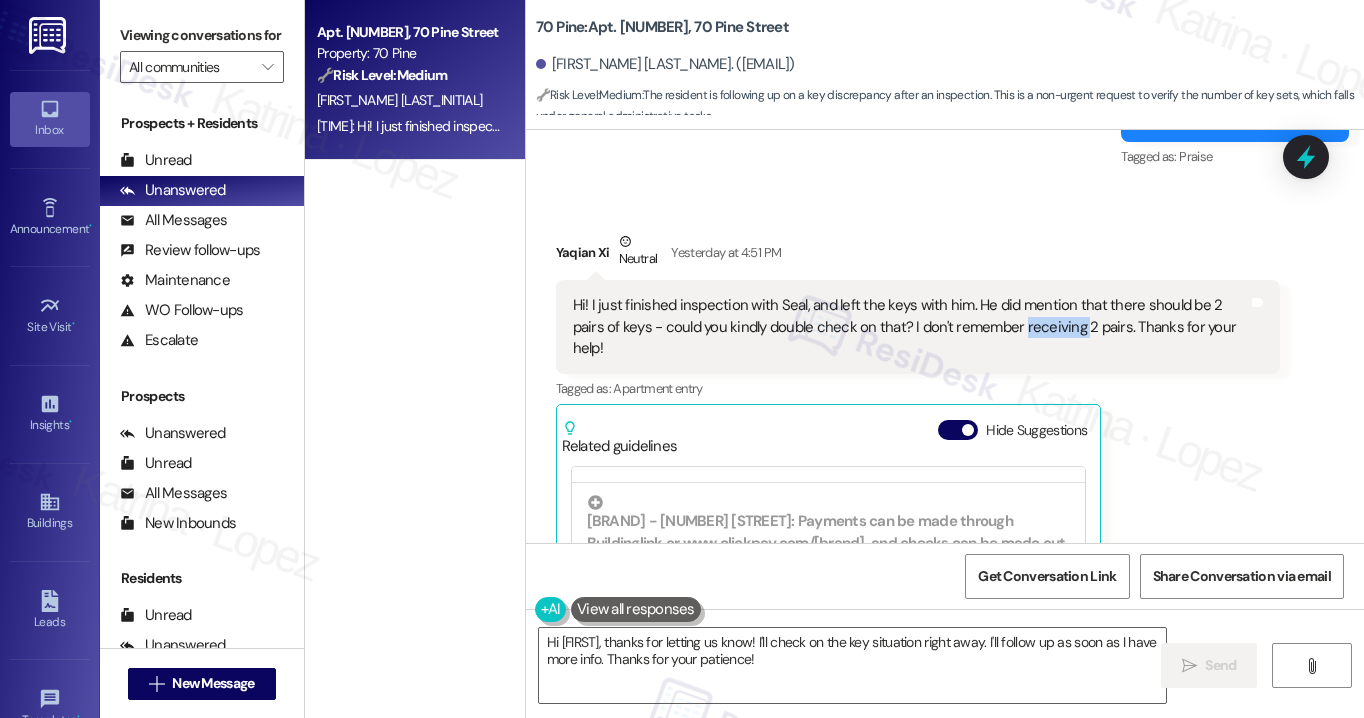click on "Hi! I just finished inspection with Seal, and left the keys with him. He did mention that there should be 2 pairs of keys - could you kindly double check on that? I don't remember receiving 2 pairs. Thanks for your help!" at bounding box center [911, 327] 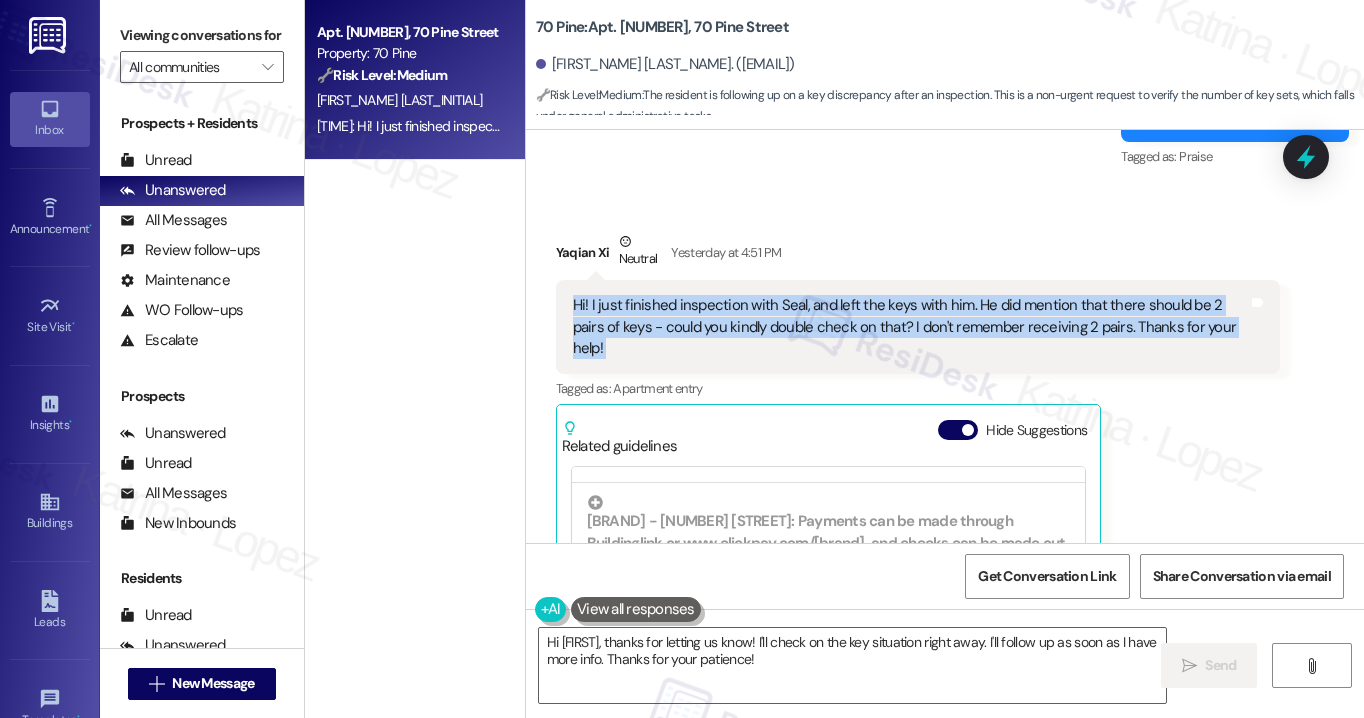 click on "Hi! I just finished inspection with Seal, and left the keys with him. He did mention that there should be 2 pairs of keys - could you kindly double check on that? I don't remember receiving 2 pairs. Thanks for your help!" at bounding box center [911, 327] 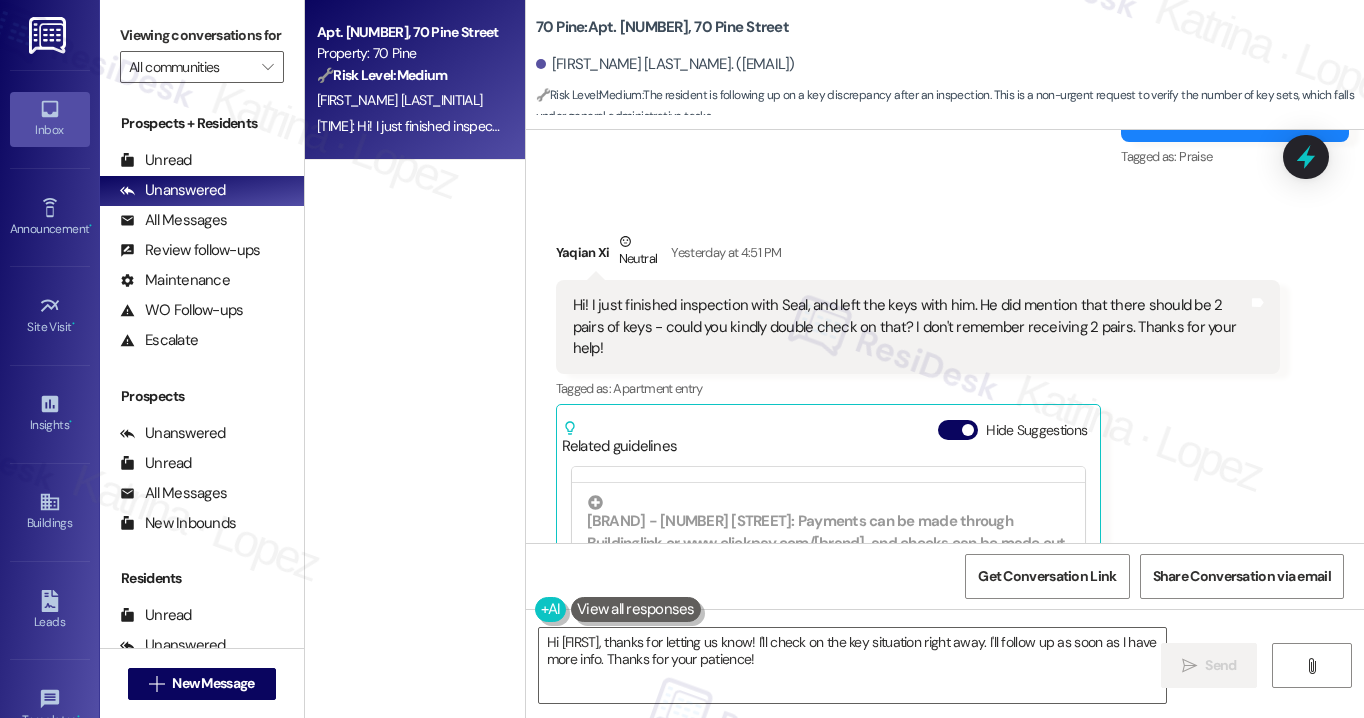 click on "Viewing conversations for" at bounding box center (202, 35) 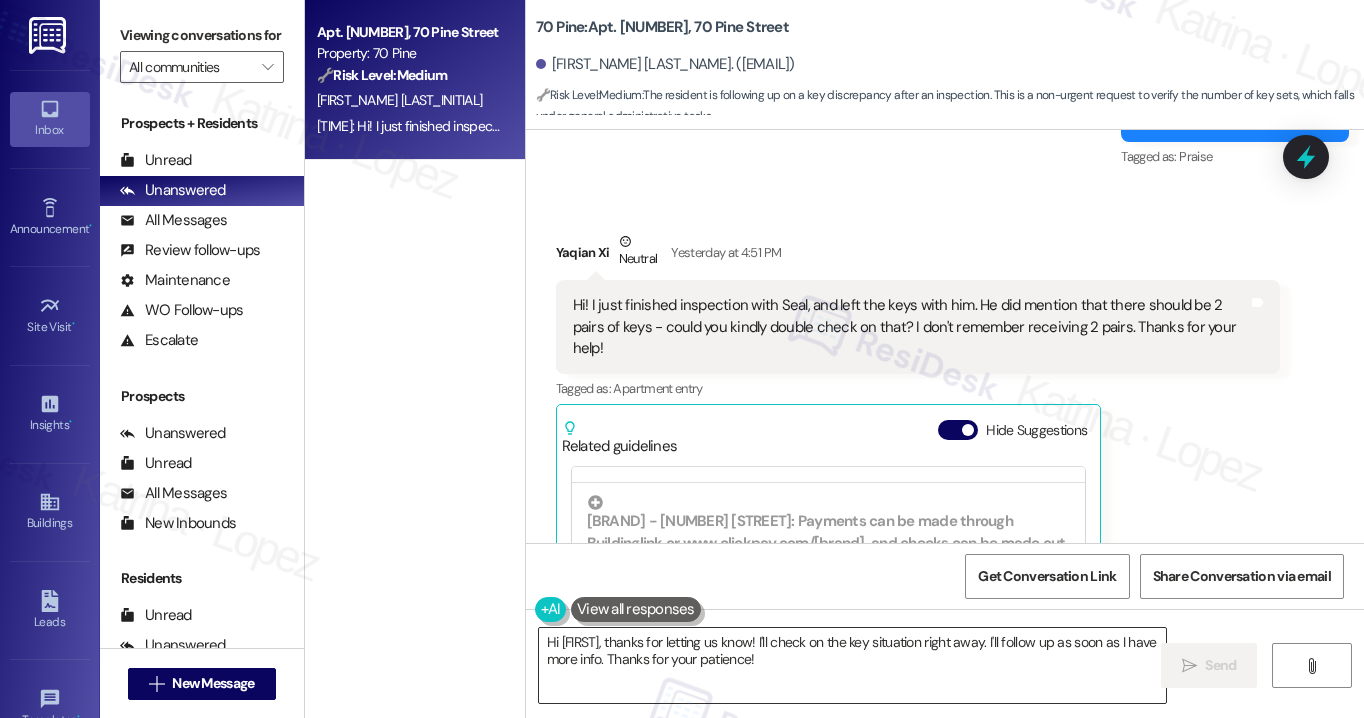 click on "Hi Yaqian, thanks for letting us know! I'll check on the key situation right away. I'll follow up as soon as I have more info. Thanks for your patience!" at bounding box center [852, 665] 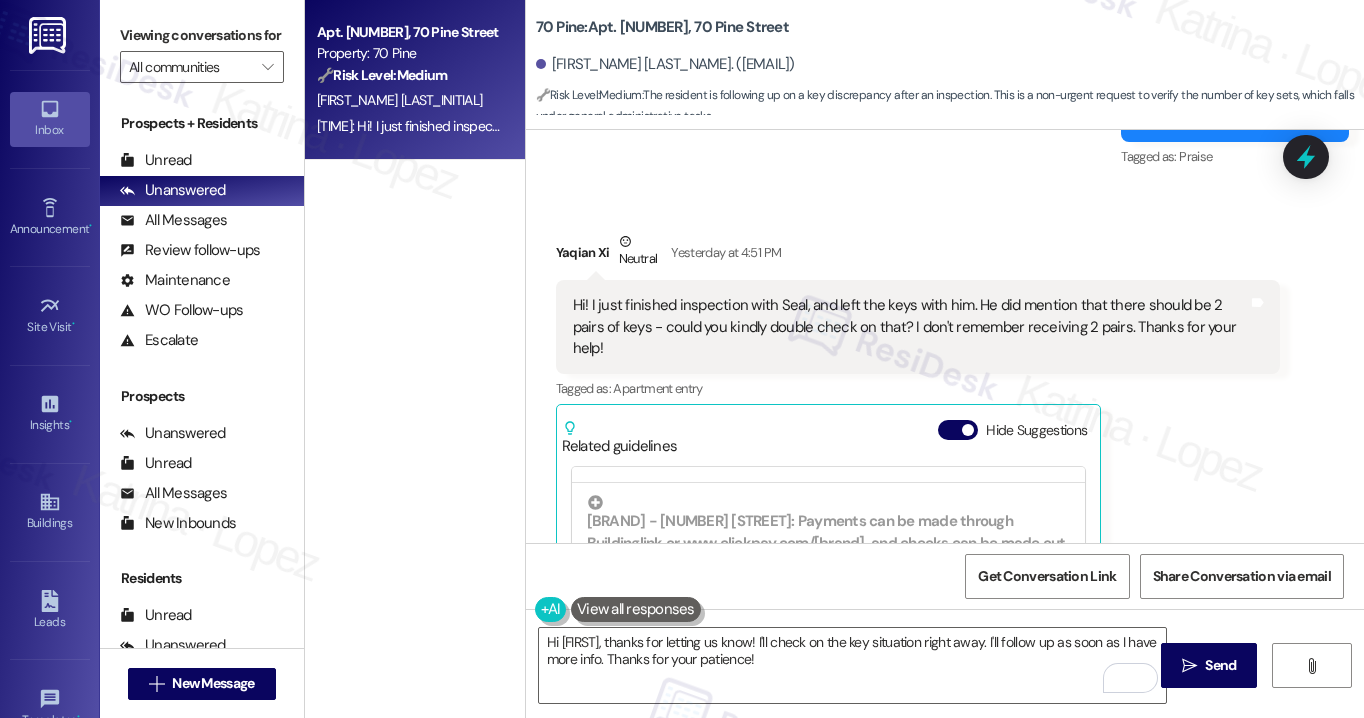 click on "Viewing conversations for" at bounding box center [202, 35] 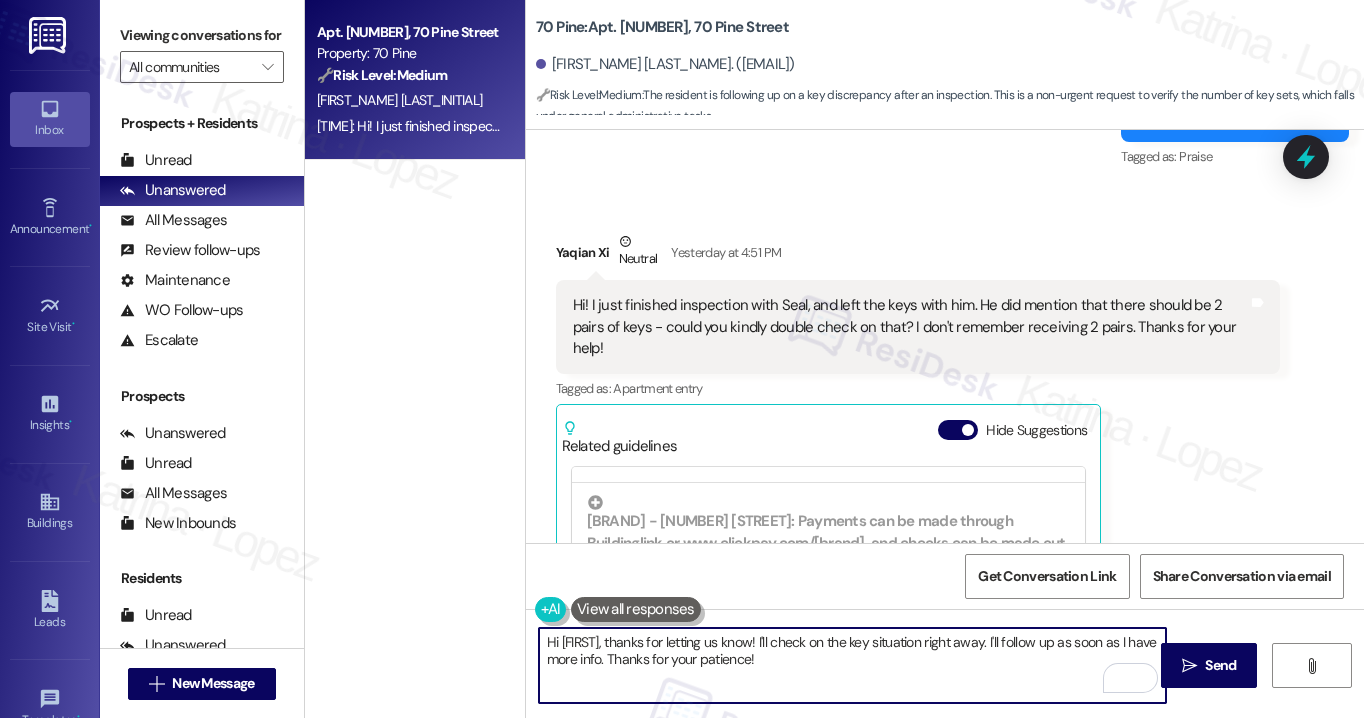 click on "Hi Yaqian, thanks for letting us know! I'll check on the key situation right away. I'll follow up as soon as I have more info. Thanks for your patience!" at bounding box center [852, 665] 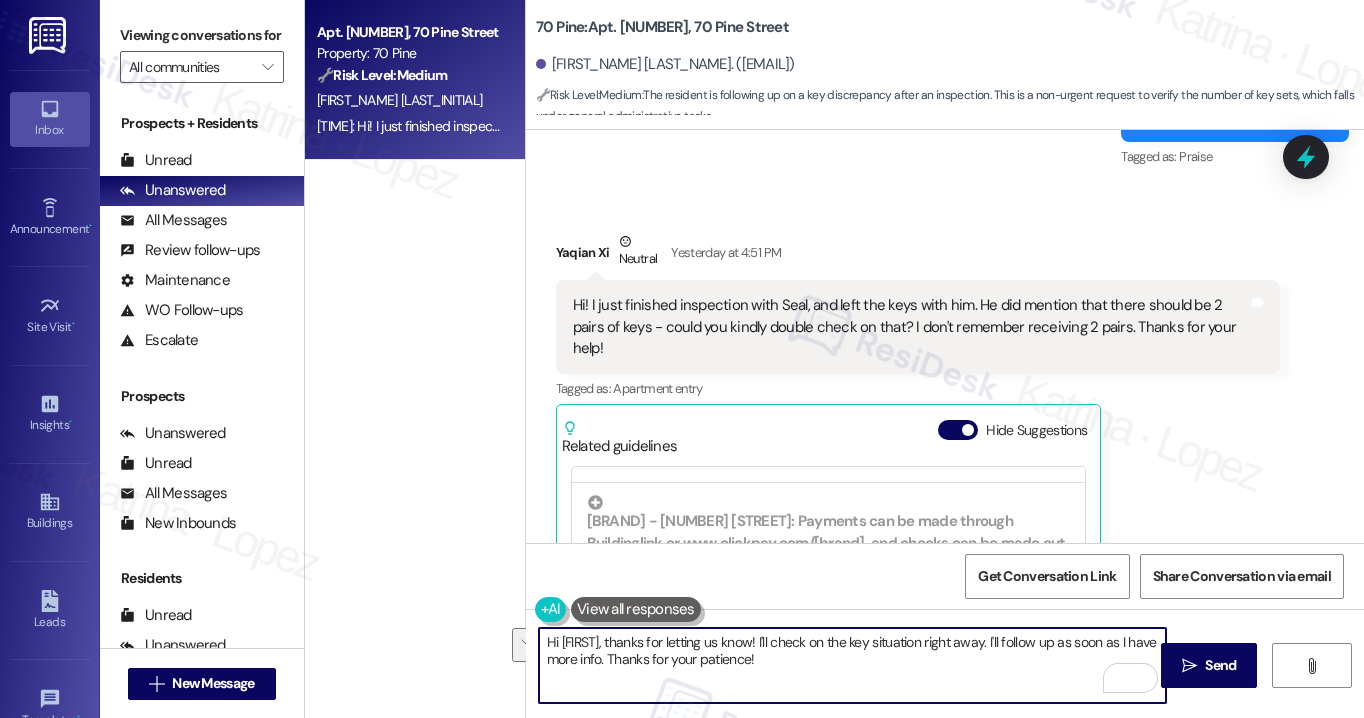 paste on "{{first_name}}, thank you for letting me know and for returning the keys after your inspection with Seal. I understand your concern about the number of keys — I’ll check with the site team and get back to you once I have more info" 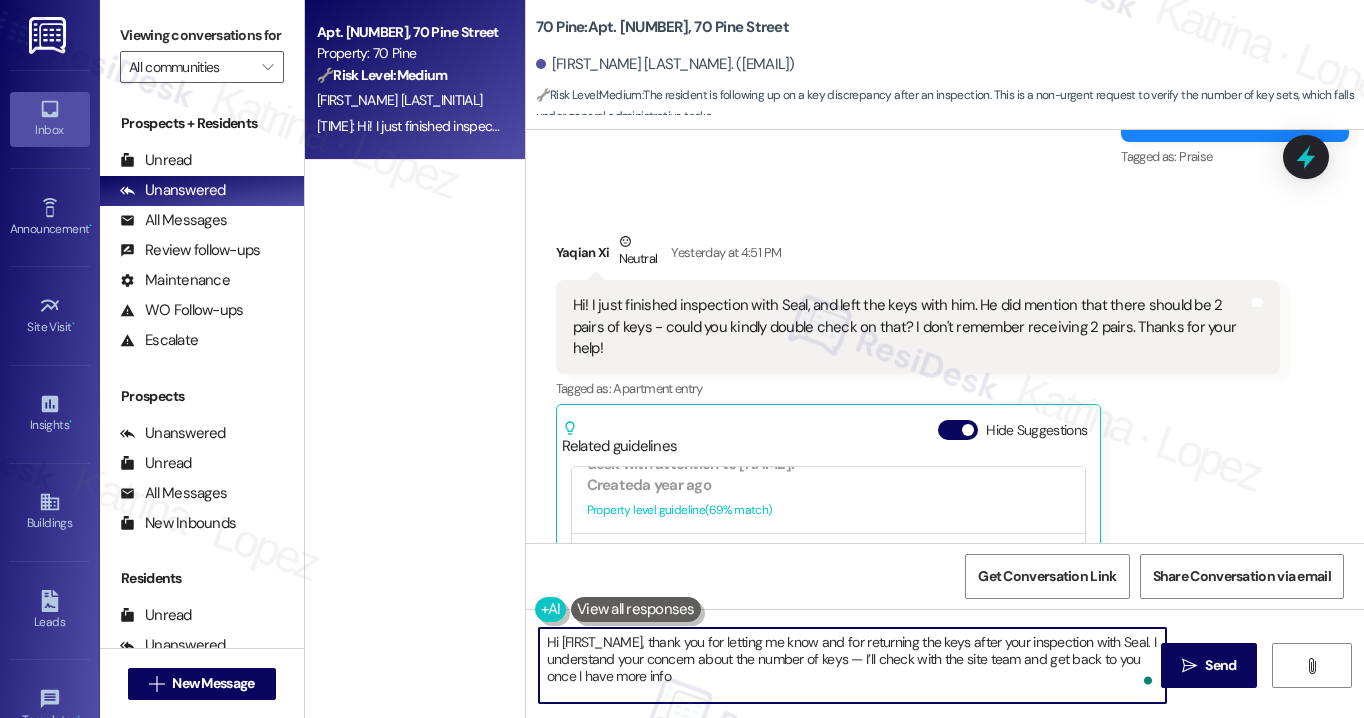 scroll, scrollTop: 900, scrollLeft: 0, axis: vertical 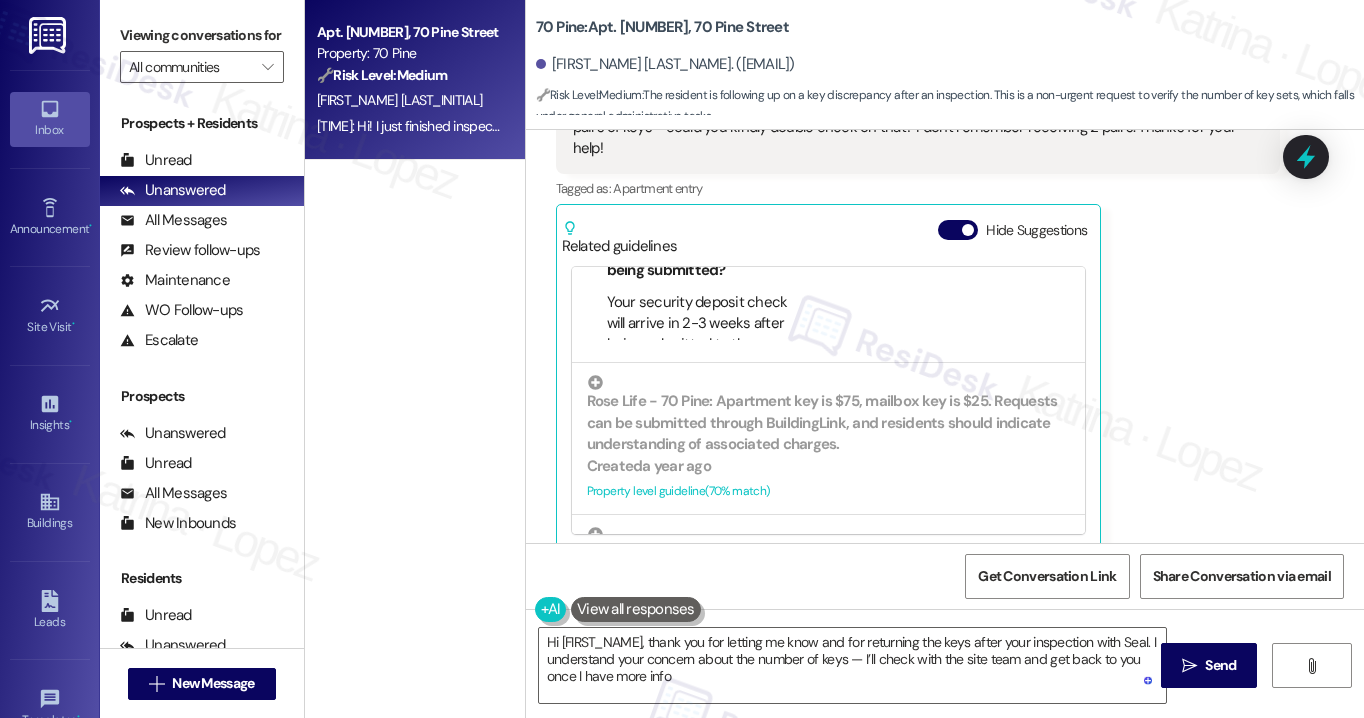 click on "Viewing conversations for All communities " at bounding box center (202, 51) 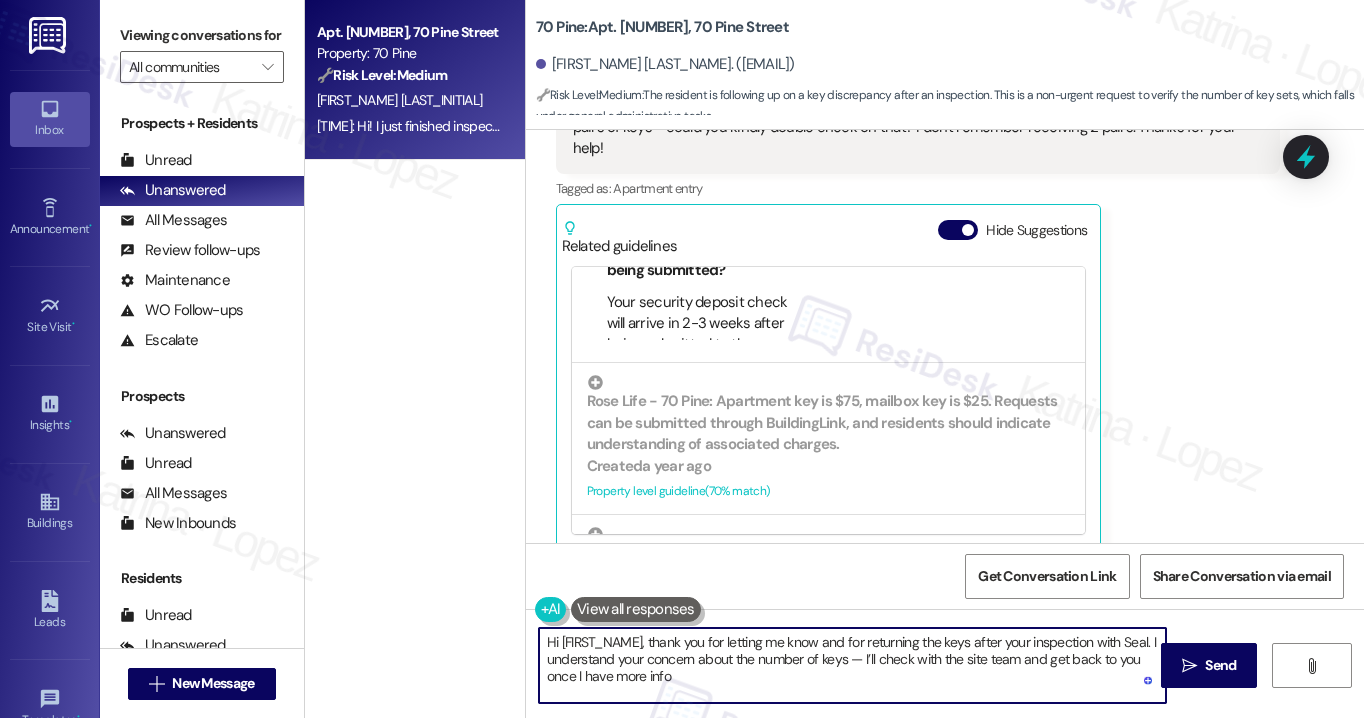 drag, startPoint x: 797, startPoint y: 693, endPoint x: 785, endPoint y: 685, distance: 14.422205 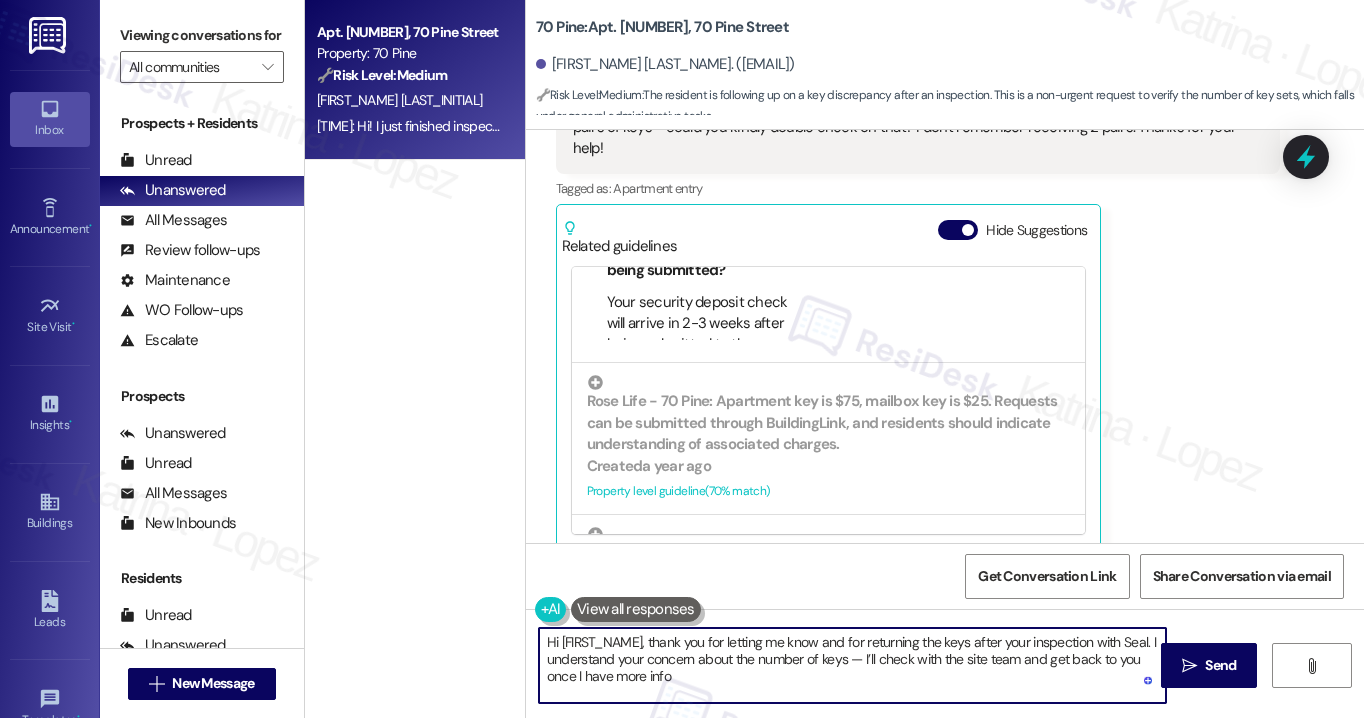 click on "Hi {{first_name}}, thank you for letting me know and for returning the keys after your inspection with Seal. I understand your concern about the number of keys — I’ll check with the site team and get back to you once I have more info" at bounding box center [852, 665] 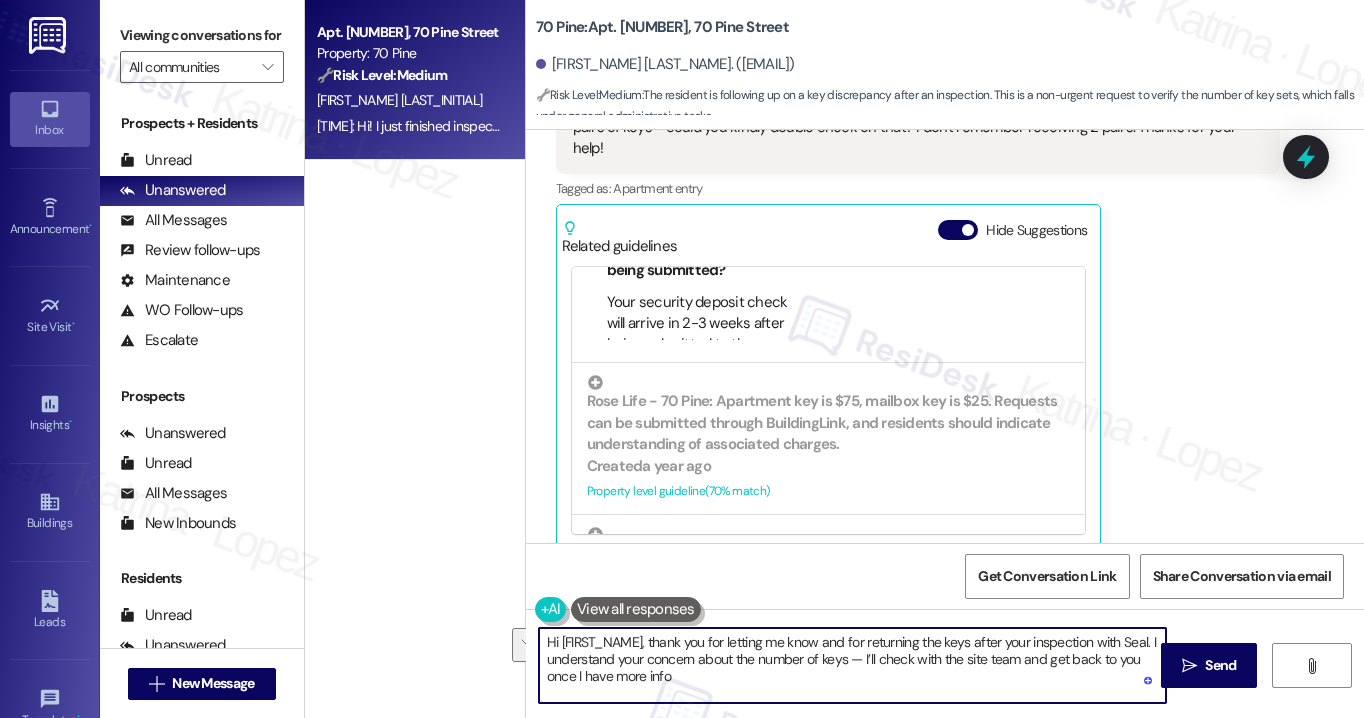 drag, startPoint x: 785, startPoint y: 681, endPoint x: 843, endPoint y: 657, distance: 62.76942 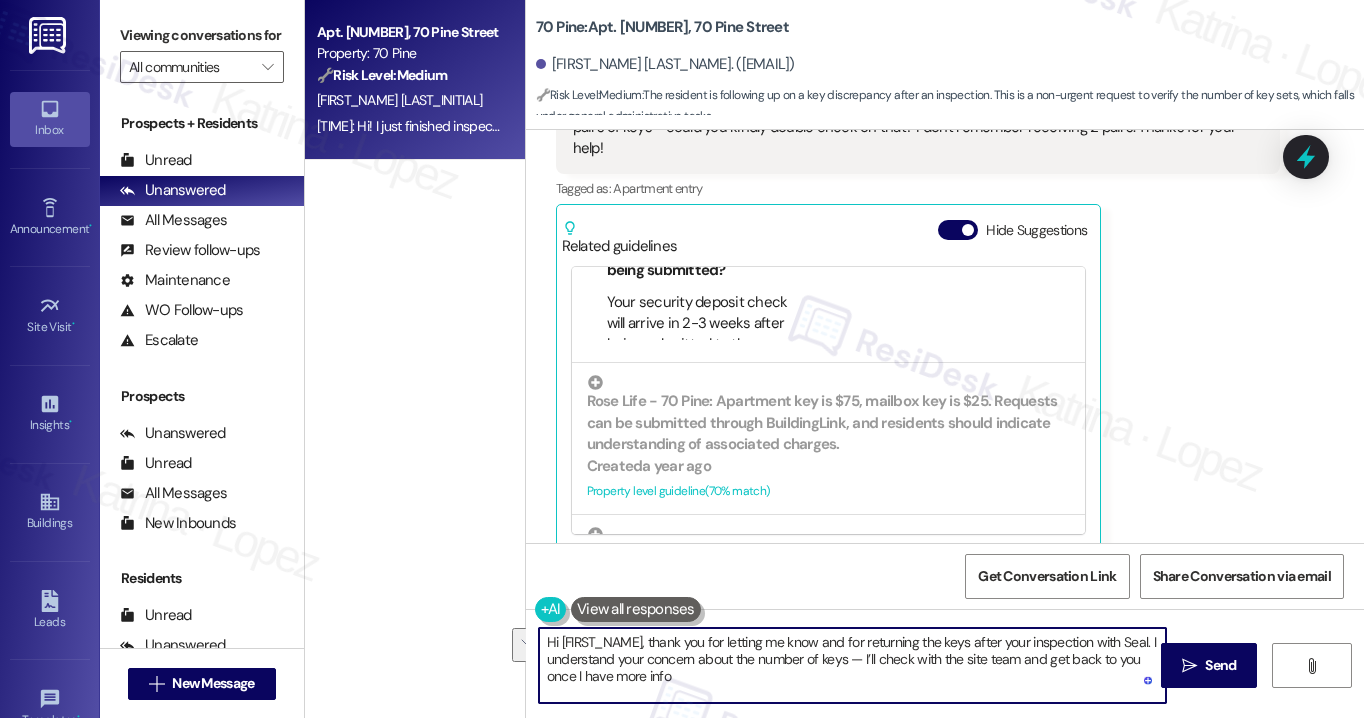 click on "Hi {{first_name}}, thank you for letting me know and for returning the keys after your inspection with Seal. I understand your concern about the number of keys — I’ll check with the site team and get back to you once I have more info" at bounding box center (852, 665) 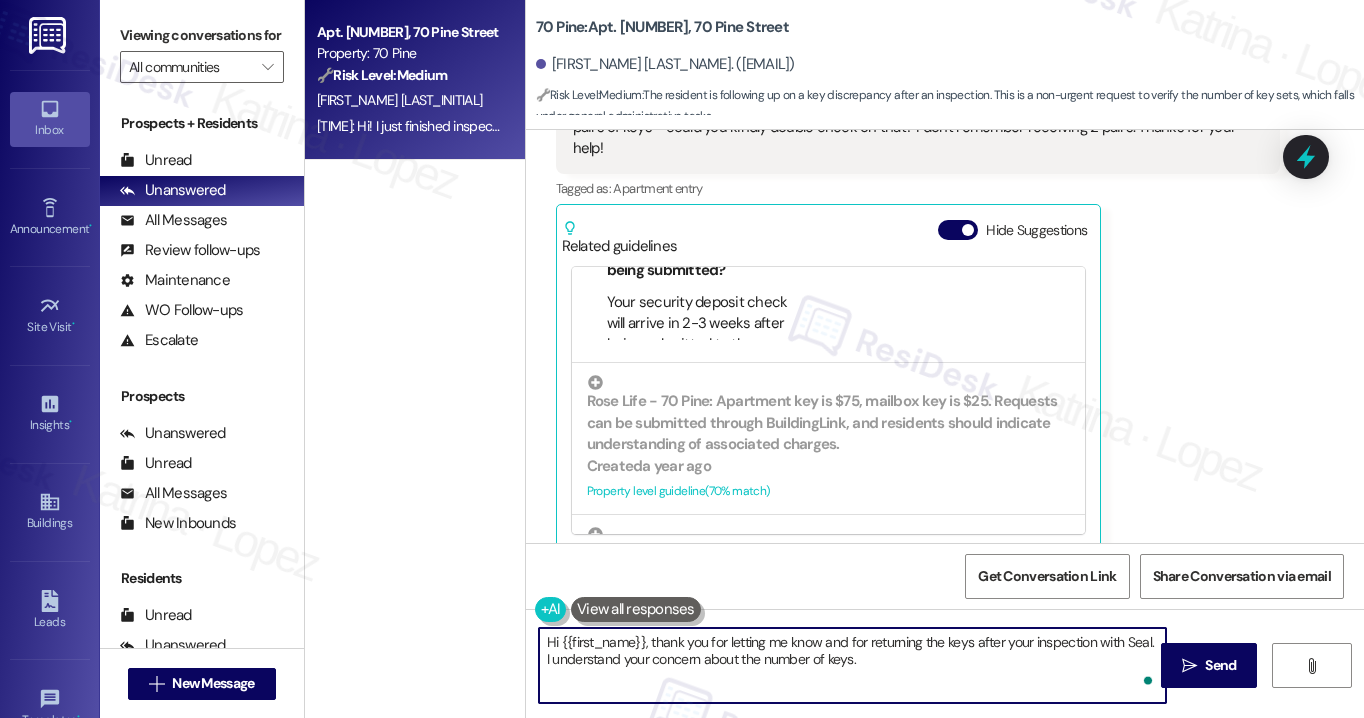 paste on "ust to clarify, do you recall if you only received one pair of keys at move‑in, or is it possible the second set may have been misplaced later on?" 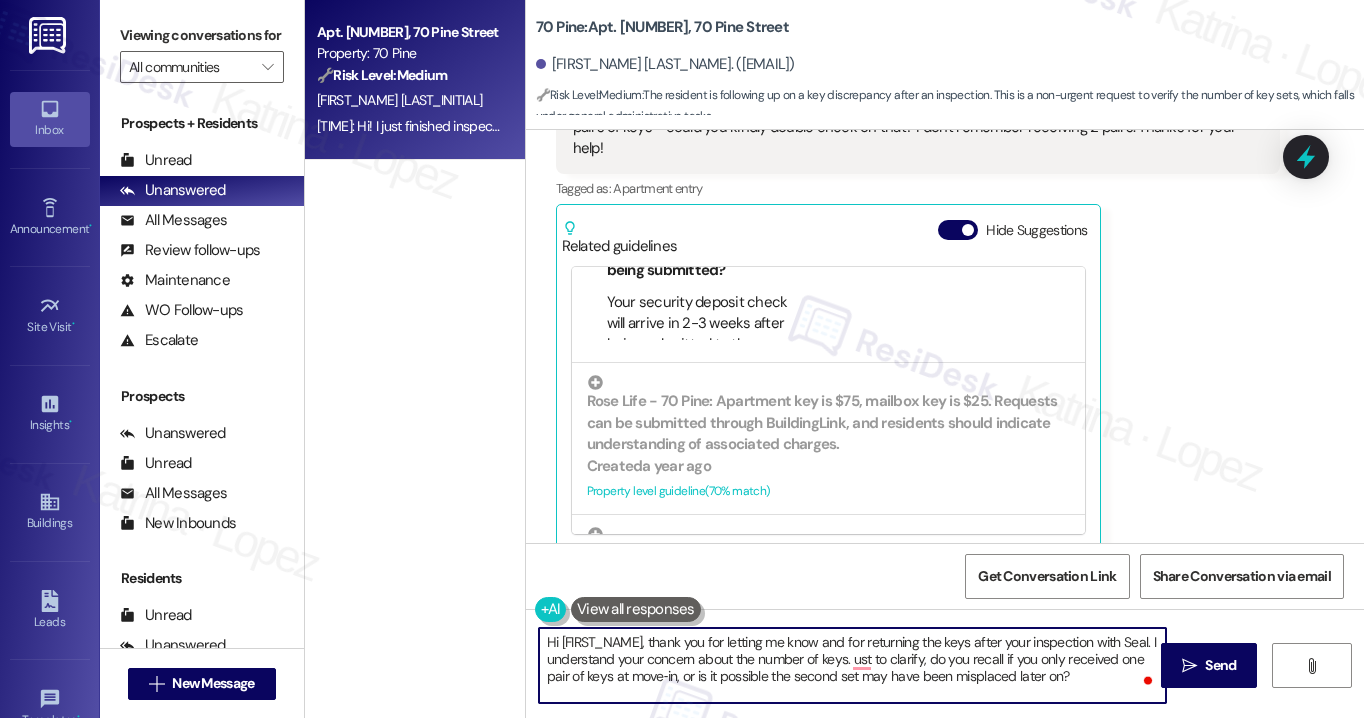 click on "Hi {{first_name}}, thank you for letting me know and for returning the keys after your inspection with Seal. I understand your concern about the number of keys. ust to clarify, do you recall if you only received one pair of keys at move‑in, or is it possible the second set may have been misplaced later on?" at bounding box center [852, 665] 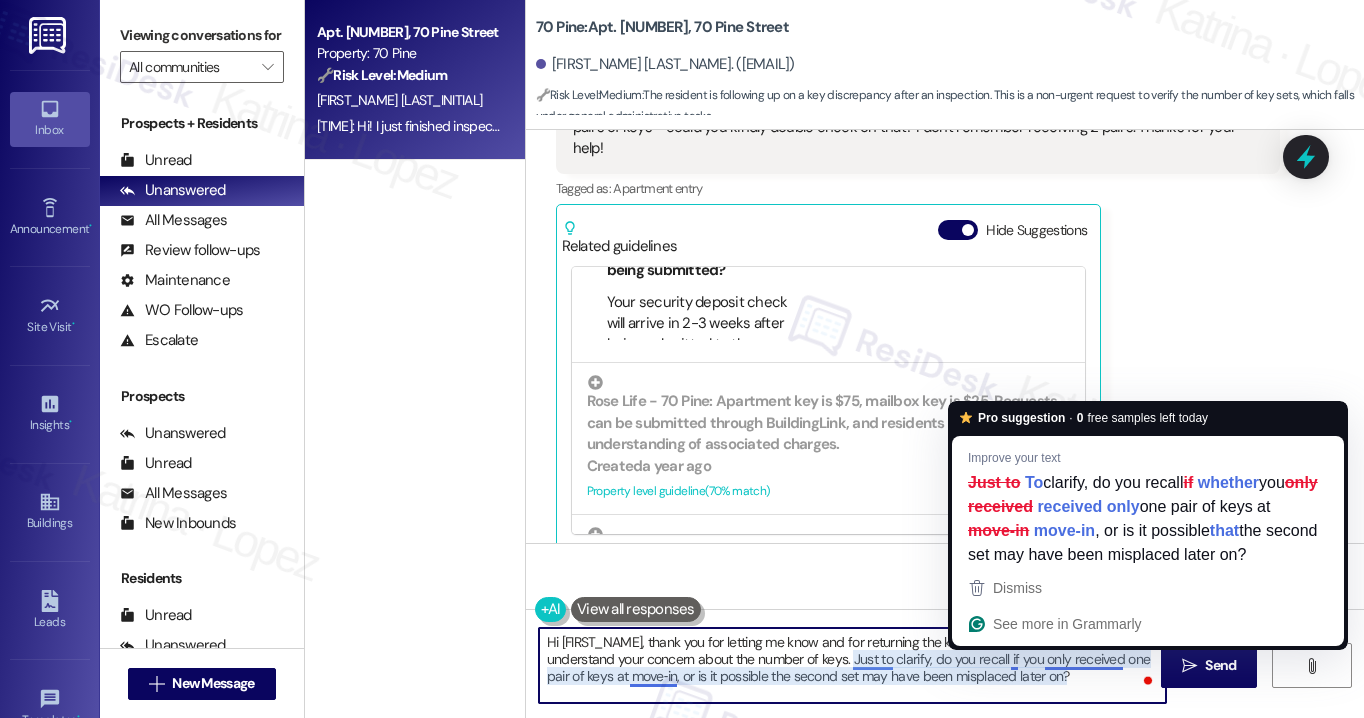 click on "Hi {{first_name}}, thank you for letting me know and for returning the keys after your inspection with Seal. I understand your concern about the number of keys. Just to clarify, do you recall if you only received one pair of keys at move‑in, or is it possible the second set may have been misplaced later on?" at bounding box center [852, 665] 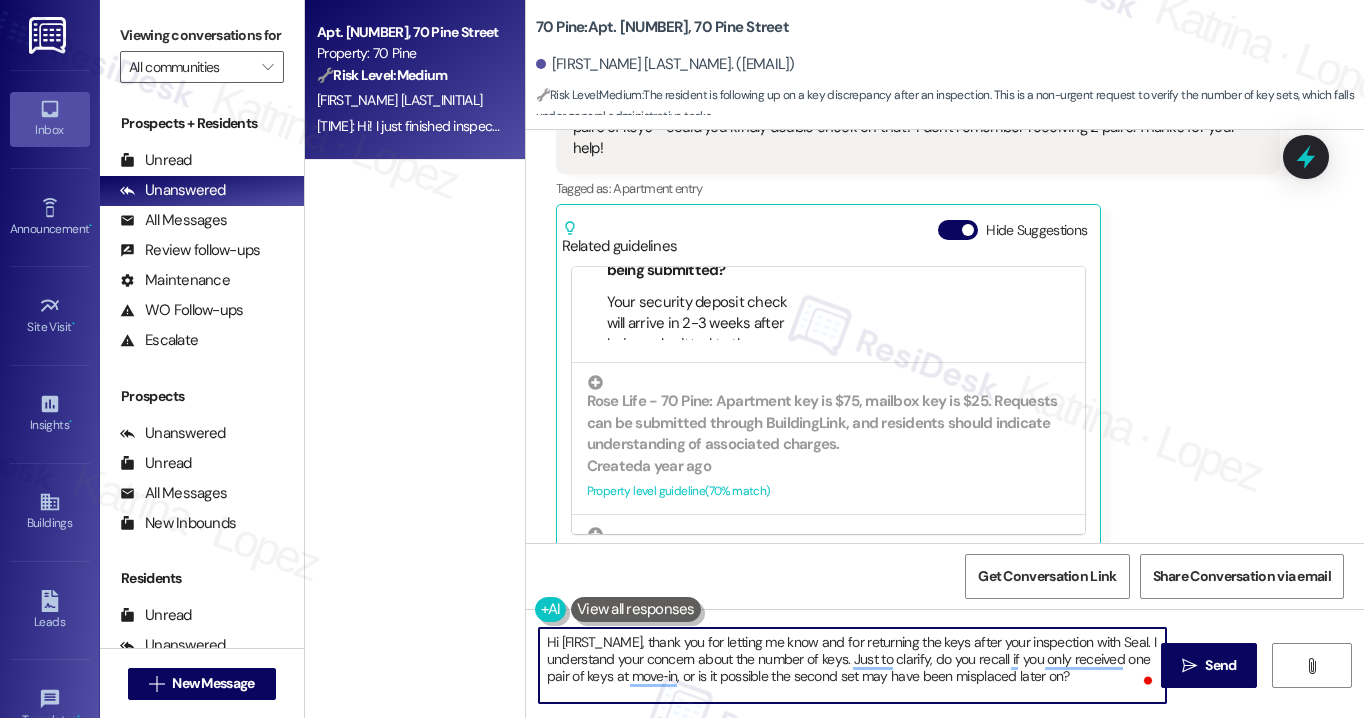 click on "Hi {{first_name}}, thank you for letting me know and for returning the keys after your inspection with Seal. I understand your concern about the number of keys. Just to clarify, do you recall if you only received one pair of keys at move‑in, or is it possible the second set may have been misplaced later on?" at bounding box center (852, 665) 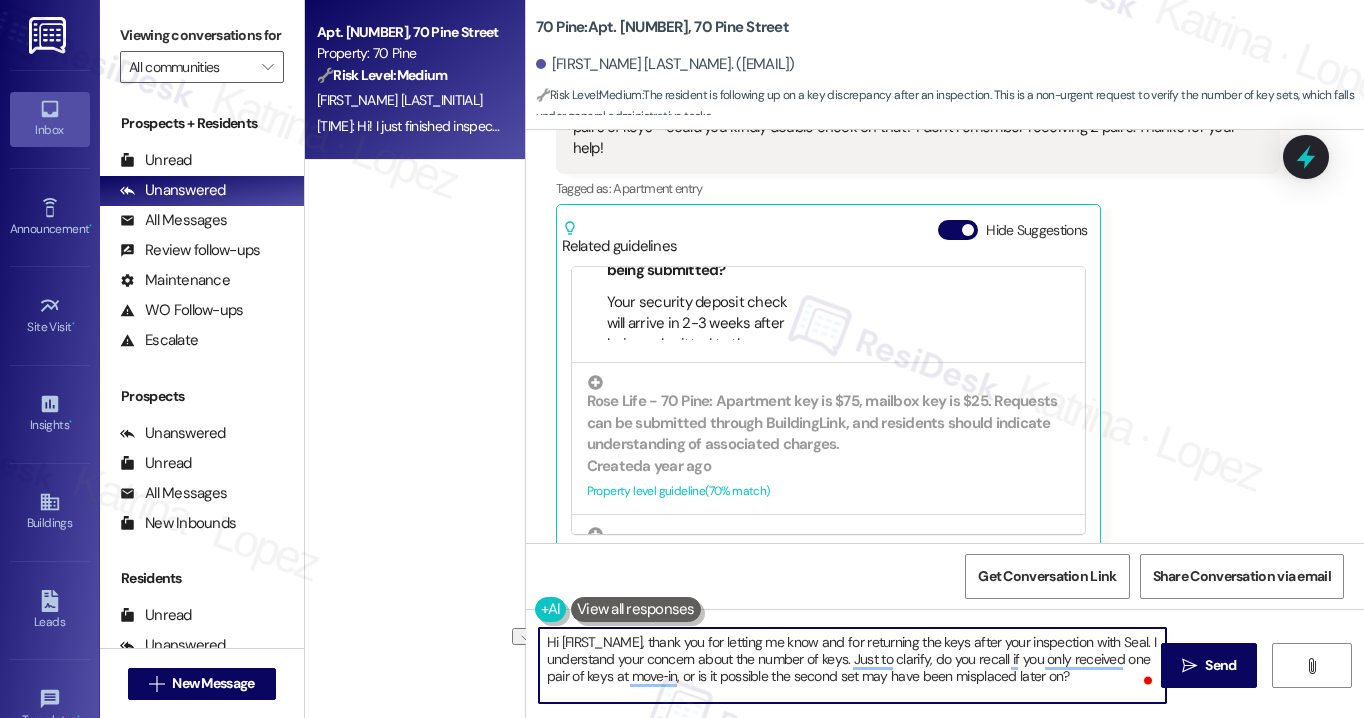 drag, startPoint x: 1068, startPoint y: 677, endPoint x: 696, endPoint y: 688, distance: 372.1626 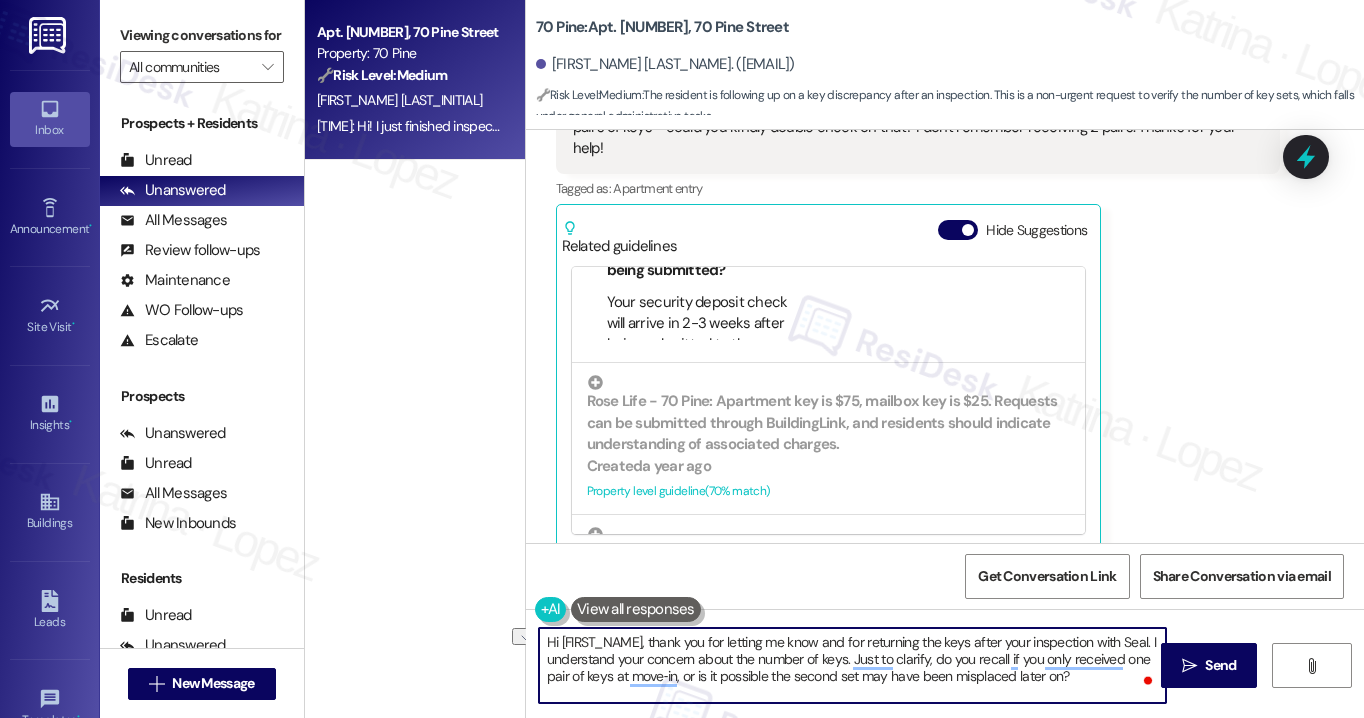 click on "Hi {{first_name}}, thank you for letting me know and for returning the keys after your inspection with Seal. I understand your concern about the number of keys. Just to clarify, do you recall if you only received one pair of keys at move‑in, or is it possible the second set may have been misplaced later on?" at bounding box center [852, 665] 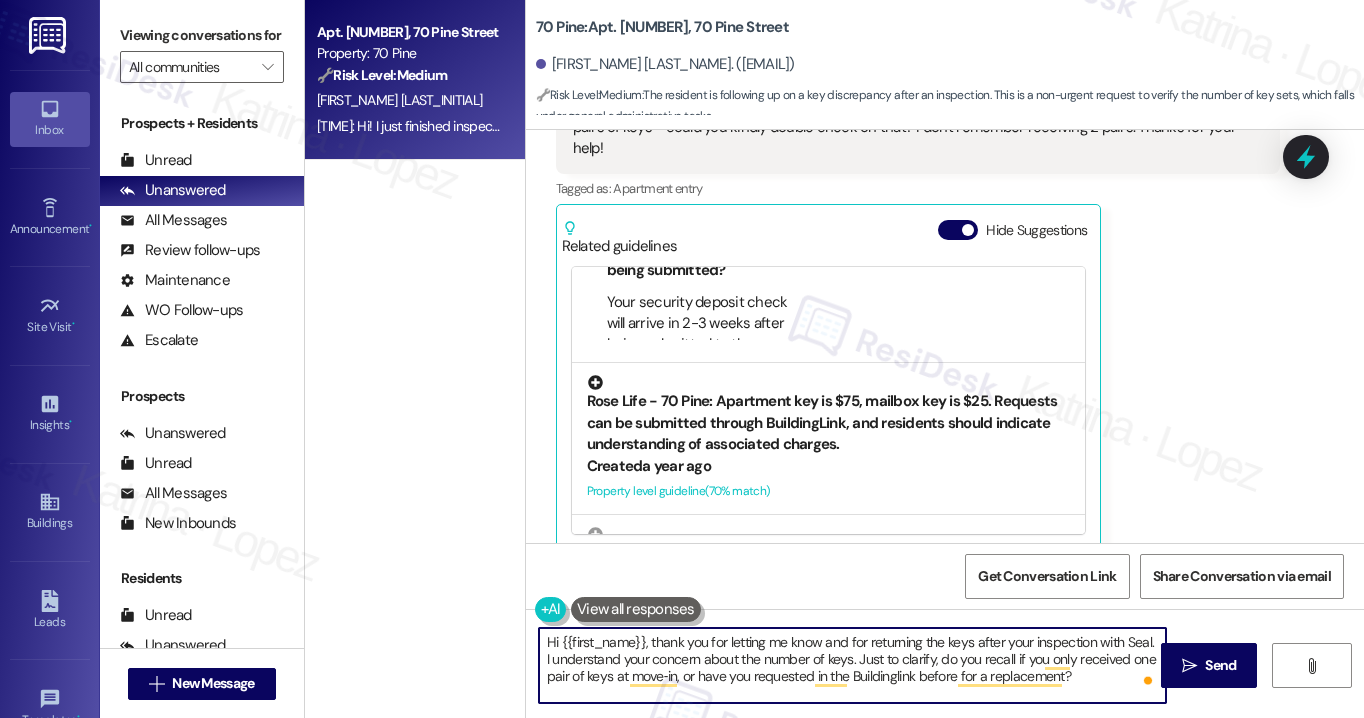click on "Rose Life - 70 Pine: Apartment key is $75, mailbox key is $25. Requests can be submitted through BuildingLink, and residents should indicate understanding of associated charges." at bounding box center [829, 415] 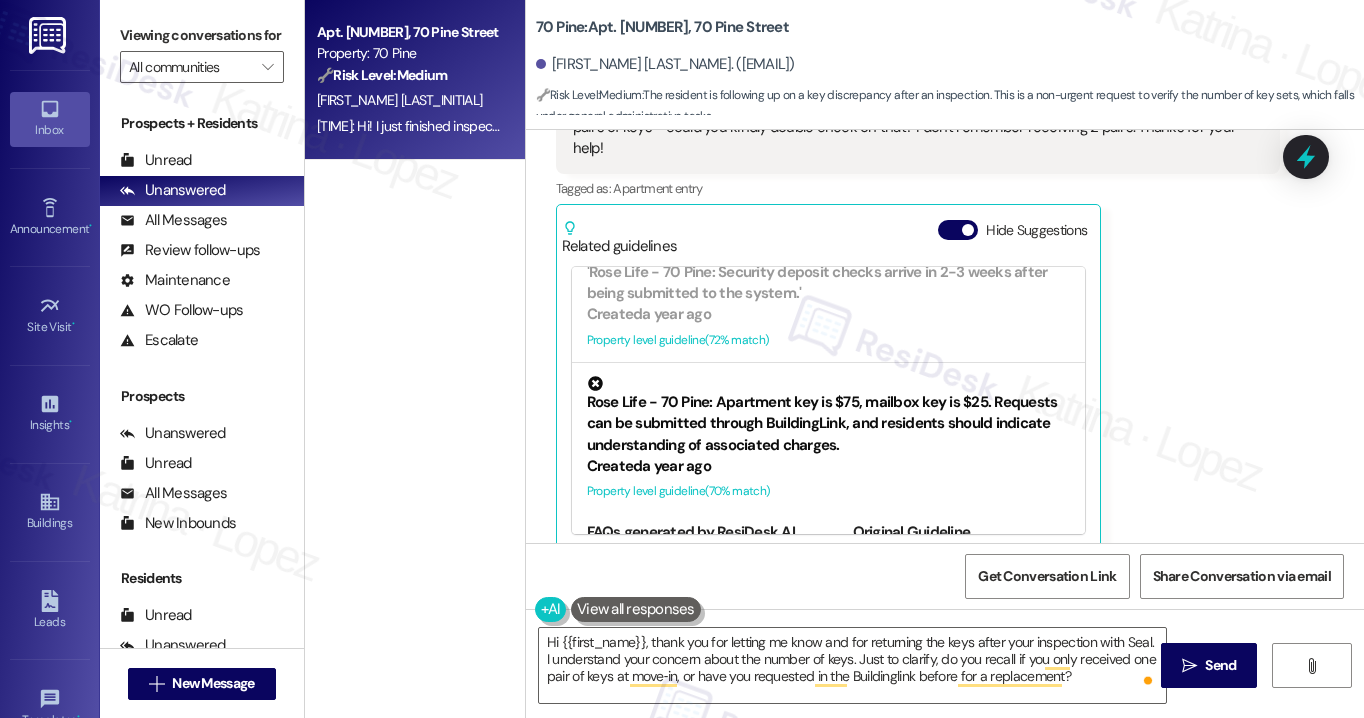 scroll, scrollTop: 234, scrollLeft: 0, axis: vertical 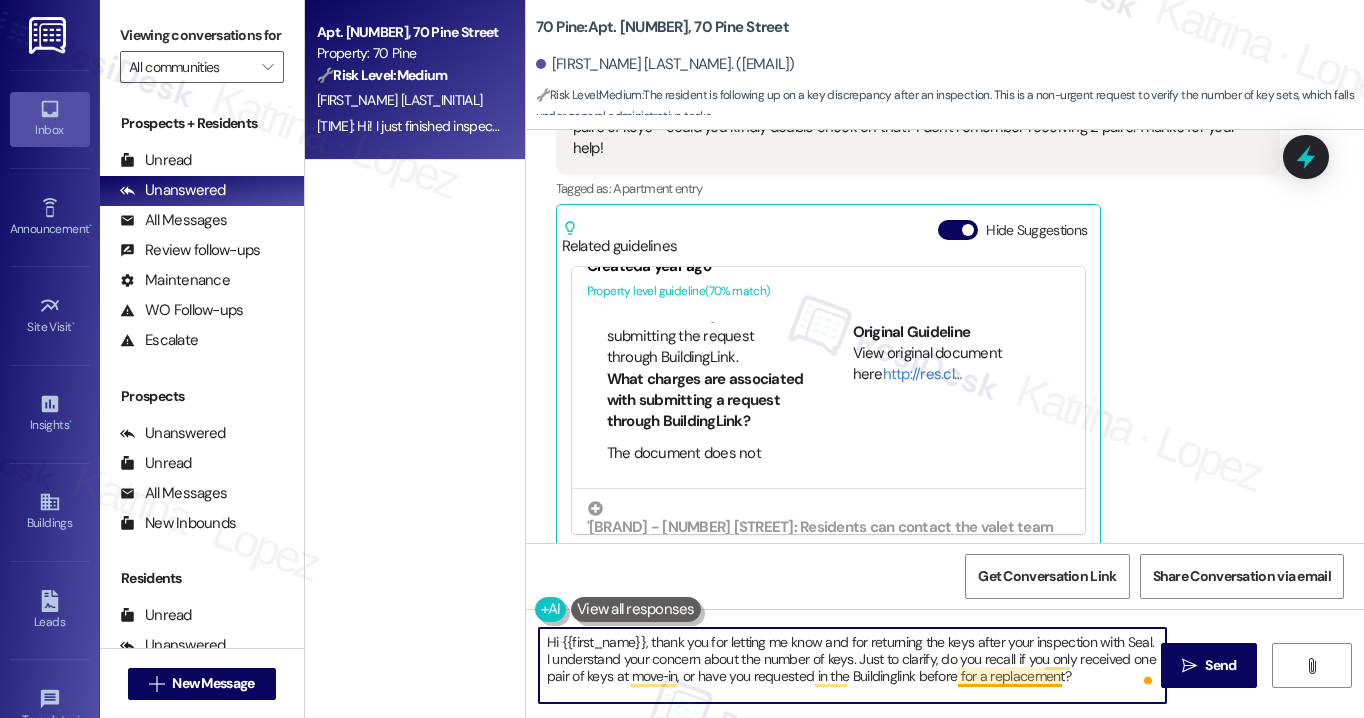 click on "Hi {{first_name}}, thank you for letting me know and for returning the keys after your inspection with Seal. I understand your concern about the number of keys. Just to clarify, do you recall if you only received one pair of keys at move‑in, or have you requested in the Buildinglink before for a replacement?" at bounding box center (852, 665) 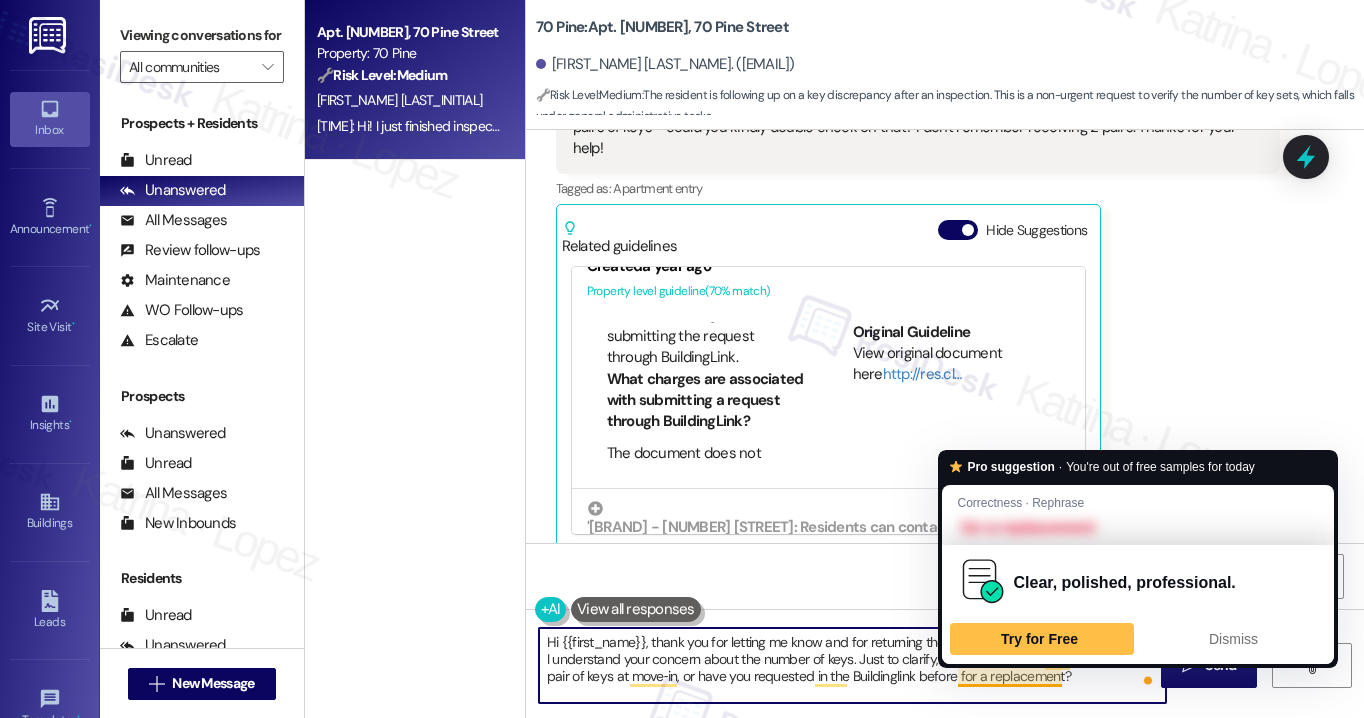 click on "Hi {{first_name}}, thank you for letting me know and for returning the keys after your inspection with Seal. I understand your concern about the number of keys. Just to clarify, do you recall if you only received one pair of keys at move‑in, or have you requested in the Buildinglink before for a replacement?" at bounding box center [852, 665] 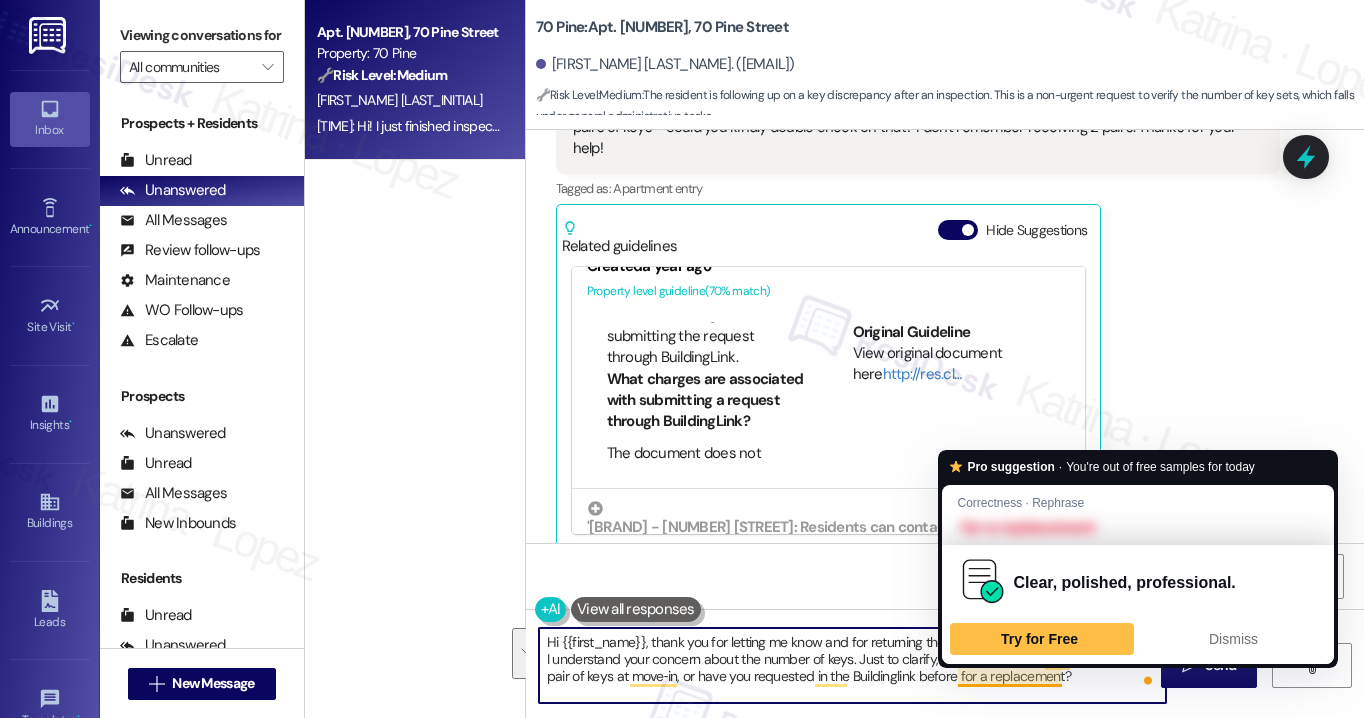 click on "Hi {{first_name}}, thank you for letting me know and for returning the keys after your inspection with Seal. I understand your concern about the number of keys. Just to clarify, do you recall if you only received one pair of keys at move‑in, or have you requested in the Buildinglink before for a replacement?" at bounding box center [852, 665] 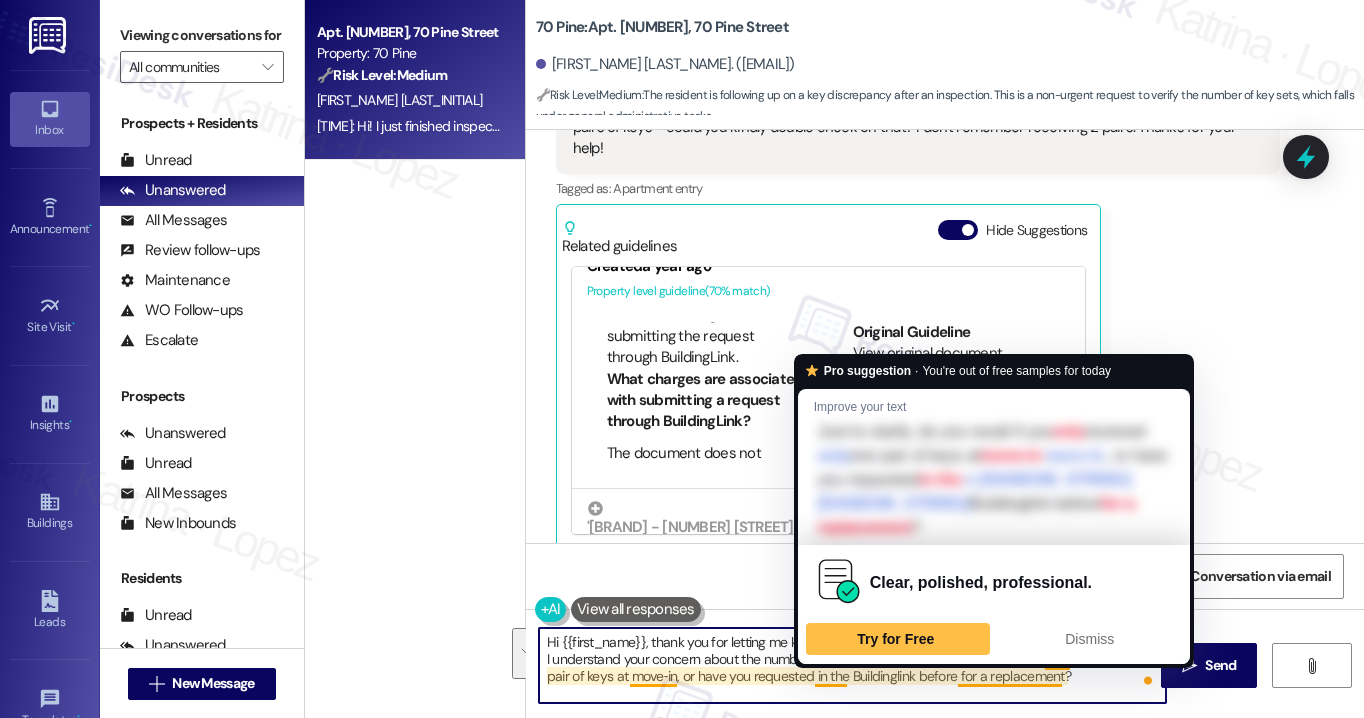 click on "Hi {{first_name}}, thank you for letting me know and for returning the keys after your inspection with Seal. I understand your concern about the number of keys. Just to clarify, do you recall if you only received one pair of keys at move‑in, or have you requested in the Buildinglink before for a replacement?" at bounding box center [852, 665] 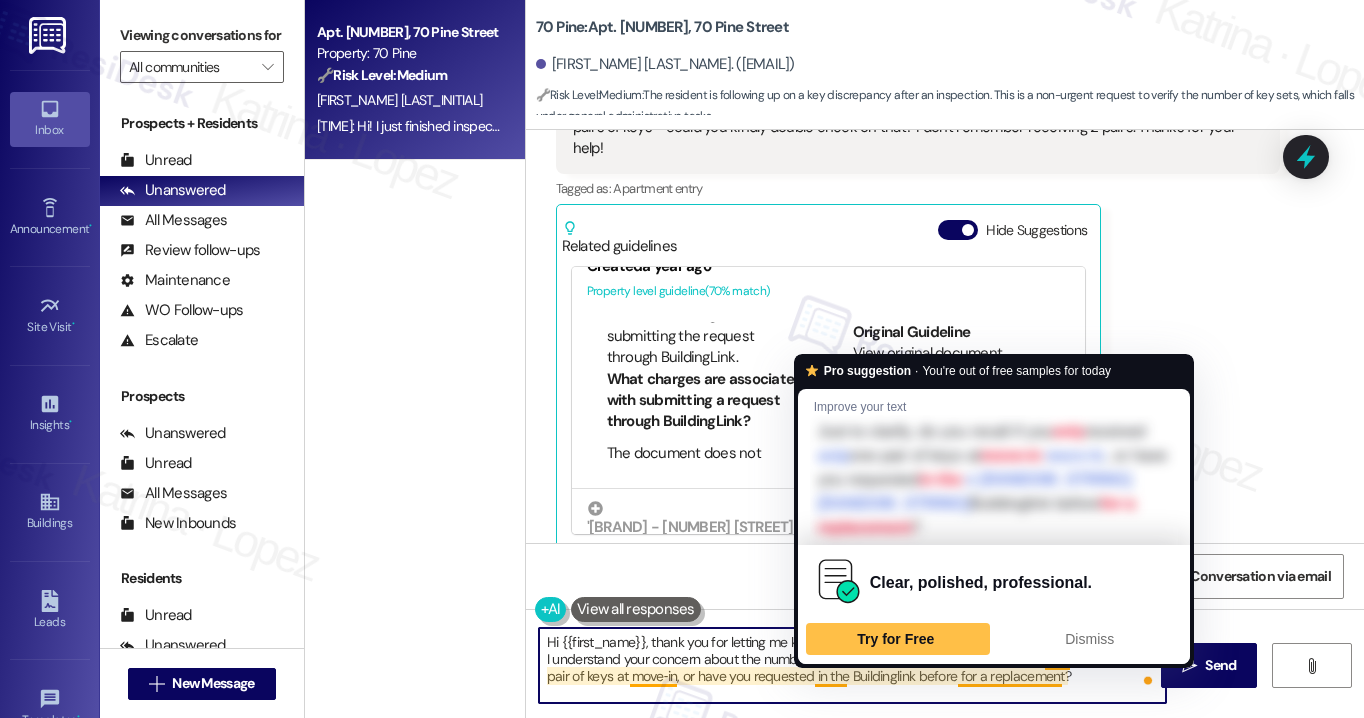 click on "Hi {{first_name}}, thank you for letting me know and for returning the keys after your inspection with Seal. I understand your concern about the number of keys. Just to clarify, do you recall if you only received one pair of keys at move‑in, or have you requested in the Buildinglink before for a replacement?" at bounding box center [852, 665] 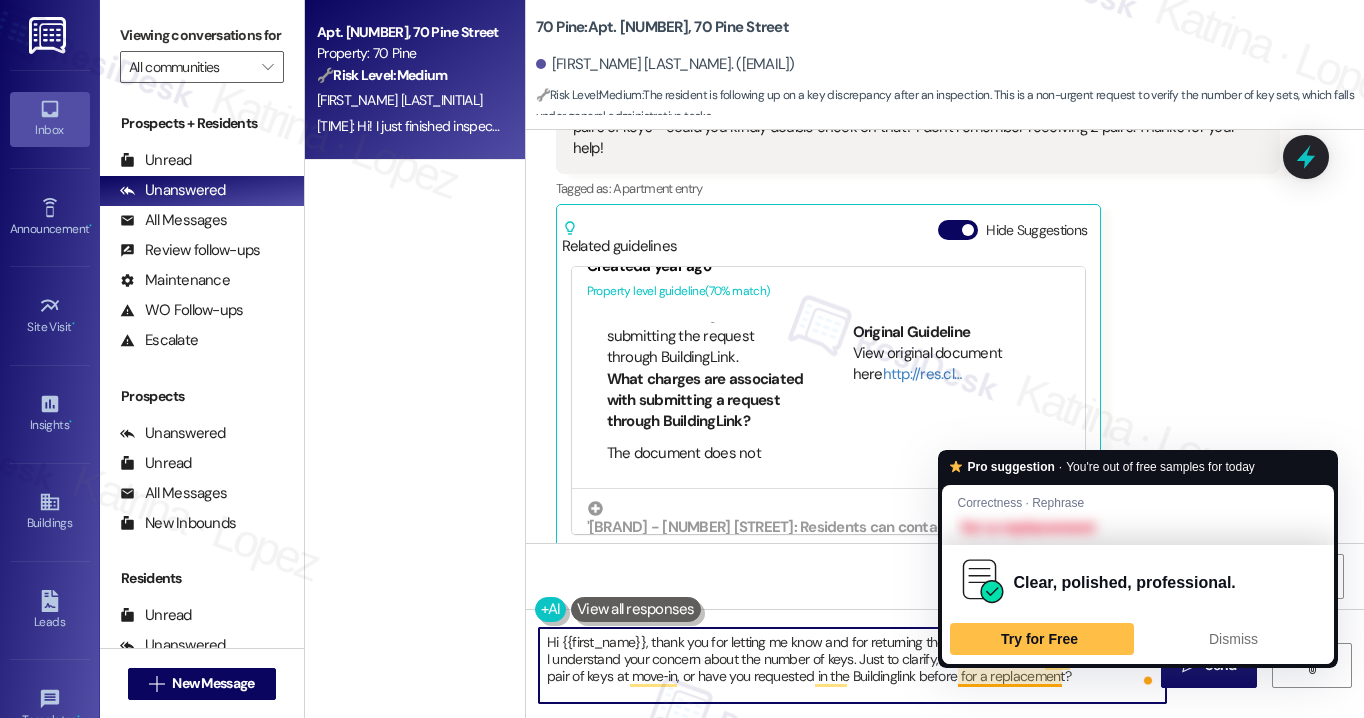 click on "Hi {{first_name}}, thank you for letting me know and for returning the keys after your inspection with Seal. I understand your concern about the number of keys. Just to clarify, do you recall if you only received one pair of keys at move‑in, or have you requested in the Buildinglink before for a replacement?" at bounding box center [852, 665] 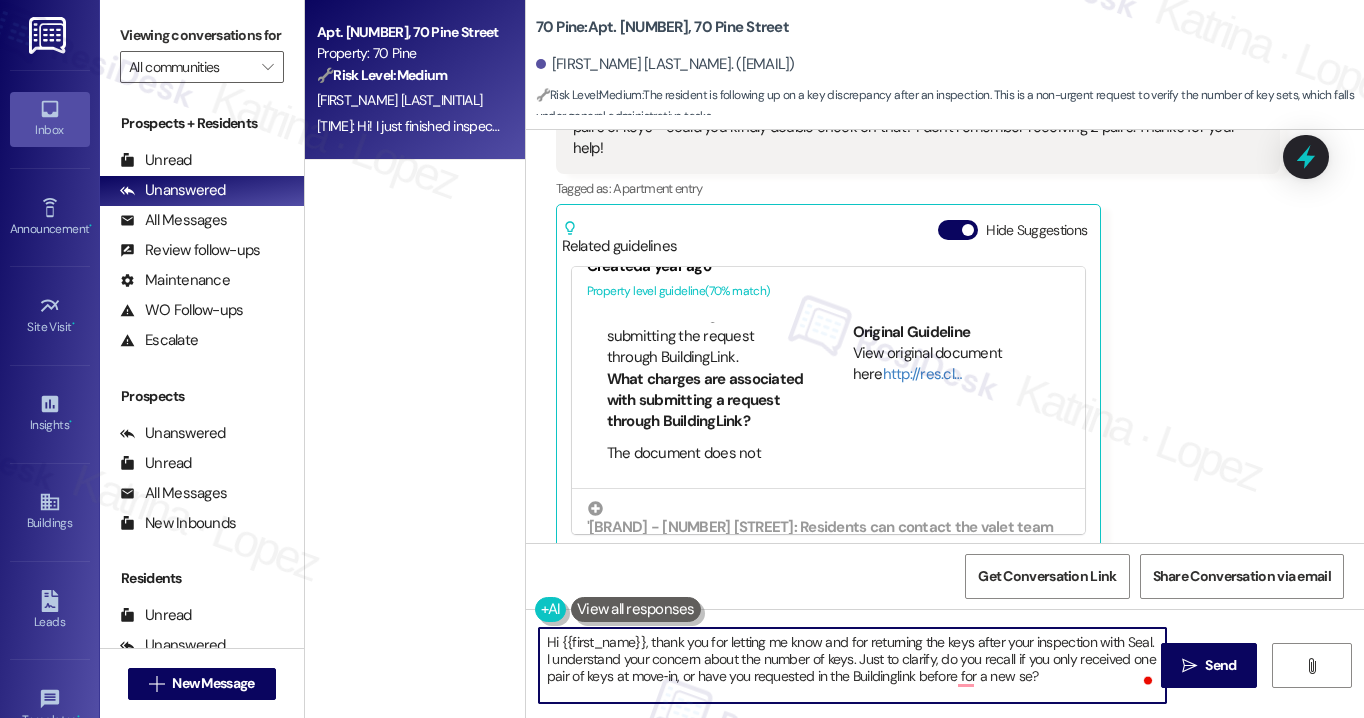 type on "Hi {{first_name}}, thank you for letting me know and for returning the keys after your inspection with Seal. I understand your concern about the number of keys. Just to clarify, do you recall if you only received one pair of keys at move‑in, or have you requested in the Buildinglink before for a new set?" 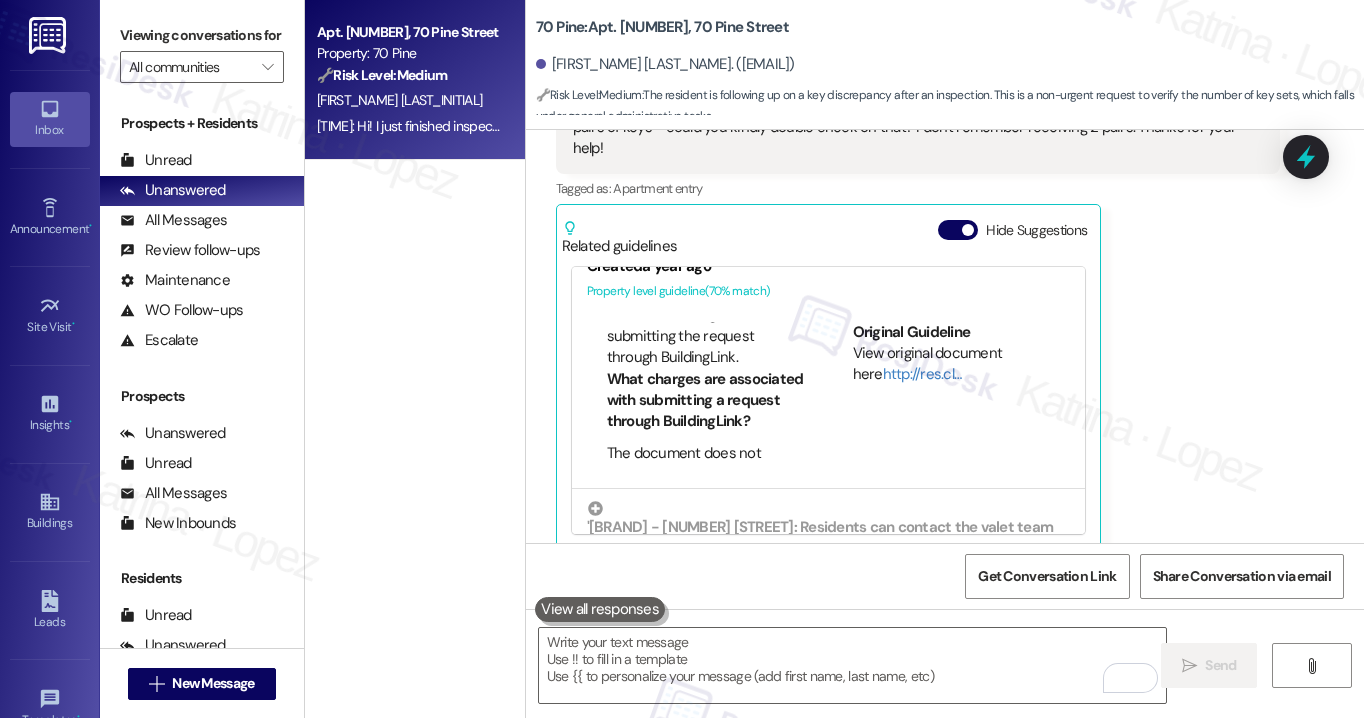 drag, startPoint x: 193, startPoint y: 37, endPoint x: 201, endPoint y: 48, distance: 13.601471 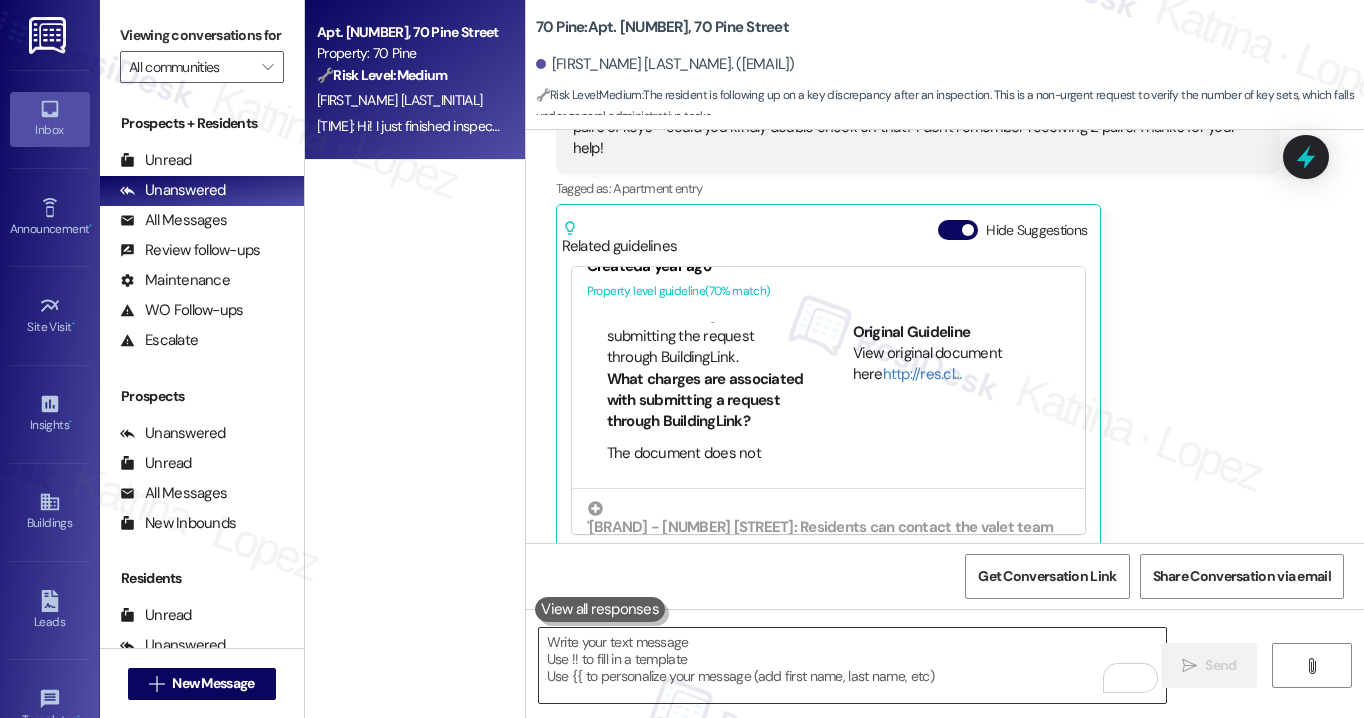 click at bounding box center [852, 665] 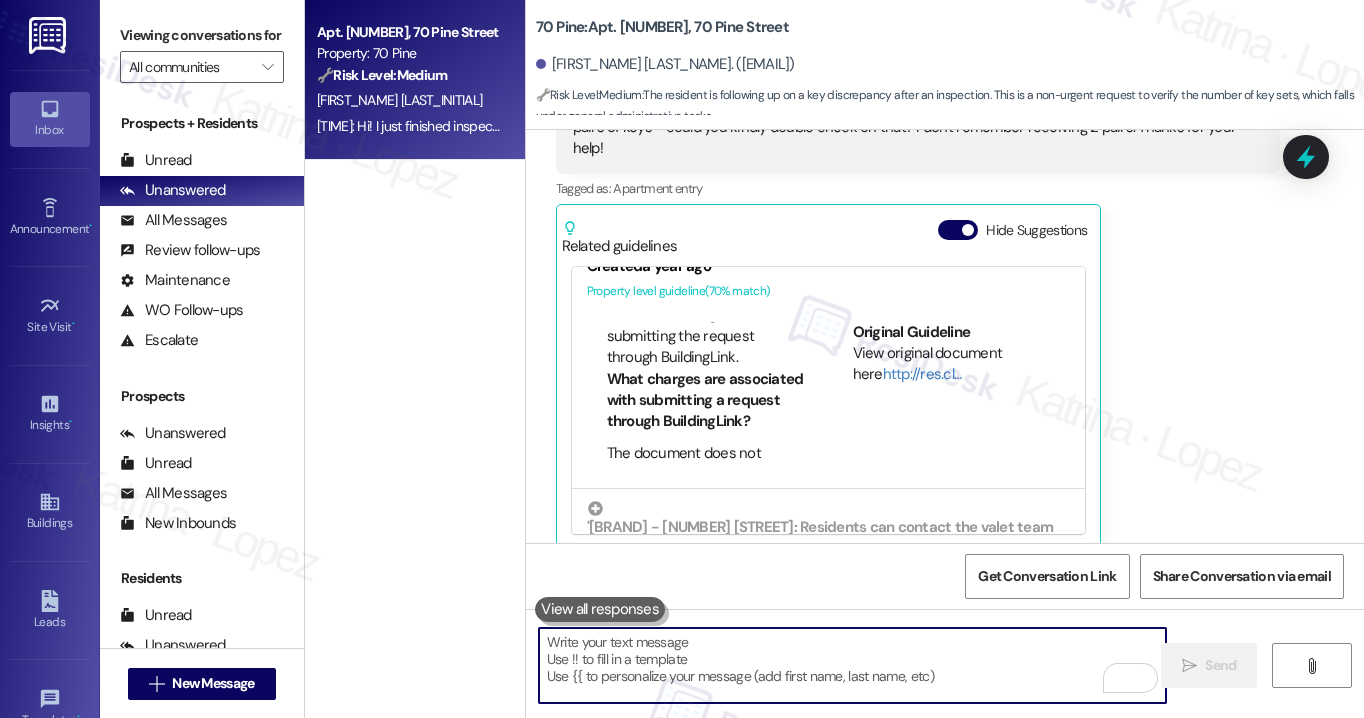 paste on "Hi {{first_name}}, thank you for letting me know and for returning the keys after your inspection with Seal. I understand your concern about the number of keys. Just to clarify, do you recall receiving only one pair of keys at move‑in, or have you previously requested an additional set through BuildingLink?" 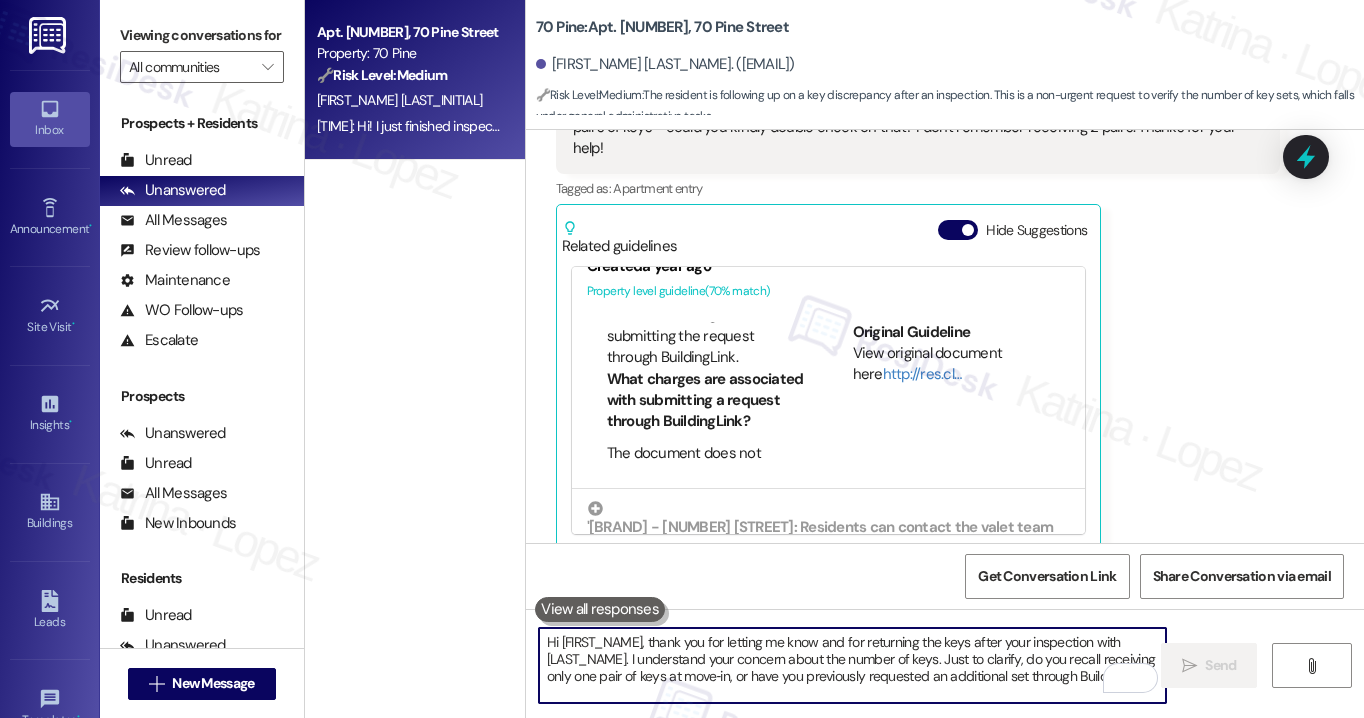 scroll, scrollTop: 16, scrollLeft: 0, axis: vertical 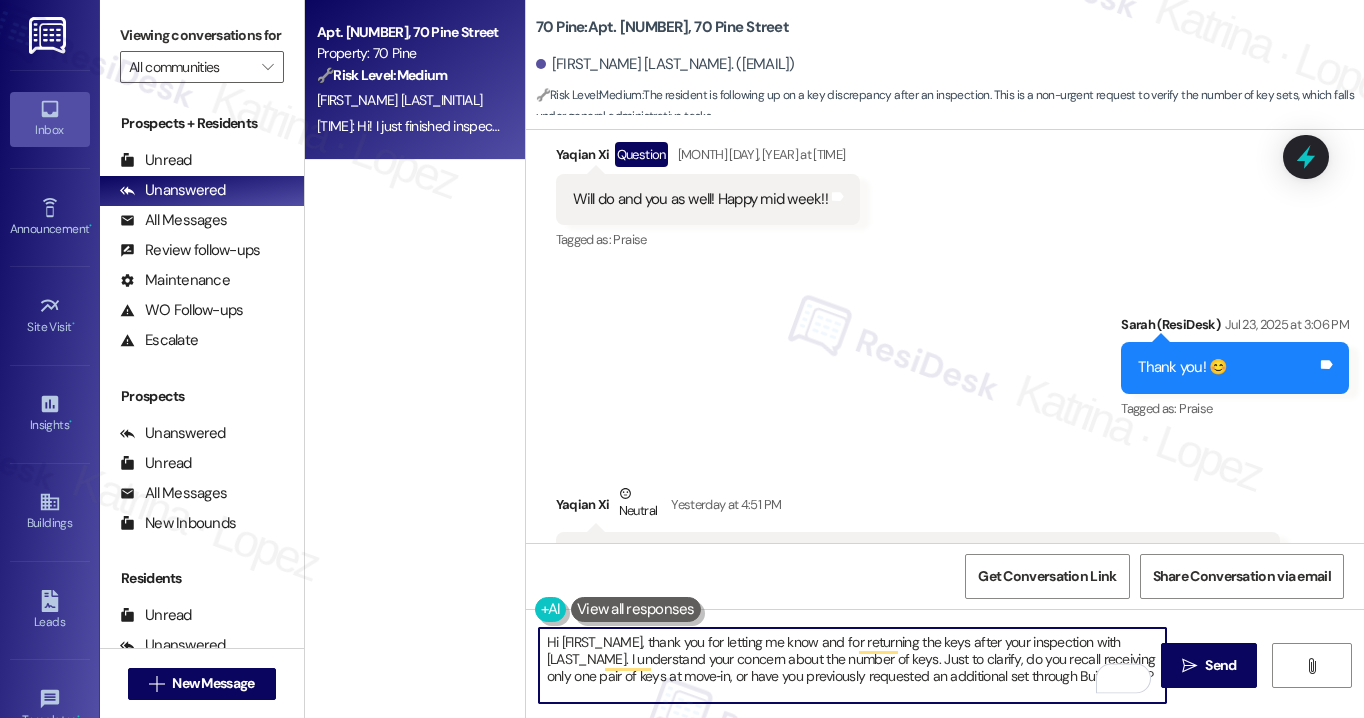 click on "Hi {{first_name}}, thank you for letting me know and for returning the keys after your inspection with Seal. I understand your concern about the number of keys. Just to clarify, do you recall receiving only one pair of keys at move‑in, or have you previously requested an additional set through BuildingLink?" at bounding box center [852, 665] 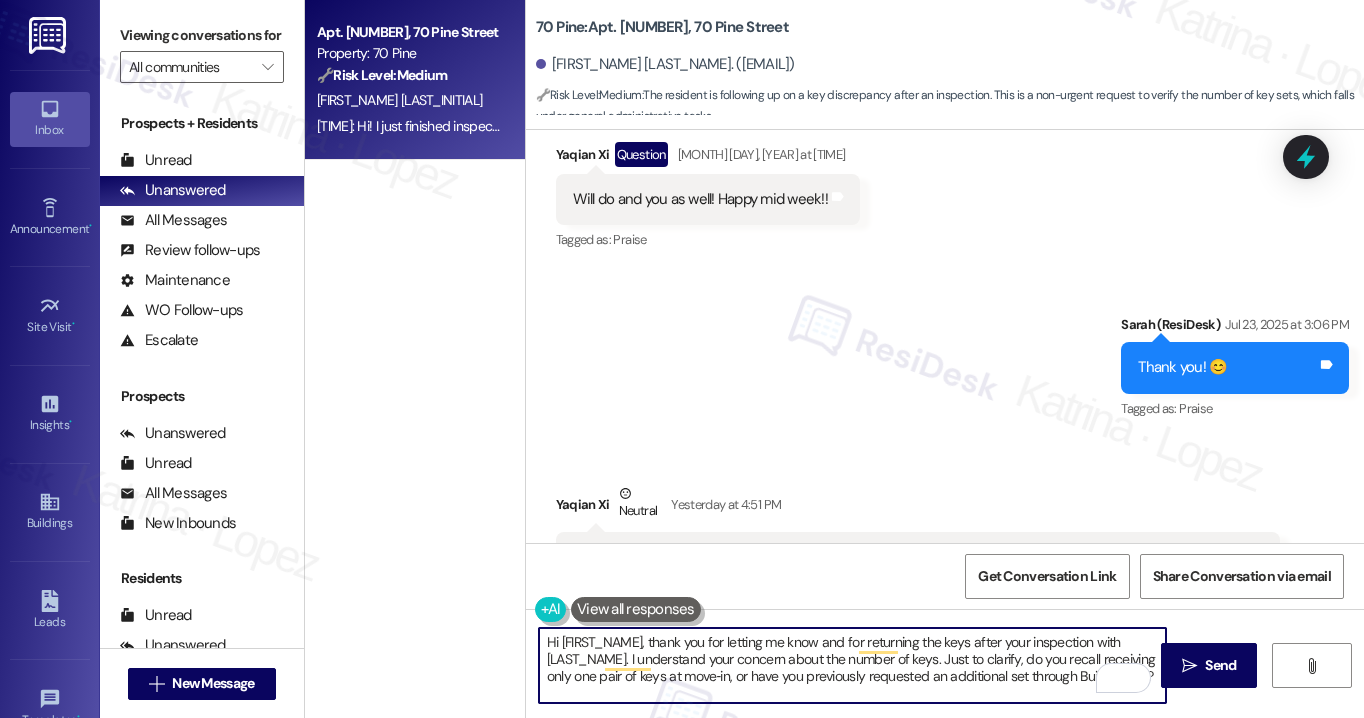 click on "Hi {{first_name}}, thank you for letting me know and for returning the keys after your inspection with Seal. I understand your concern about the number of keys. Just to clarify, do you recall receiving only one pair of keys at move‑in, or have you previously requested an additional set through BuildingLink?" at bounding box center (852, 665) 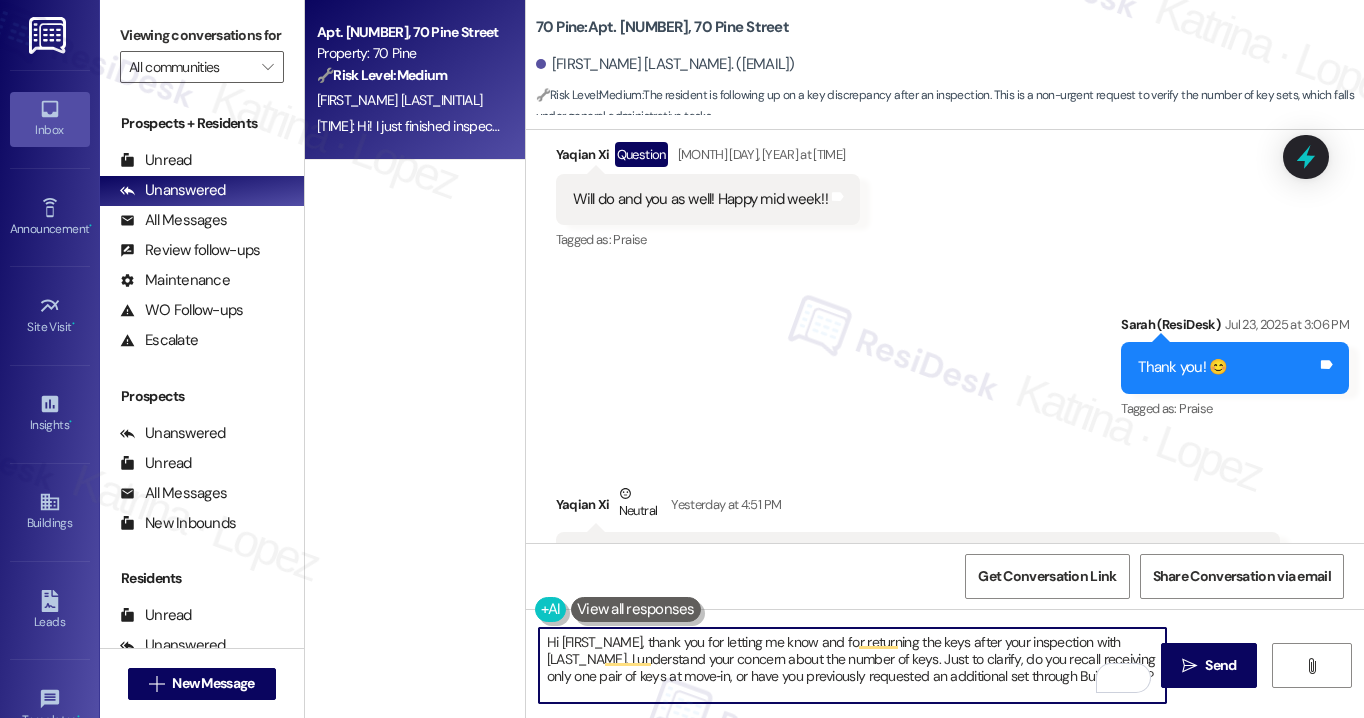 scroll, scrollTop: 4, scrollLeft: 0, axis: vertical 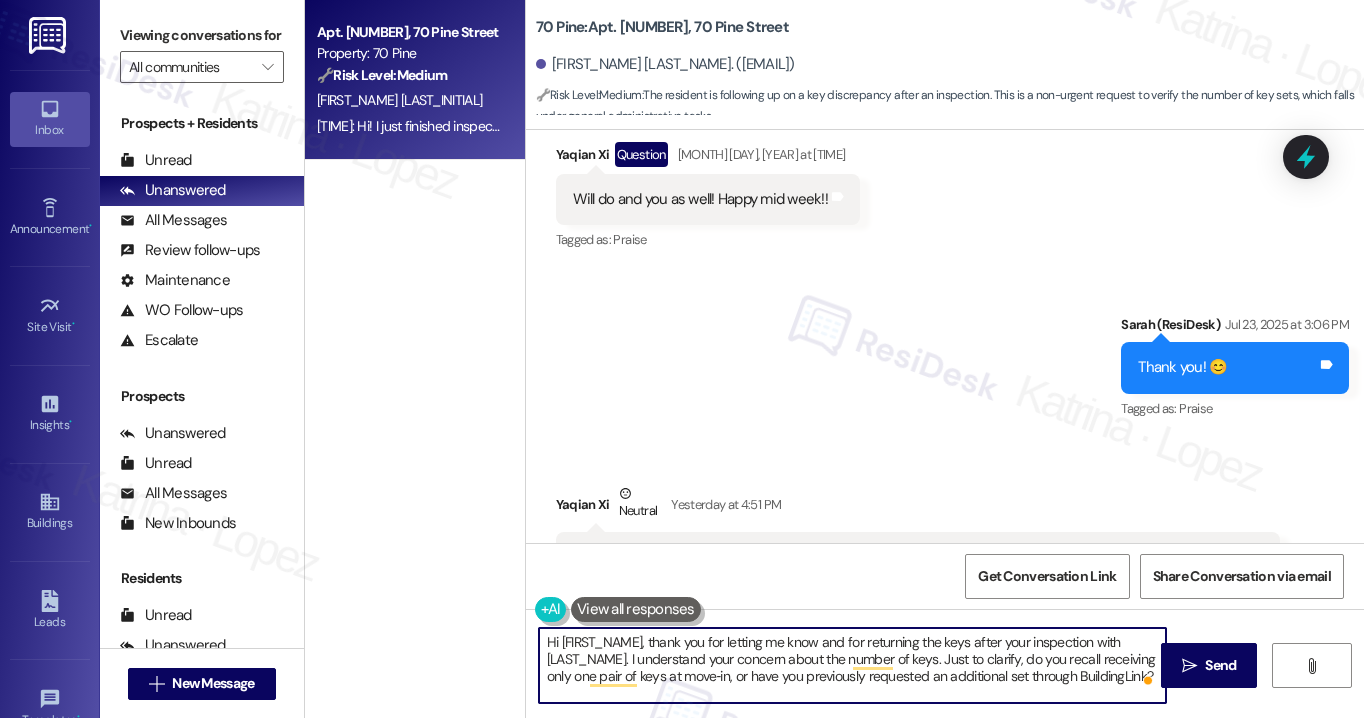 click on "Hi {{first_name}}, thank you for letting me know and for returning the keys after your inspection with Seal. I understand your concern about the number of keys. Just to clarify, do you recall receiving only one pair of keys at move‑in, or have you previously requested an additional set through BuildingLink?" at bounding box center (852, 665) 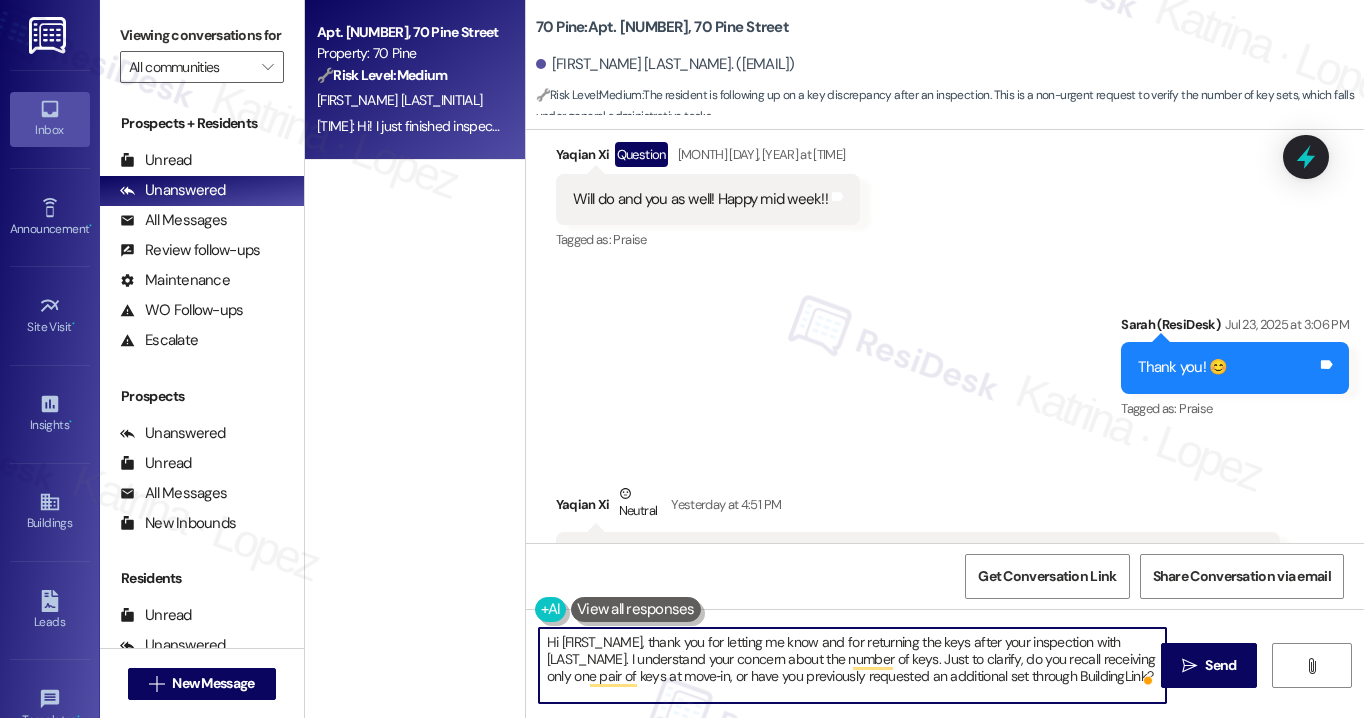 click on "Hi {{first_name}}, thank you for letting me know and for returning the keys after your inspection with Seal. I understand your concern about the number of keys. Just to clarify, do you recall receiving only one pair of keys at move‑in, or have you previously requested an additional set through BuildingLink?" at bounding box center (852, 665) 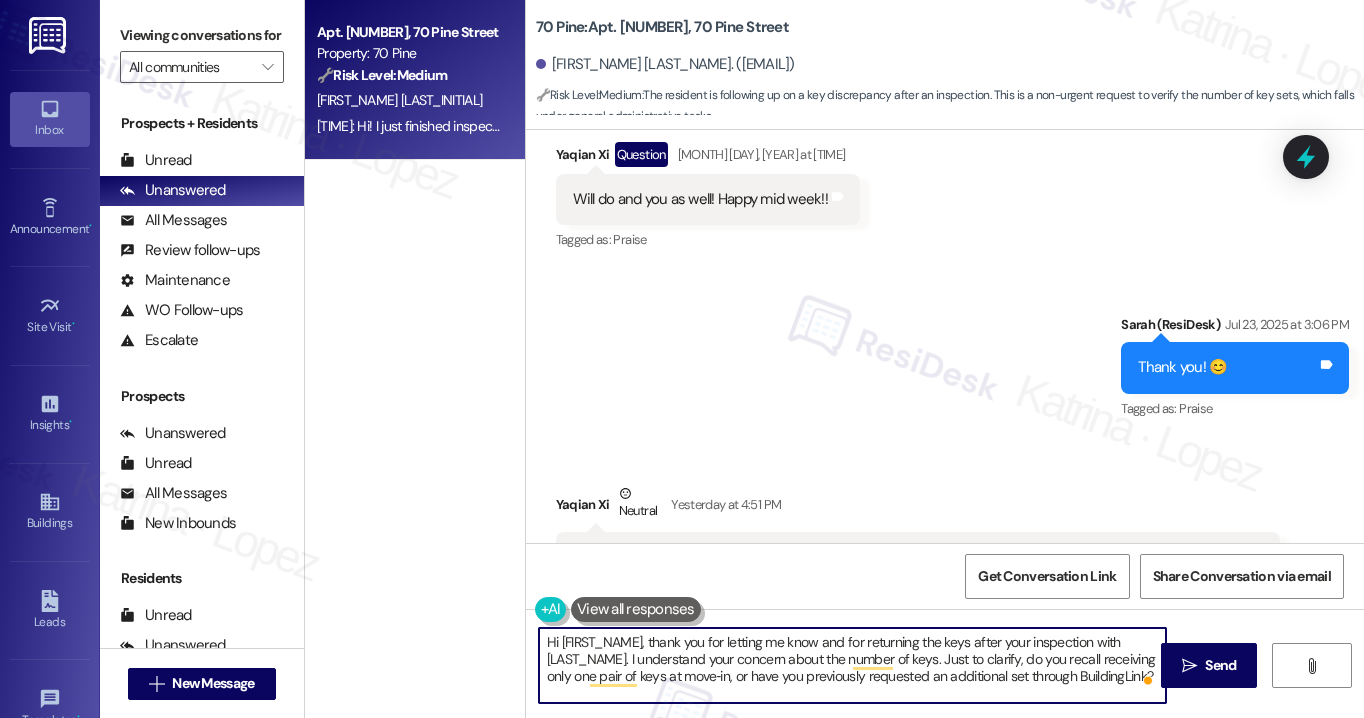click on "Hi {{first_name}}, thank you for letting me know and for returning the keys after your inspection with Seal. I understand your concern about the number of keys. Just to clarify, do you recall receiving only one pair of keys at move‑in, or have you previously requested an additional set through BuildingLink?" at bounding box center (852, 665) 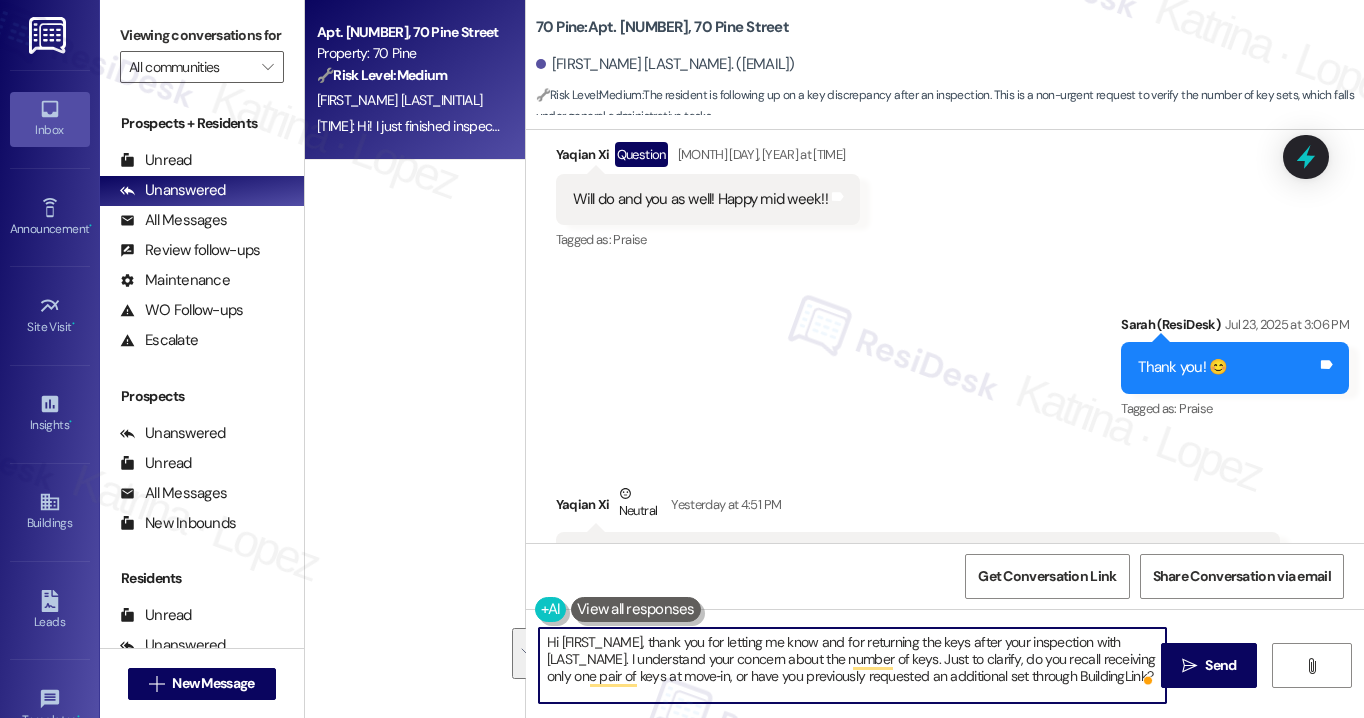 click on "Hi {{first_name}}, thank you for letting me know and for returning the keys after your inspection with Seal. I understand your concern about the number of keys. Just to clarify, do you recall receiving only one pair of keys at move‑in, or have you previously requested an additional set through BuildingLink?" at bounding box center (852, 665) 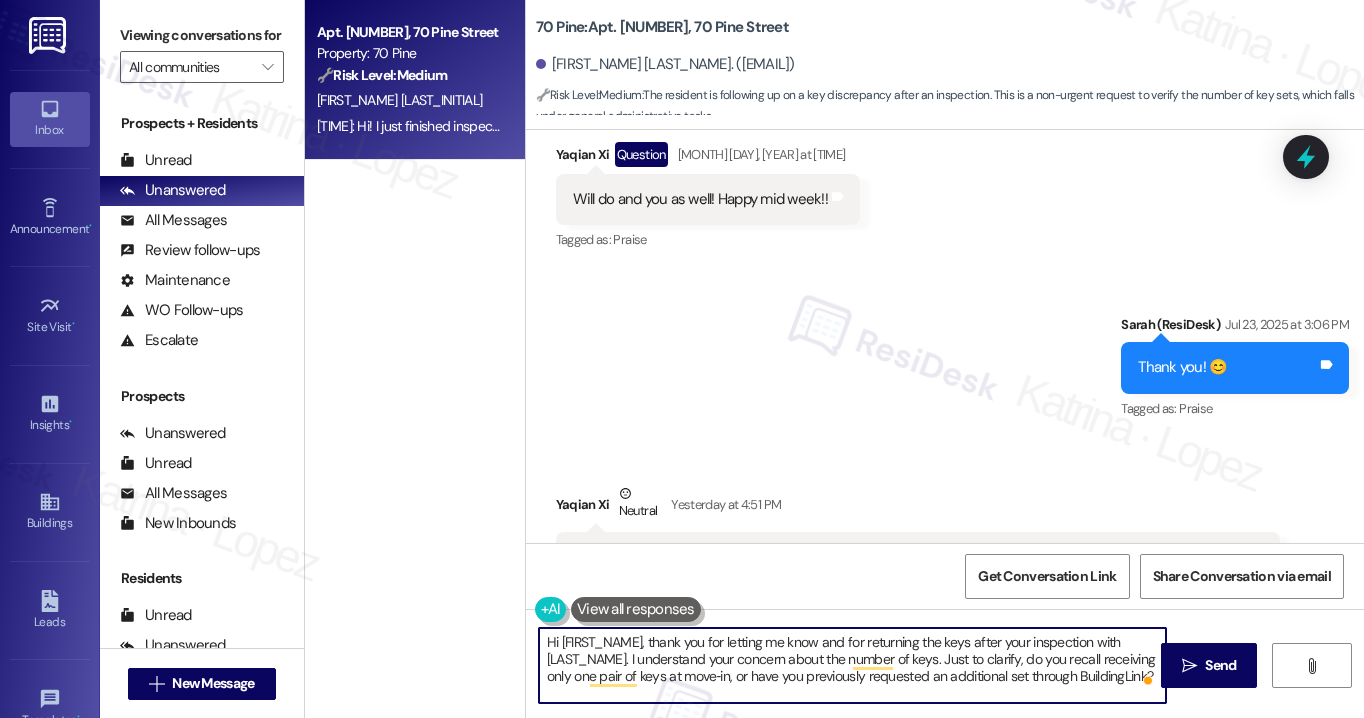 click on "Hi {{first_name}}, thank you for letting me know and for returning the keys after your inspection with Seal. I understand your concern about the number of keys. Just to clarify, do you recall receiving only one pair of keys at move‑in, or have you previously requested an additional set through BuildingLink?" at bounding box center (852, 665) 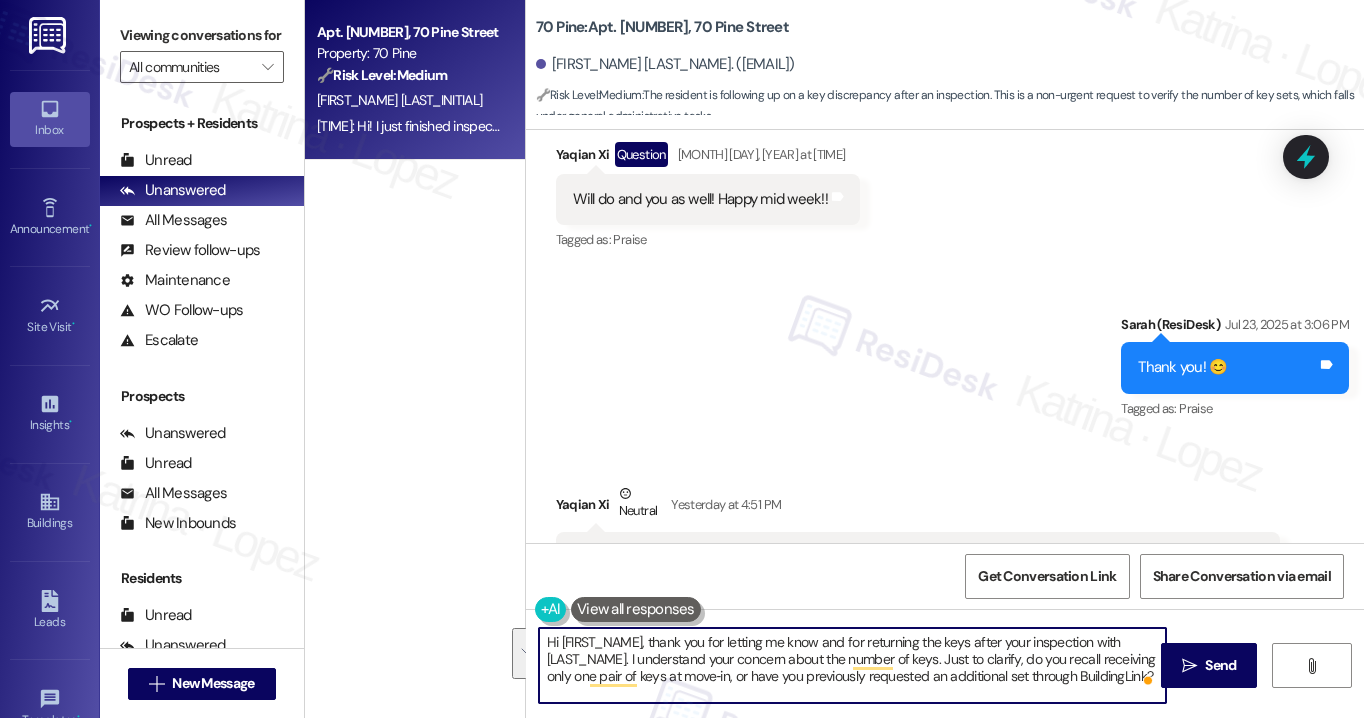 click on "Hi {{first_name}}, thank you for letting me know and for returning the keys after your inspection with Seal. I understand your concern about the number of keys. Just to clarify, do you recall receiving only one pair of keys at move‑in, or have you previously requested an additional set through BuildingLink?" at bounding box center [852, 665] 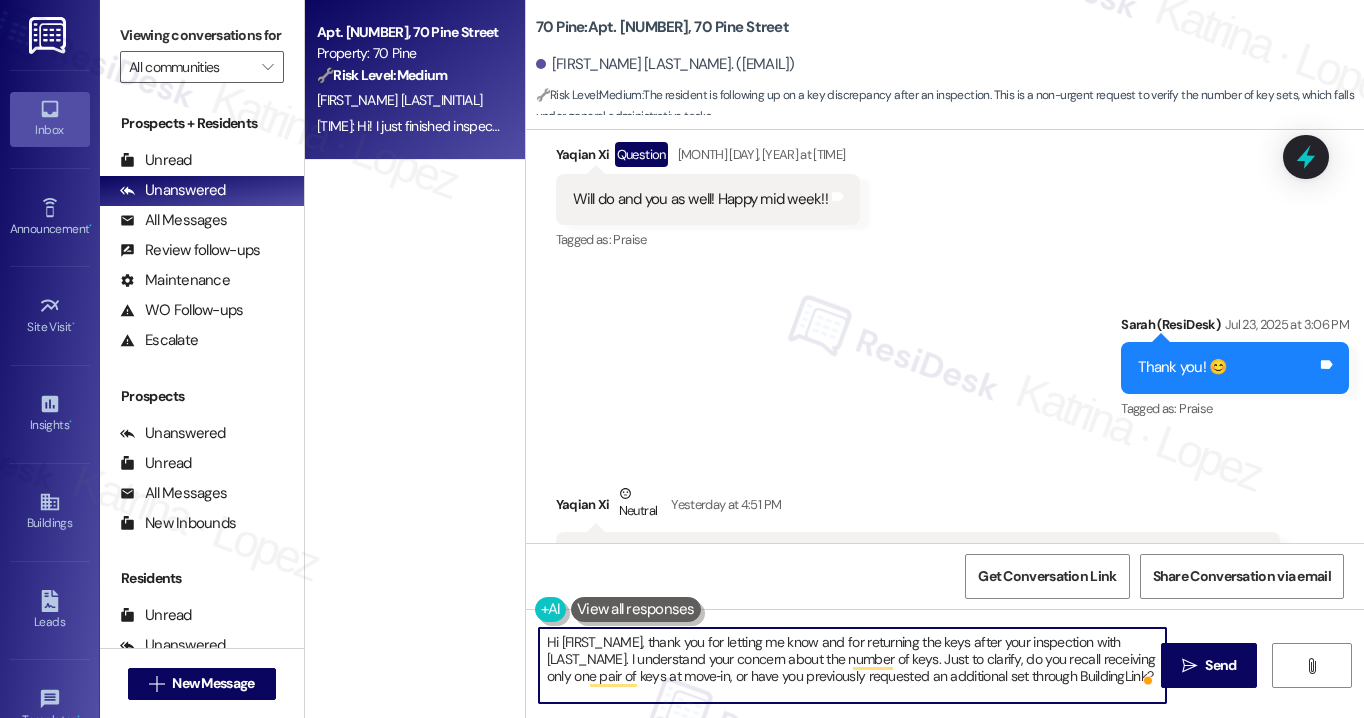 click on "Hi {{first_name}}, thank you for letting me know and for returning the keys after your inspection with Seal. I understand your concern about the number of keys. Just to clarify, do you recall receiving only one pair of keys at move‑in, or have you previously requested an additional set through BuildingLink?" at bounding box center [852, 665] 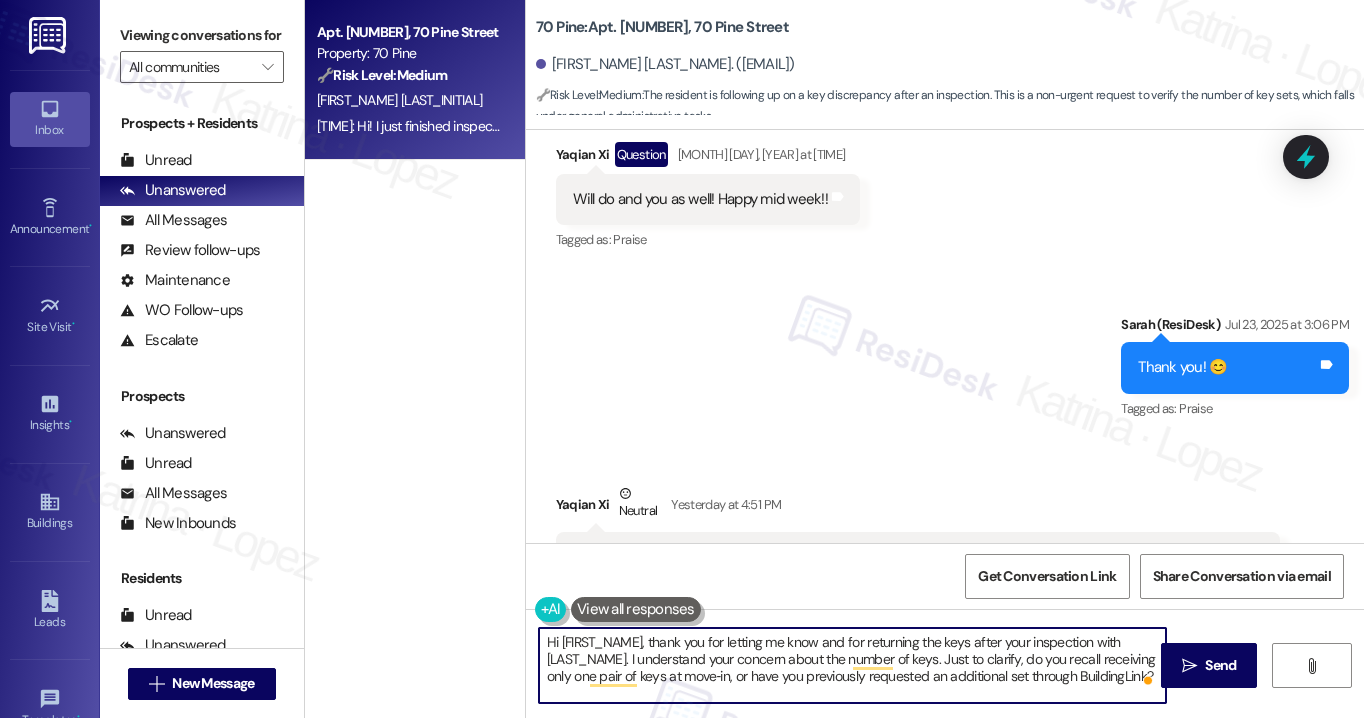 click on "Hi {{first_name}}, thank you for letting me know and for returning the keys after your inspection with Seal. I understand your concern about the number of keys. Just to clarify, do you recall receiving only one pair of keys at move‑in, or have you previously requested an additional set through BuildingLink?" at bounding box center (852, 665) 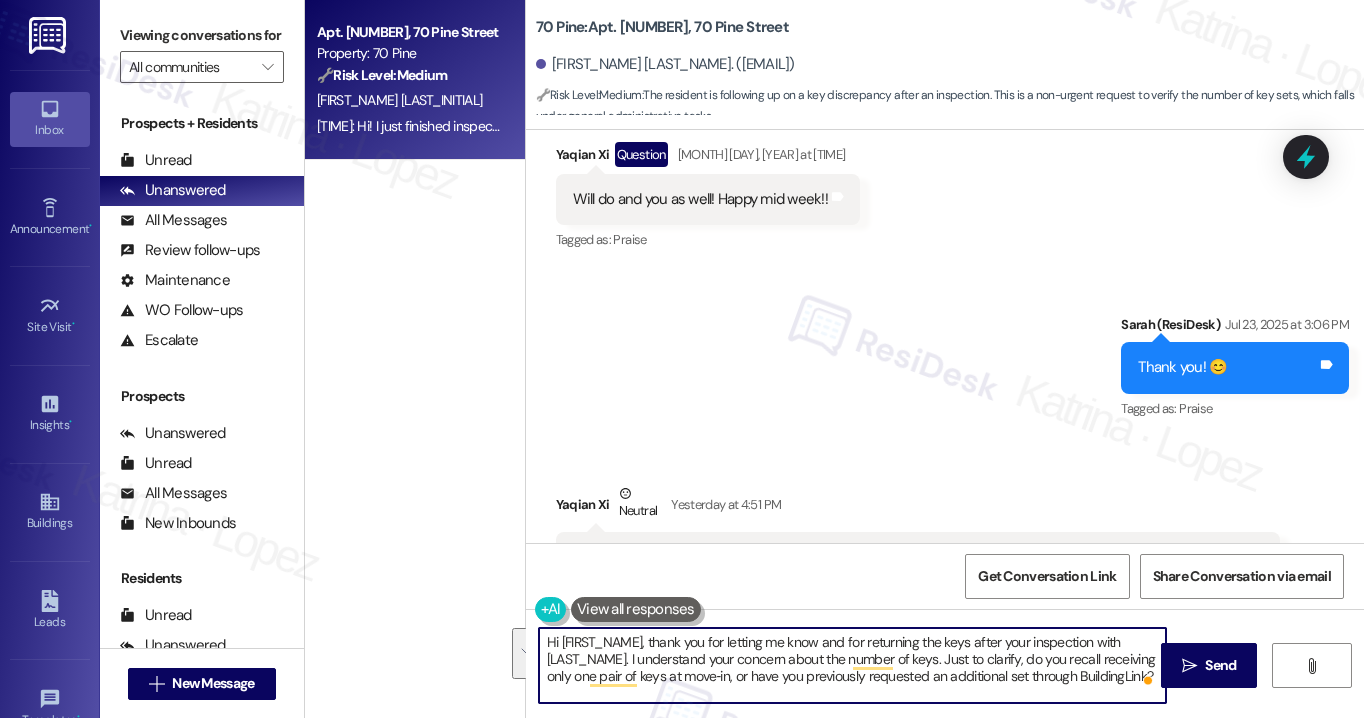 click on "Hi {{first_name}}, thank you for letting me know and for returning the keys after your inspection with Seal. I understand your concern about the number of keys. Just to clarify, do you recall receiving only one pair of keys at move‑in, or have you previously requested an additional set through BuildingLink?" at bounding box center [852, 665] 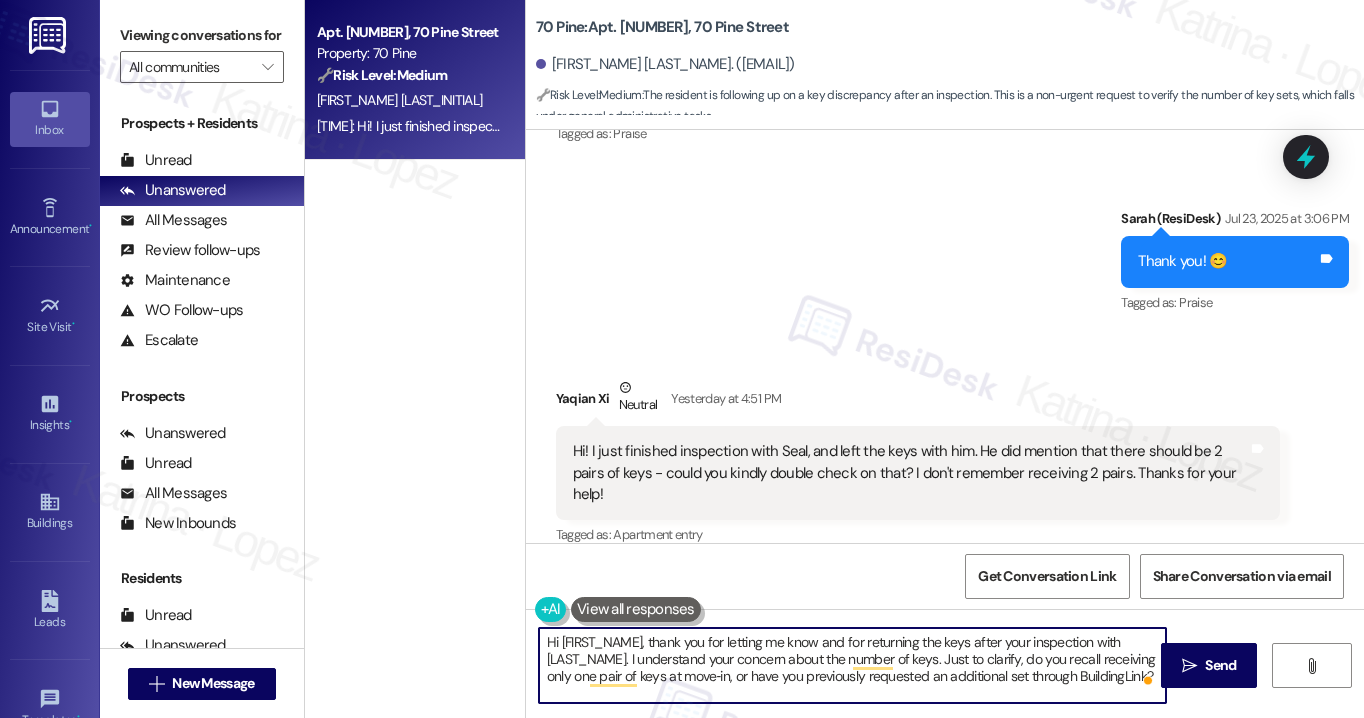 scroll, scrollTop: 10239, scrollLeft: 0, axis: vertical 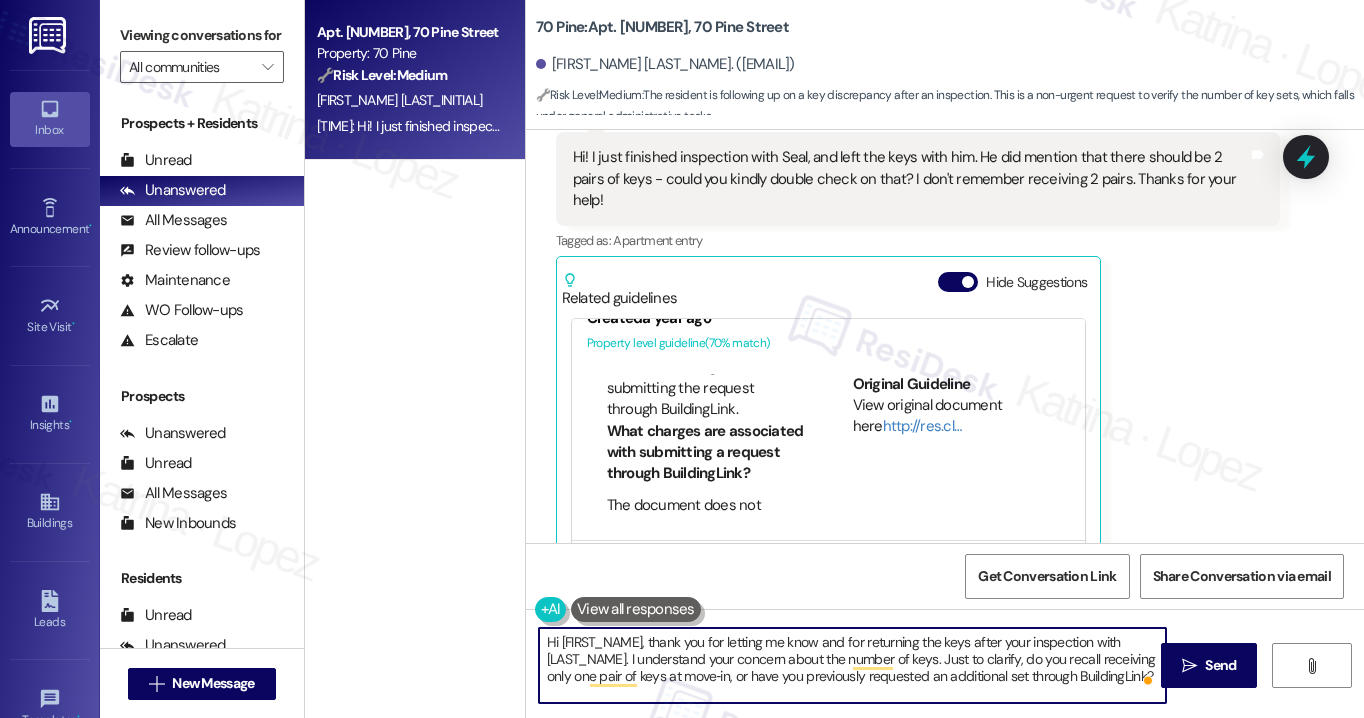 click on "Hi {{first_name}}, thank you for letting me know and for returning the keys after your inspection with Seal. I understand your concern about the number of keys. Just to clarify, do you recall receiving only one pair of keys at move‑in, or have you previously requested an additional set through BuildingLink?" at bounding box center [852, 665] 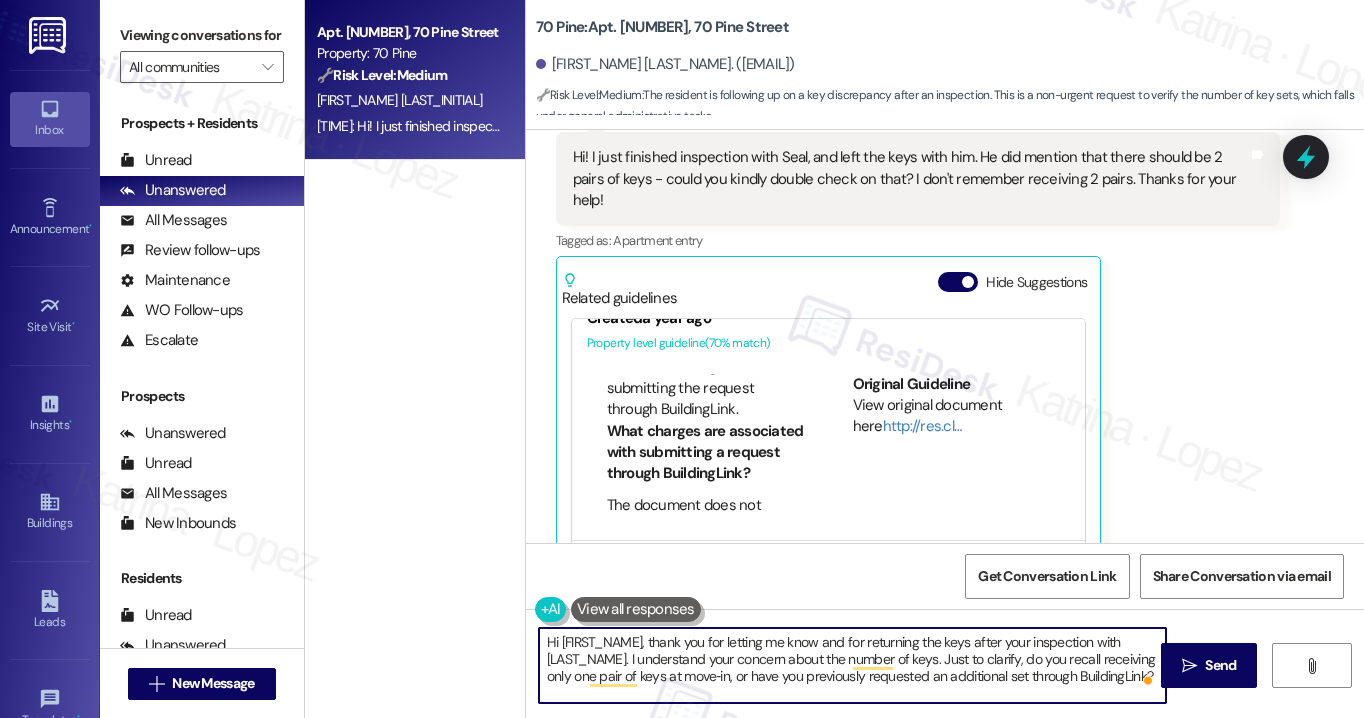 click on "Hi {{first_name}}, thank you for letting me know and for returning the keys after your inspection with Seal. I understand your concern about the number of keys. Just to clarify, do you recall receiving only one pair of keys at move‑in, or have you previously requested an additional set through BuildingLink?" at bounding box center [852, 665] 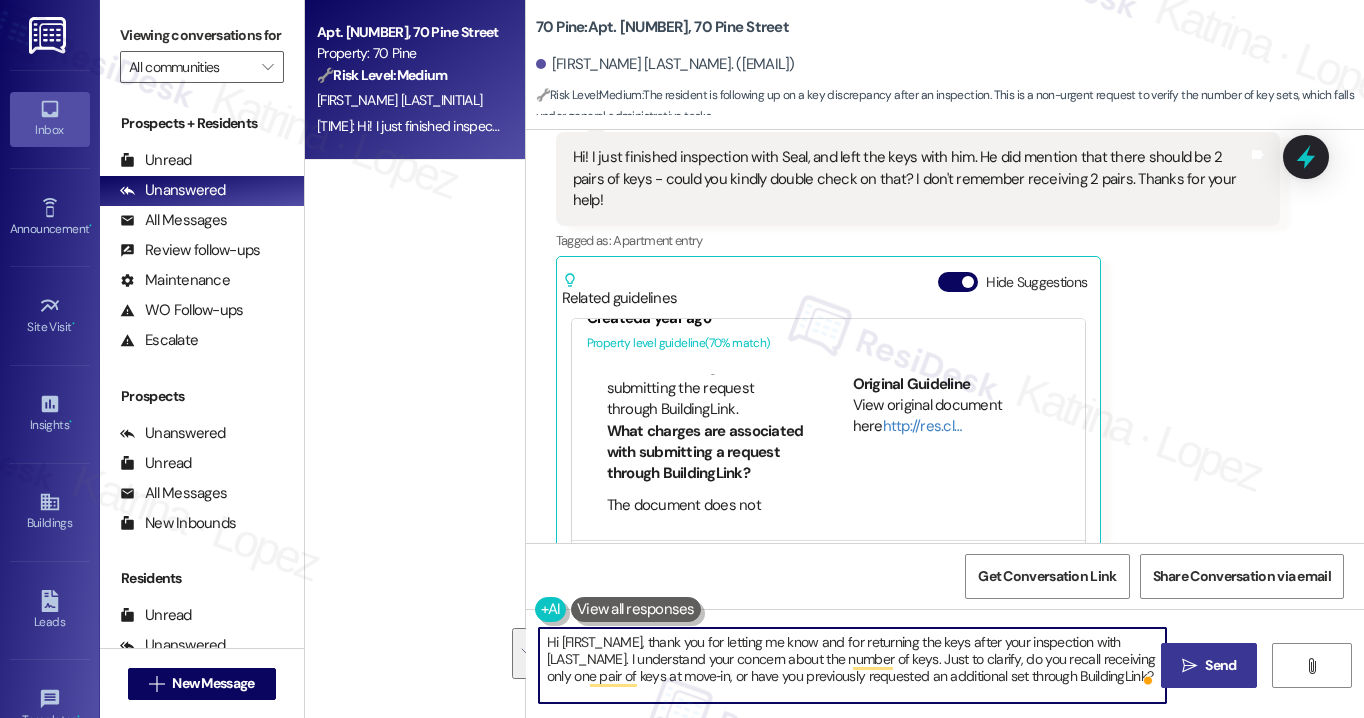 type on "Hi {{first_name}}, thank you for letting me know and for returning the keys after your inspection with Seal. I understand your concern about the number of keys. Just to clarify, do you recall receiving only one pair of keys at move‑in, or have you previously requested an additional set through BuildingLink?" 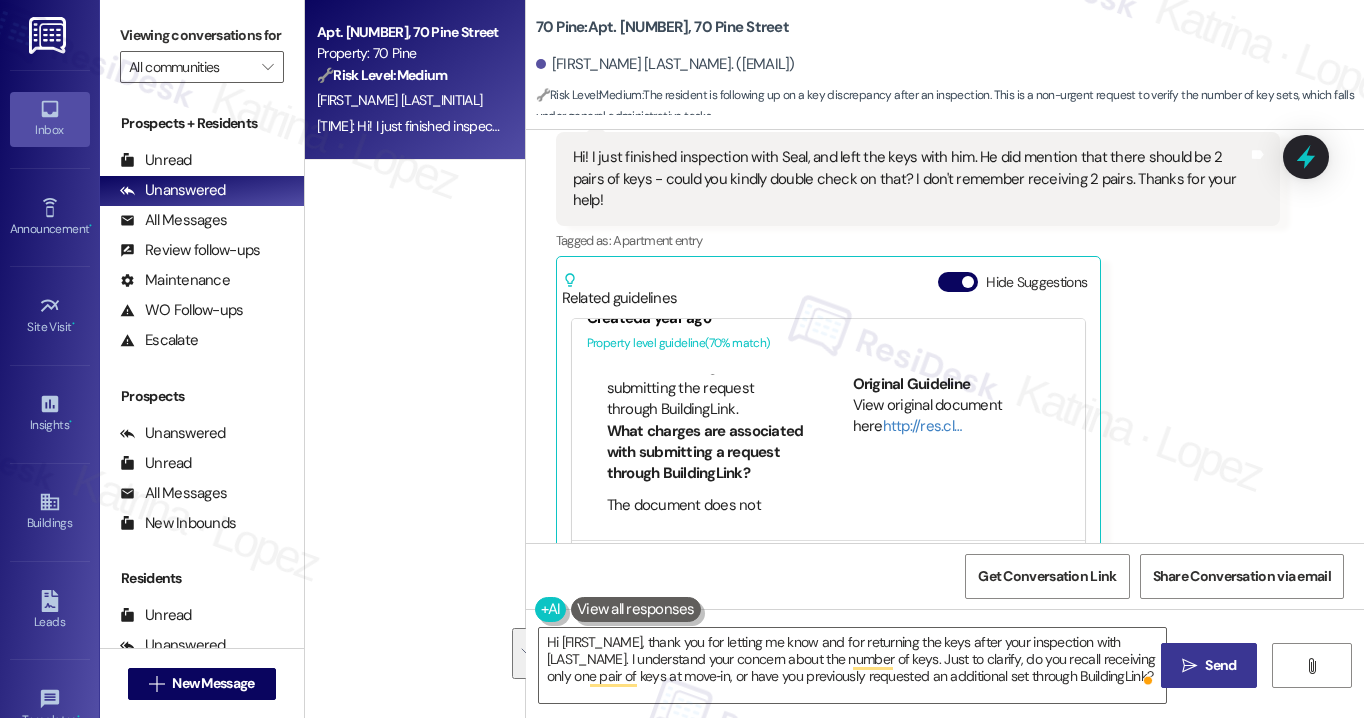 click on " Send" at bounding box center [1209, 665] 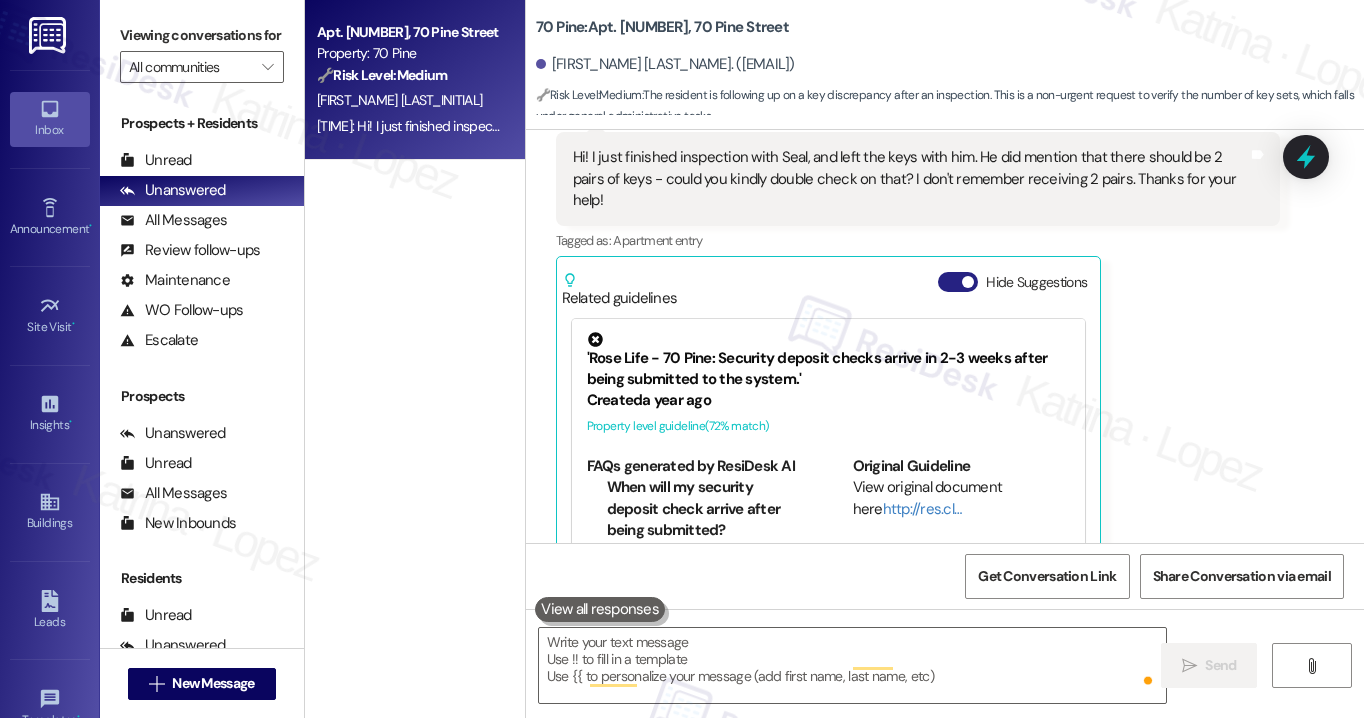 click at bounding box center (968, 282) 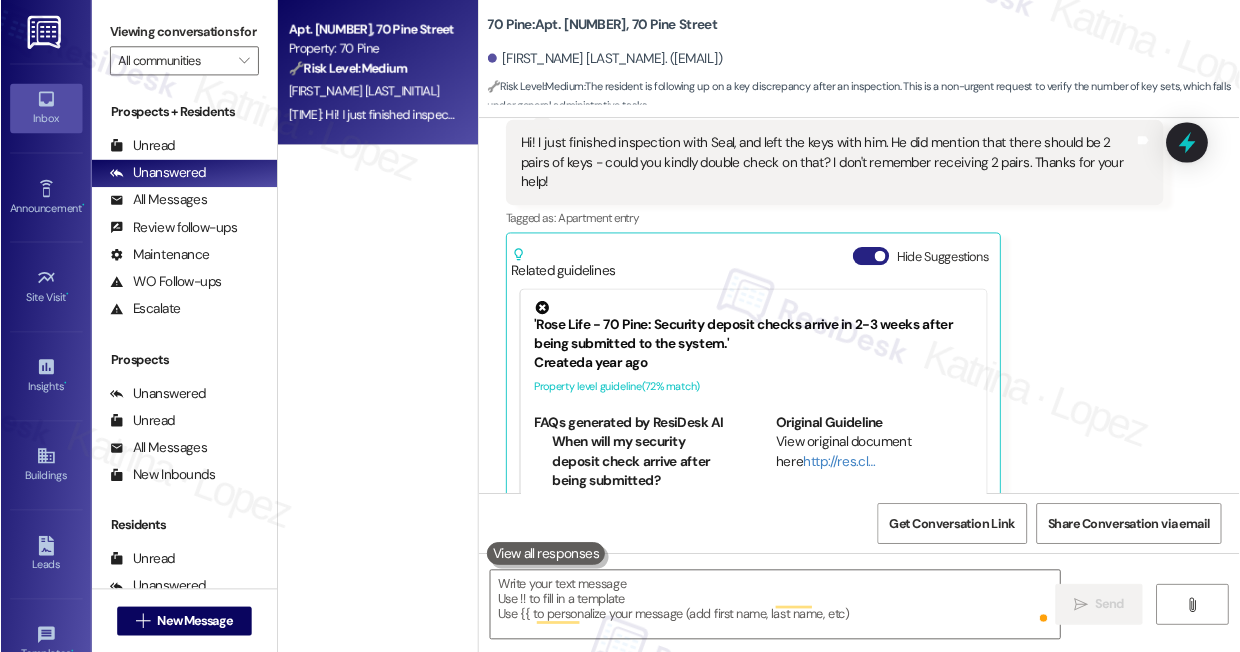 scroll, scrollTop: 10186, scrollLeft: 0, axis: vertical 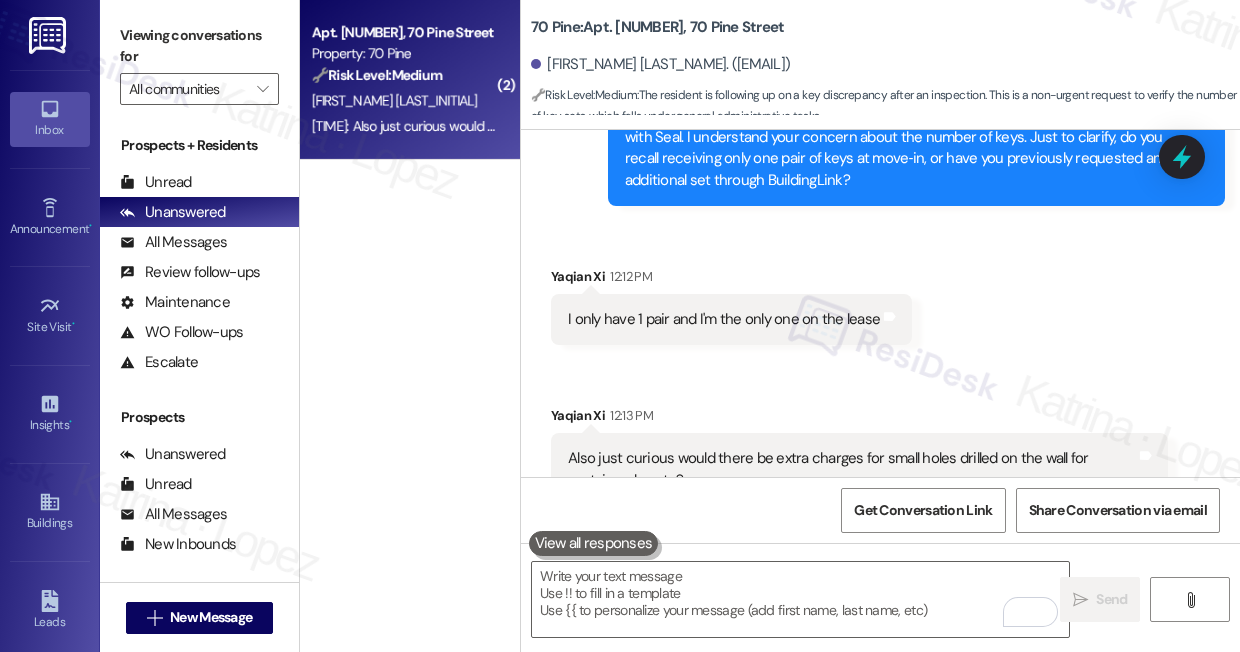 click on "I only have 1 pair and I'm the only one on the lease" at bounding box center (724, 319) 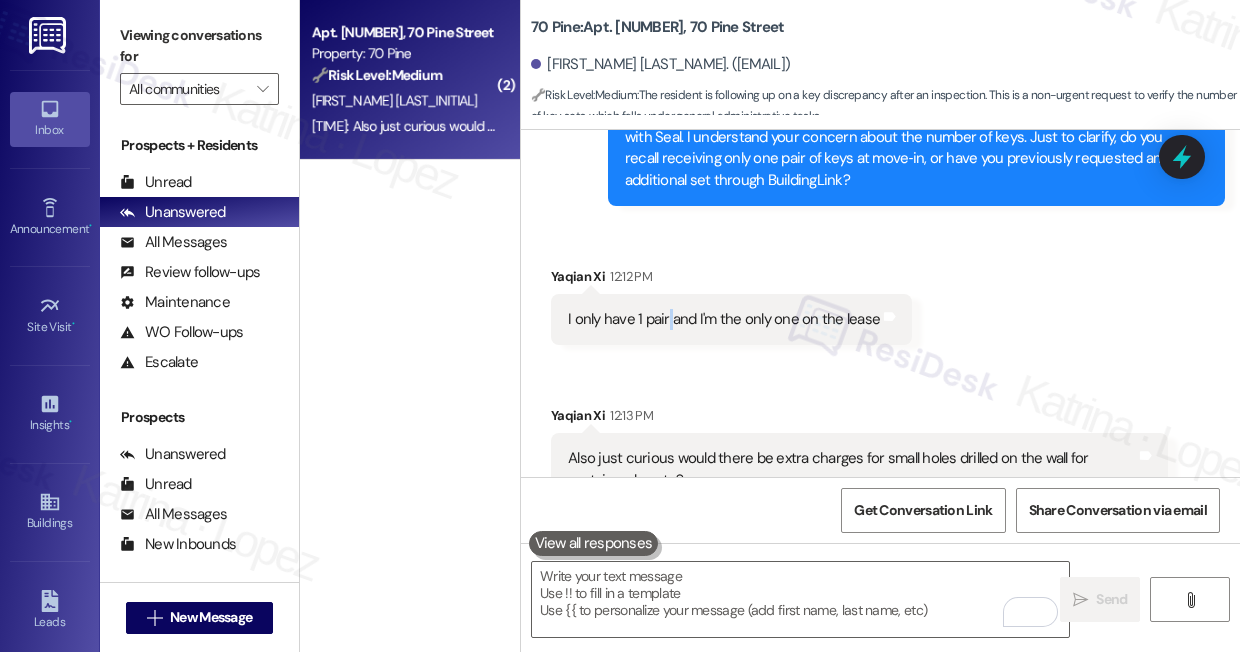 click on "I only have 1 pair and I'm the only one on the lease" at bounding box center (724, 319) 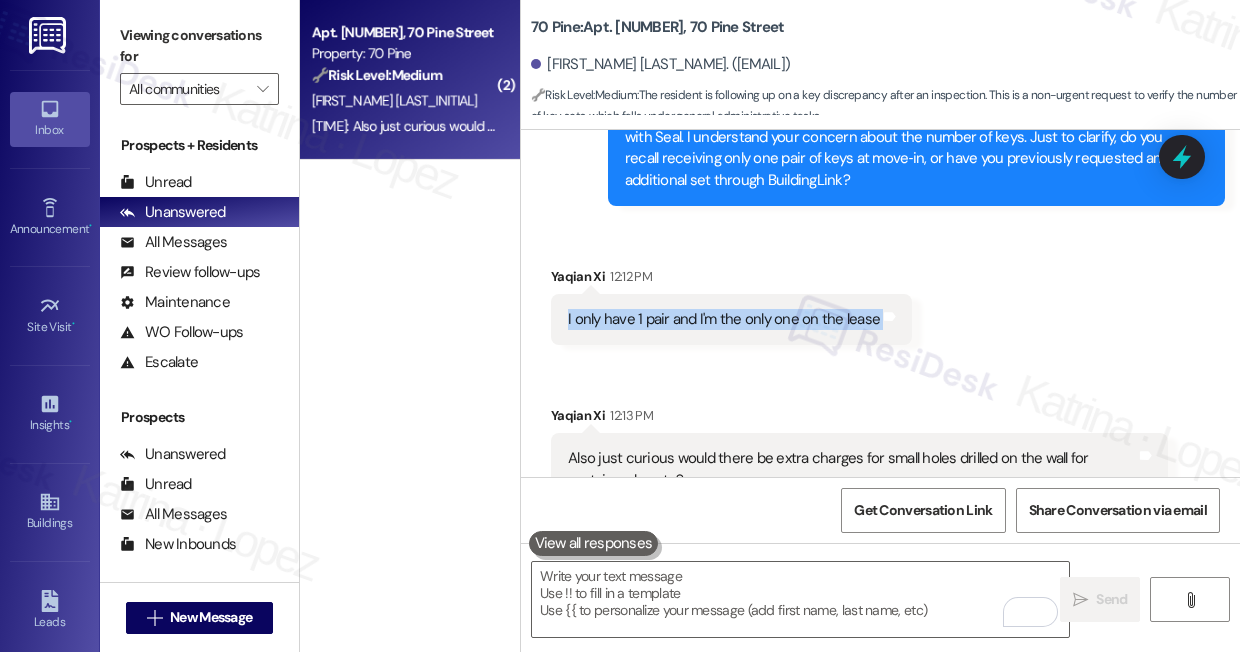 click on "I only have 1 pair and I'm the only one on the lease" at bounding box center [724, 319] 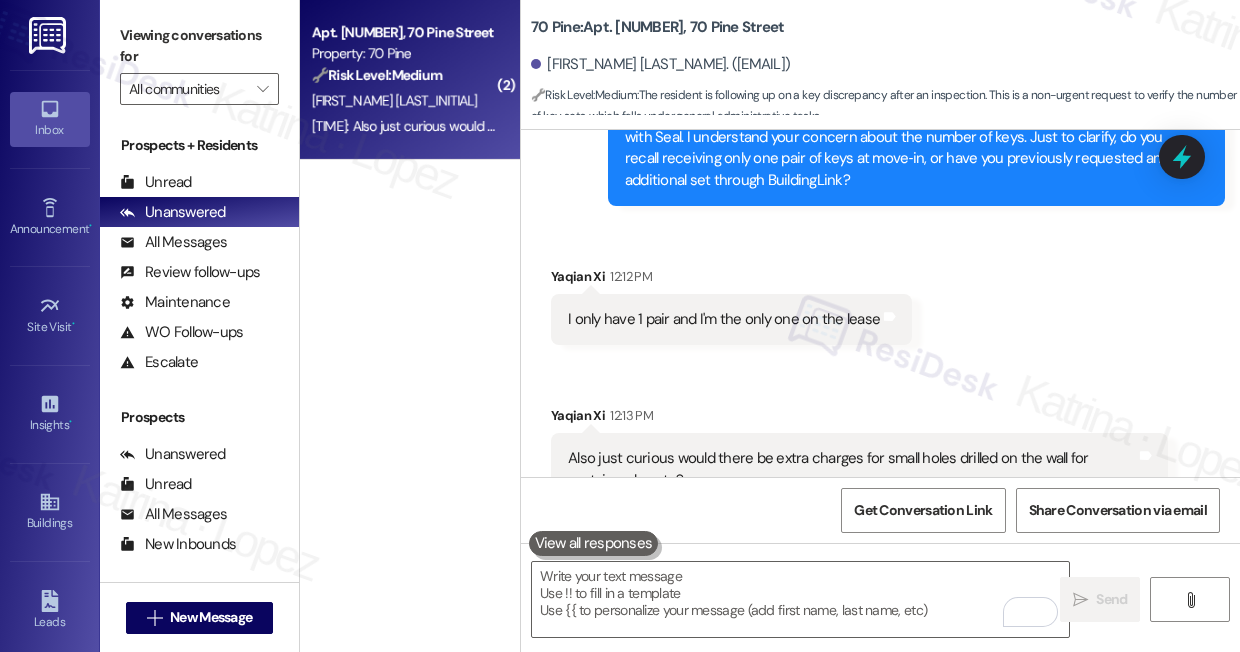 click on "Also just curious would there be extra charges for small holes drilled on the wall for curtain poles etc?" at bounding box center (852, 469) 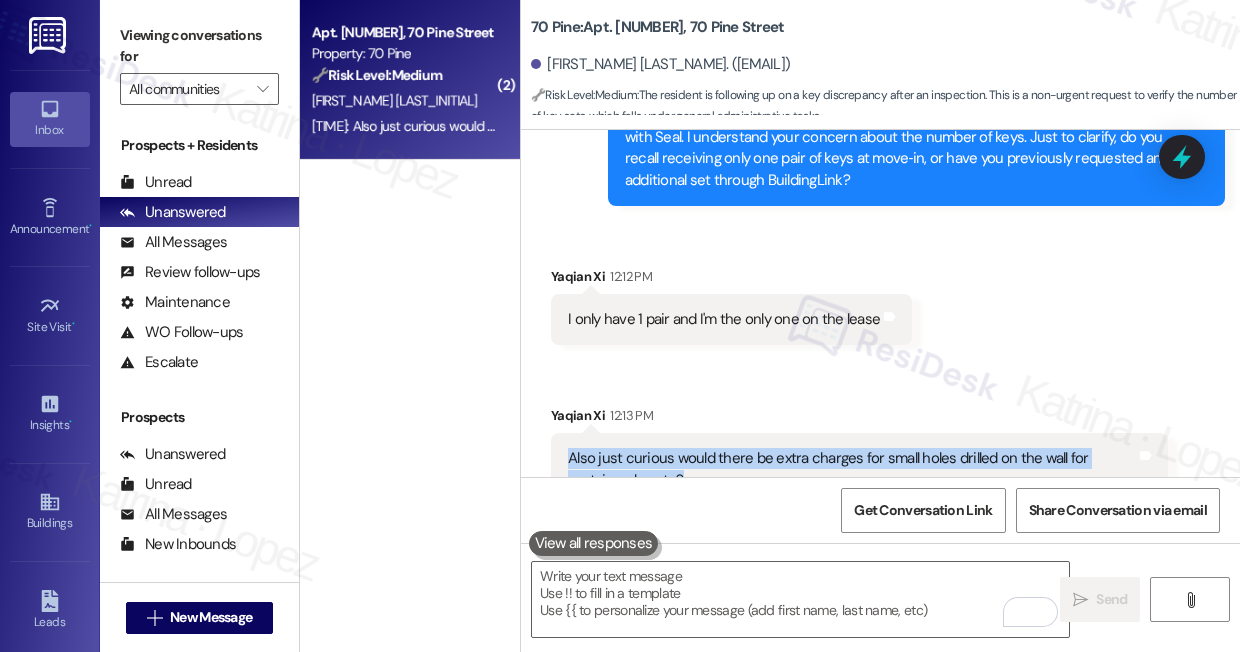 click on "Also just curious would there be extra charges for small holes drilled on the wall for curtain poles etc?" at bounding box center (852, 469) 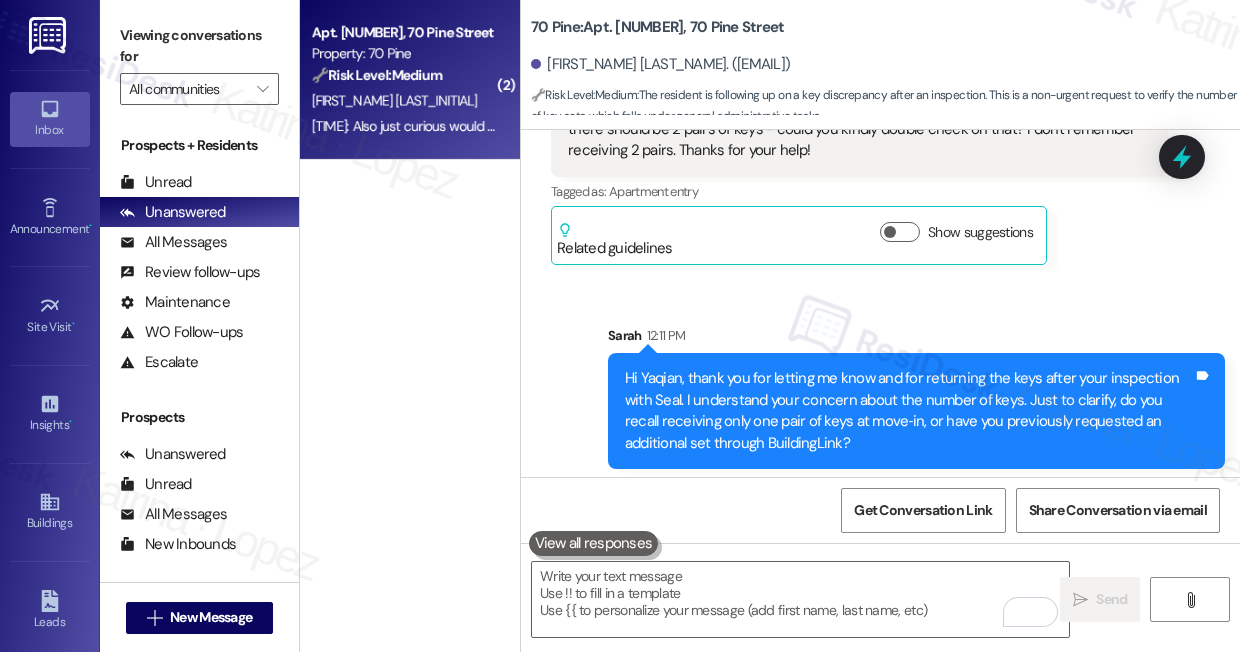 scroll, scrollTop: 10643, scrollLeft: 0, axis: vertical 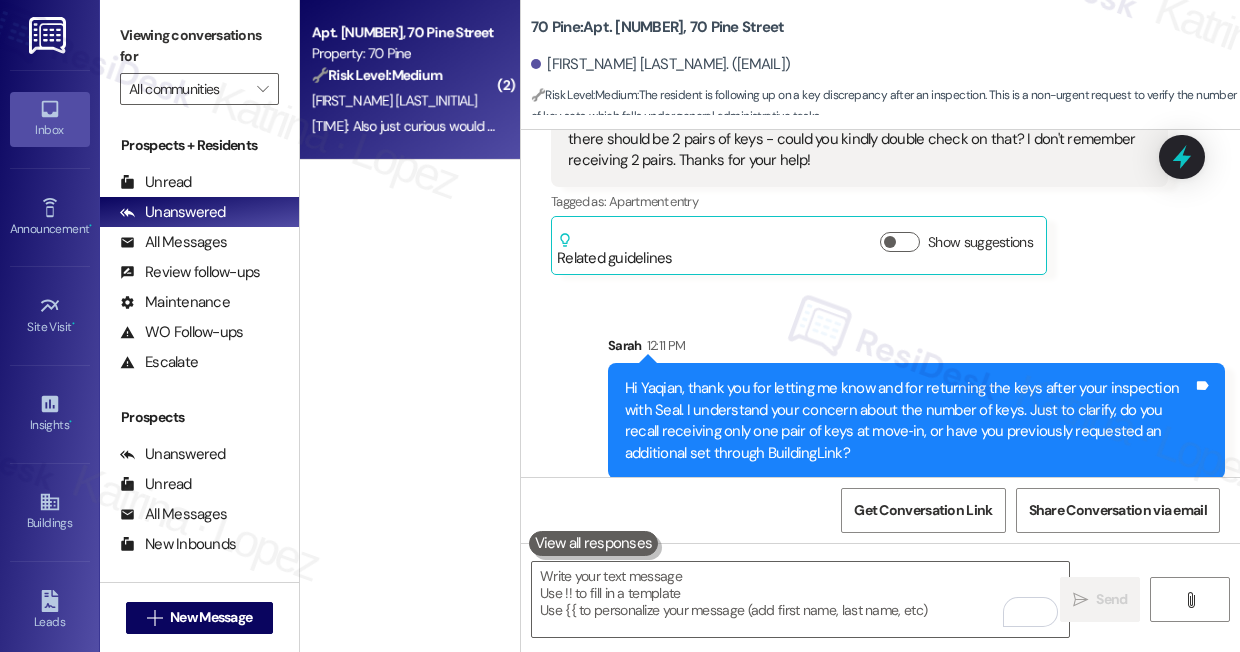 click on "Hi Yaqian, thank you for letting me know and for returning the keys after your inspection with Seal. I understand your concern about the number of keys. Just to clarify, do you recall receiving only one pair of keys at move‑in, or have you previously requested an additional set through BuildingLink?" at bounding box center [909, 421] 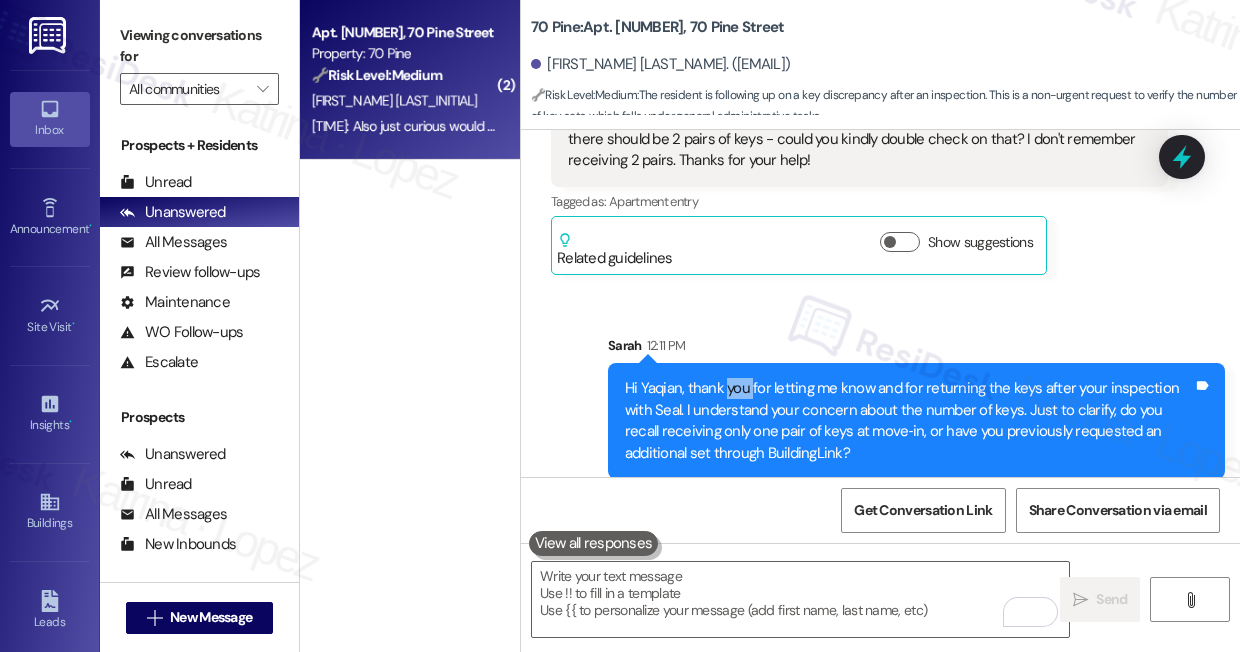 click on "Hi Yaqian, thank you for letting me know and for returning the keys after your inspection with Seal. I understand your concern about the number of keys. Just to clarify, do you recall receiving only one pair of keys at move‑in, or have you previously requested an additional set through BuildingLink?" at bounding box center (909, 421) 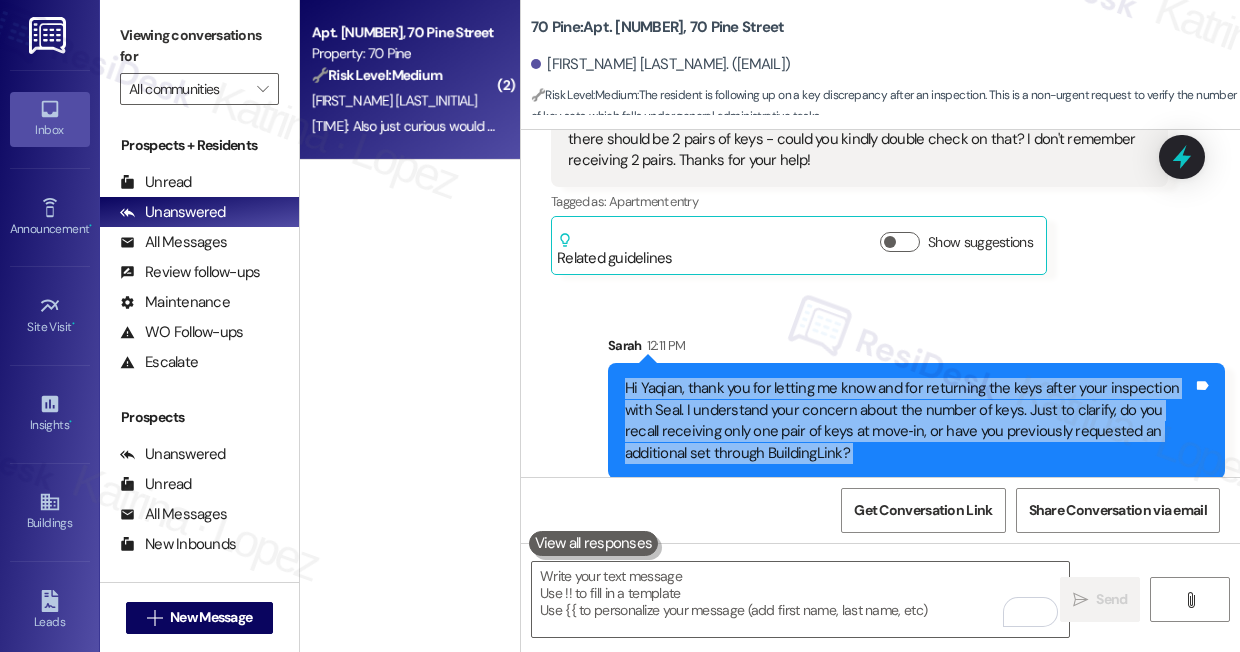 click on "Hi Yaqian, thank you for letting me know and for returning the keys after your inspection with Seal. I understand your concern about the number of keys. Just to clarify, do you recall receiving only one pair of keys at move‑in, or have you previously requested an additional set through BuildingLink?" at bounding box center (909, 421) 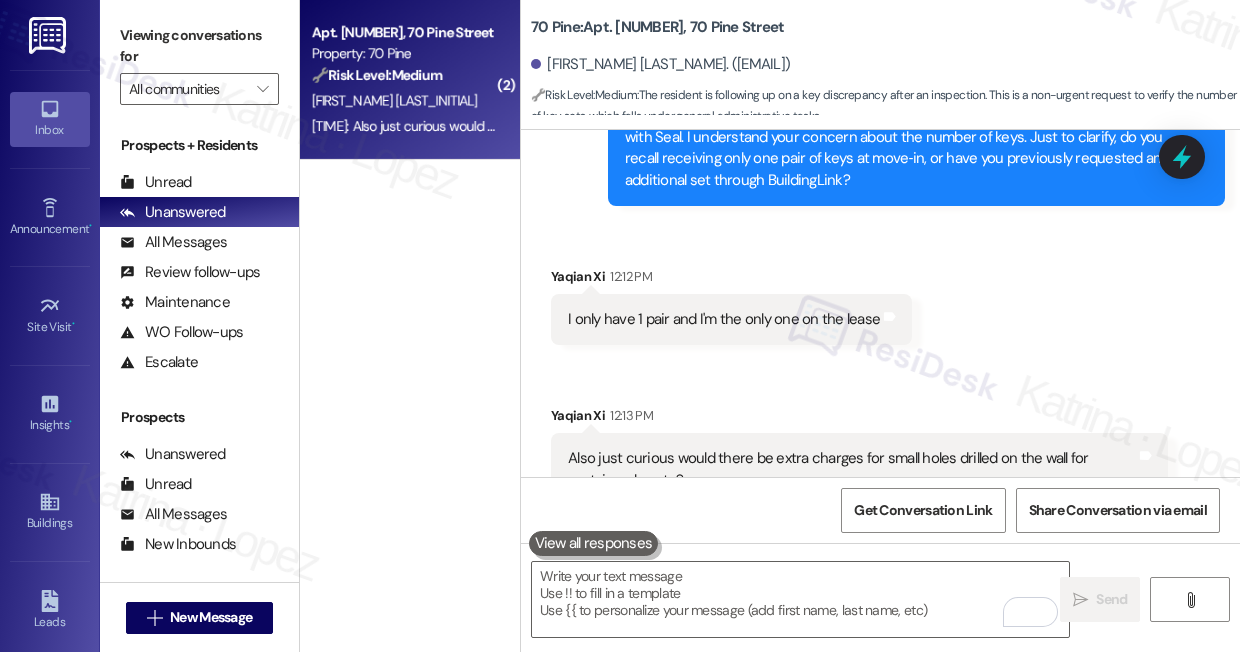click on "I only have 1 pair and I'm the only one on the lease" at bounding box center [724, 319] 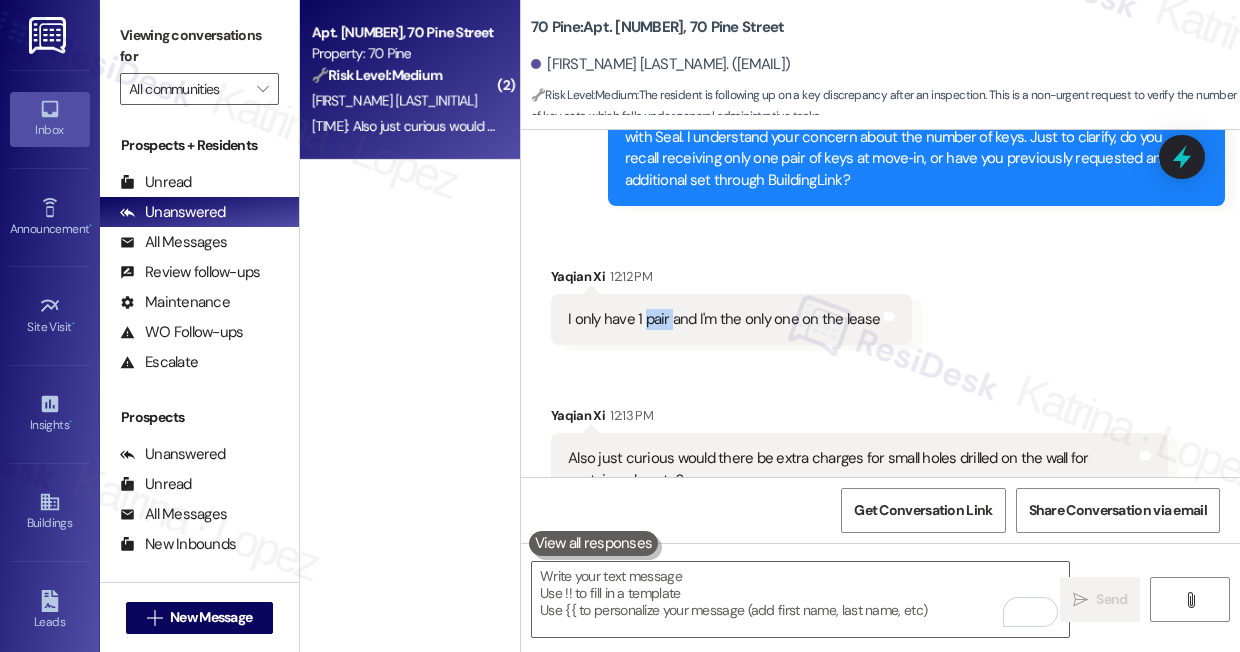click on "I only have 1 pair and I'm the only one on the lease" at bounding box center [724, 319] 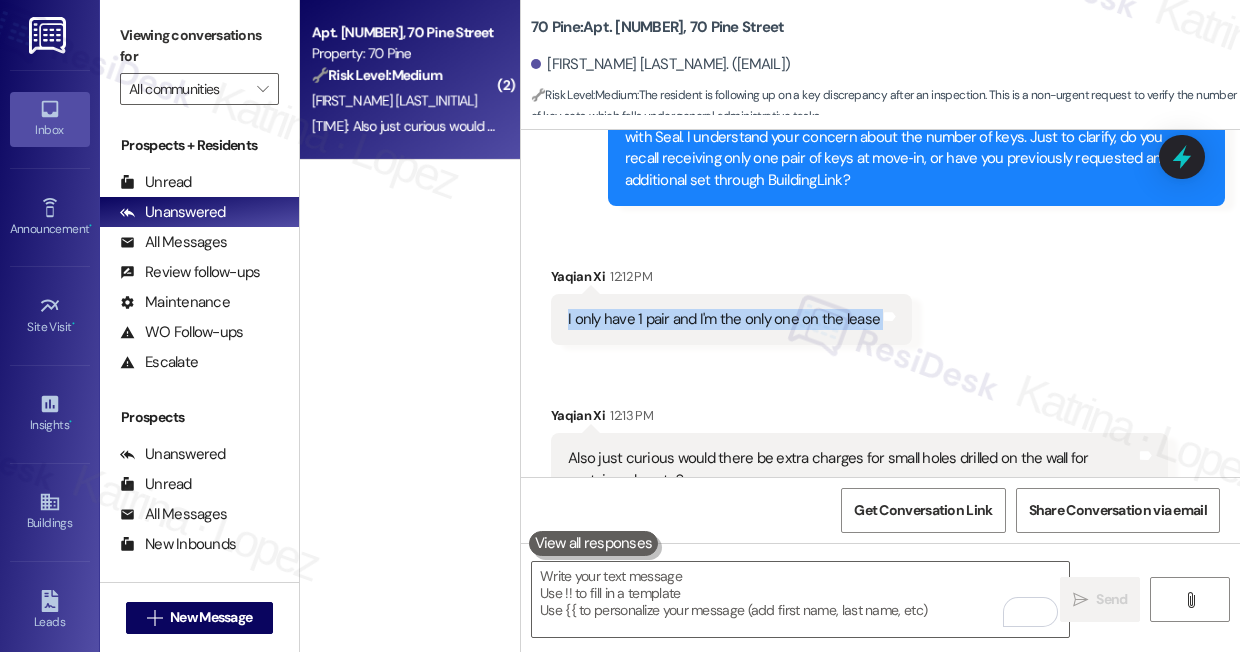 click on "I only have 1 pair and I'm the only one on the lease" at bounding box center (724, 319) 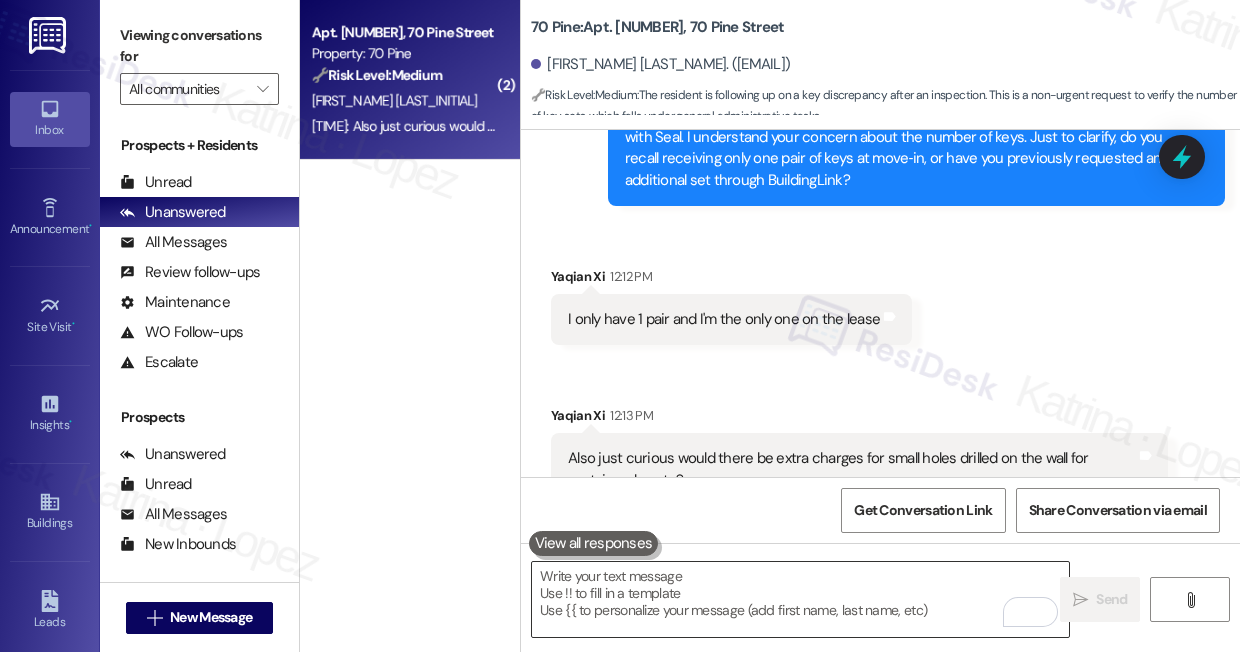 click at bounding box center (800, 599) 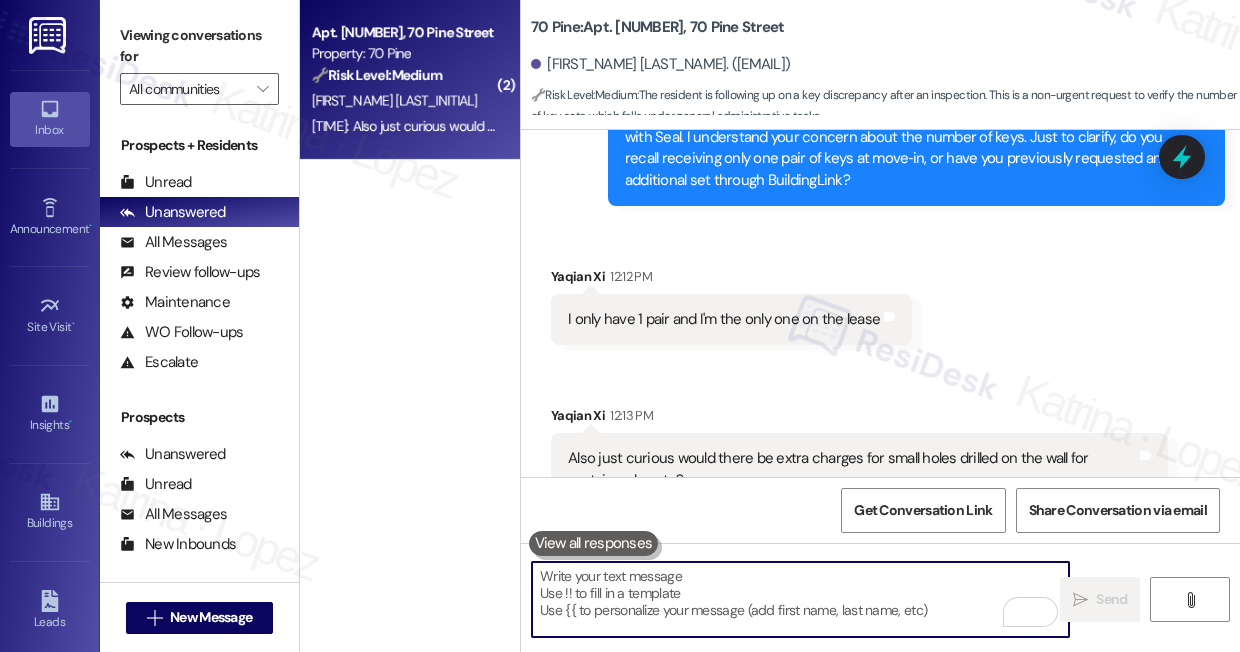 click on "Also just curious would there be extra charges for small holes drilled on the wall for curtain poles etc?" at bounding box center [852, 469] 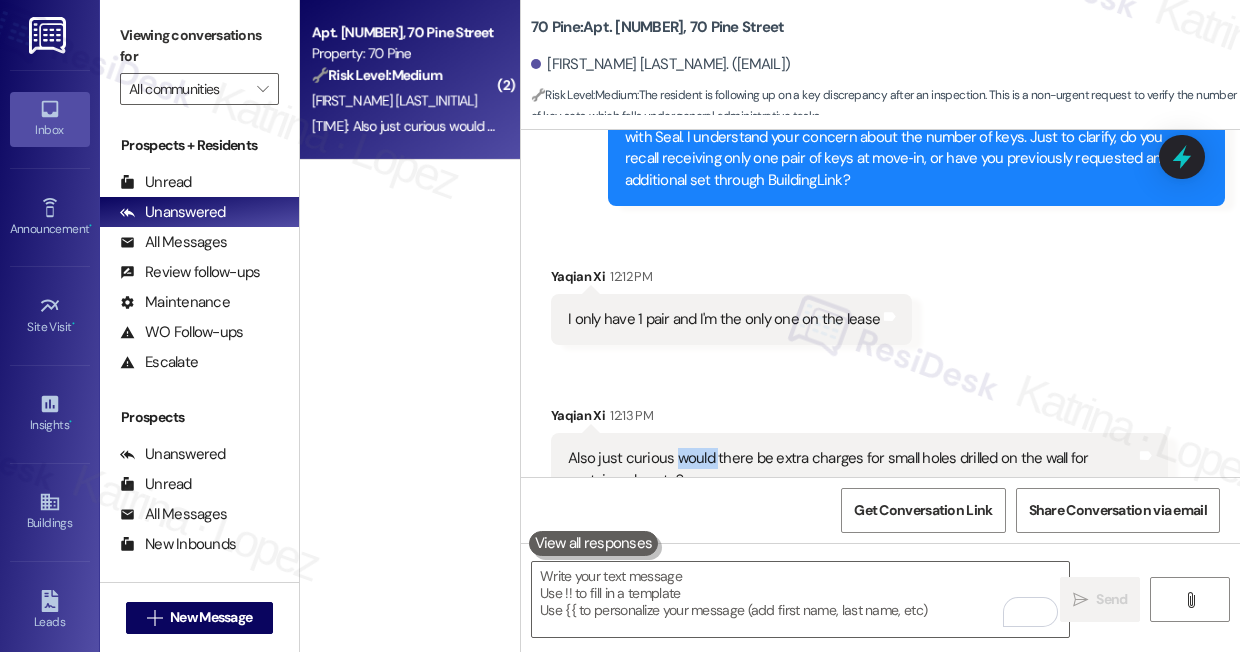 click on "Also just curious would there be extra charges for small holes drilled on the wall for curtain poles etc?" at bounding box center (852, 469) 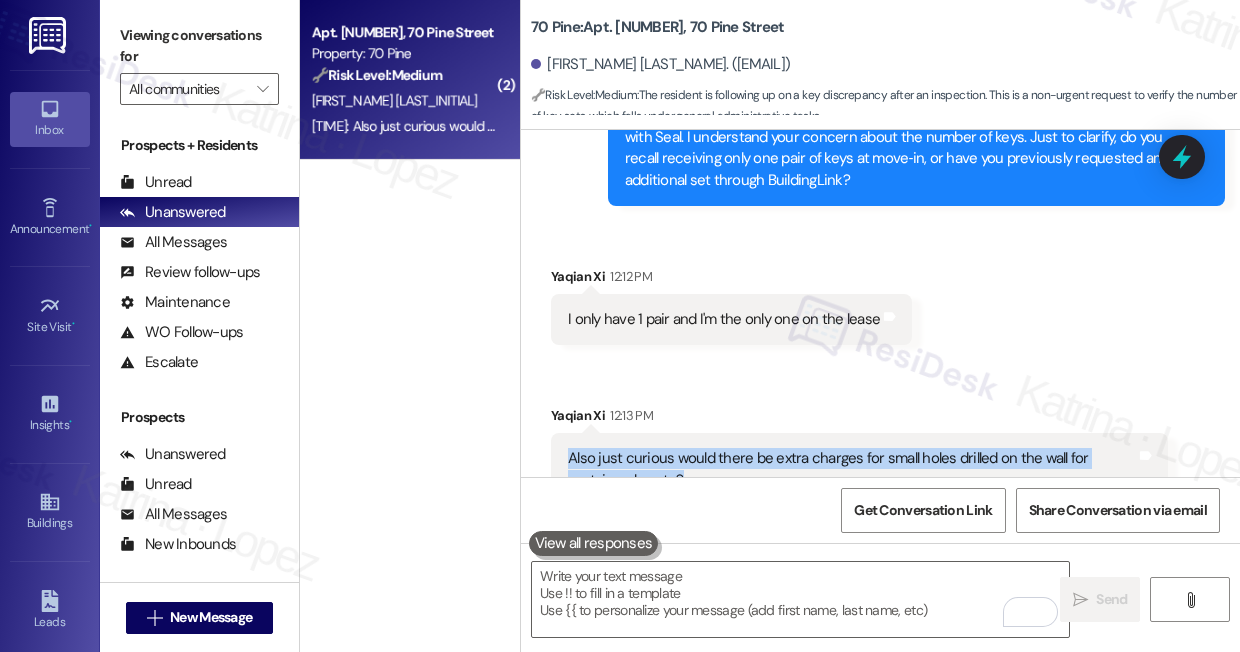 click on "Also just curious would there be extra charges for small holes drilled on the wall for curtain poles etc?" at bounding box center [852, 469] 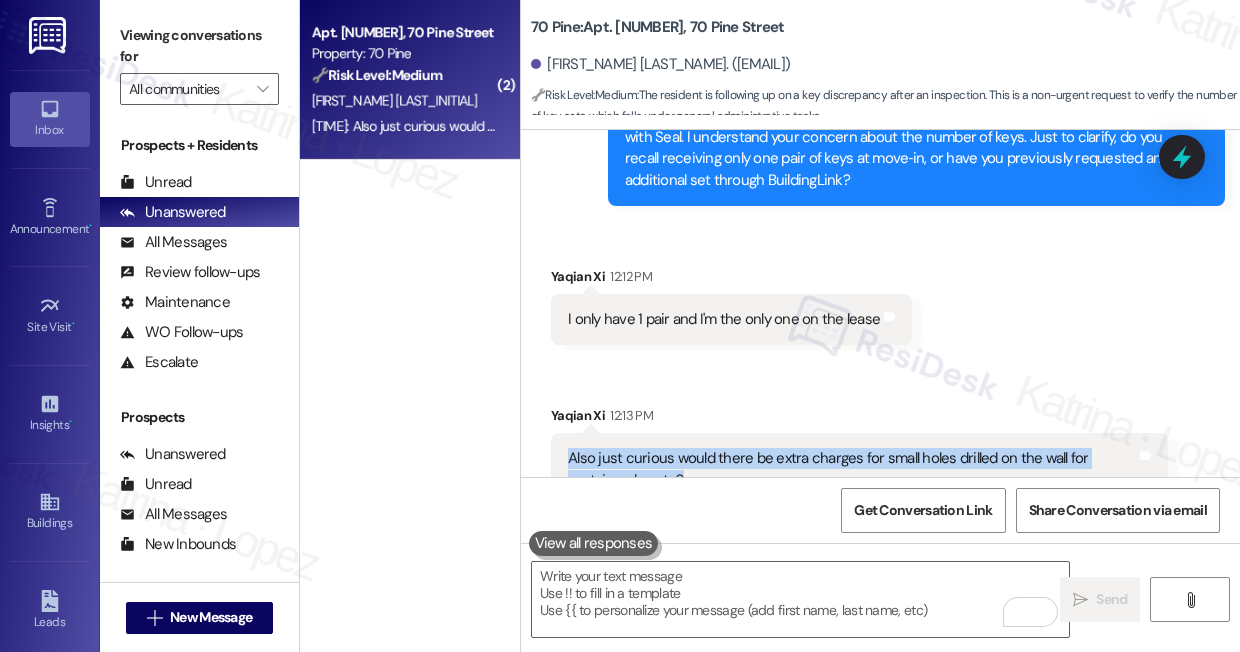 copy on "Also just curious would there be extra charges for small holes drilled on the wall for curtain poles etc?  Tags and notes" 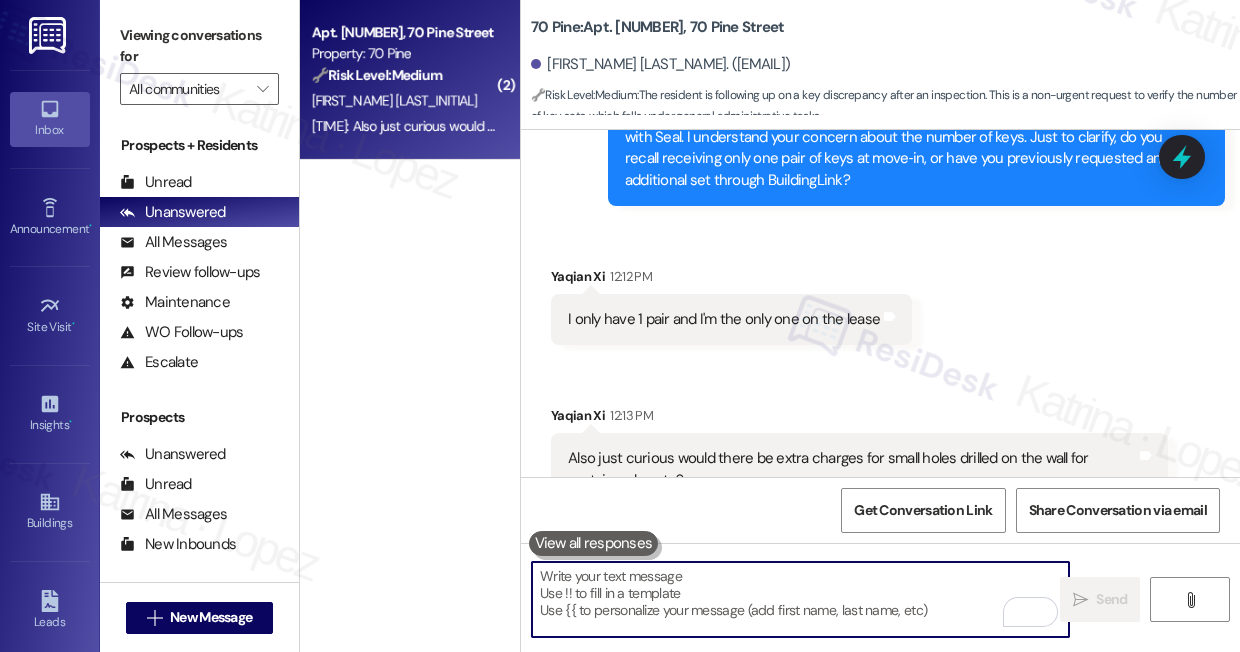 click at bounding box center (800, 599) 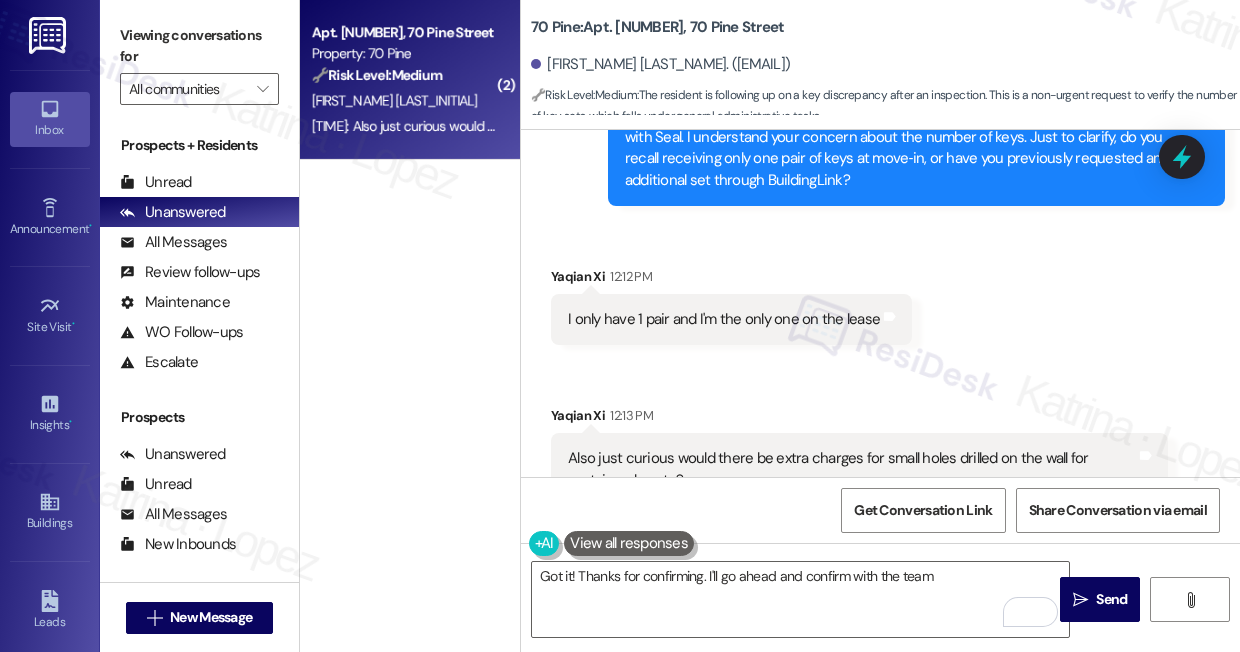 click on "I only have 1 pair and I'm the only one on the lease" at bounding box center (724, 319) 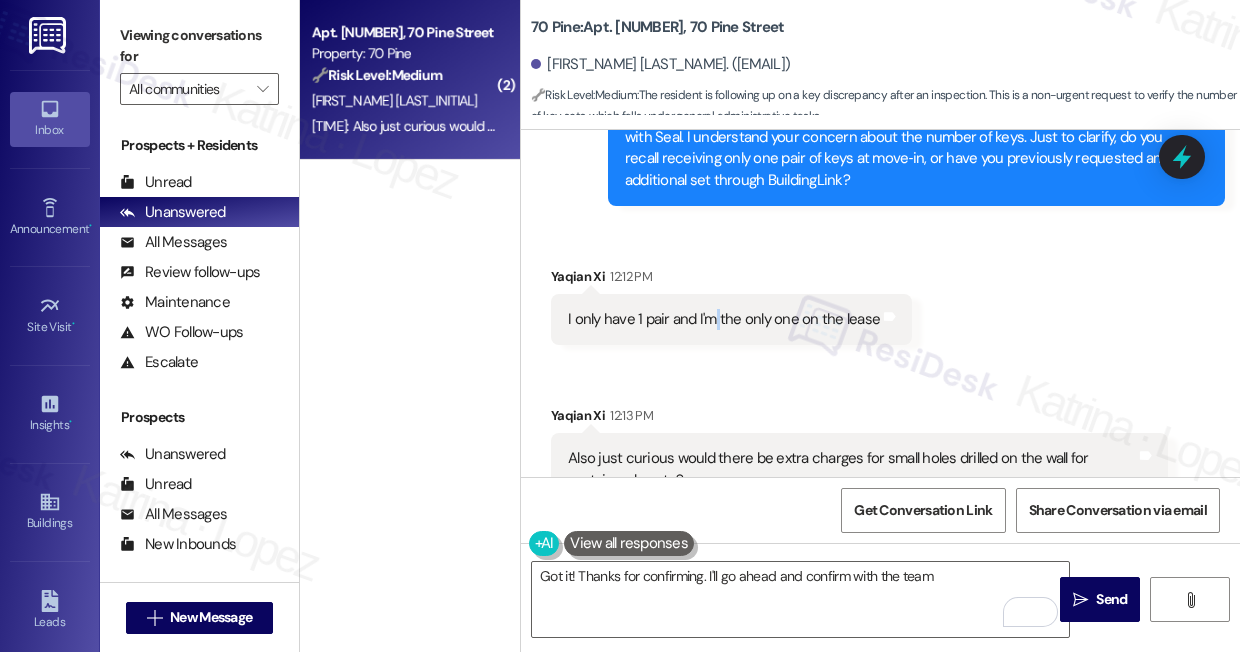 click on "I only have 1 pair and I'm the only one on the lease" at bounding box center (724, 319) 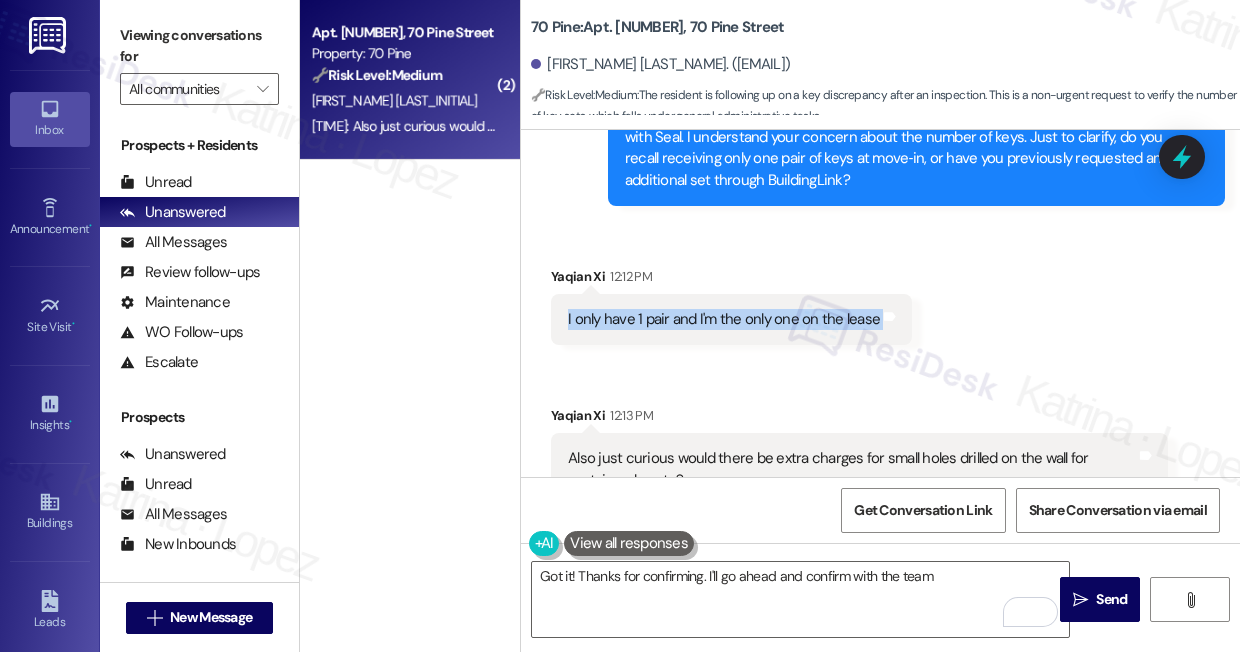 click on "I only have 1 pair and I'm the only one on the lease" at bounding box center (724, 319) 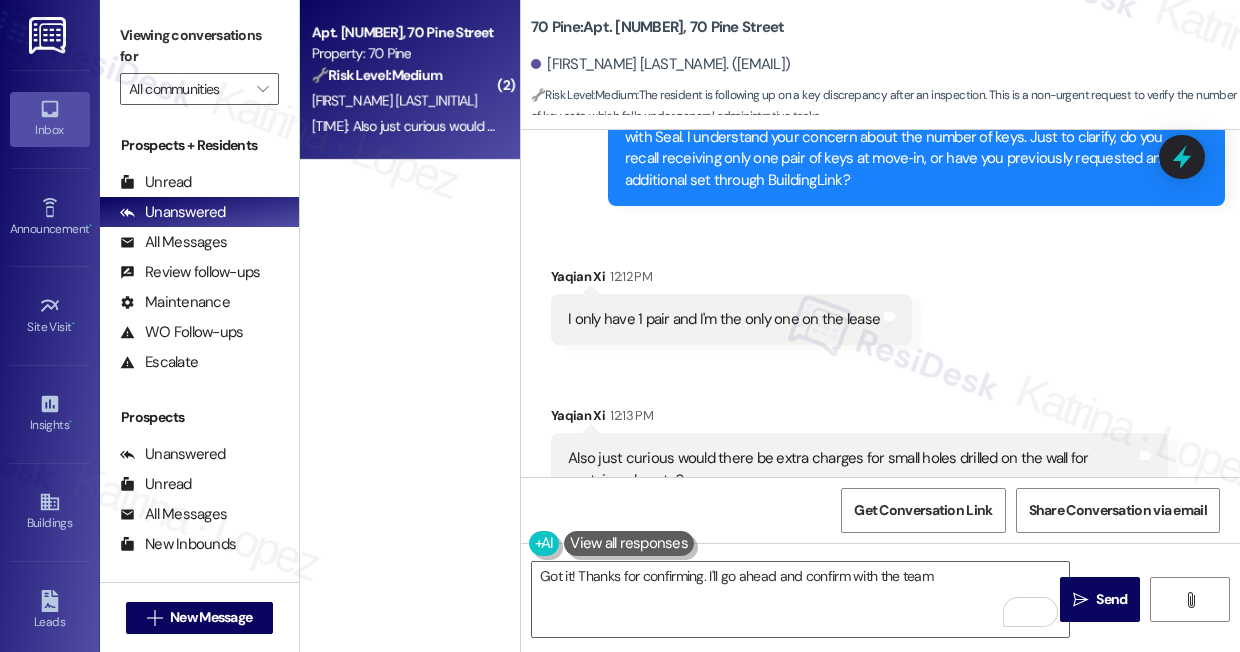 click on "Also just curious would there be extra charges for small holes drilled on the wall for curtain poles etc?  Tags and notes" at bounding box center [859, 469] 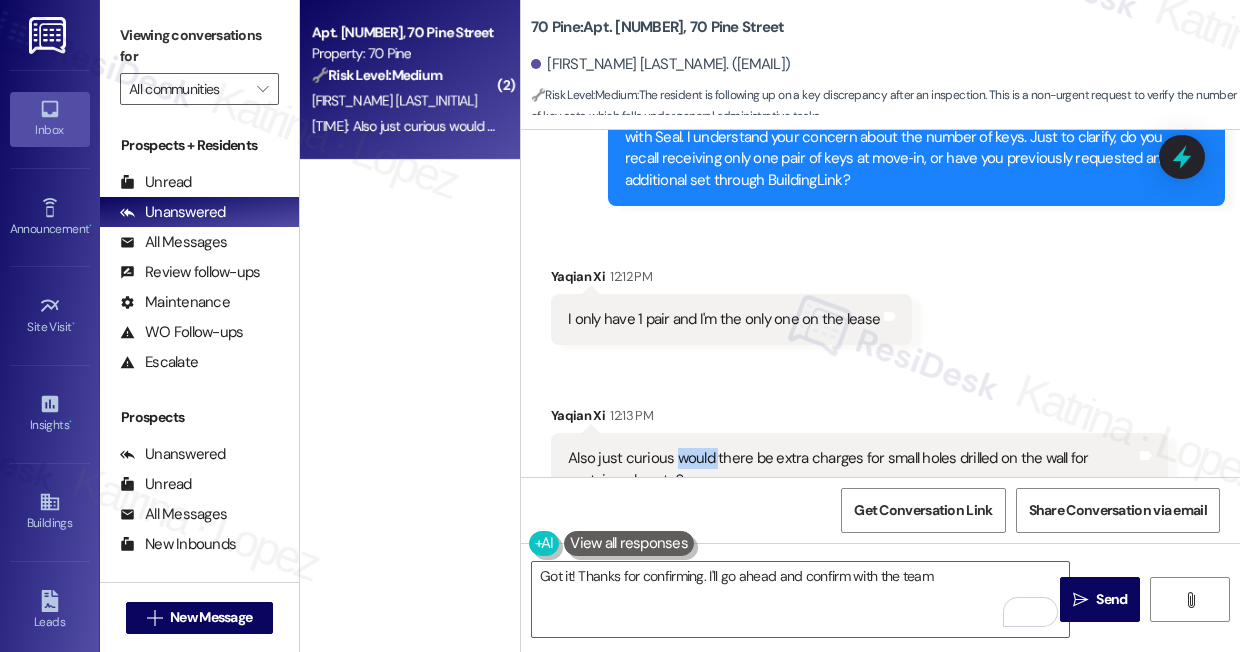 click on "Also just curious would there be extra charges for small holes drilled on the wall for curtain poles etc?  Tags and notes" at bounding box center (859, 469) 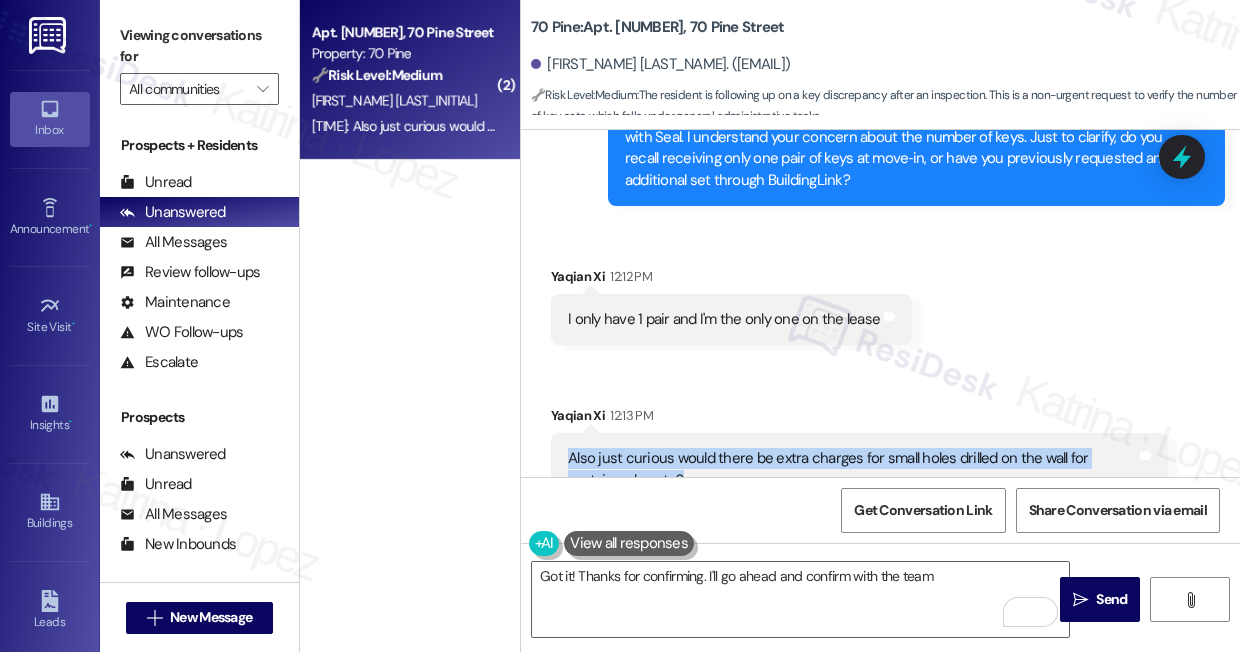 click on "Also just curious would there be extra charges for small holes drilled on the wall for curtain poles etc?  Tags and notes" at bounding box center [859, 469] 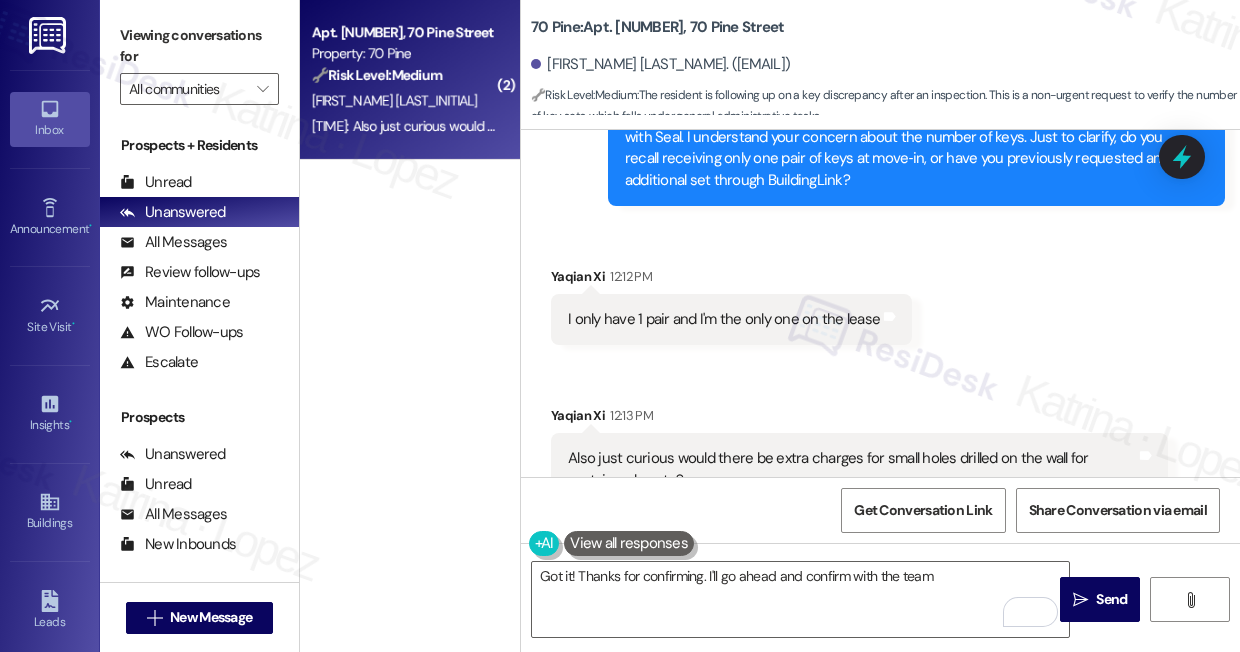 click on "I only have 1 pair and I'm the only one on the lease" at bounding box center [724, 319] 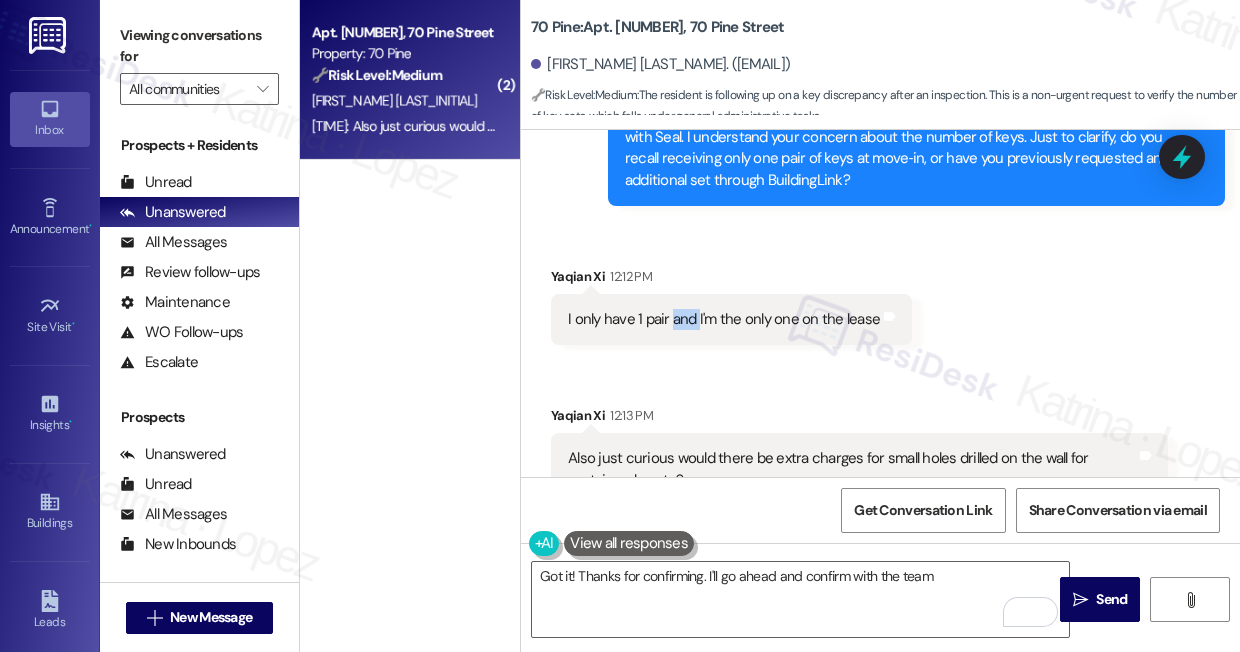 click on "I only have 1 pair and I'm the only one on the lease" at bounding box center (724, 319) 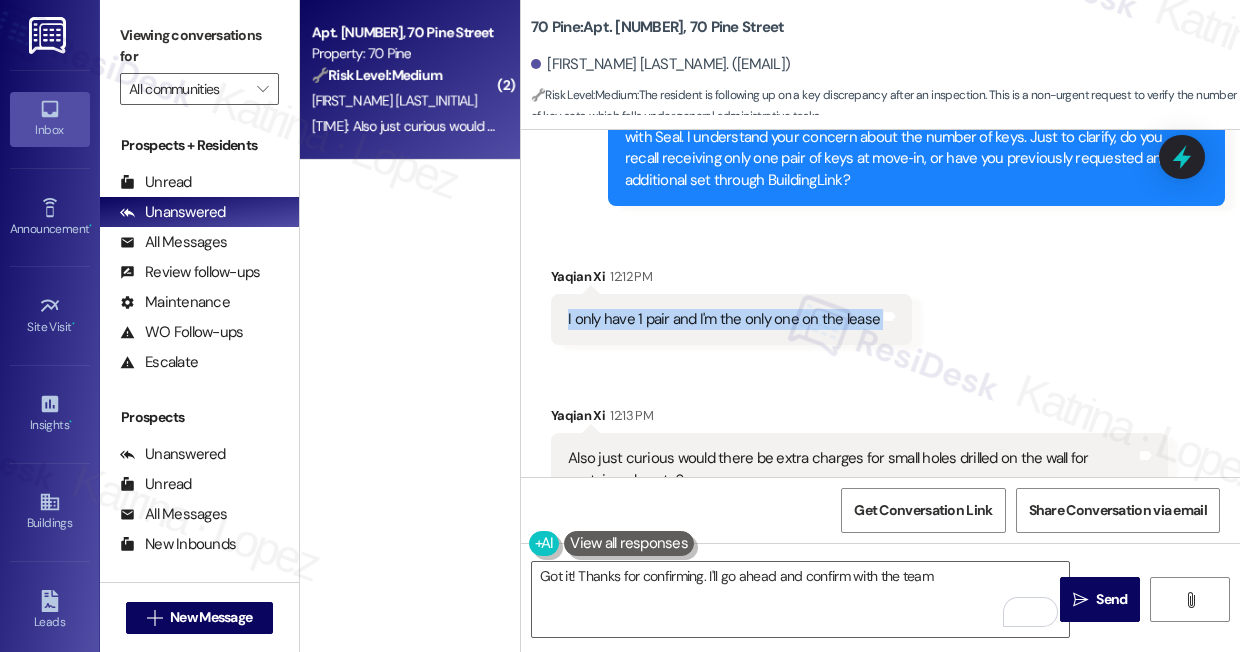 click on "I only have 1 pair and I'm the only one on the lease" at bounding box center (724, 319) 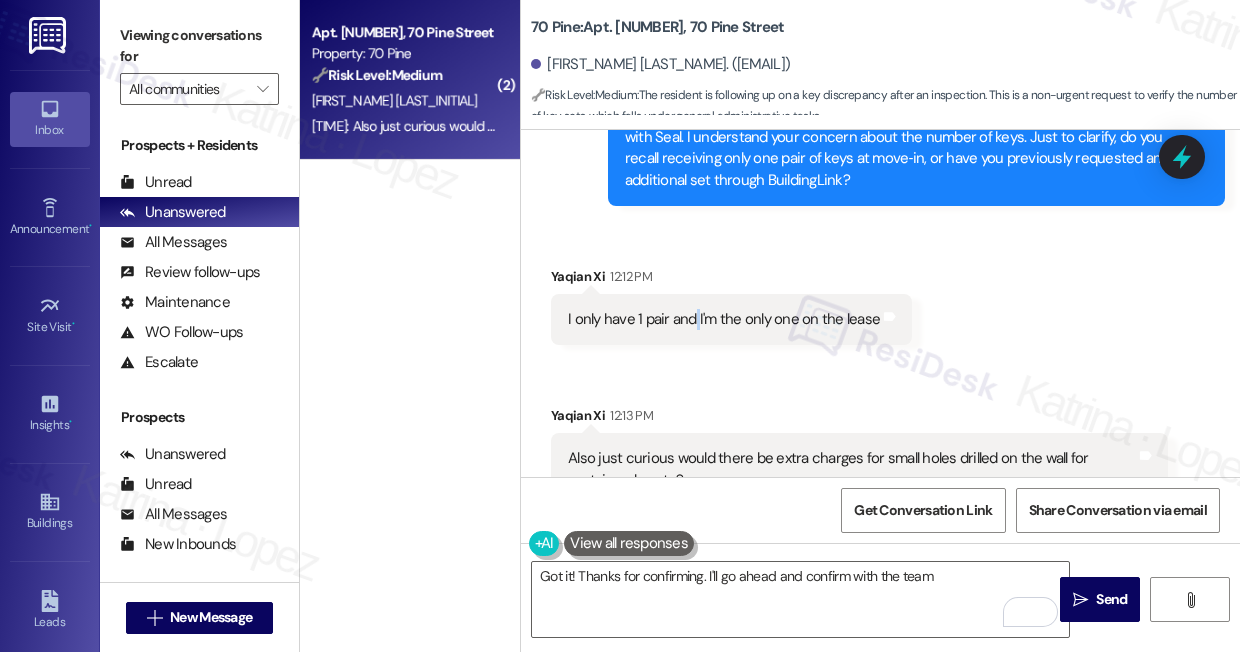click on "I only have 1 pair and I'm the only one on the lease" at bounding box center (724, 319) 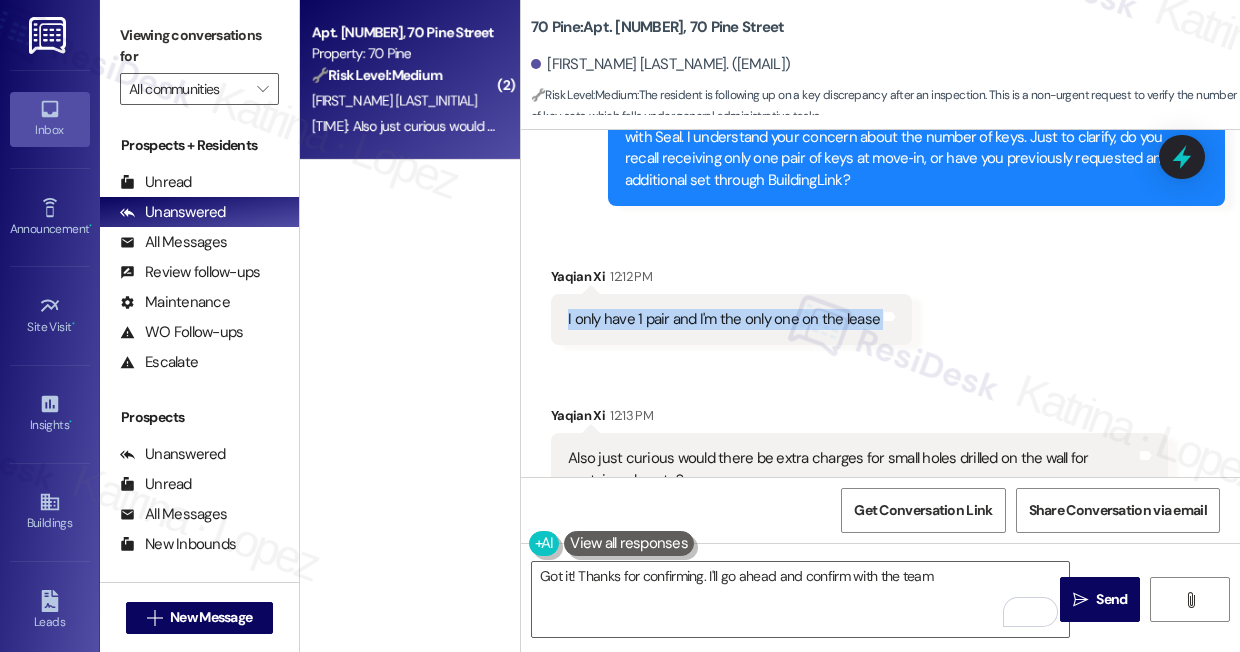click on "I only have 1 pair and I'm the only one on the lease" at bounding box center [724, 319] 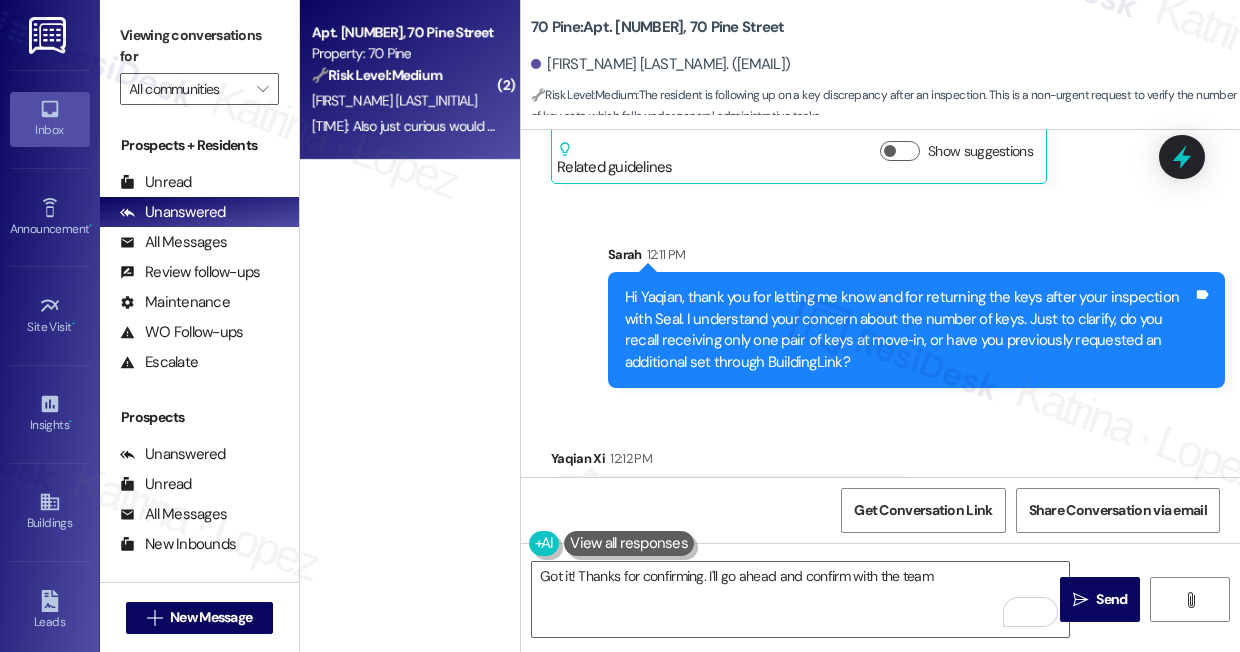 scroll, scrollTop: 10916, scrollLeft: 0, axis: vertical 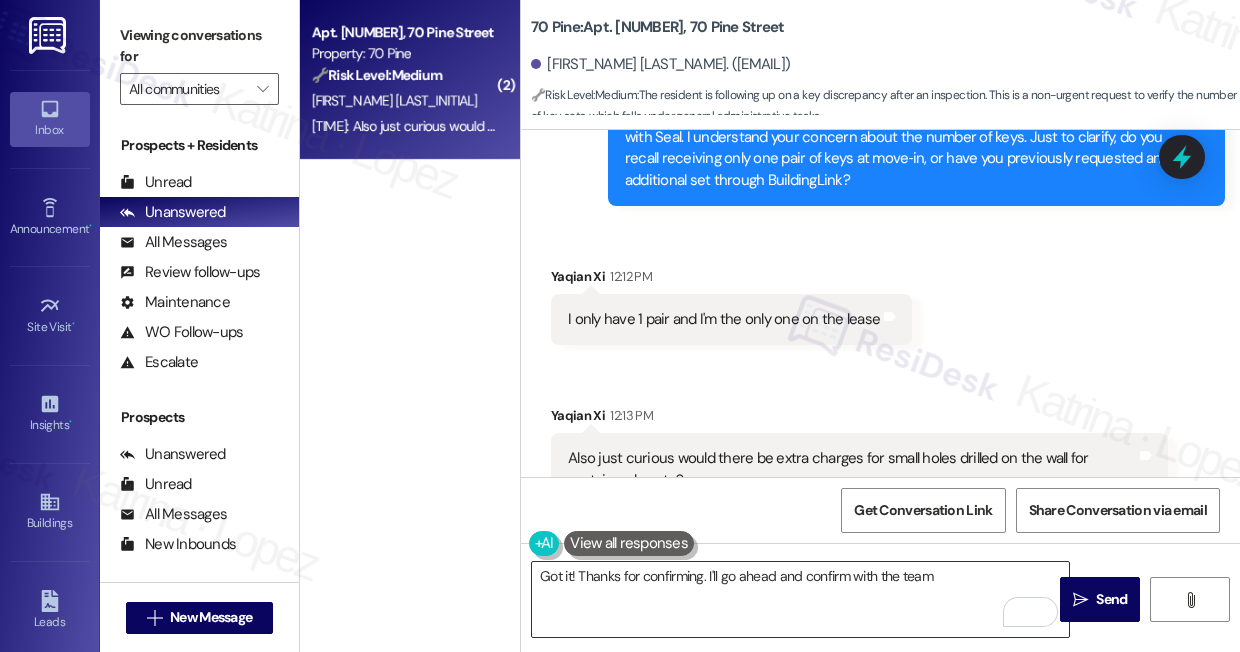 drag, startPoint x: 762, startPoint y: 582, endPoint x: 778, endPoint y: 579, distance: 16.27882 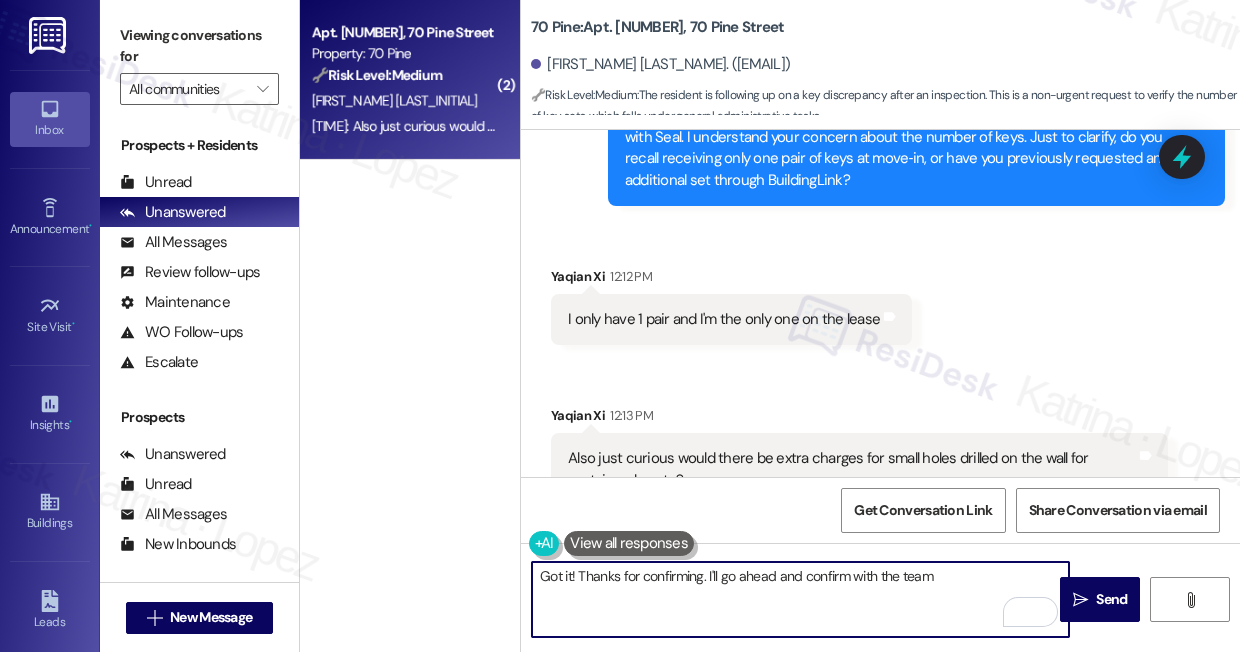 click on "Got it! Thanks for confirming. I'll go ahead and confirm with the team" at bounding box center (800, 599) 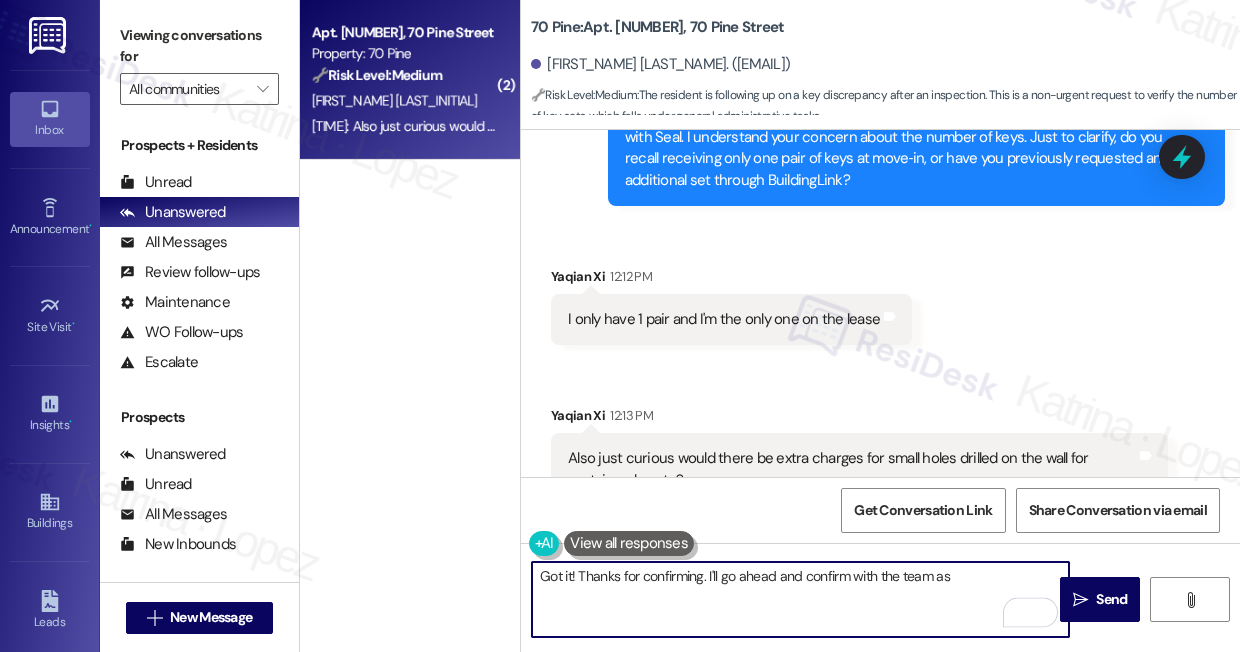 click on "Got it! Thanks for confirming. I'll go ahead and confirm with the team as" at bounding box center (800, 599) 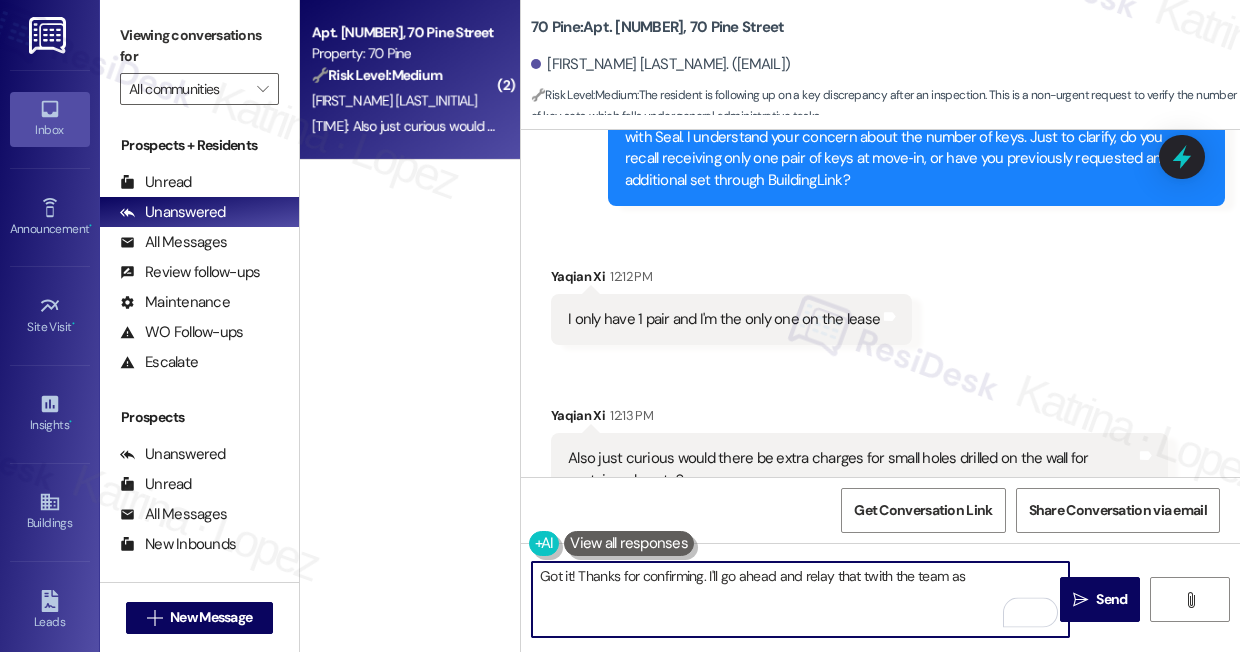 click on "Got it! Thanks for confirming. I'll go ahead and relay that twith the team as" at bounding box center [800, 599] 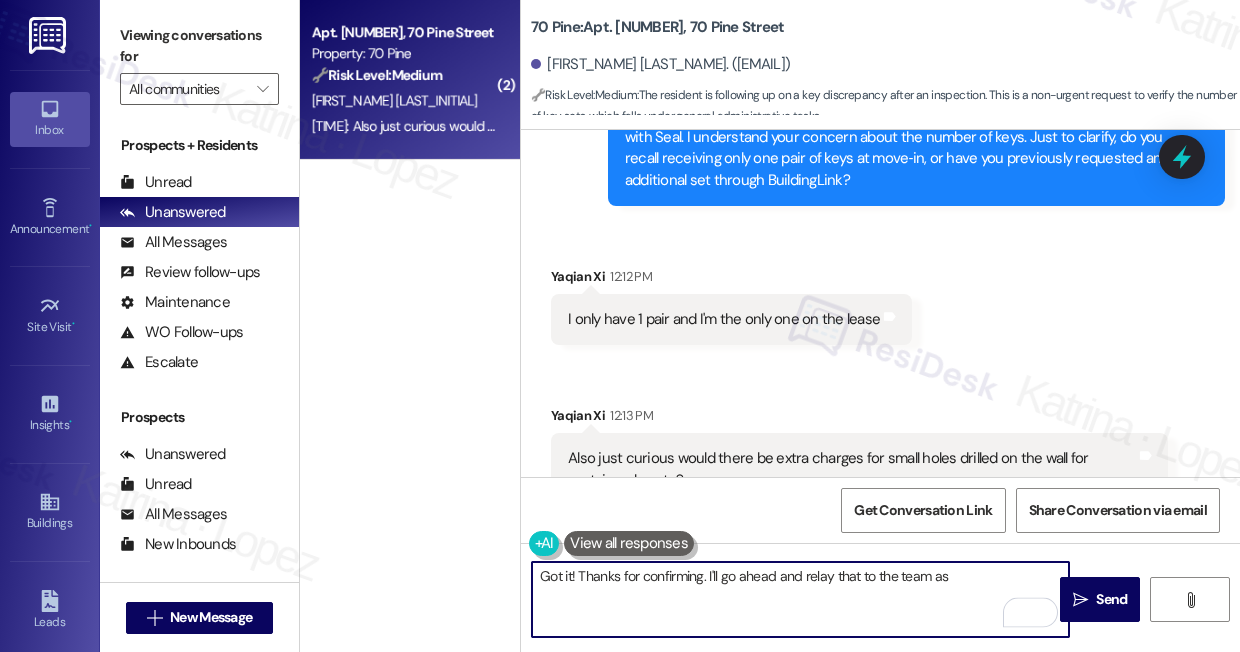 click on "Got it! Thanks for confirming. I'll go ahead and relay that to the team as" at bounding box center [800, 599] 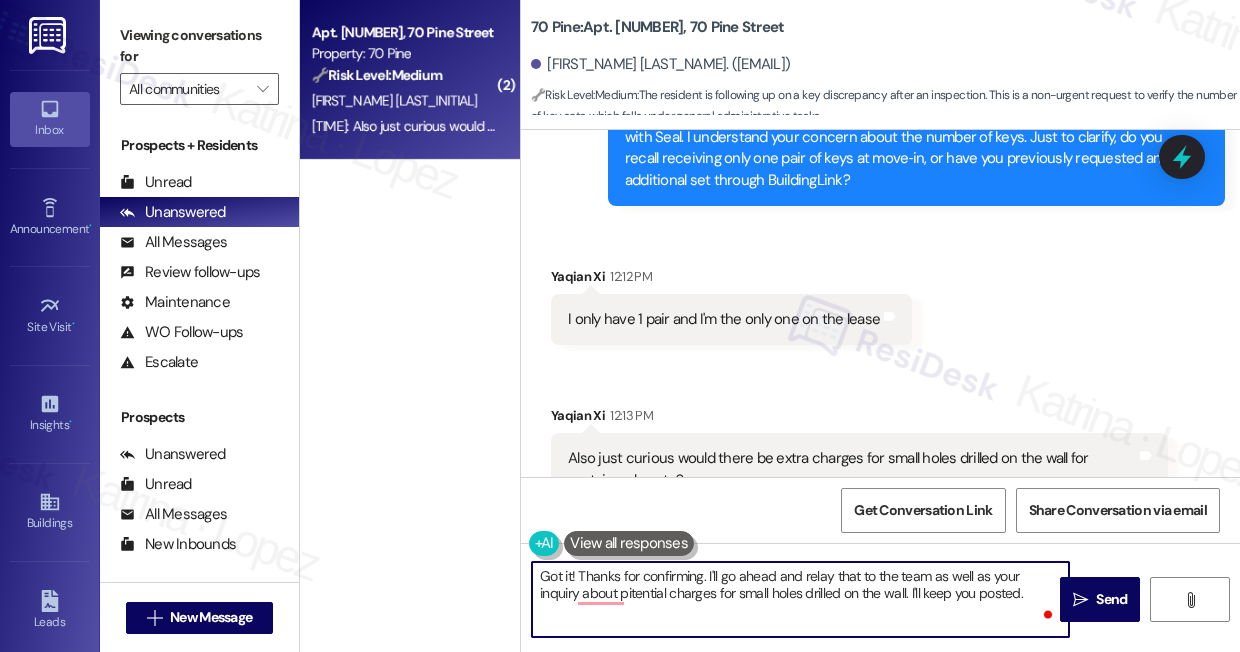 type on "Got it! Thanks for confirming. I'll go ahead and relay that to the team as well as your inquiry about pitential charges for small holes drilled on the wall. I'll keep you posted." 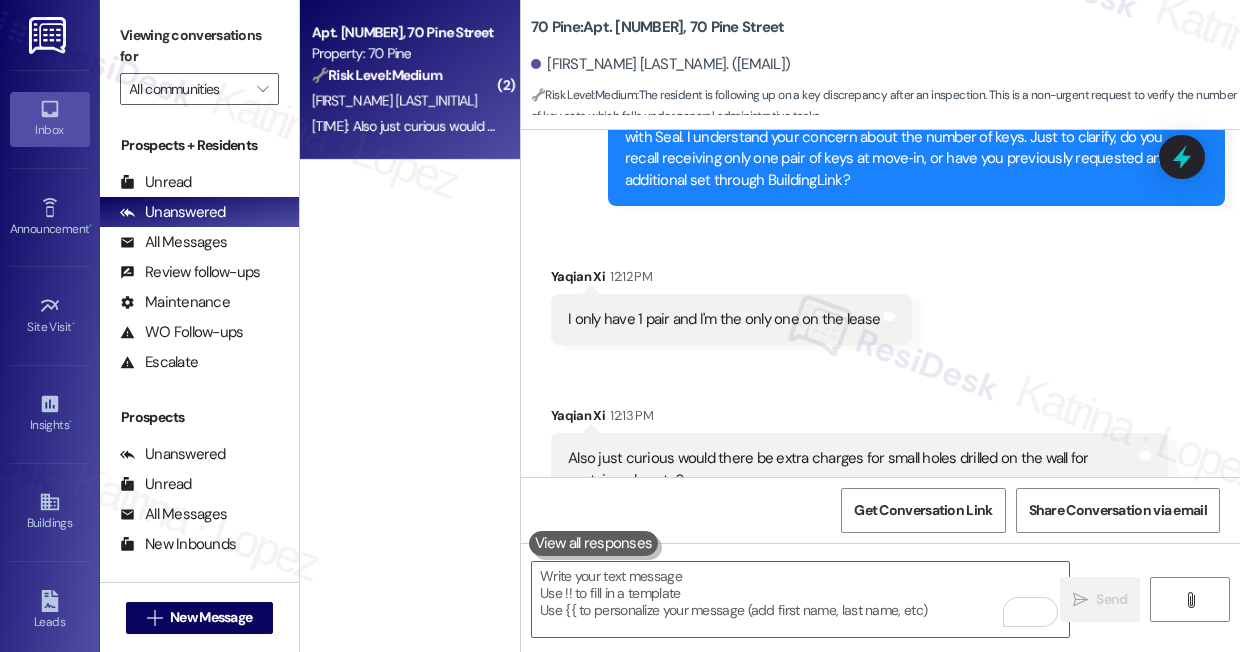 click on "Viewing conversations for" at bounding box center [199, 46] 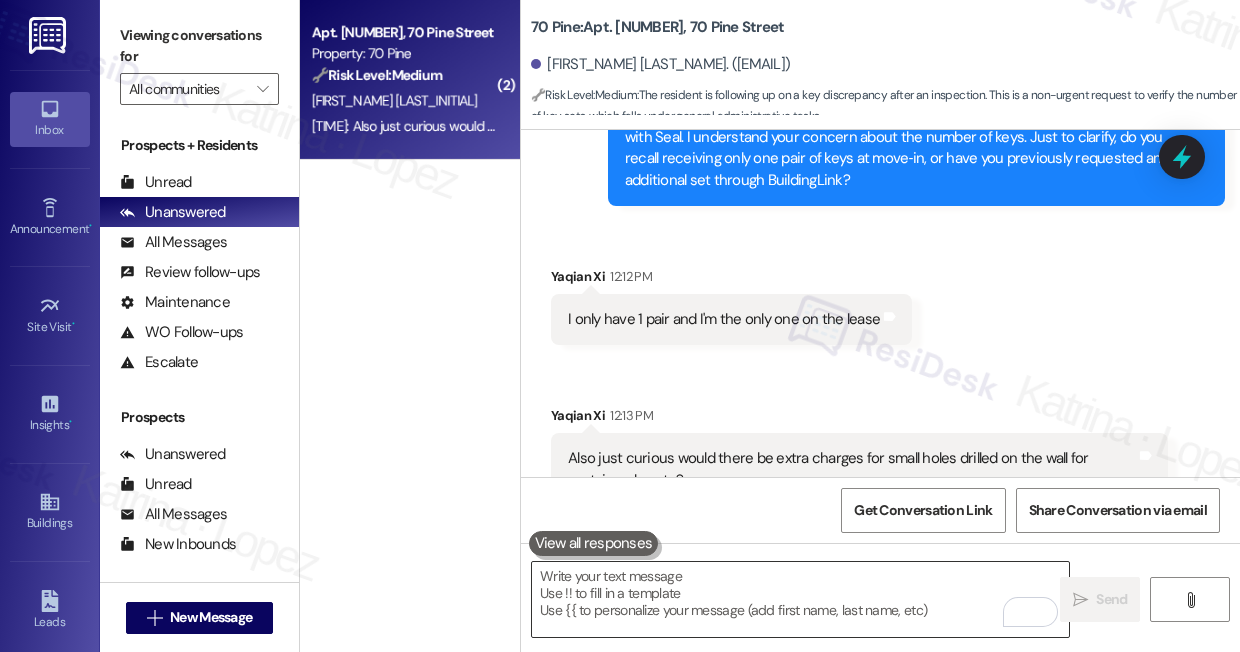 click at bounding box center [800, 599] 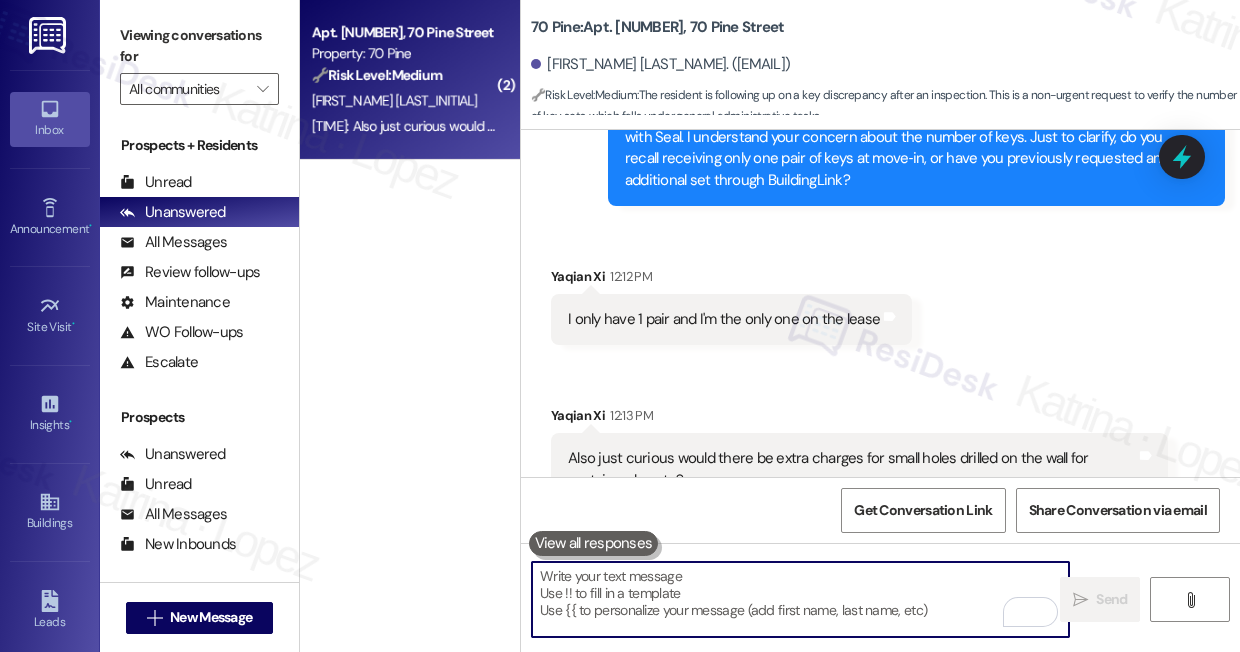 paste on "Got it, thanks for confirming! I’ll relay that to the team along with your inquiry about potential charges for the small holes drilled in the wall. I’ll keep you posted once I hear back." 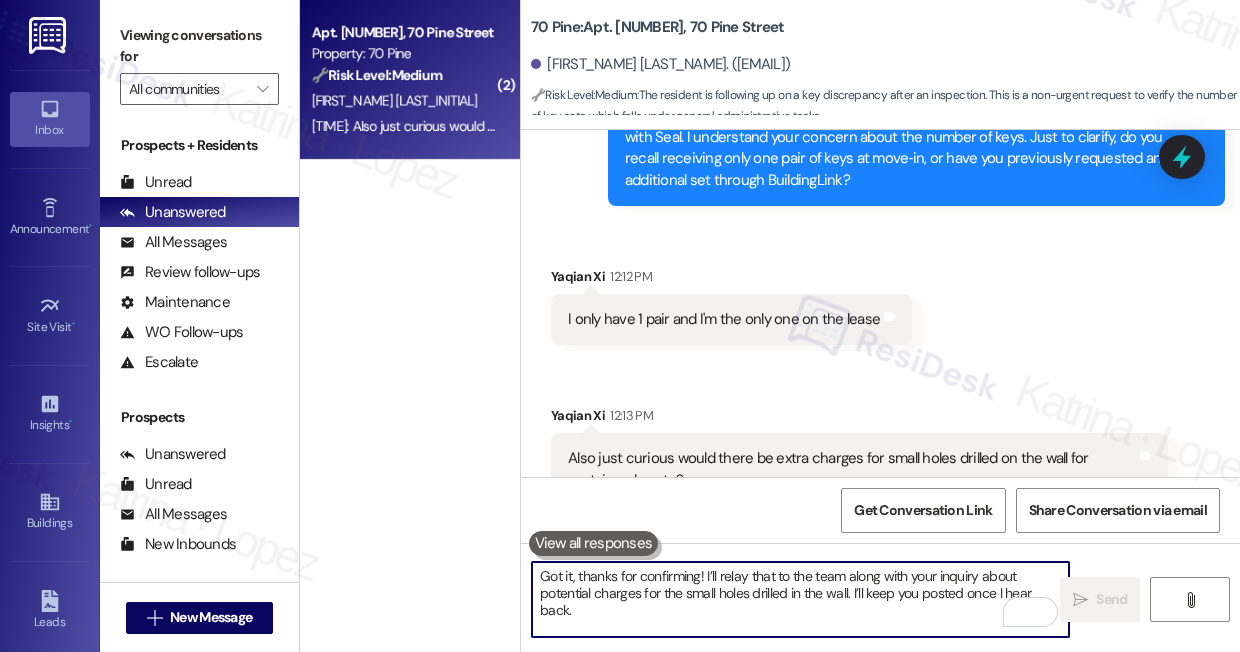 scroll, scrollTop: 16, scrollLeft: 0, axis: vertical 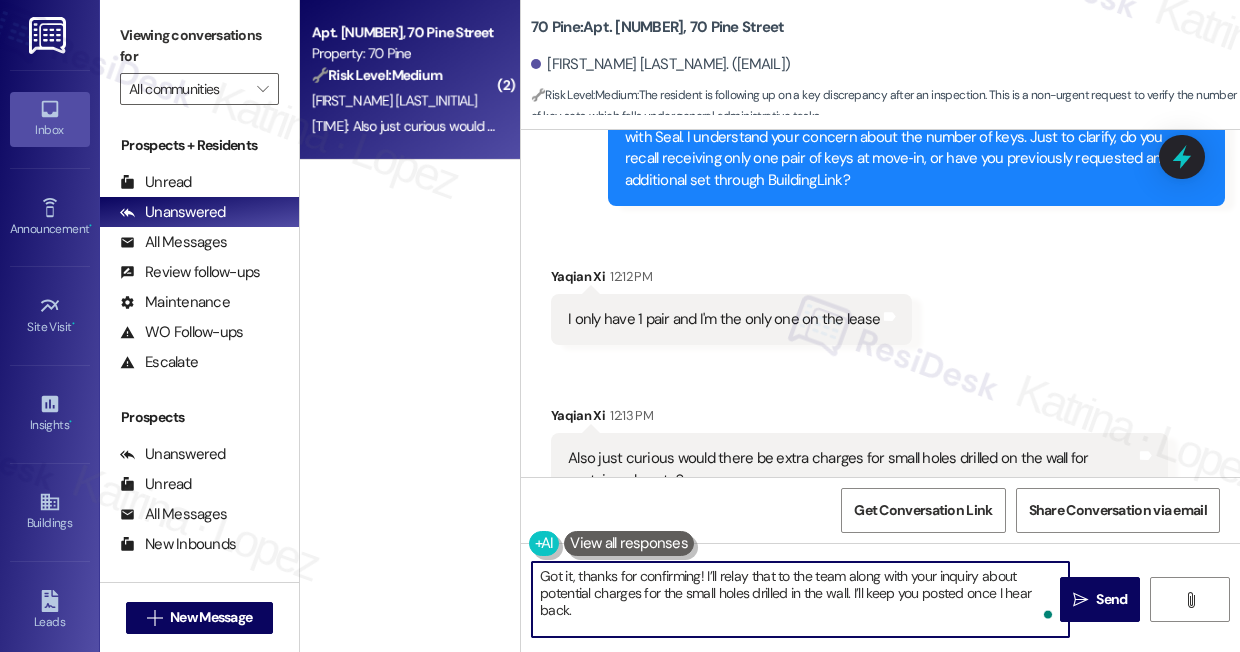 click on "Got it, thanks for confirming! I’ll relay that to the team along with your inquiry about potential charges for the small holes drilled in the wall. I’ll keep you posted once I hear back." at bounding box center (800, 599) 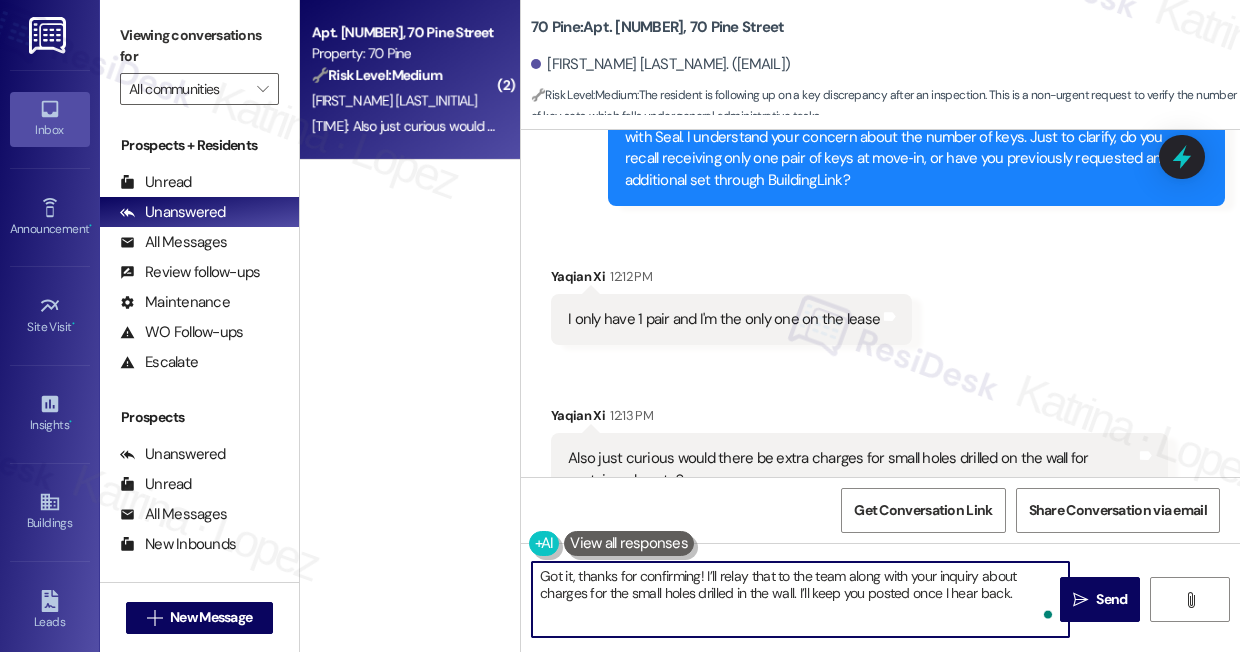 click on "Also just curious would there be extra charges for small holes drilled on the wall for curtain poles etc?" at bounding box center (852, 469) 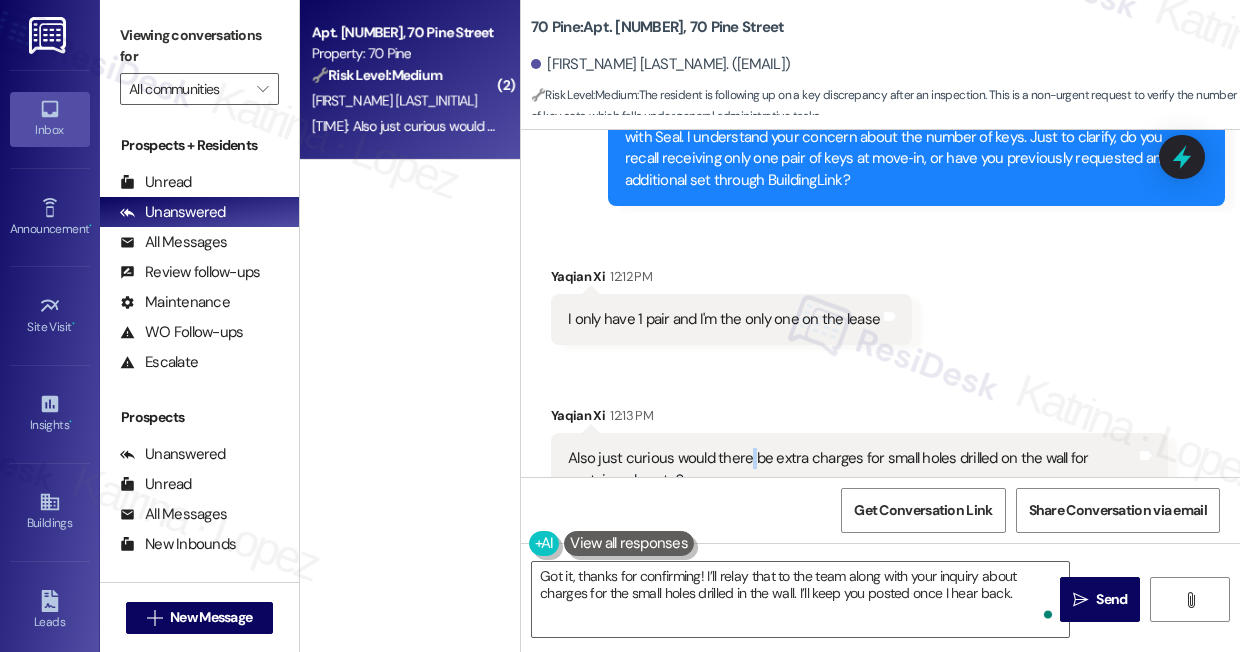 click on "Also just curious would there be extra charges for small holes drilled on the wall for curtain poles etc?" at bounding box center [852, 469] 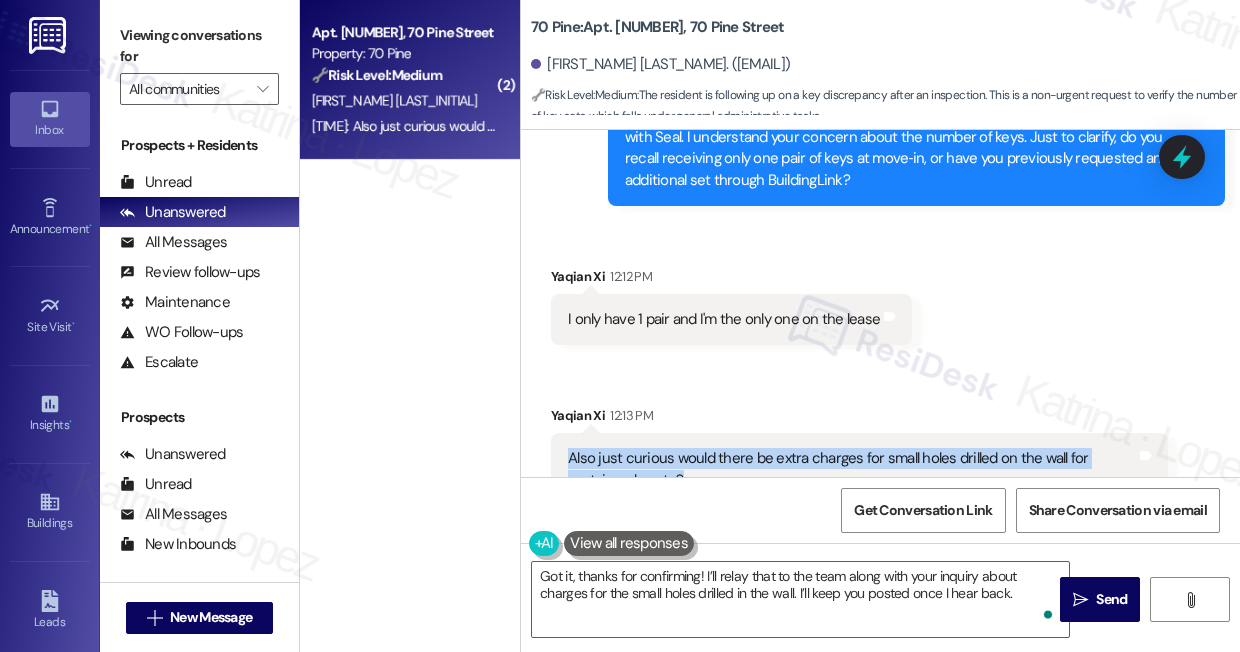 click on "Also just curious would there be extra charges for small holes drilled on the wall for curtain poles etc?" at bounding box center [852, 469] 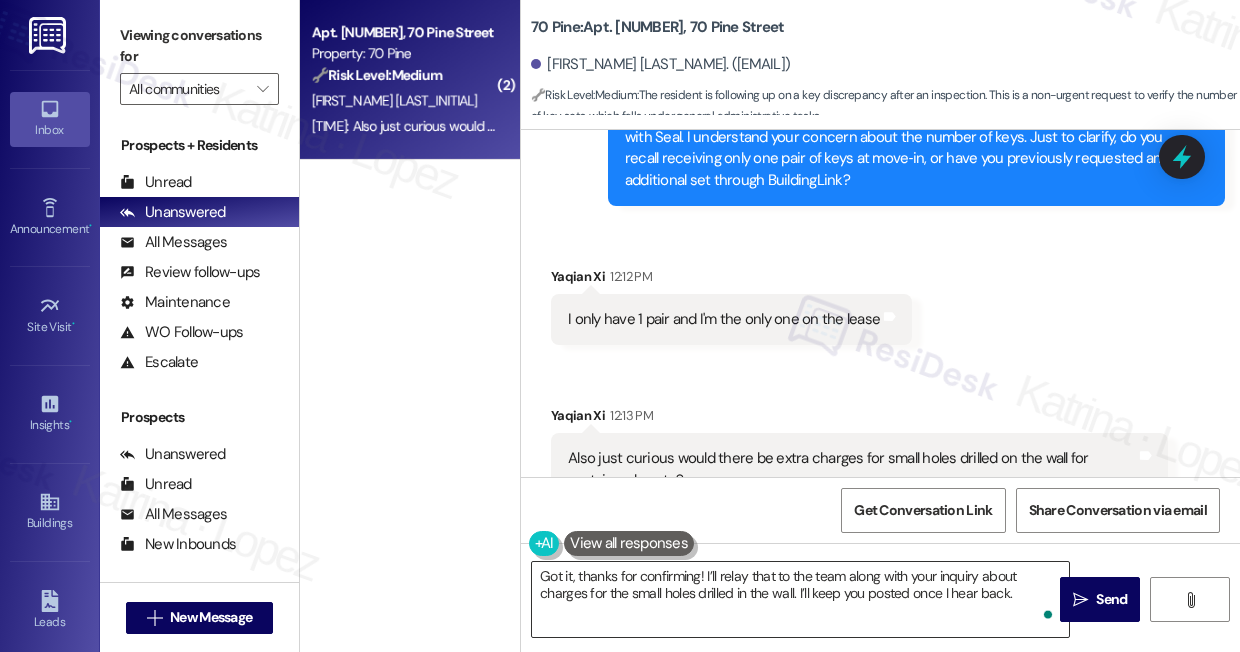 click on "Got it, thanks for confirming! I’ll relay that to the team along with your inquiry about charges for the small holes drilled in the wall. I’ll keep you posted once I hear back." at bounding box center (800, 599) 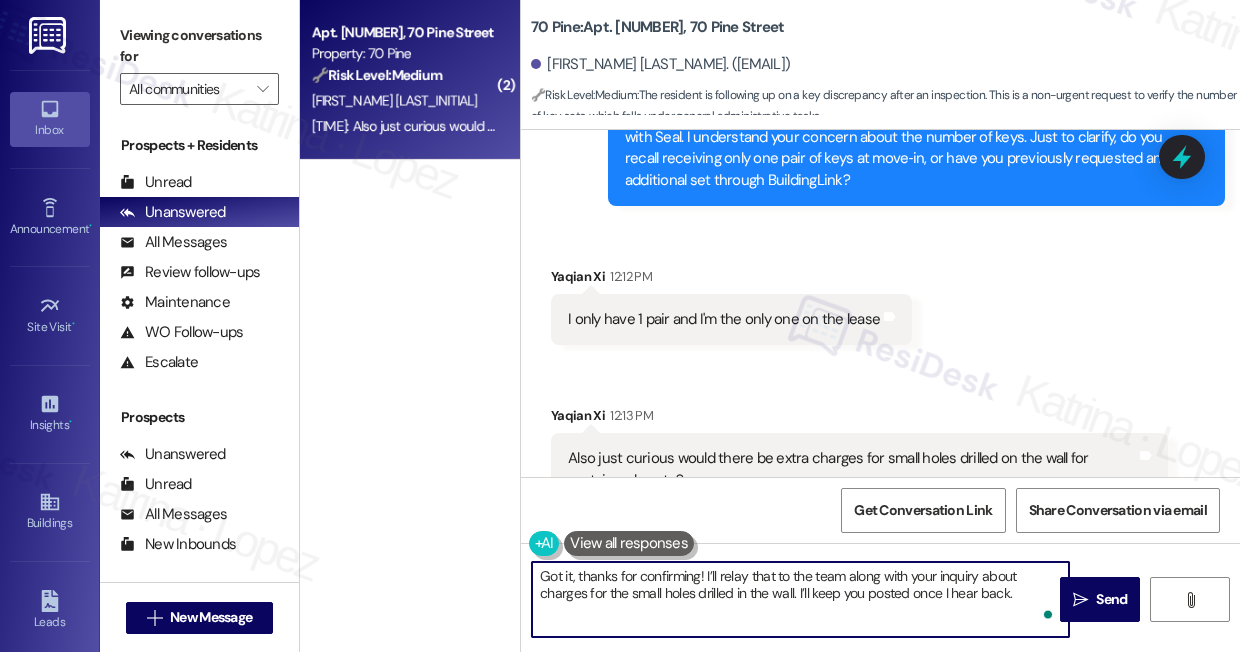 click on "Got it, thanks for confirming! I’ll relay that to the team along with your inquiry about charges for the small holes drilled in the wall. I’ll keep you posted once I hear back." at bounding box center [800, 599] 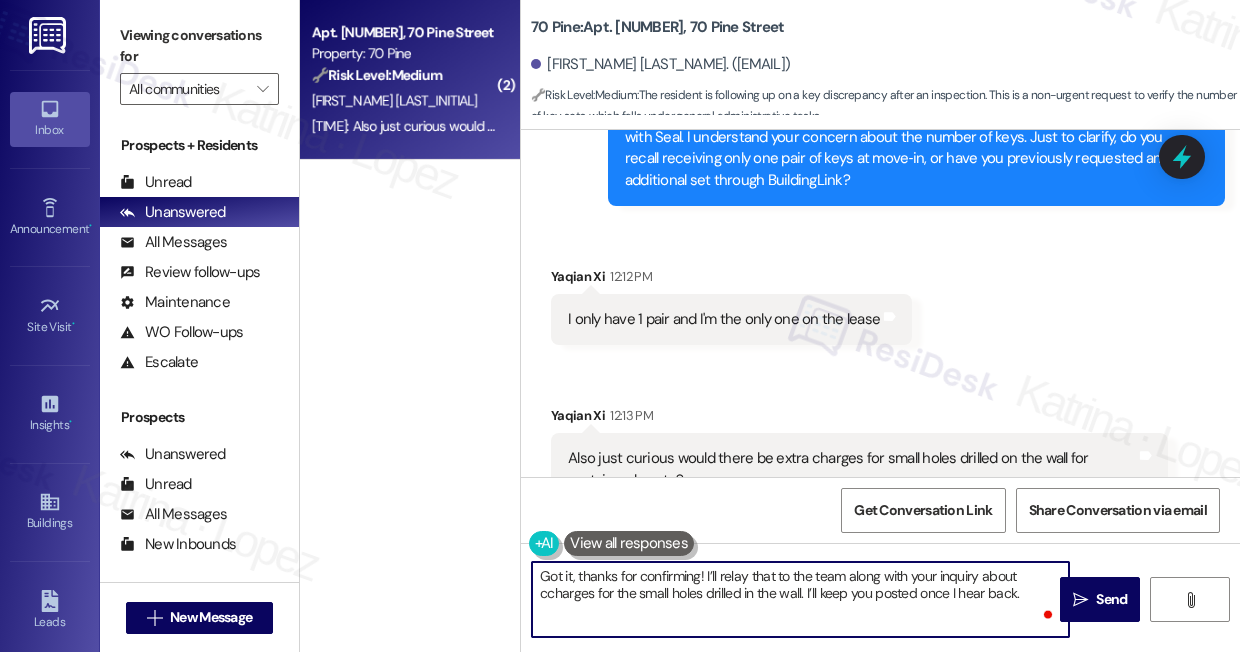 type on "Got it, thanks for confirming! I’ll relay that to the team along with your inquiry about charges for the small holes drilled in the wall. I’ll keep you posted once I hear back." 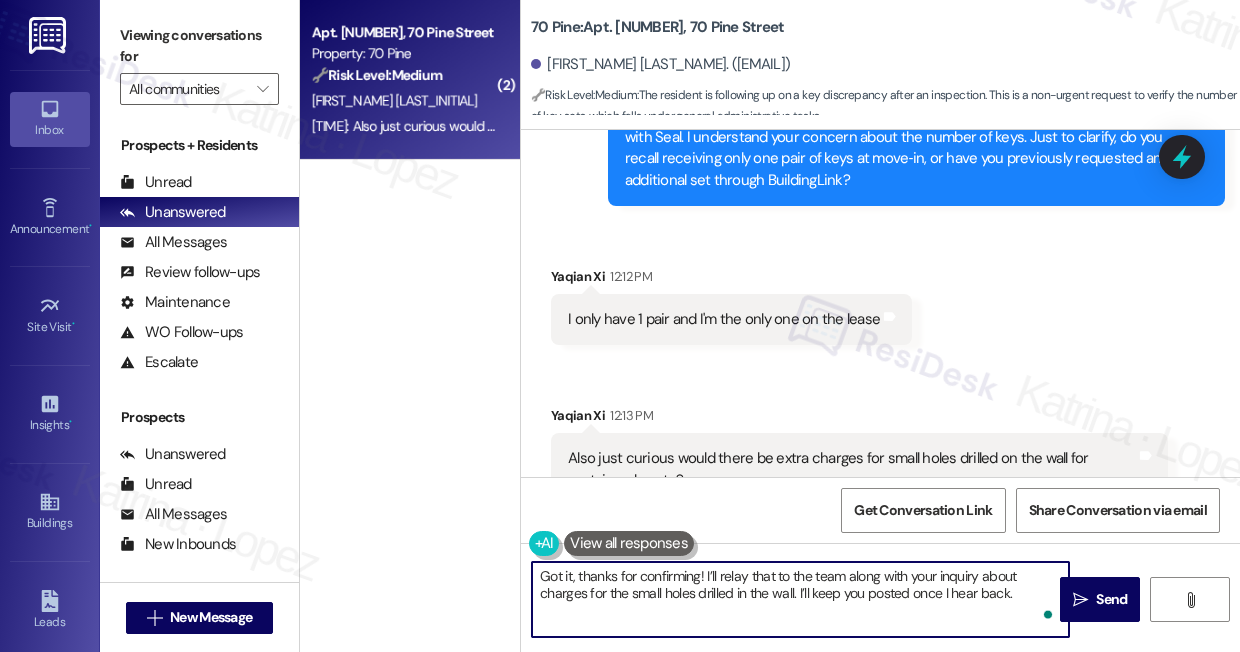 click on "Got it, thanks for confirming! I’ll relay that to the team along with your inquiry about charges for the small holes drilled in the wall. I’ll keep you posted once I hear back." at bounding box center [800, 599] 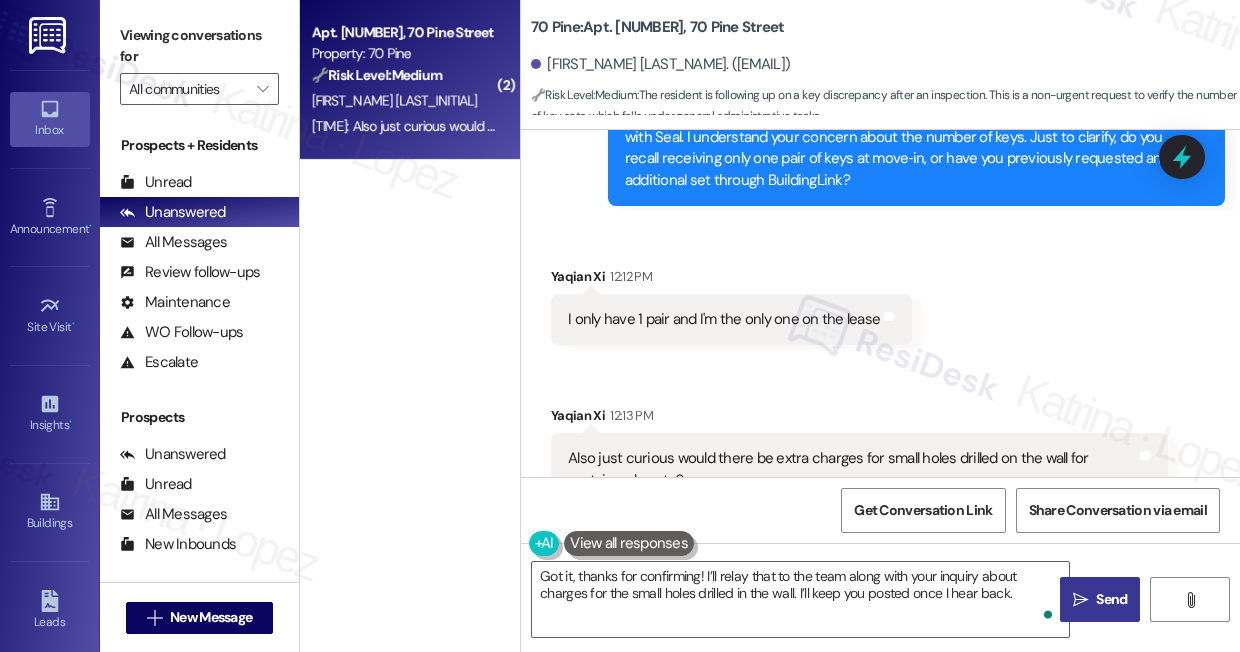 click on "Send" at bounding box center (1111, 599) 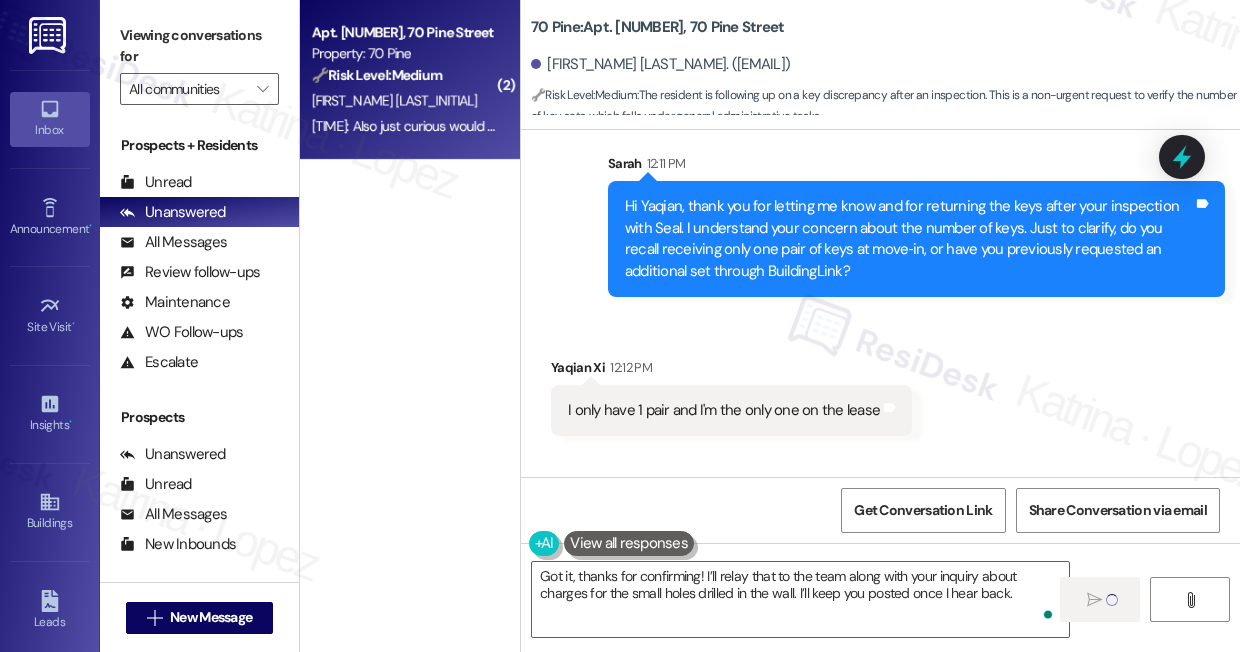 scroll, scrollTop: 10916, scrollLeft: 0, axis: vertical 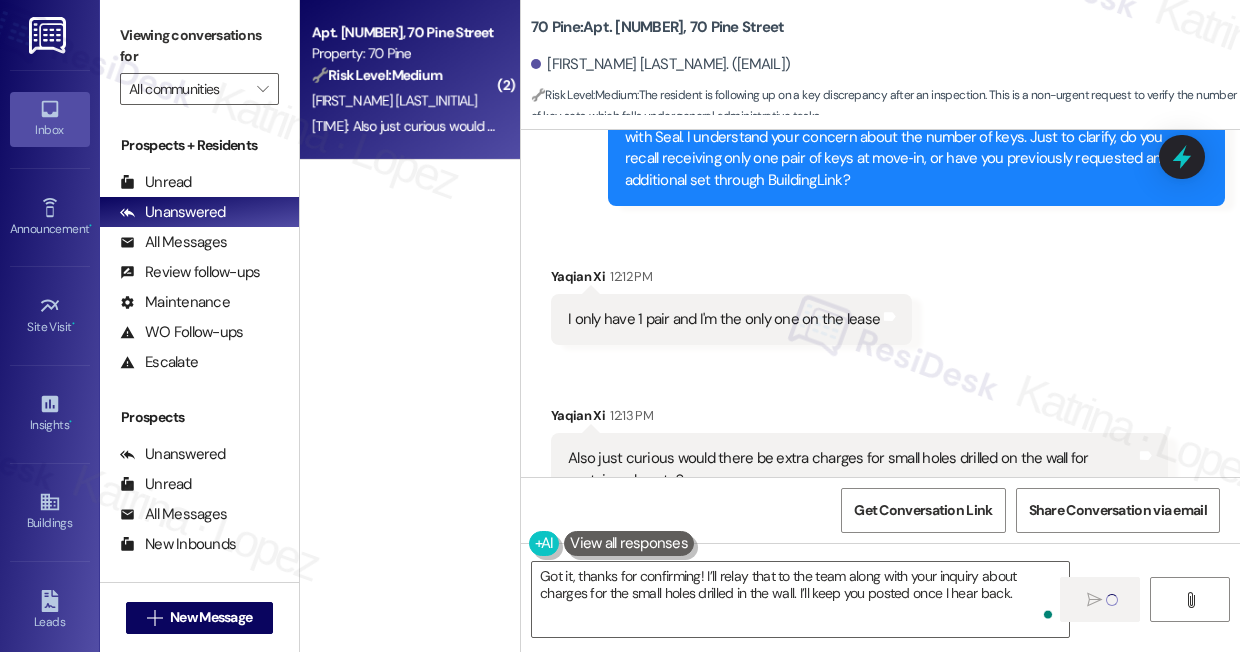 click on "Also just curious would there be extra charges for small holes drilled on the wall for curtain poles etc?  Tags and notes" at bounding box center (859, 469) 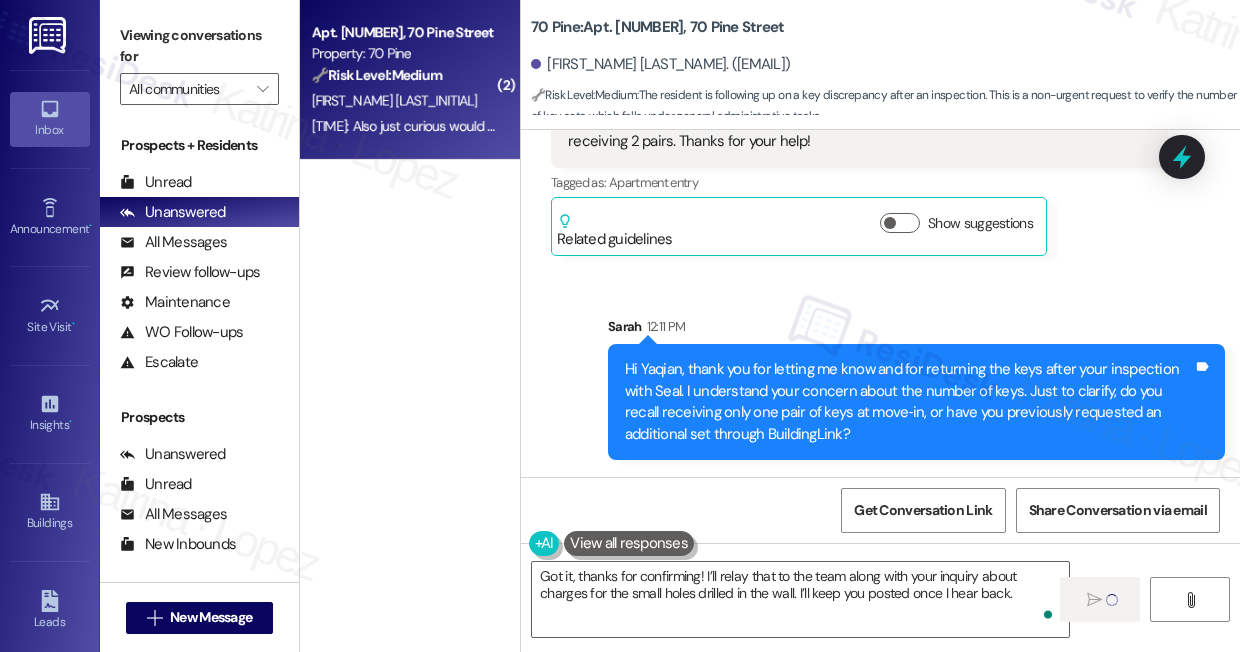 scroll, scrollTop: 10916, scrollLeft: 0, axis: vertical 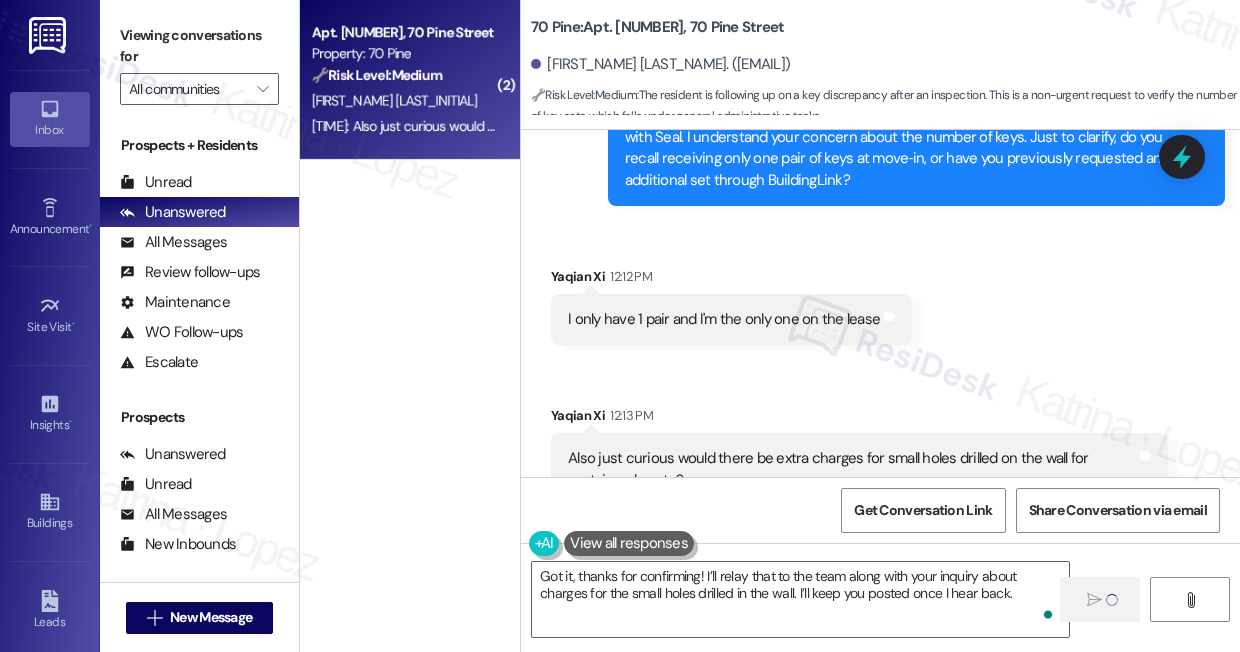 click on "Also just curious would there be extra charges for small holes drilled on the wall for curtain poles etc?" at bounding box center [852, 469] 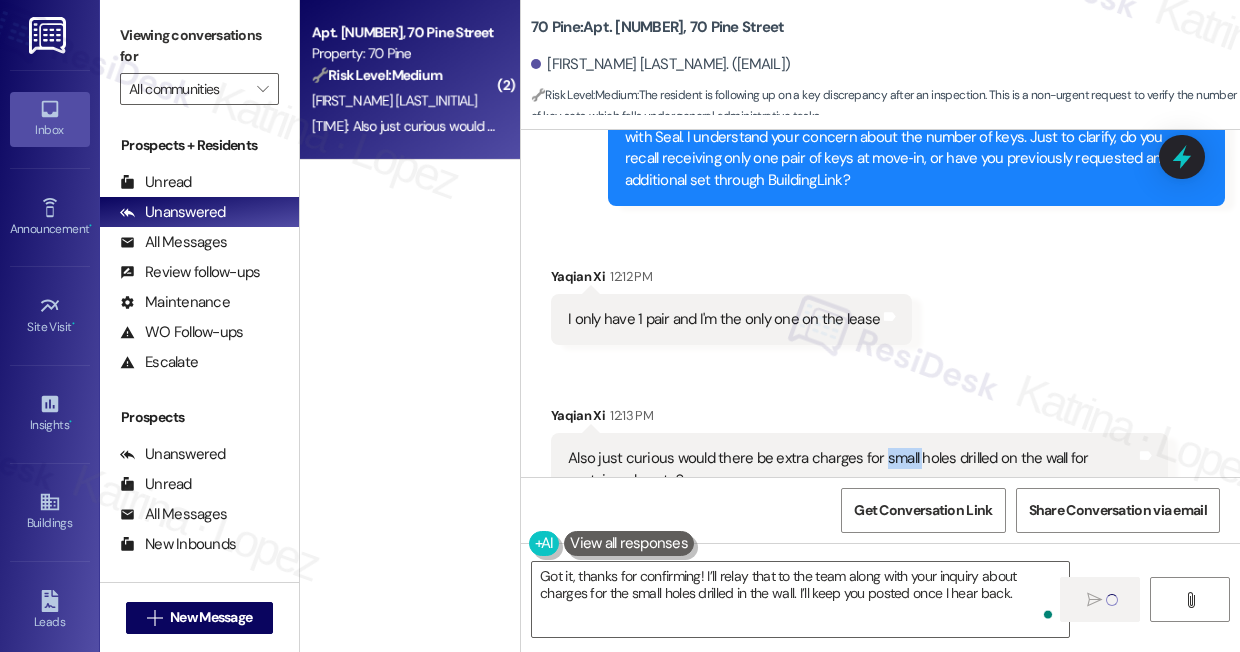 click on "Also just curious would there be extra charges for small holes drilled on the wall for curtain poles etc?" at bounding box center [852, 469] 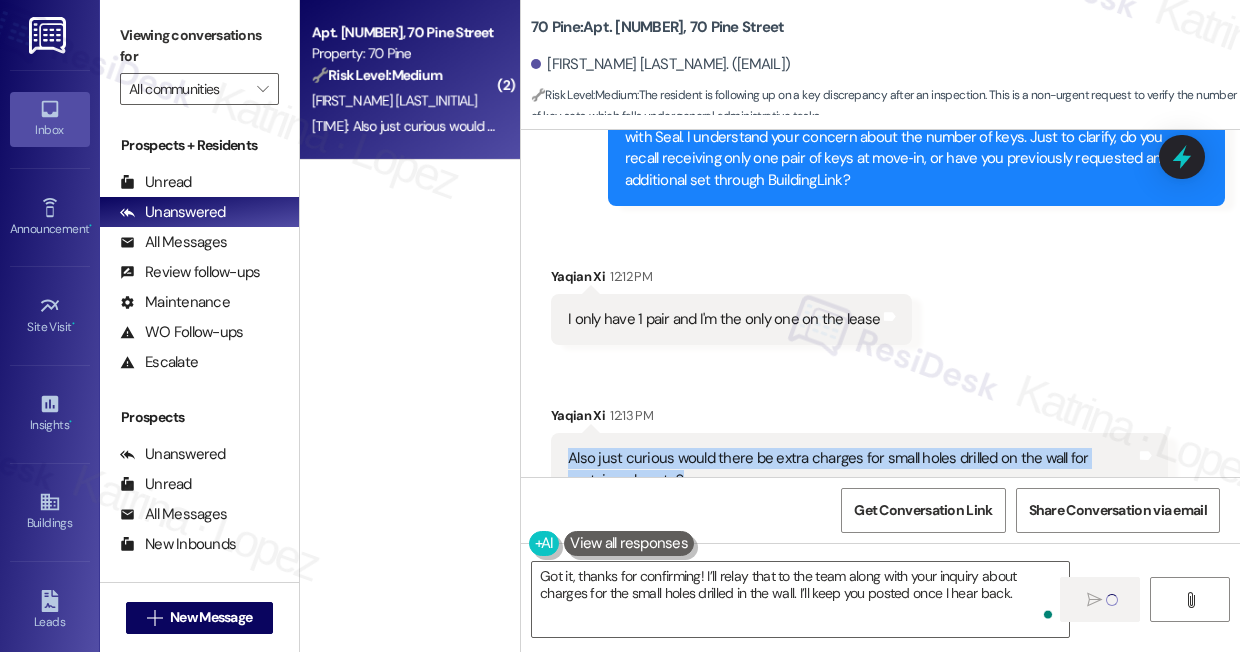 click on "Also just curious would there be extra charges for small holes drilled on the wall for curtain poles etc?" at bounding box center [852, 469] 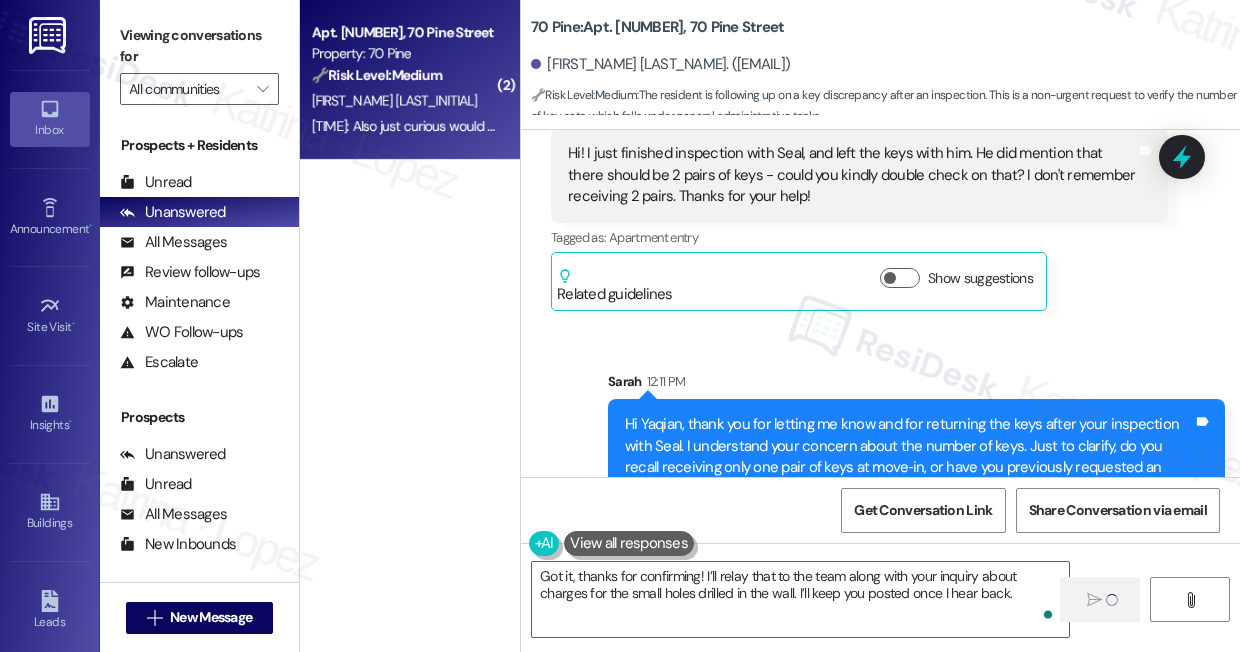 scroll, scrollTop: 10552, scrollLeft: 0, axis: vertical 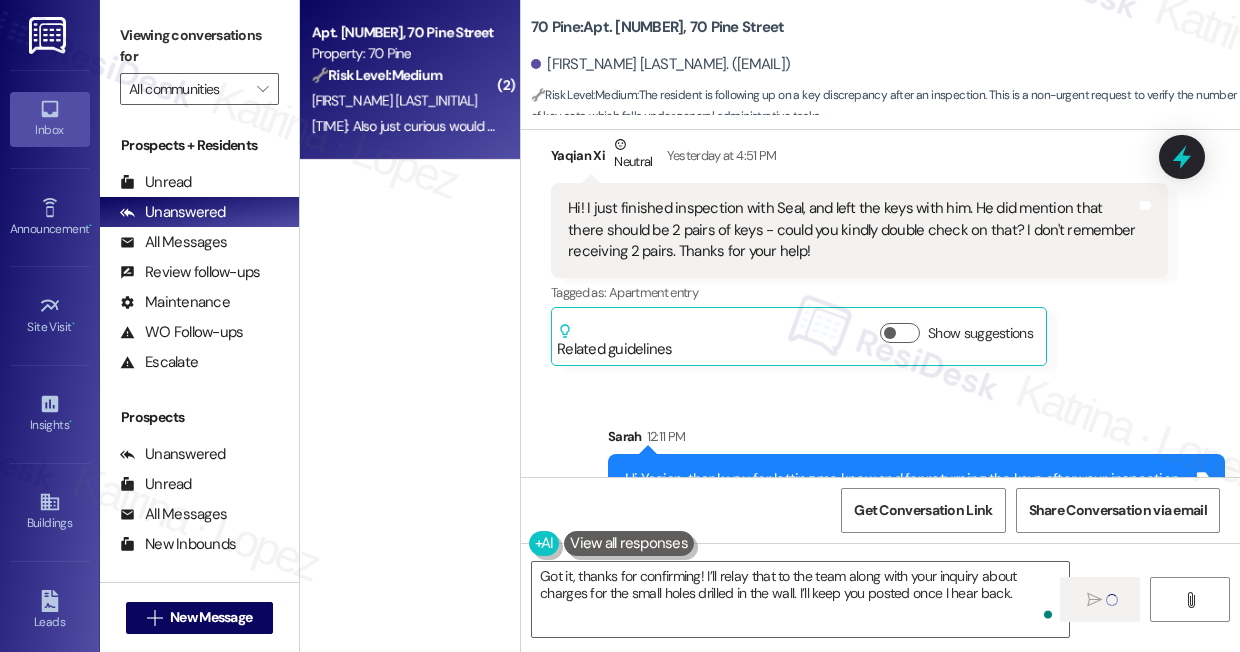 click on "Viewing conversations for" at bounding box center (199, 46) 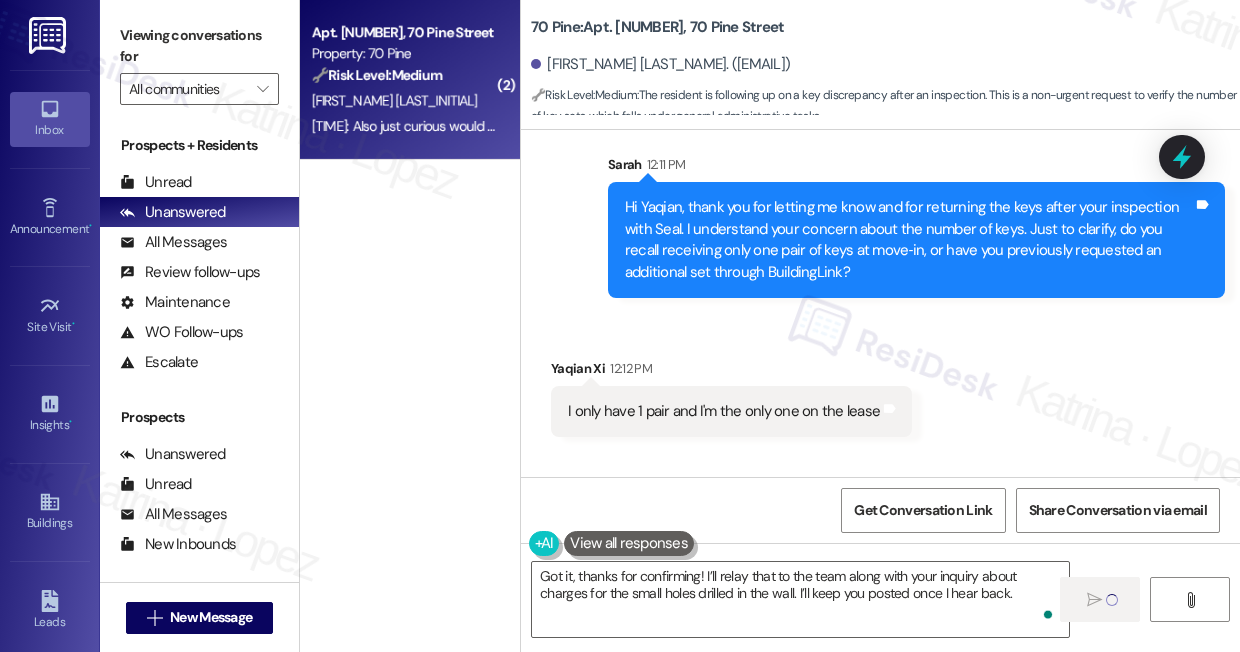 scroll, scrollTop: 10825, scrollLeft: 0, axis: vertical 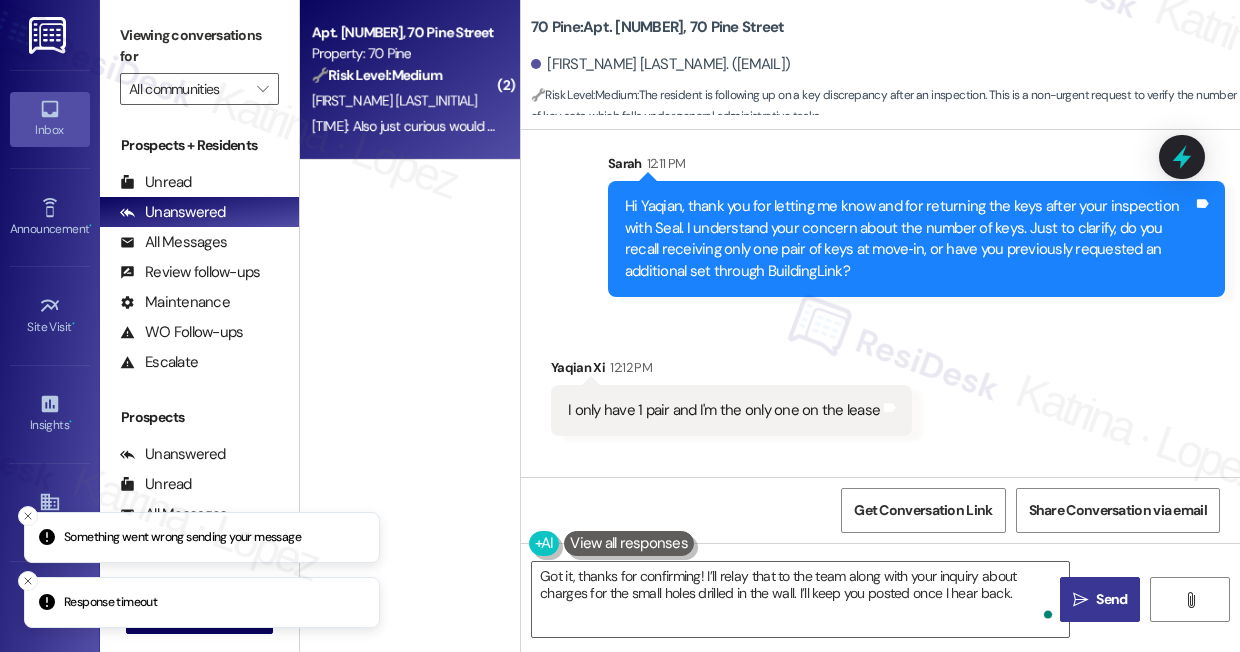 click on "I only have 1 pair and I'm the only one on the lease  Tags and notes" at bounding box center (731, 410) 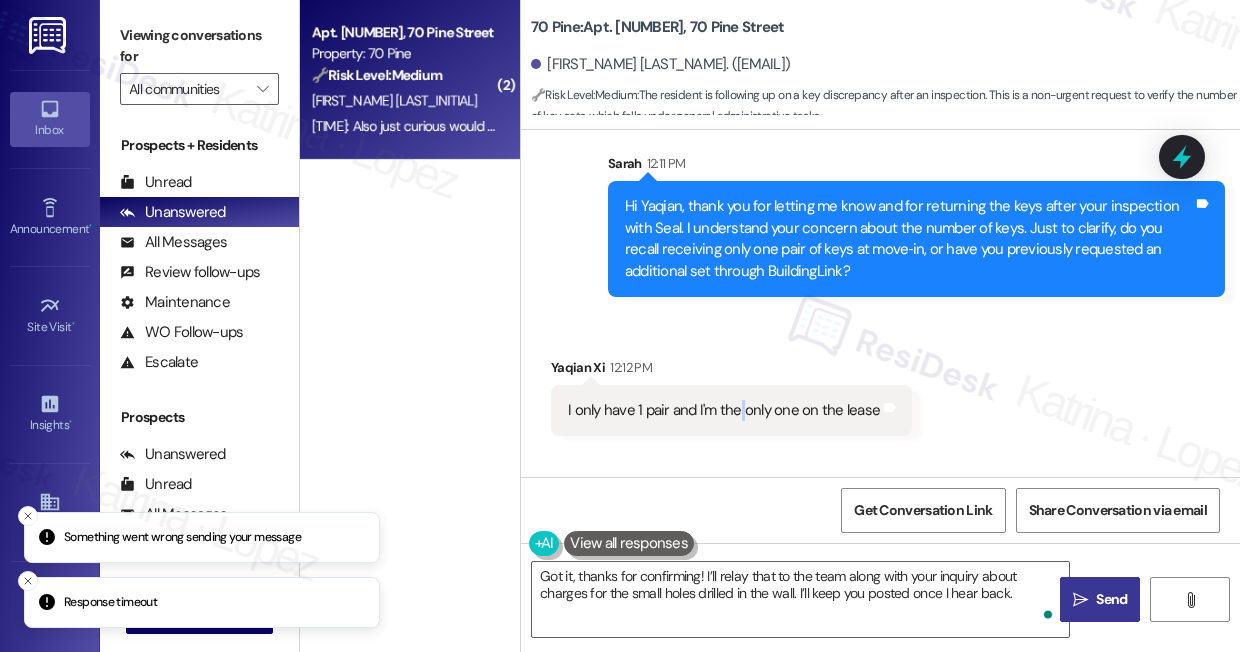 click on "I only have 1 pair and I'm the only one on the lease  Tags and notes" at bounding box center [731, 410] 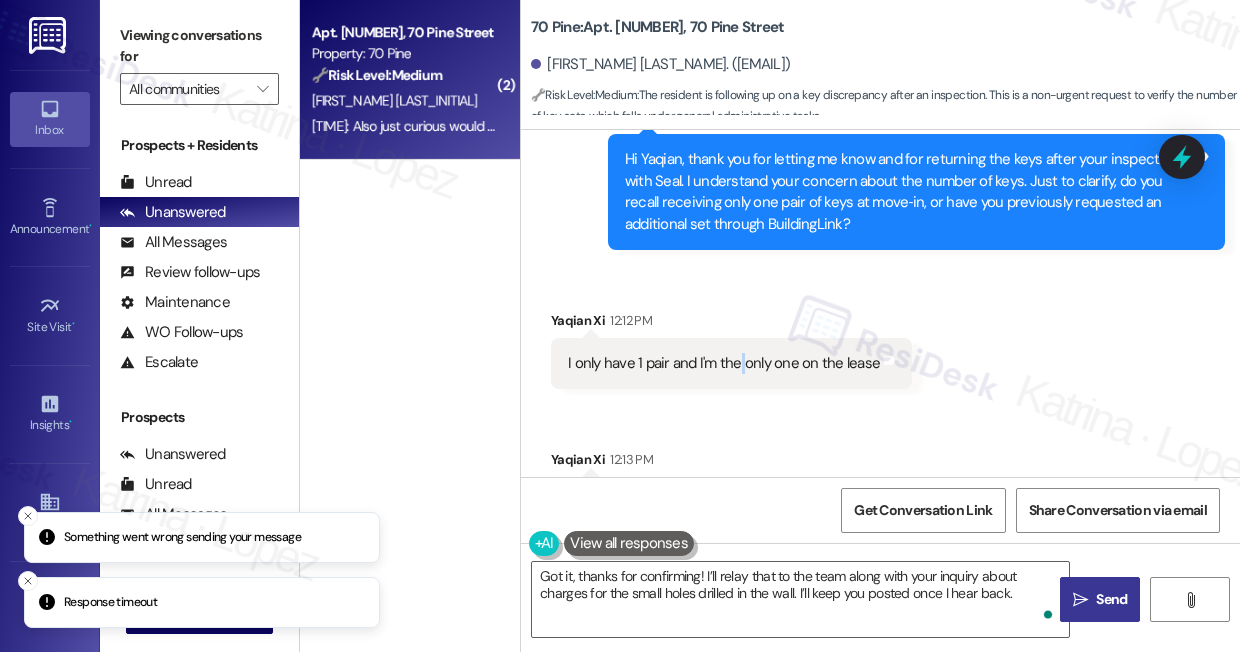 scroll, scrollTop: 10916, scrollLeft: 0, axis: vertical 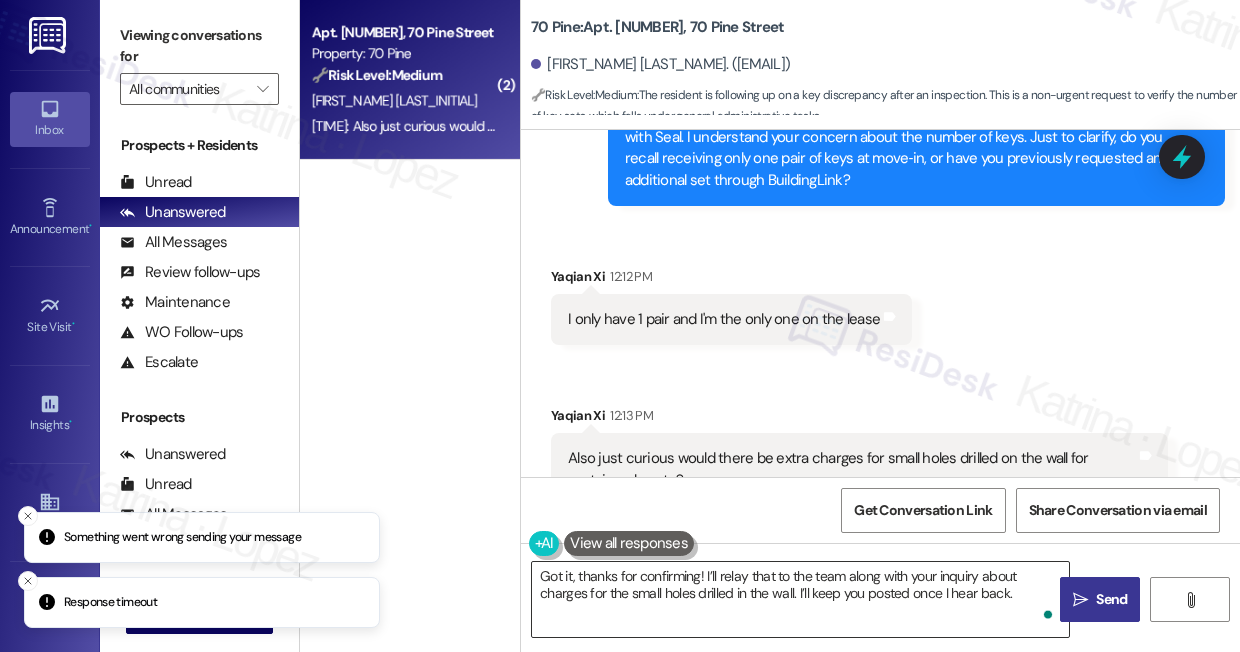 click on "Got it, thanks for confirming! I’ll relay that to the team along with your inquiry about charges for the small holes drilled in the wall. I’ll keep you posted once I hear back." at bounding box center (800, 599) 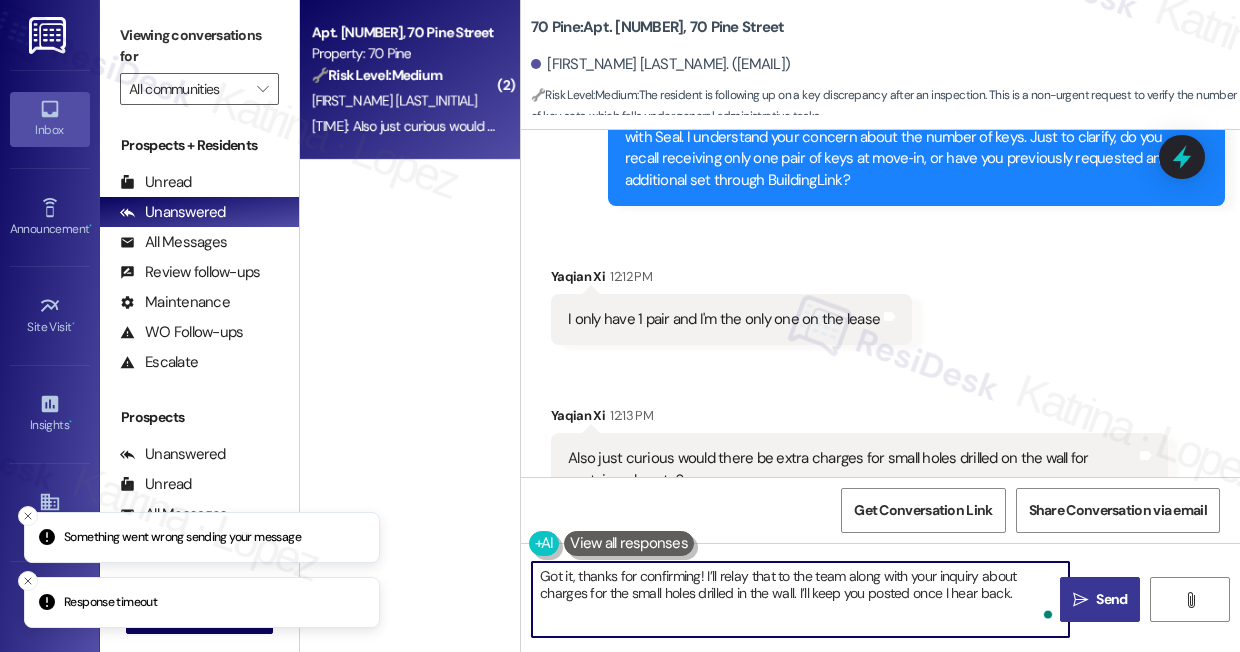 click on "Got it, thanks for confirming! I’ll relay that to the team along with your inquiry about charges for the small holes drilled in the wall. I’ll keep you posted once I hear back." at bounding box center [800, 599] 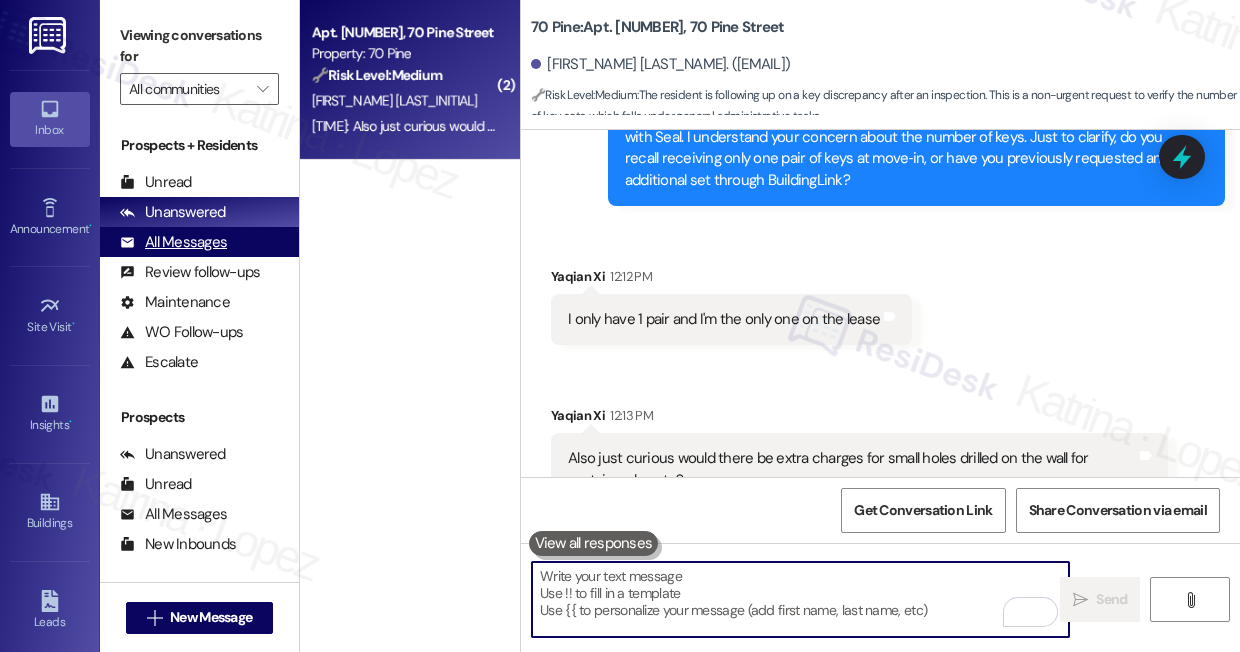 type 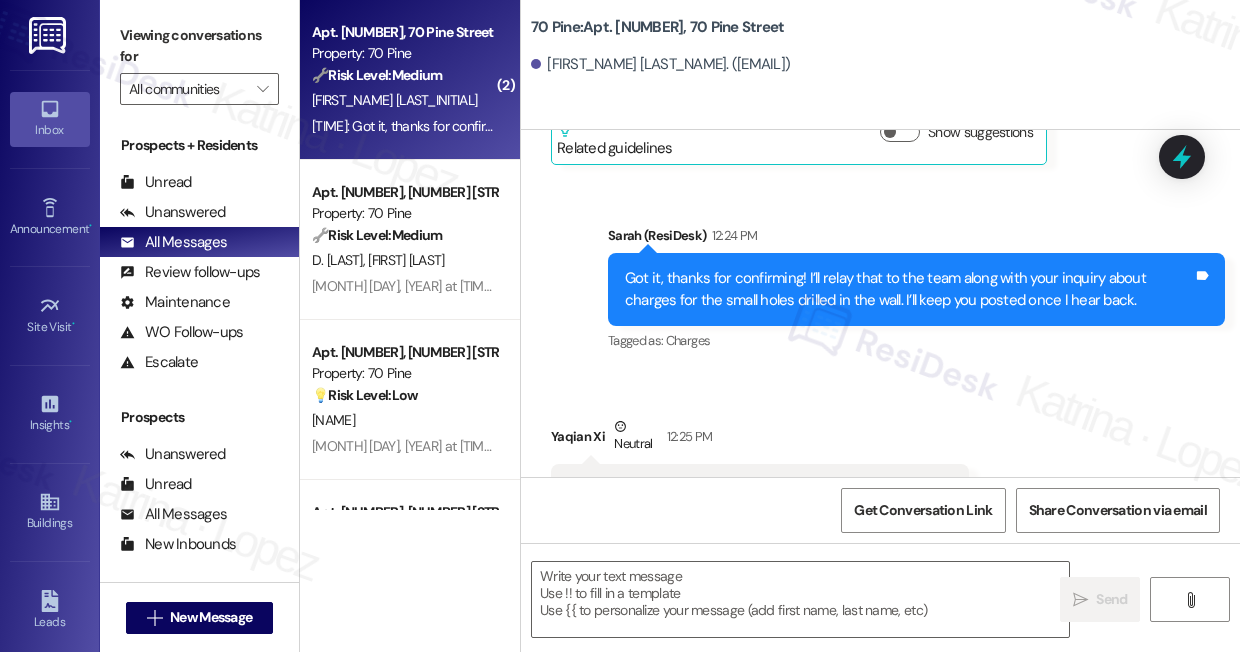 scroll, scrollTop: 11605, scrollLeft: 0, axis: vertical 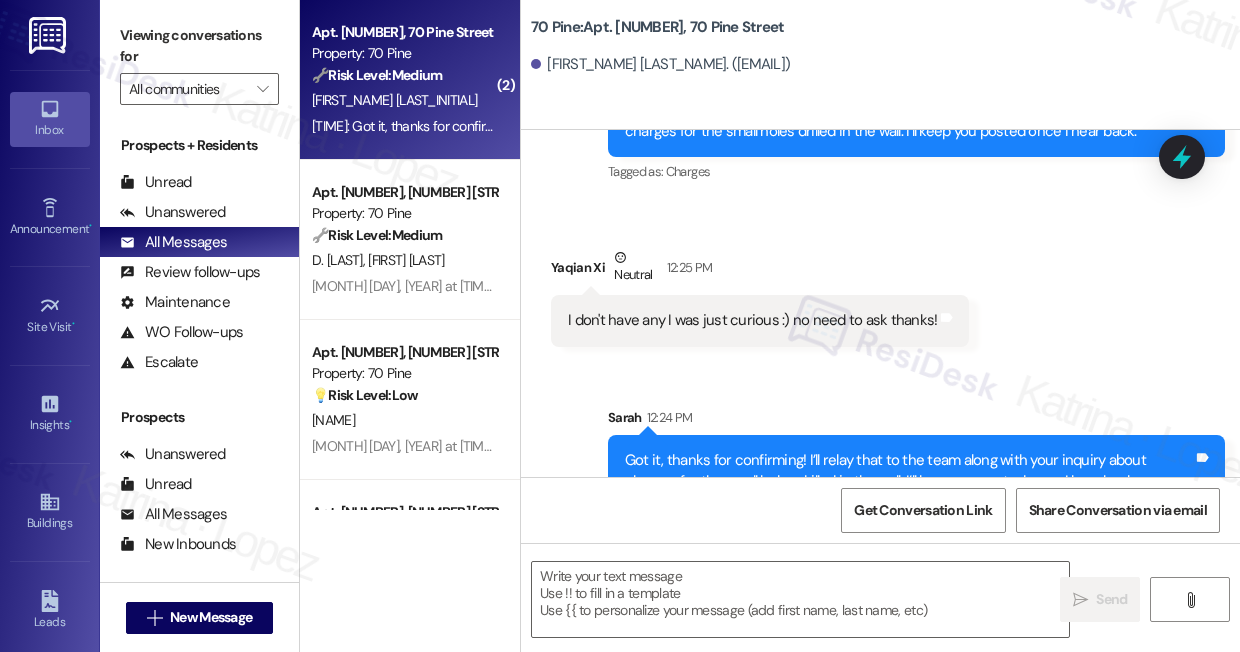 click on "Sent via SMS Sarah 12:24 PM Got it, thanks for confirming! I’ll relay that to the team along with your inquiry about charges for the small holes drilled in the wall. I’ll keep you posted once I hear back. Tags and notes" at bounding box center [880, 442] 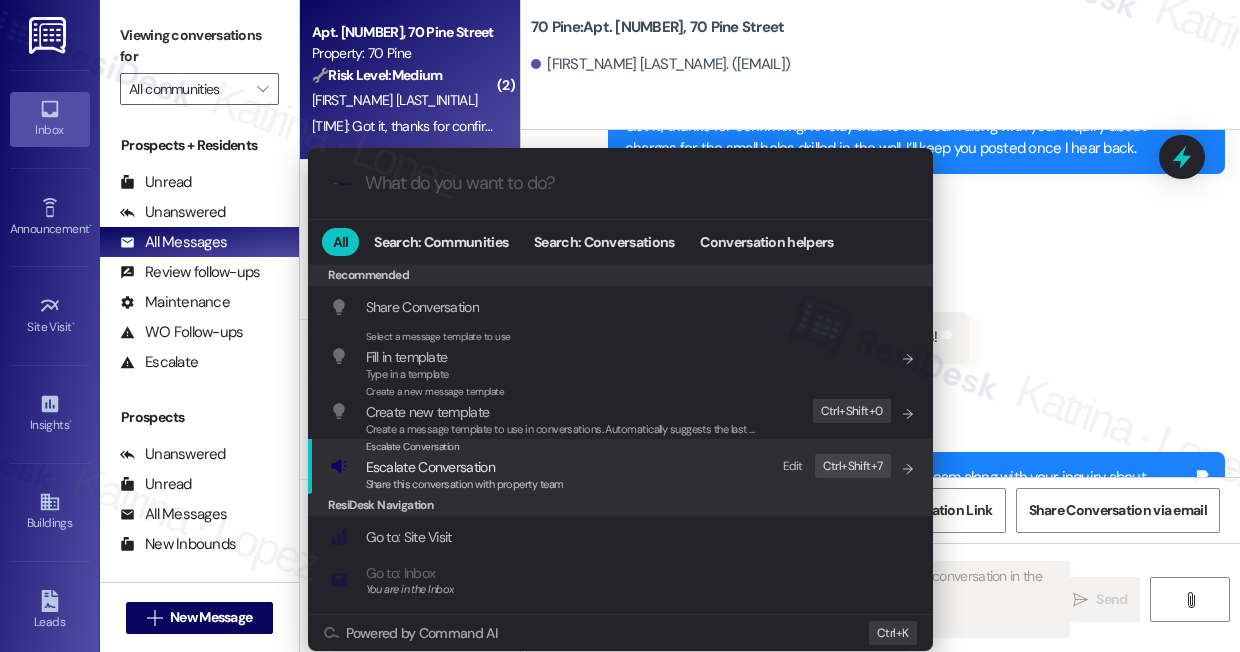 scroll, scrollTop: 11744, scrollLeft: 0, axis: vertical 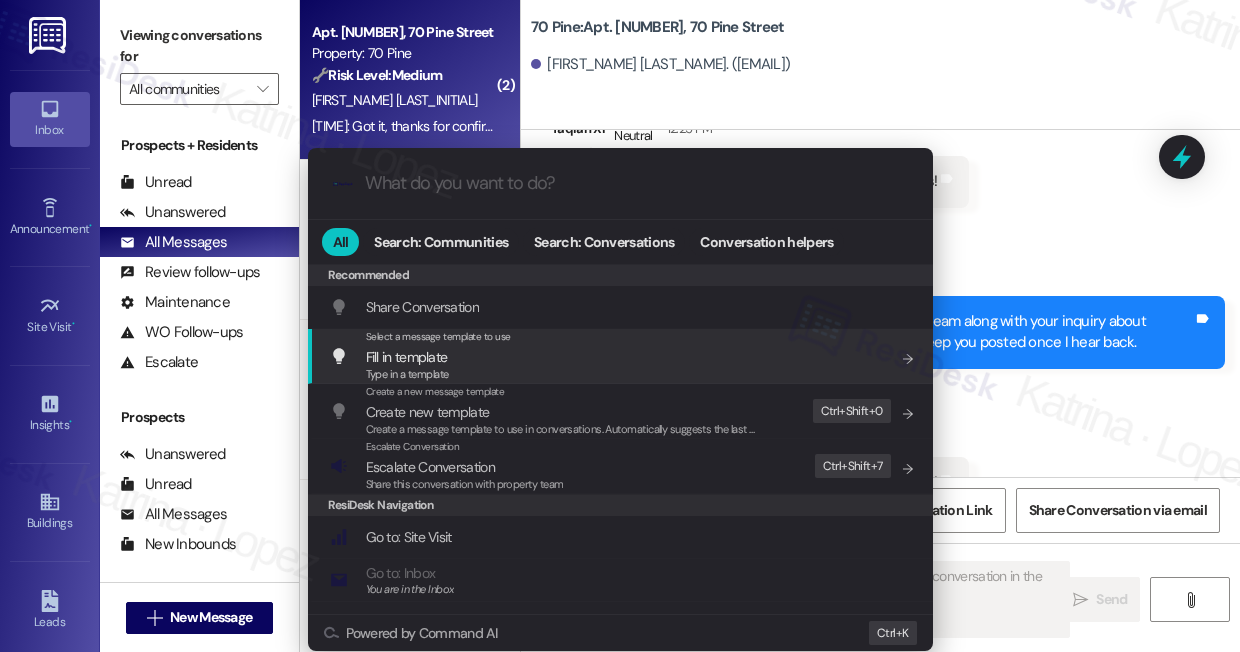 click on ".cls-1{fill:#0a055f;}.cls-2{fill:#0cc4c4;} resideskLogoBlueOrange All Search: Communities Search: Conversations Conversation helpers Recommended Recommended Share Conversation Add shortcut Select a message template to use Fill in template Type in a template Add shortcut Create a new message template Create new template Create a message template to use in conversations. Automatically suggests the last message you sent. Edit Ctrl+ Shift+ 0 Escalate Conversation Escalate Conversation Share this conversation with property team Edit Ctrl+ Shift+ 7 ResiDesk Navigation Go to: Site Visit Add shortcut Go to: Inbox You are in the Inbox Add shortcut Go to: Settings Add shortcut Go to: Message Templates Add shortcut Go to: Buildings Add shortcut Help Getting Started: What you can do with ResiDesk Add shortcut Settings Powered by Command AI Ctrl+ K" at bounding box center (620, 326) 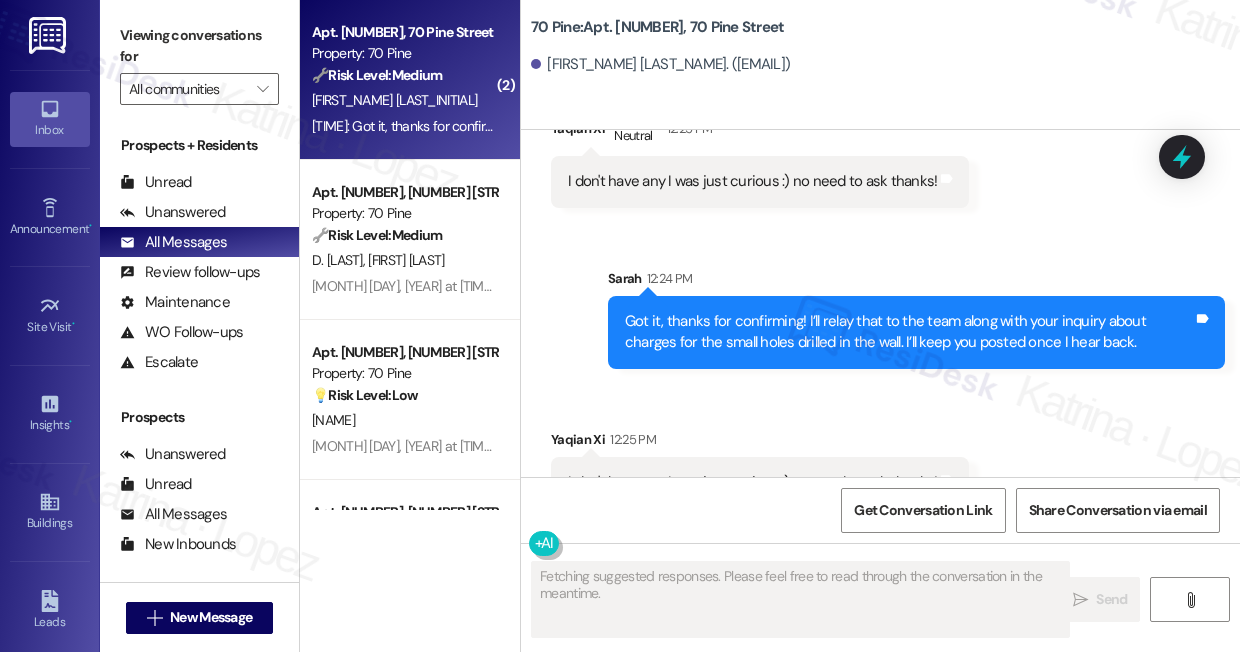 click on "I don't have any I was just curious :) no need to ask thanks!" at bounding box center (752, 482) 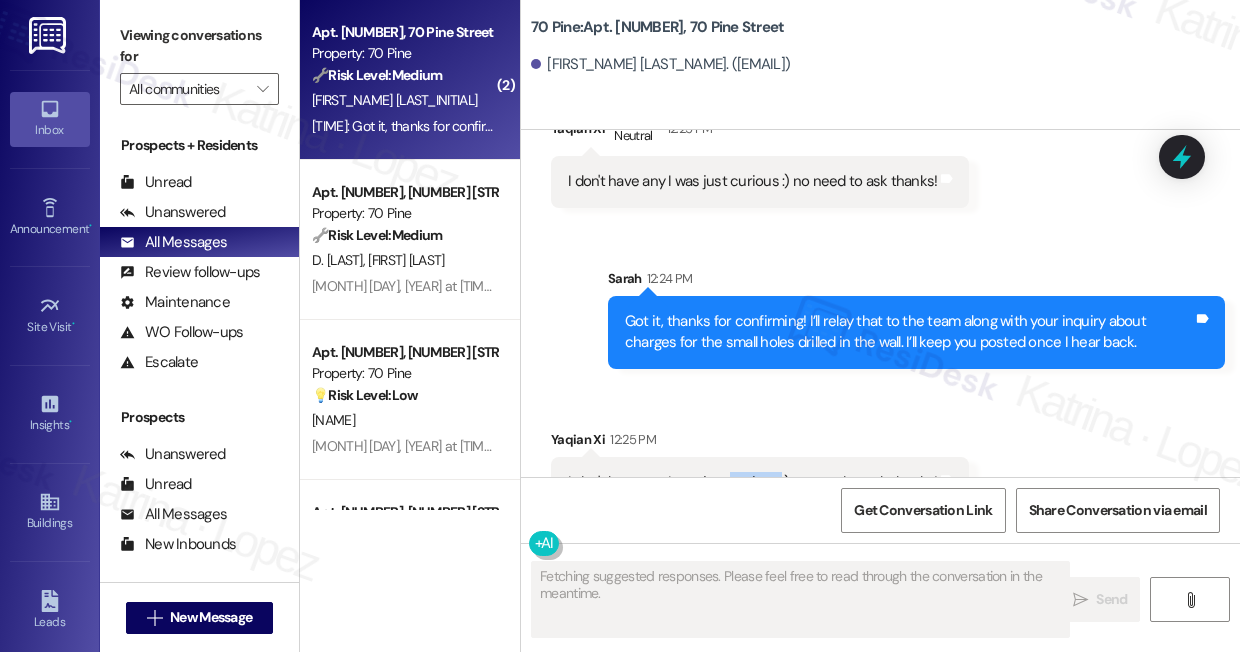 click on "I don't have any I was just curious :) no need to ask thanks!" at bounding box center (752, 482) 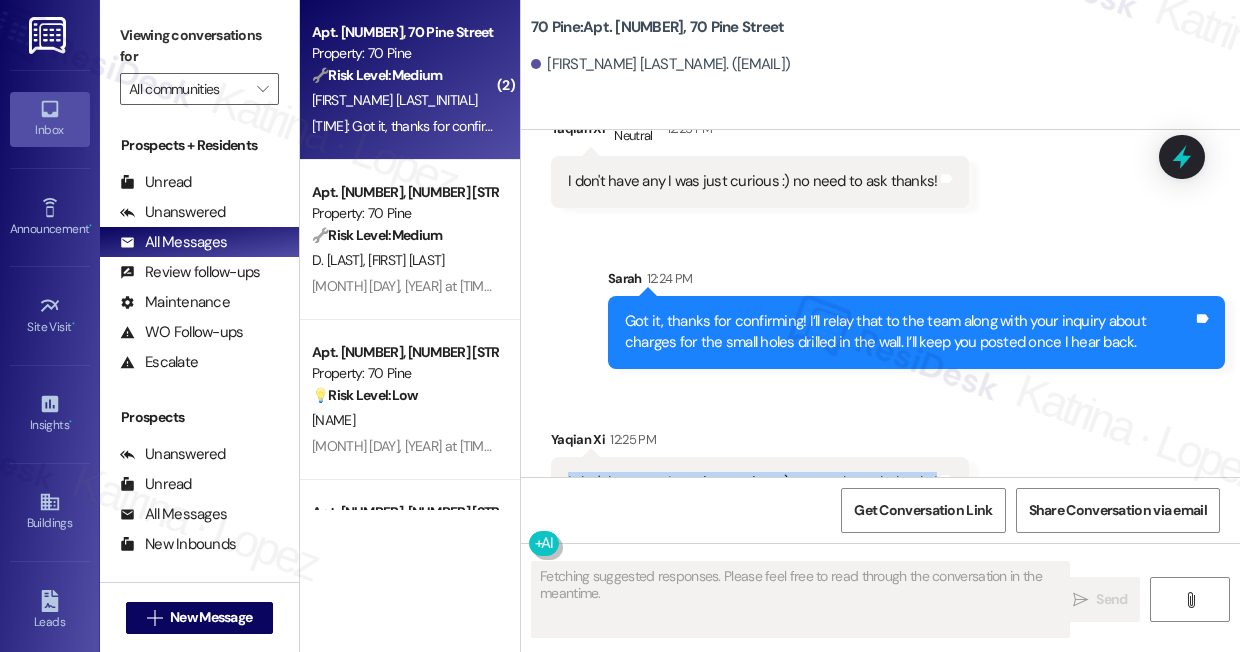 click on "I don't have any I was just curious :) no need to ask thanks!" at bounding box center [752, 482] 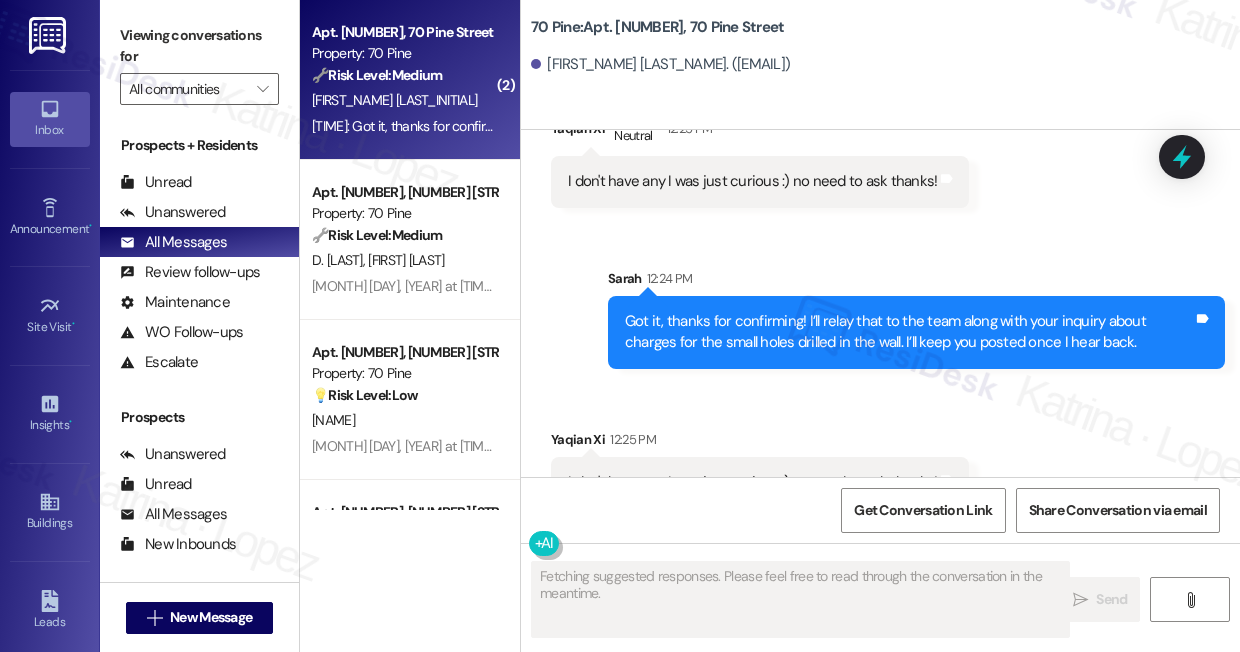 click on "Got it, thanks for confirming! I’ll relay that to the team along with your inquiry about charges for the small holes drilled in the wall. I’ll keep you posted once I hear back. Tags and notes" at bounding box center (916, 332) 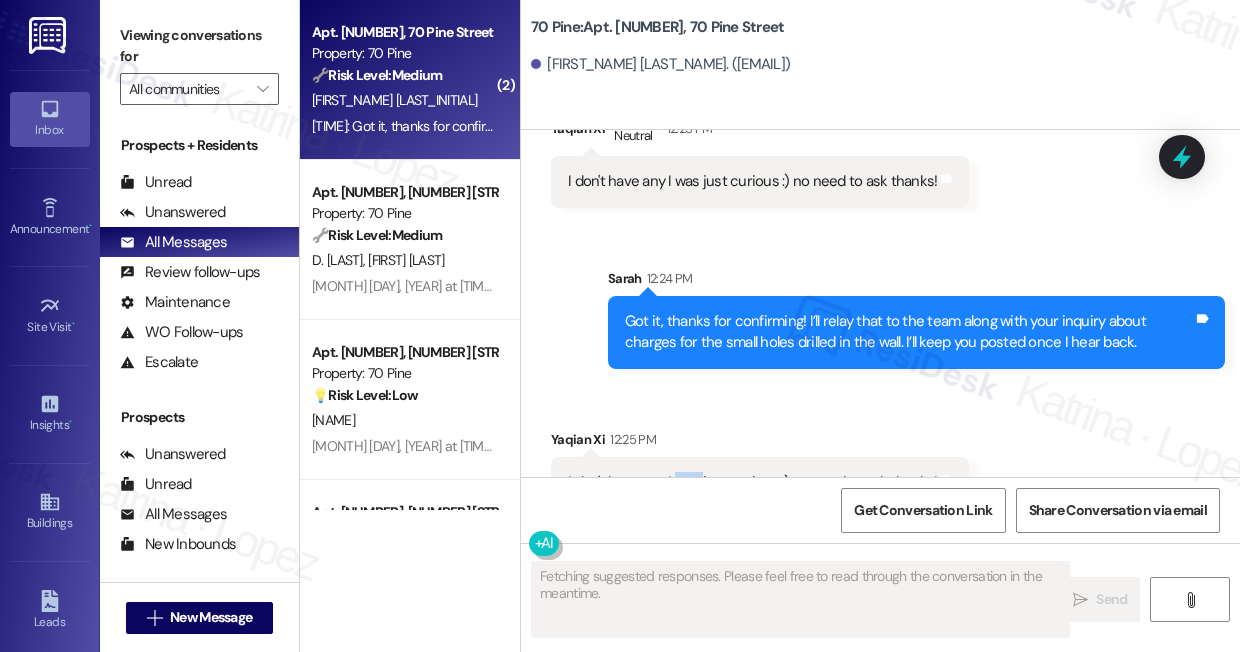 click on "I don't have any I was just curious :) no need to ask thanks!" at bounding box center [752, 482] 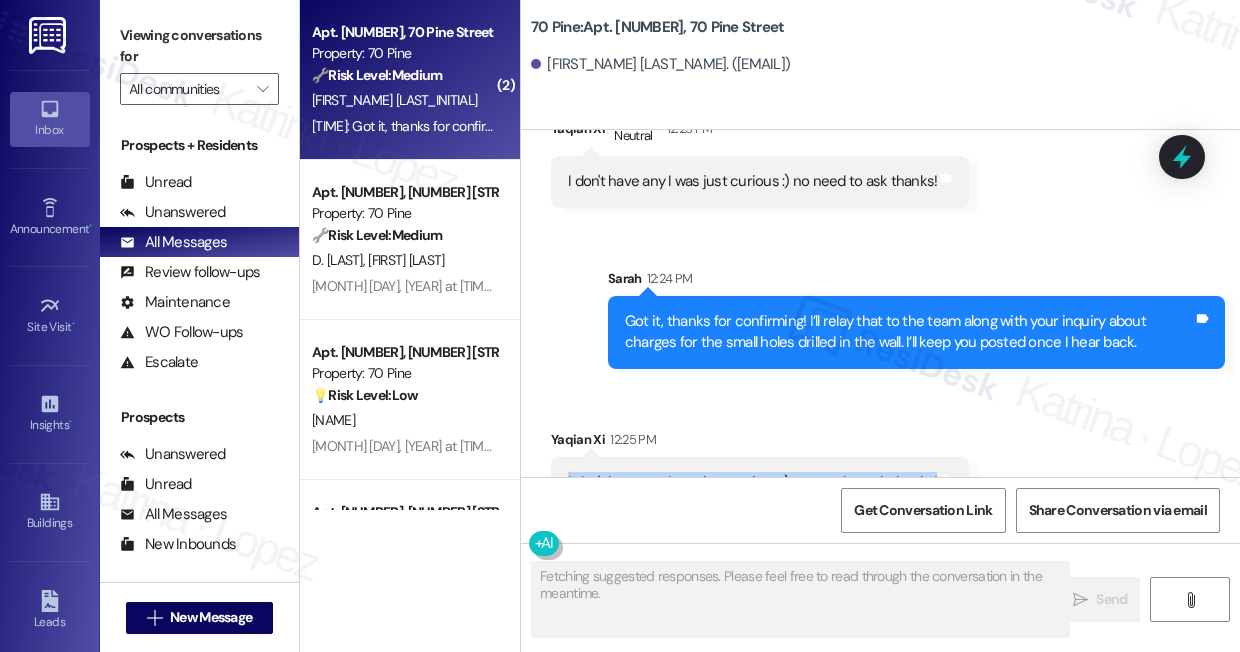 click on "I don't have any I was just curious :) no need to ask thanks!" at bounding box center (752, 482) 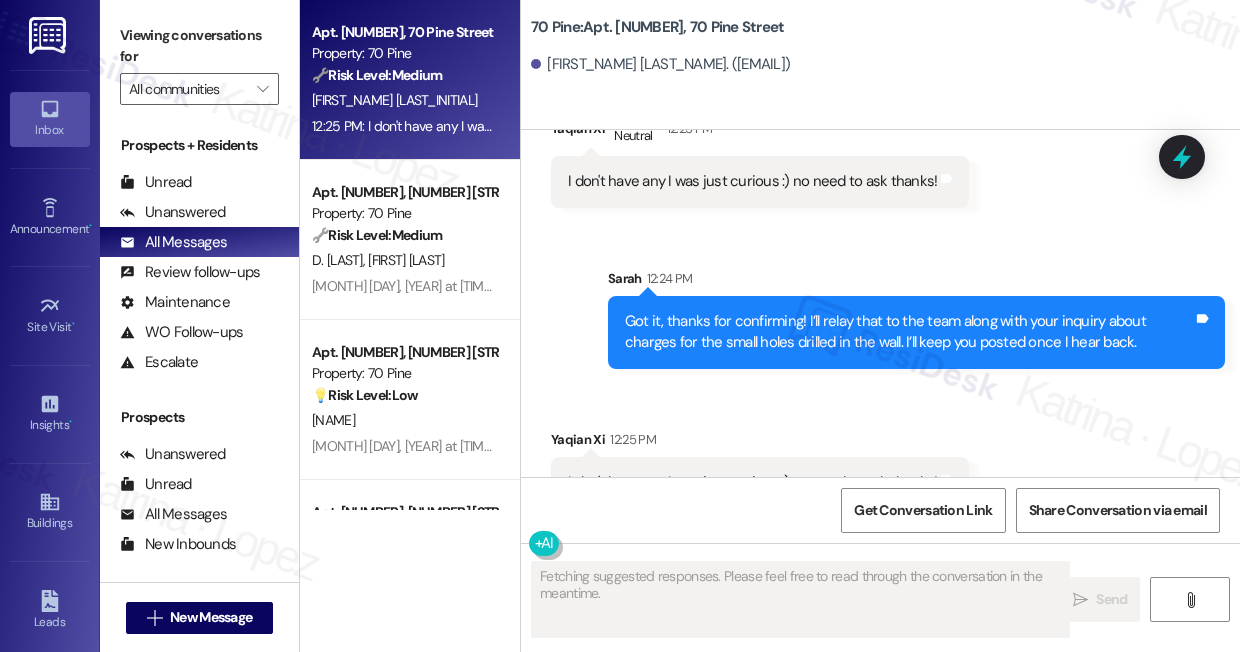click on "Got it, thanks for confirming! I’ll relay that to the team along with your inquiry about charges for the small holes drilled in the wall. I’ll keep you posted once I hear back." at bounding box center (909, 332) 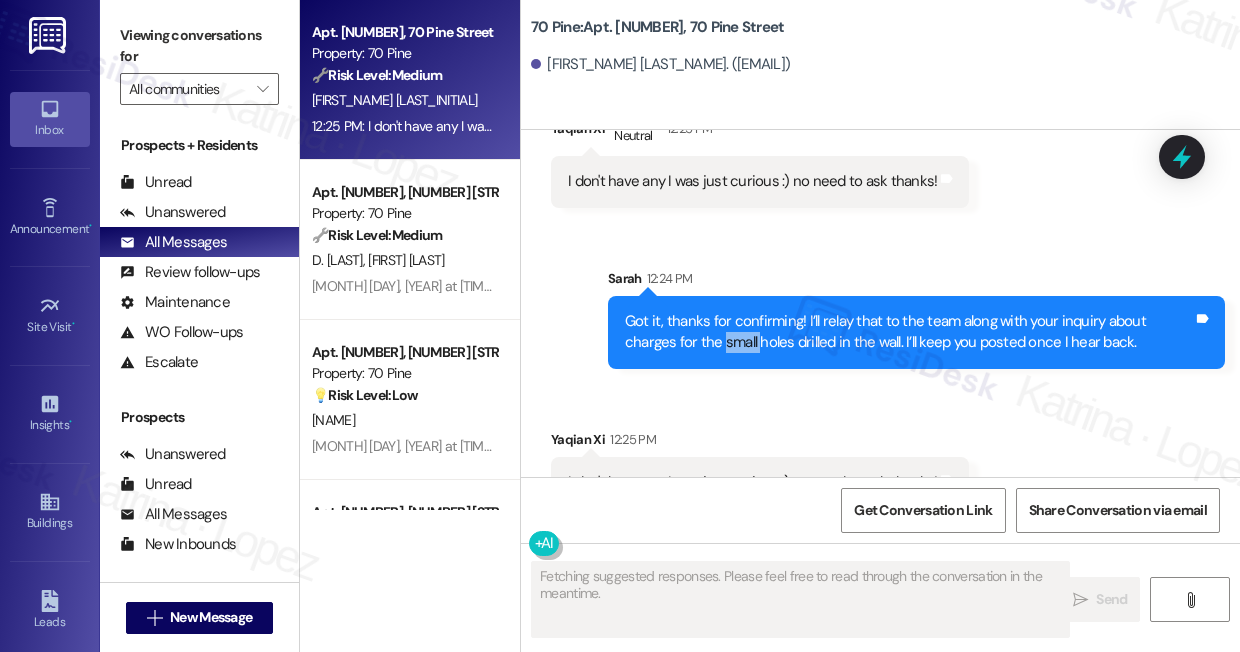 click on "Got it, thanks for confirming! I’ll relay that to the team along with your inquiry about charges for the small holes drilled in the wall. I’ll keep you posted once I hear back." at bounding box center [909, 332] 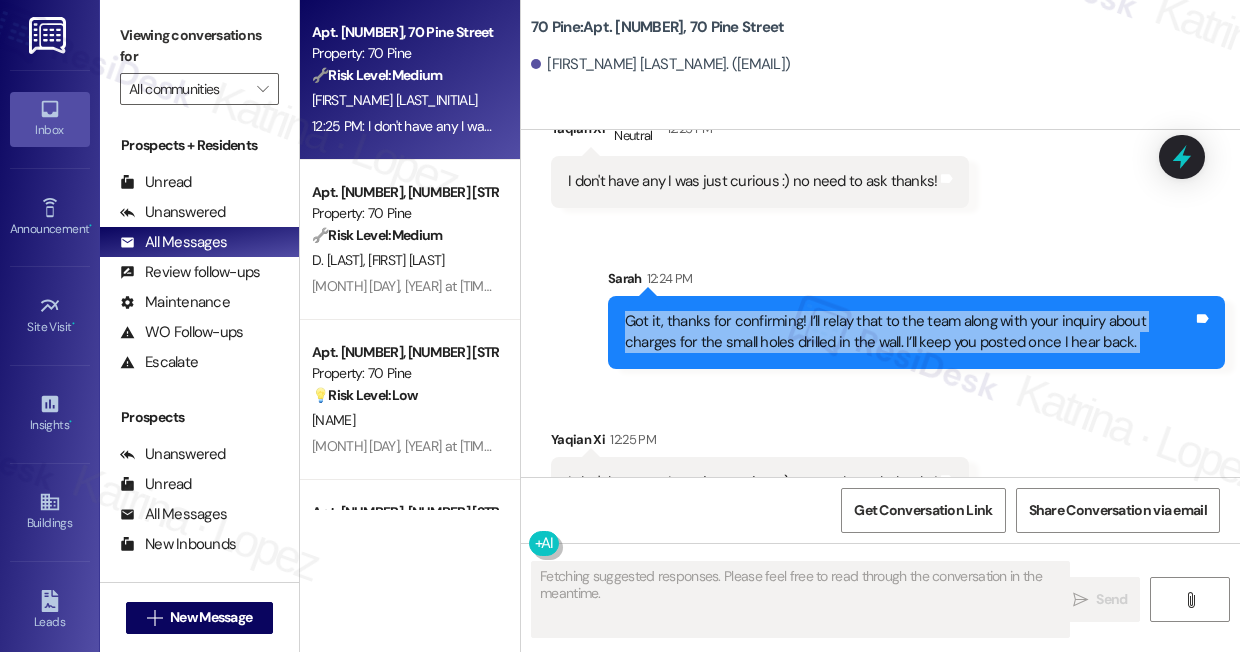 click on "Got it, thanks for confirming! I’ll relay that to the team along with your inquiry about charges for the small holes drilled in the wall. I’ll keep you posted once I hear back." at bounding box center (909, 332) 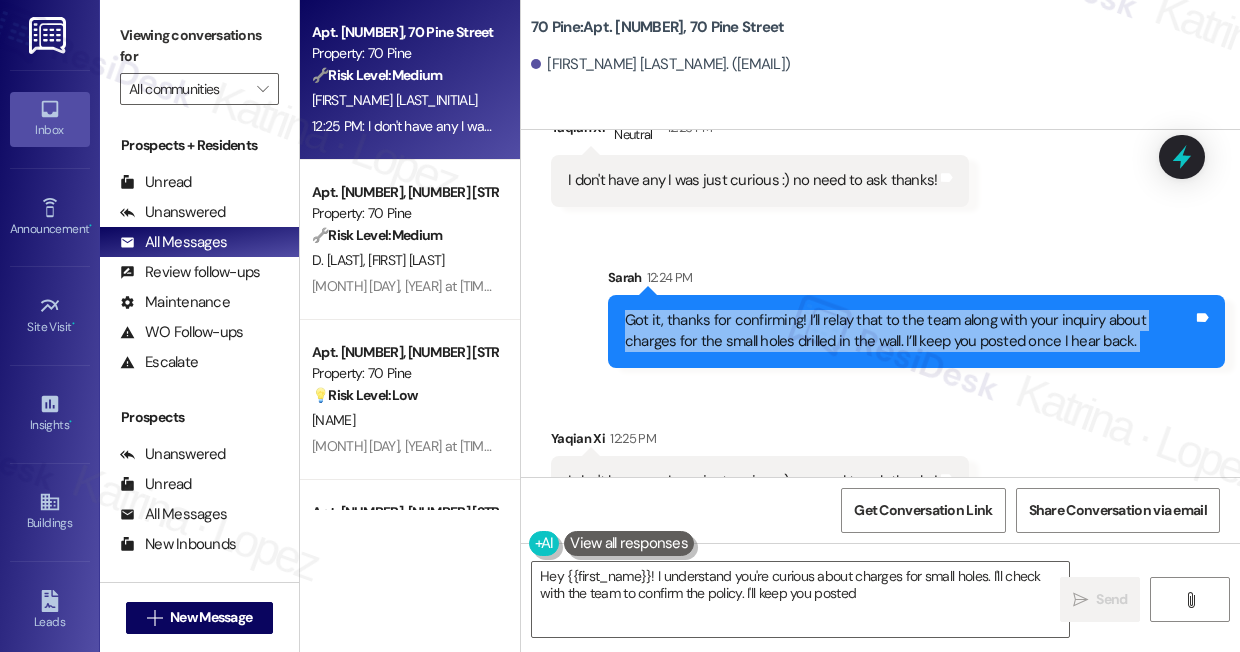 type on "Hey {{first_name}}! I understand you're curious about charges for small holes. I'll check with the team to confirm the policy. I'll keep you posted!" 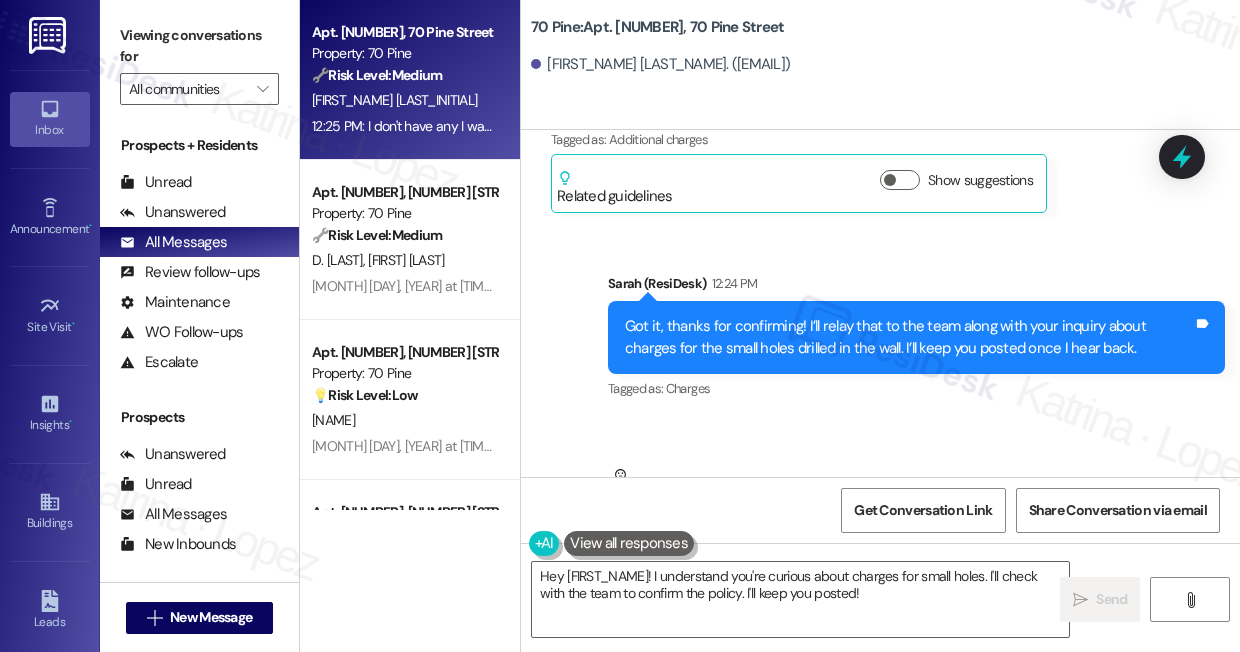 scroll, scrollTop: 11290, scrollLeft: 0, axis: vertical 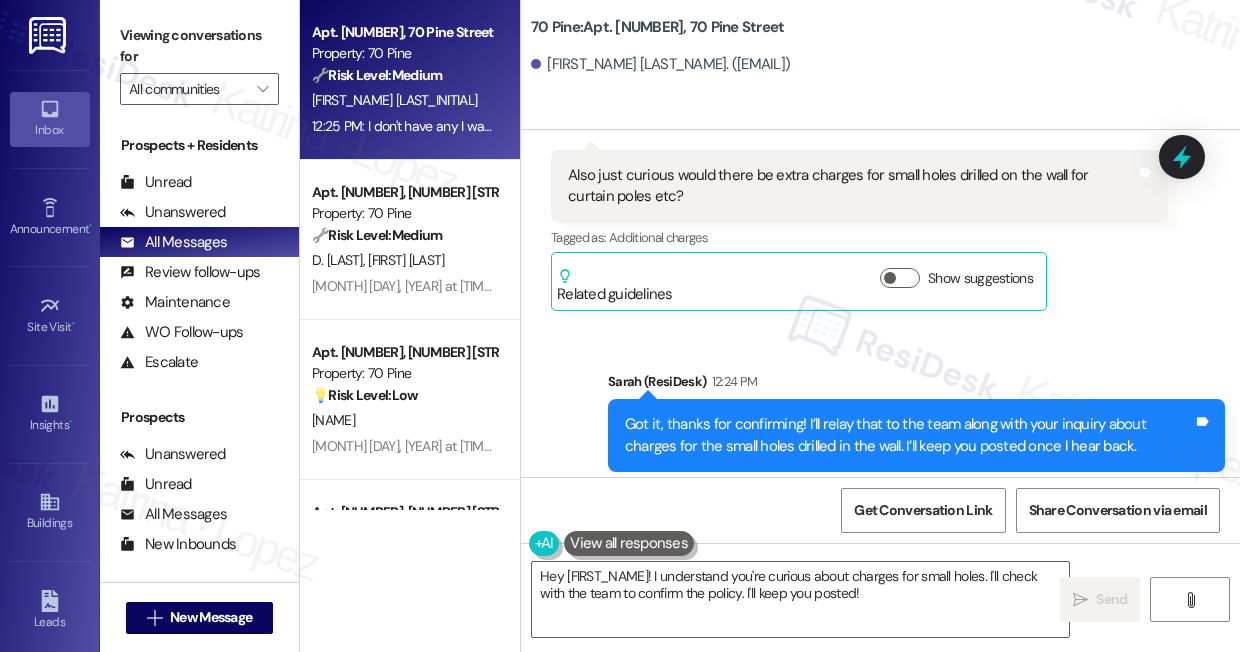 click on "Got it, thanks for confirming! I’ll relay that to the team along with your inquiry about charges for the small holes drilled in the wall. I’ll keep you posted once I hear back." at bounding box center [909, 435] 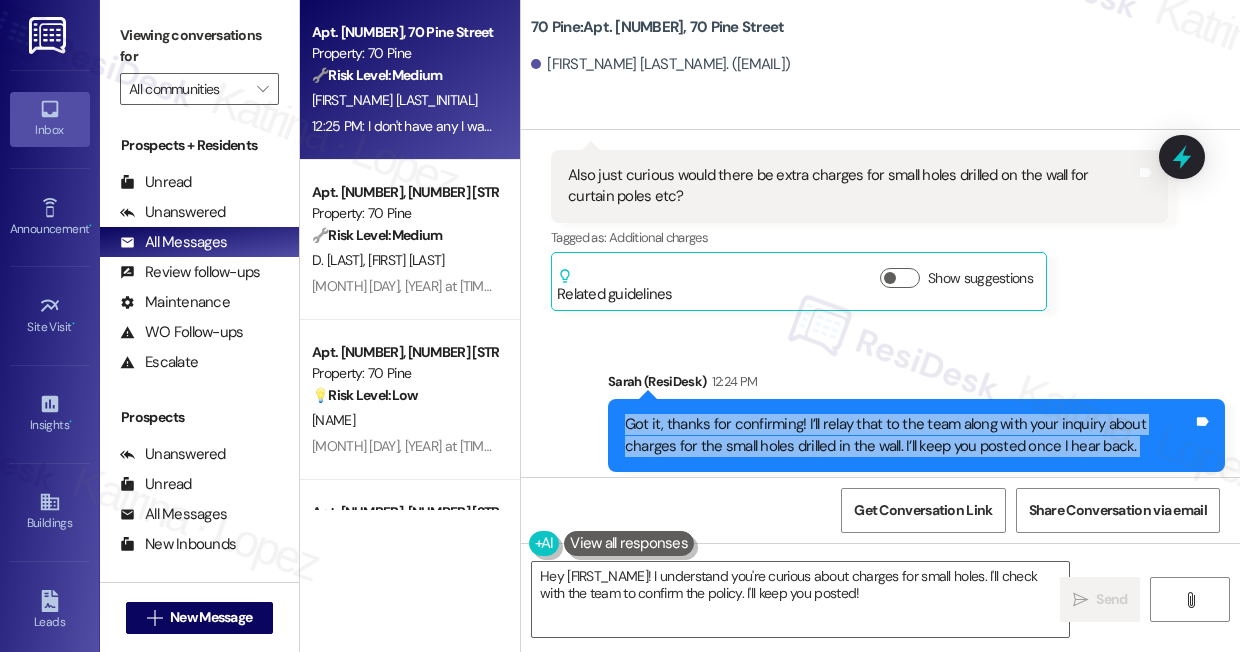 click on "Got it, thanks for confirming! I’ll relay that to the team along with your inquiry about charges for the small holes drilled in the wall. I’ll keep you posted once I hear back." at bounding box center (909, 435) 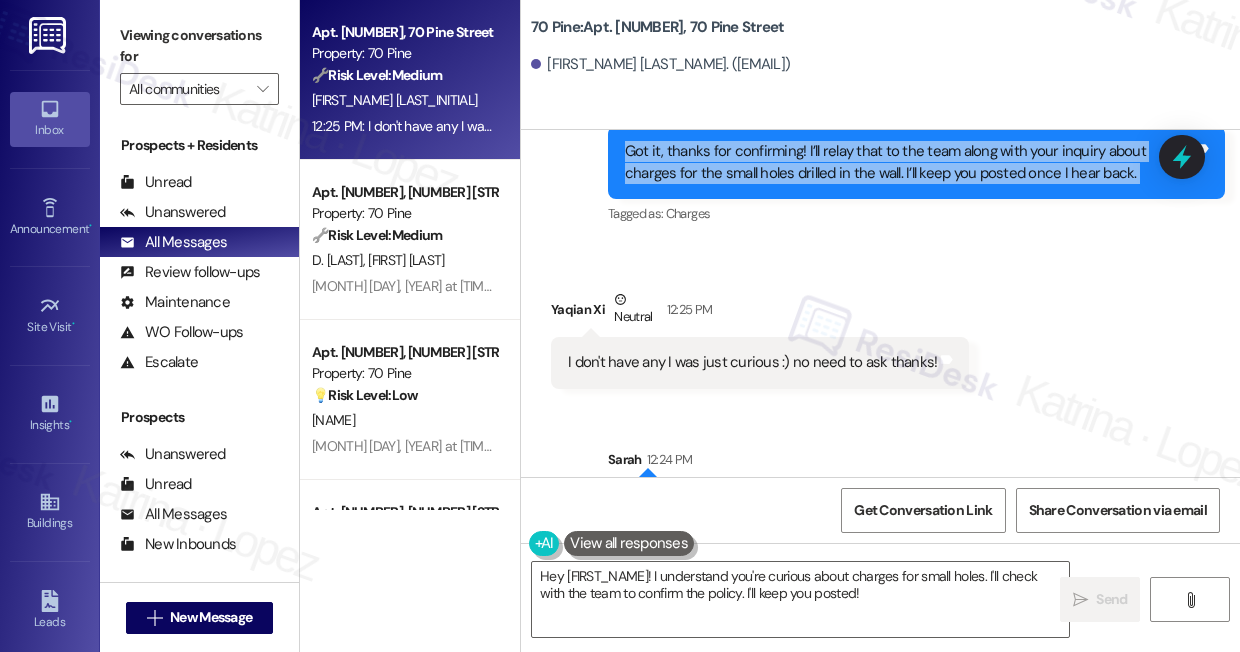 scroll, scrollTop: 11745, scrollLeft: 0, axis: vertical 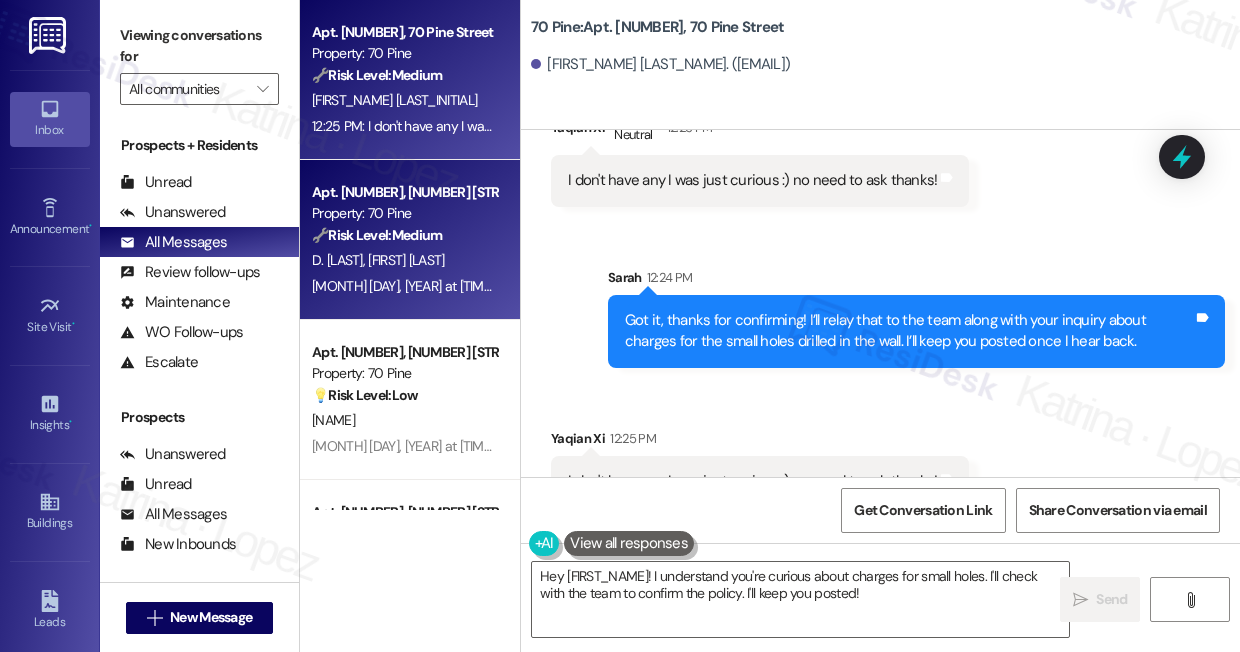click on "🔧  Risk Level:  Medium" at bounding box center (377, 235) 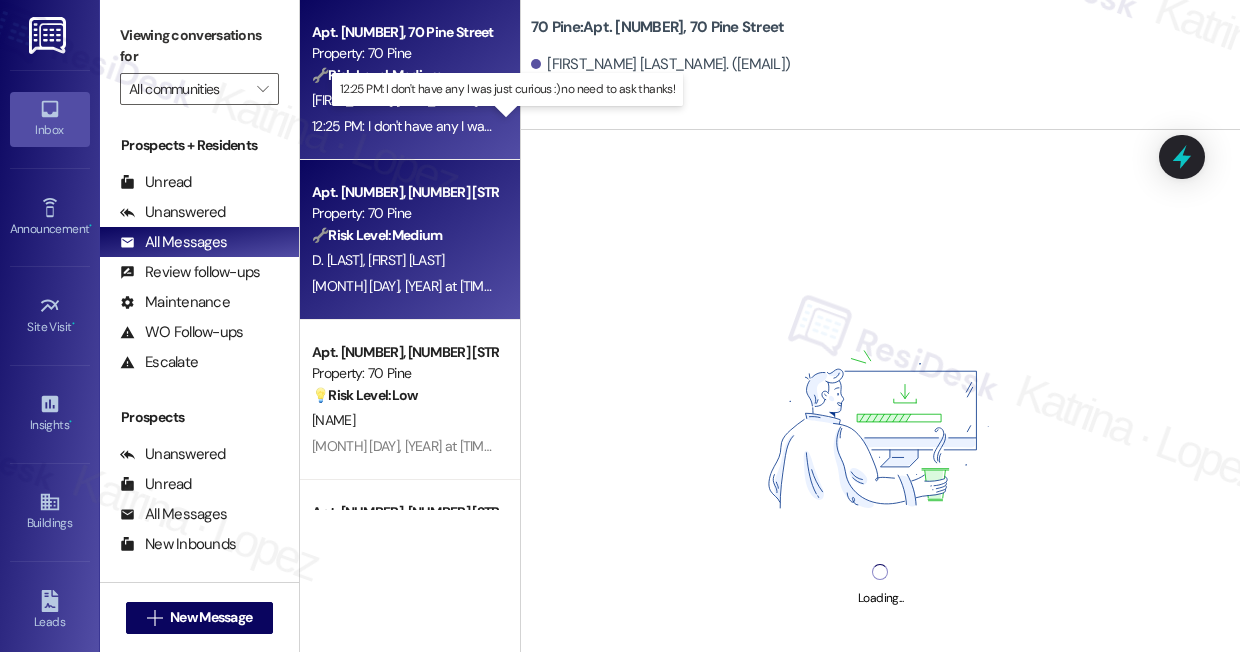click on "12:25 PM: I don't have any I was just curious :) no need to ask thanks! 12:25 PM: I don't have any I was just curious :) no need to ask thanks!" at bounding box center (508, 126) 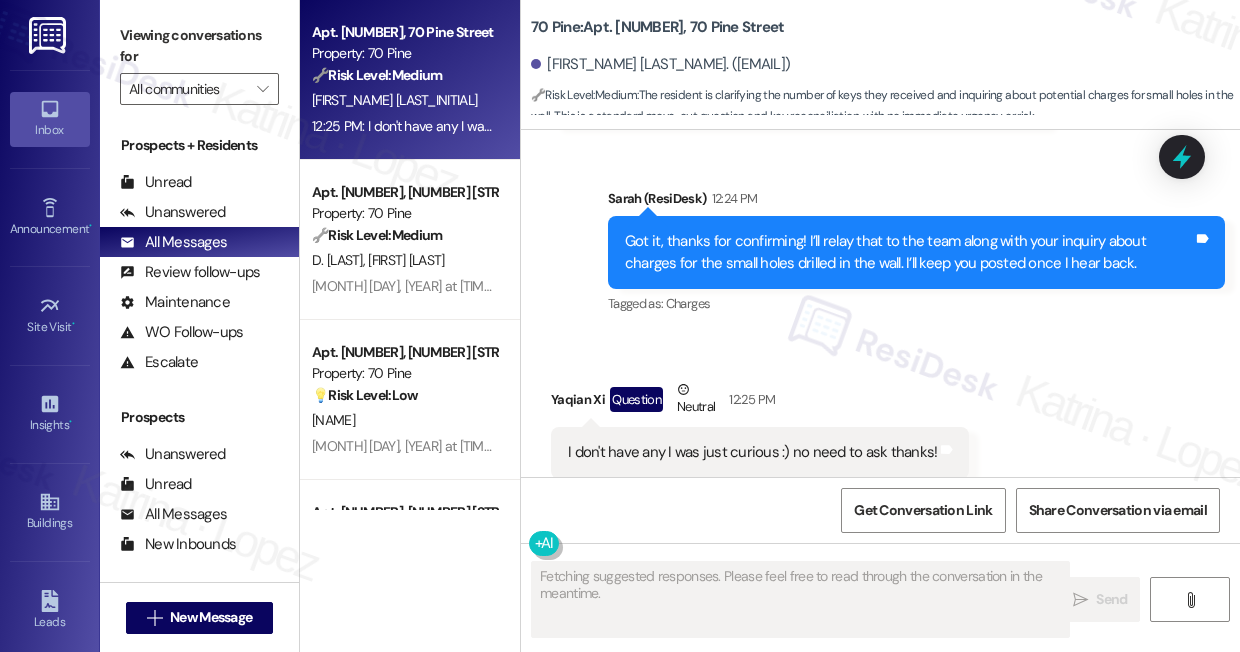 scroll, scrollTop: 11474, scrollLeft: 0, axis: vertical 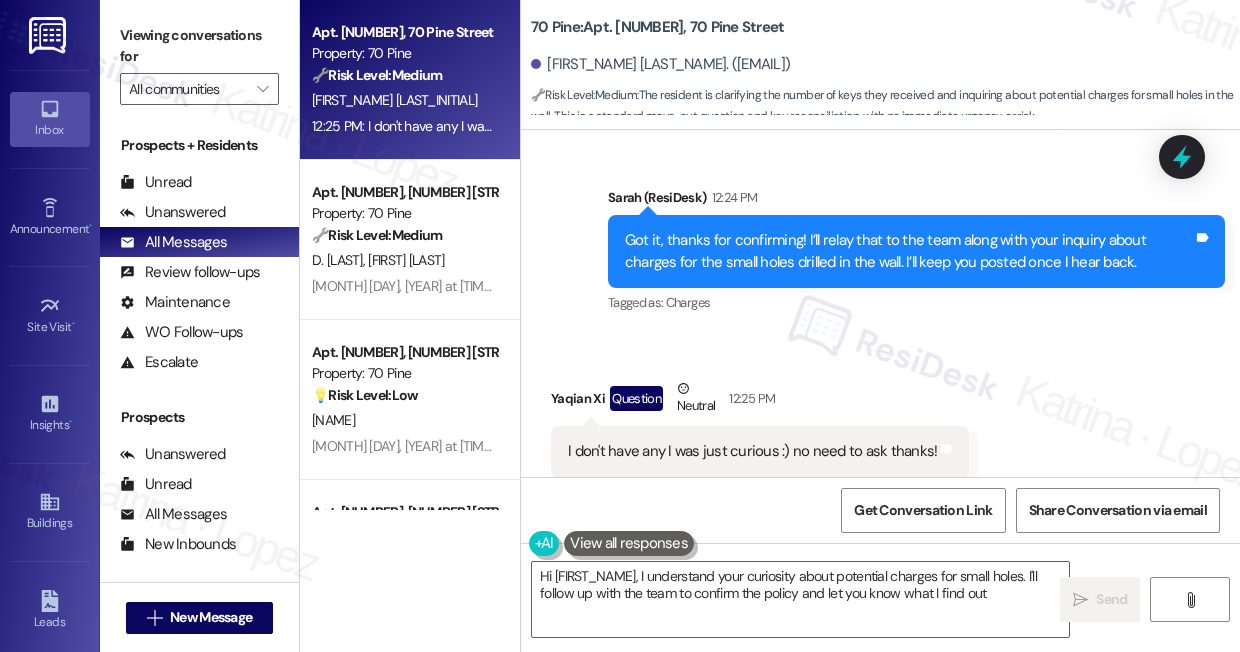 type on "Hi {{first_name}}, I understand your curiosity about potential charges for small holes. I'll follow up with the team to confirm the policy and let you know what I find out." 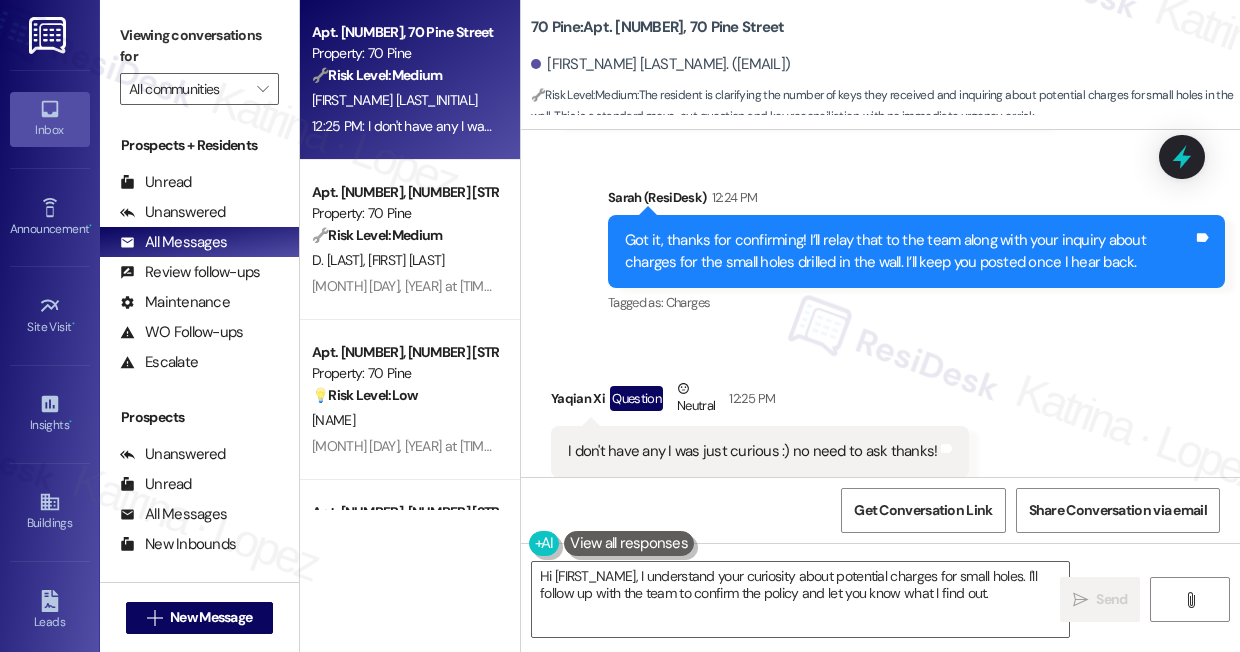 scroll, scrollTop: 11473, scrollLeft: 0, axis: vertical 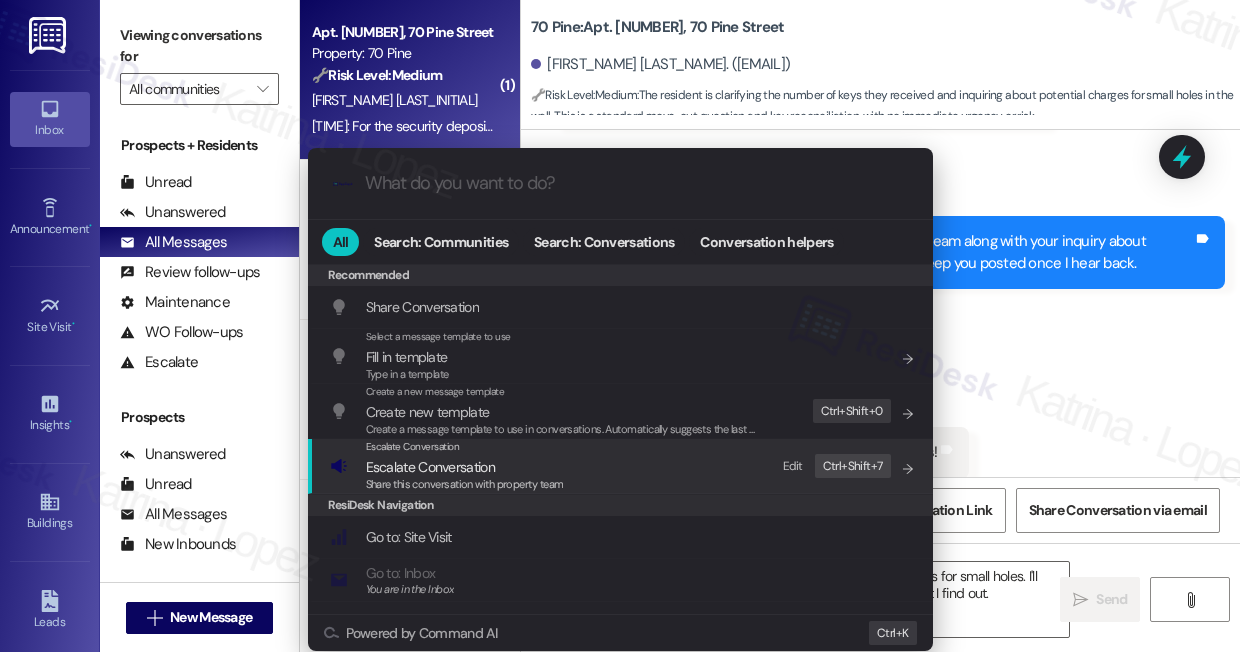 click on "Escalate Conversation Escalate Conversation Share this conversation with property team Edit Ctrl+ Shift+ 7" at bounding box center (622, 466) 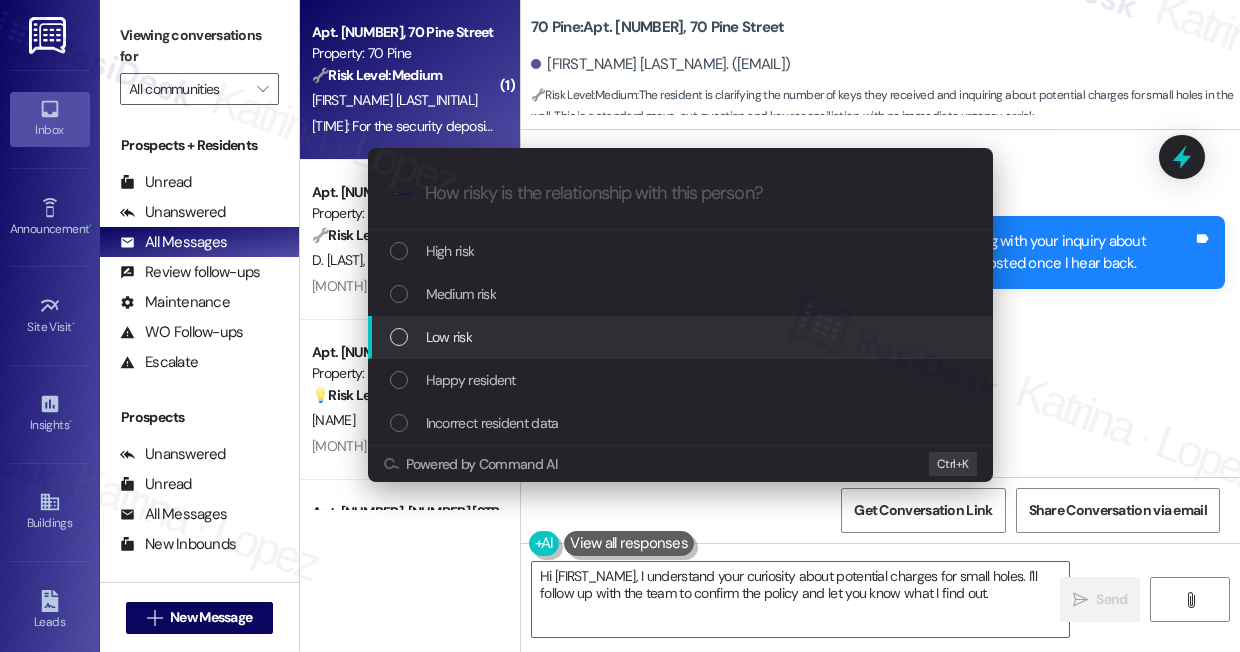 click on "Low risk" at bounding box center [682, 337] 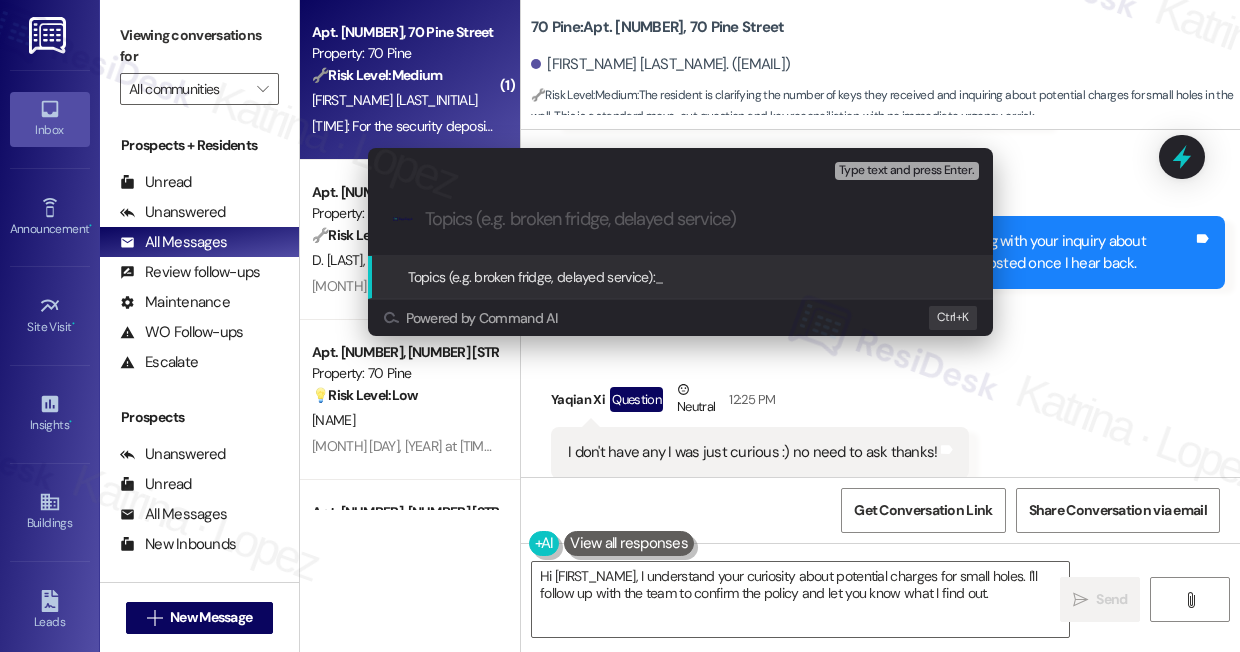 click on "Escalate Conversation Low risk Topics (e.g. broken fridge, delayed service) Any messages to highlight in the email? Type text and press Enter. .cls-1{fill:#0a055f;}.cls-2{fill:#0cc4c4;} resideskLogoBlueOrange Topics (e.g. broken fridge, delayed service):  _ Powered by Command AI Ctrl+ K" at bounding box center [620, 326] 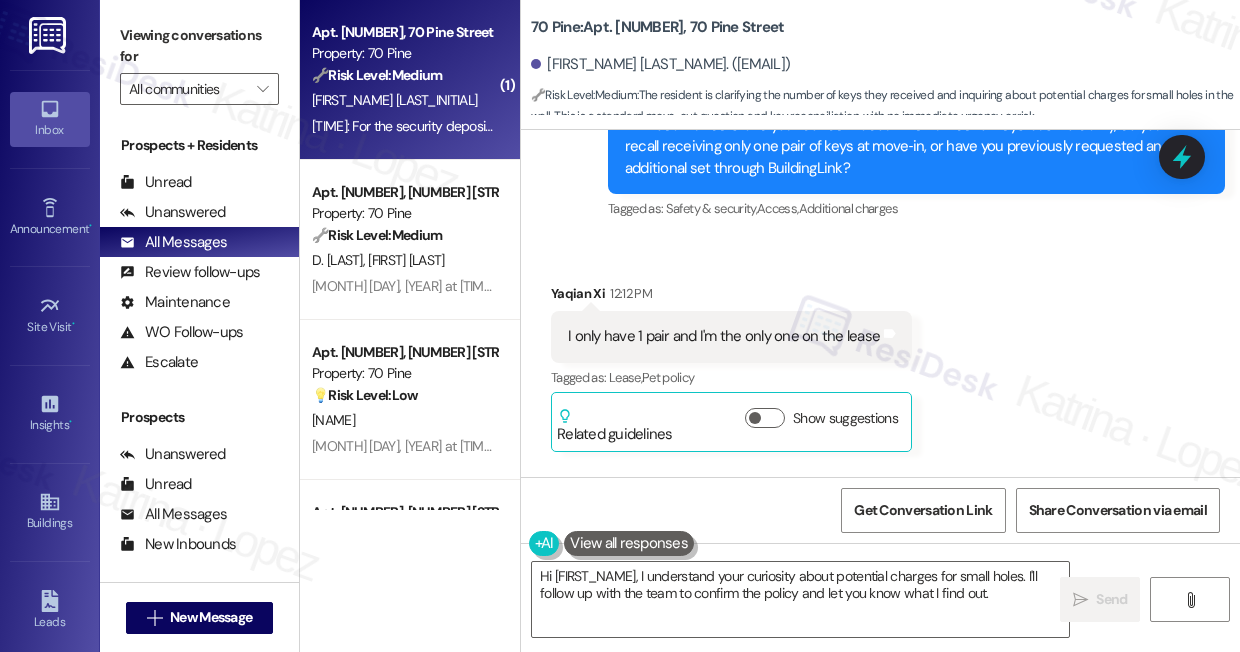 scroll, scrollTop: 10837, scrollLeft: 0, axis: vertical 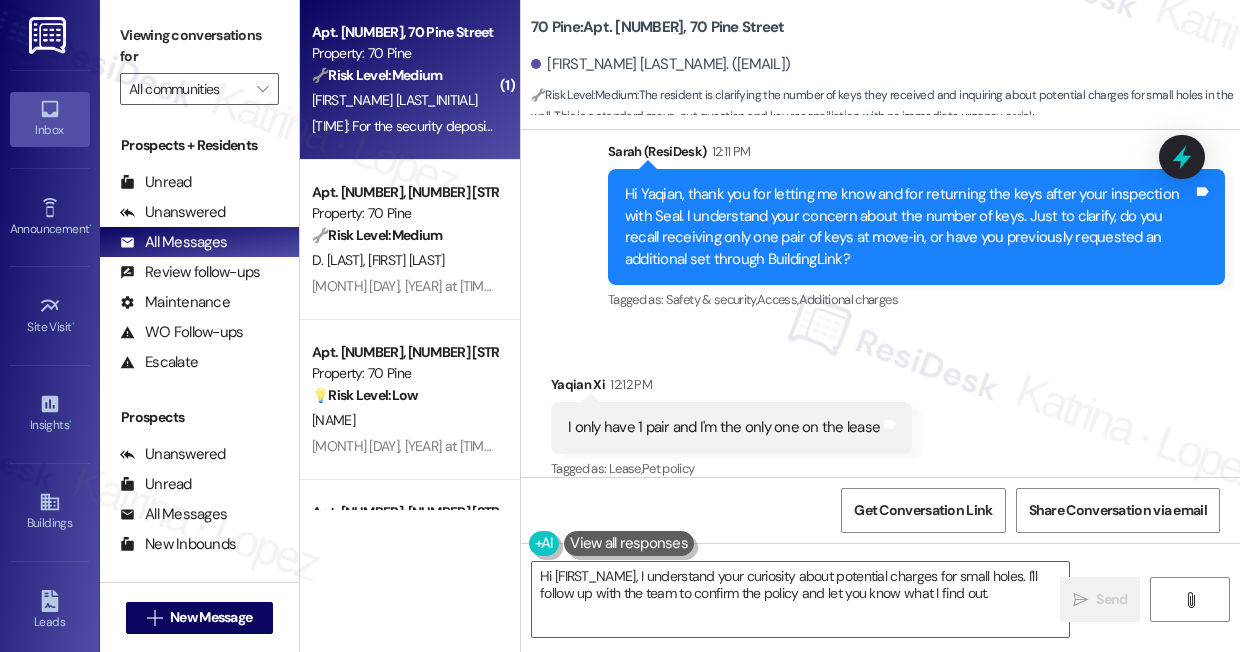 click on "I only have 1 pair and I'm the only one on the lease" at bounding box center [724, 427] 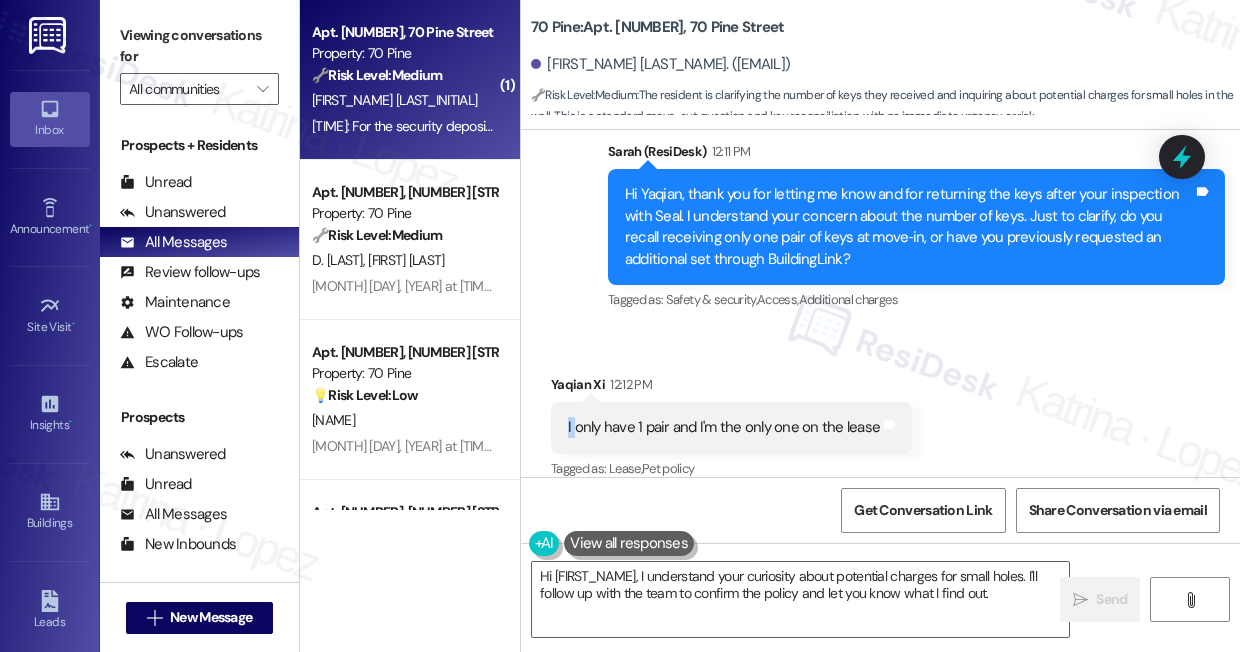 click on "I only have 1 pair and I'm the only one on the lease" at bounding box center [724, 427] 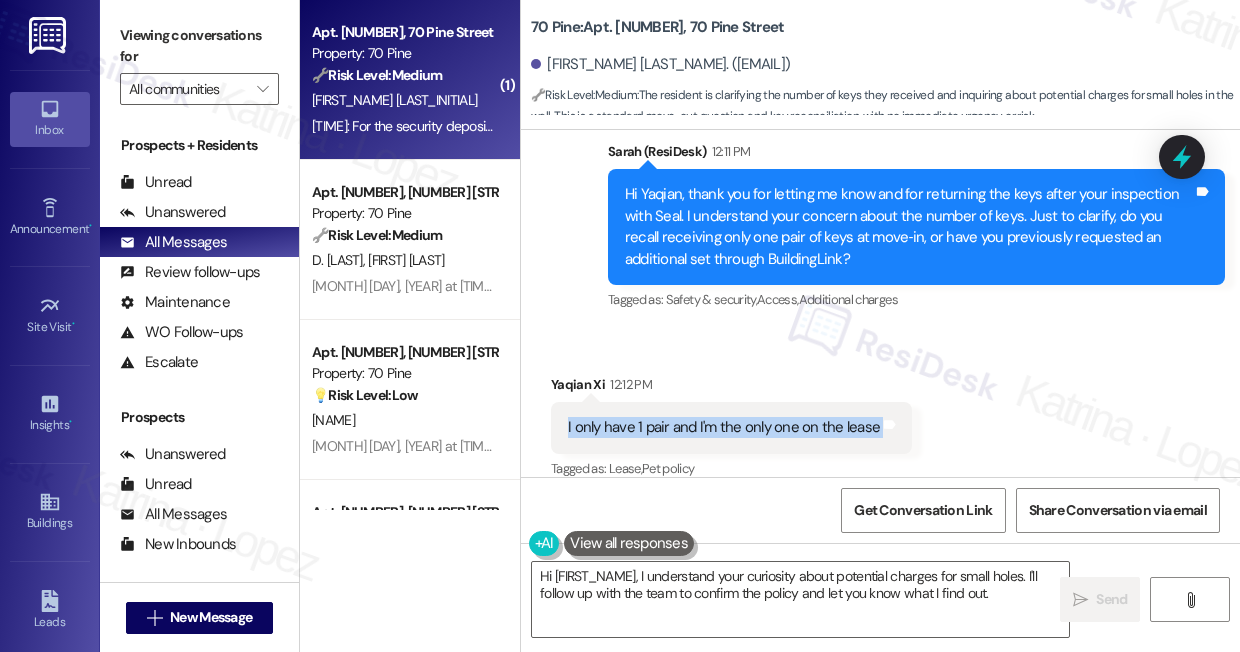 click on "I only have 1 pair and I'm the only one on the lease" at bounding box center (724, 427) 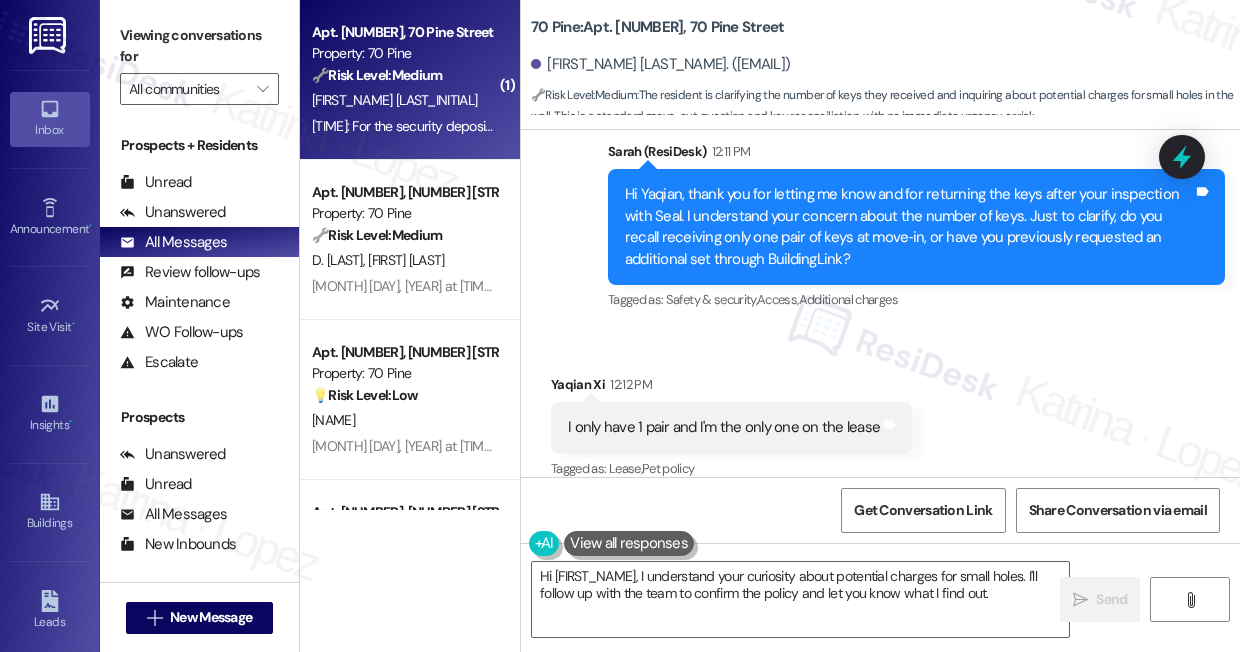 click on "Viewing conversations for" at bounding box center (199, 46) 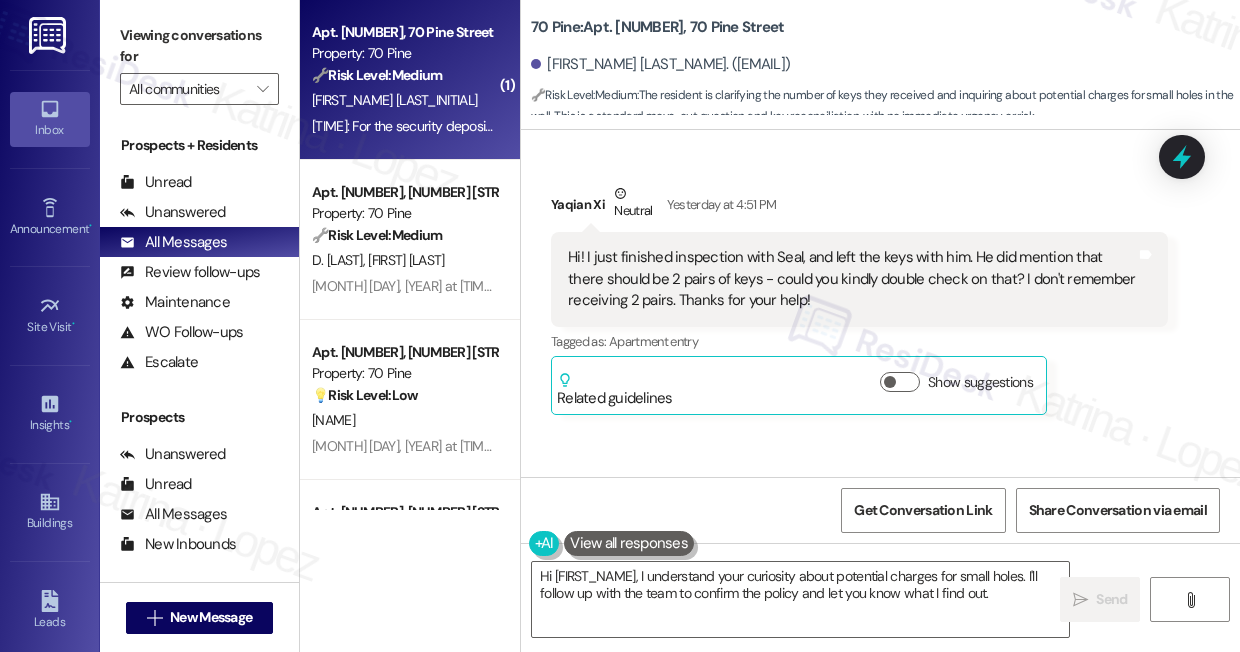 scroll, scrollTop: 10473, scrollLeft: 0, axis: vertical 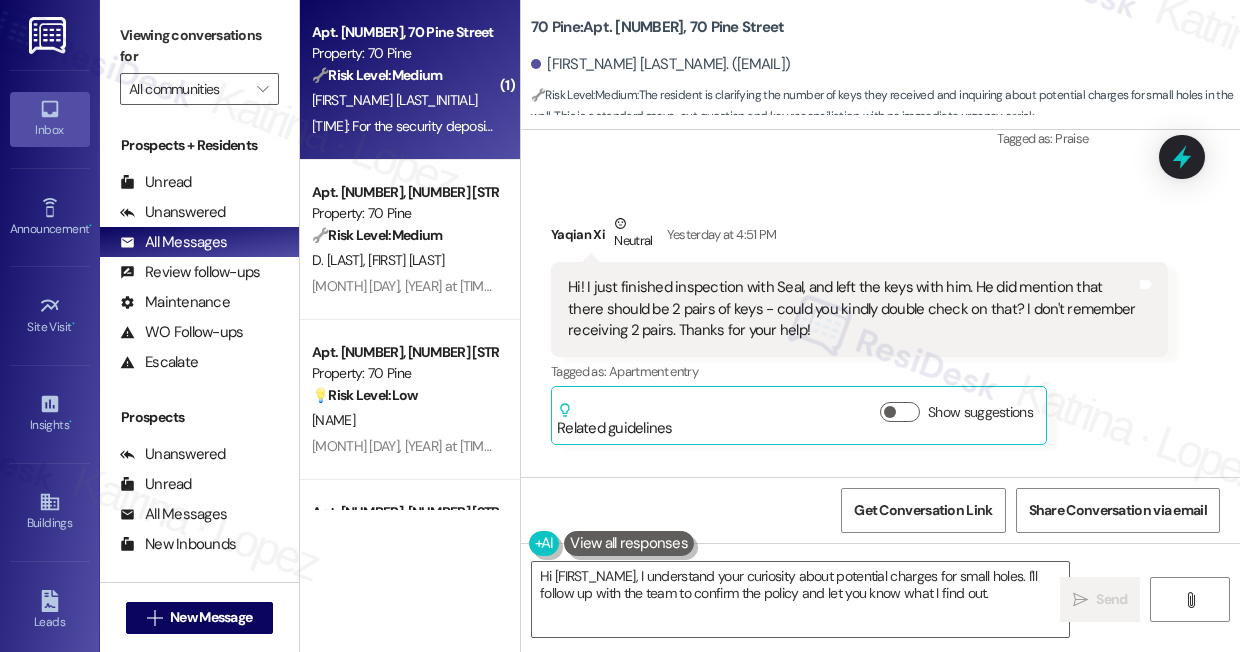 click on "Yaqian Xi   Neutral Yesterday at 4:51 PM" at bounding box center [859, 237] 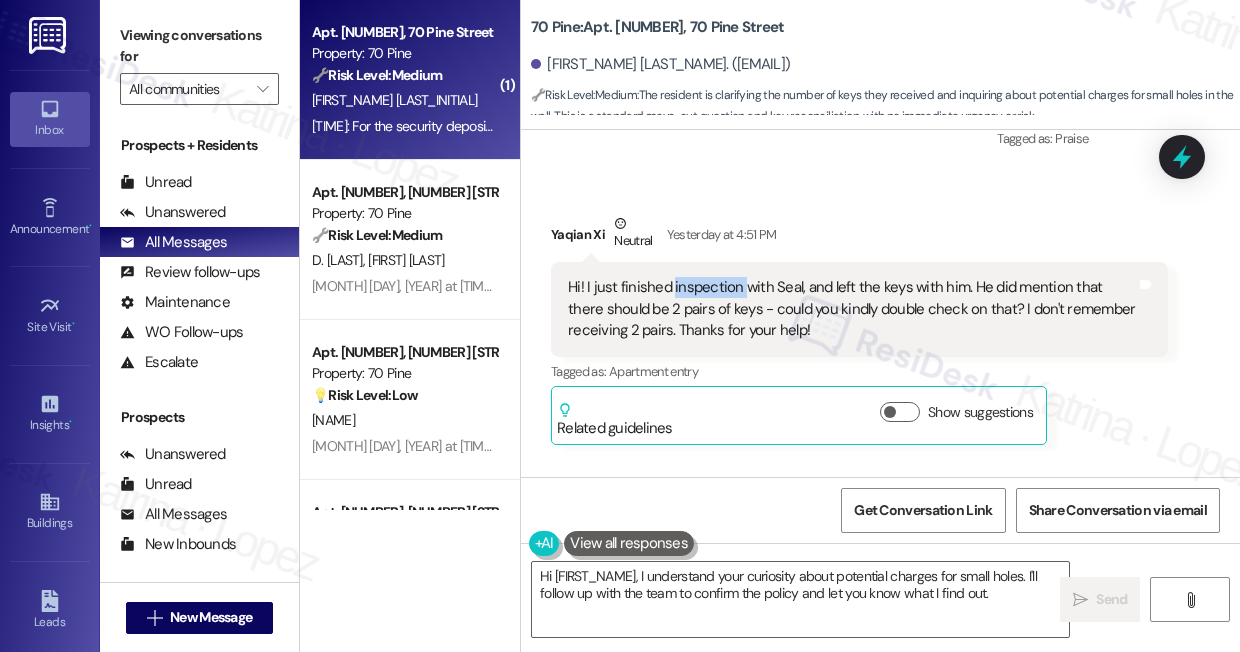 click on "Hi! I just finished inspection with Seal, and left the keys with him. He did mention that there should be 2 pairs of keys - could you kindly double check on that? I don't remember receiving 2 pairs. Thanks for your help!" at bounding box center (852, 309) 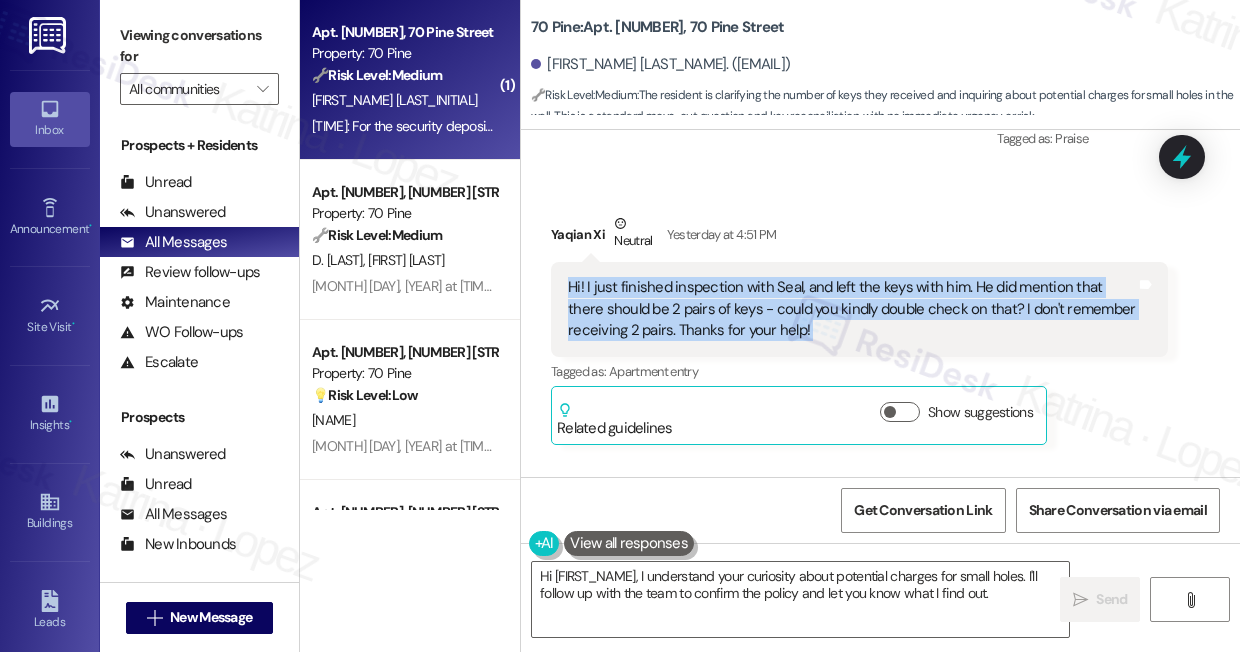 click on "Hi! I just finished inspection with Seal, and left the keys with him. He did mention that there should be 2 pairs of keys - could you kindly double check on that? I don't remember receiving 2 pairs. Thanks for your help!" at bounding box center [852, 309] 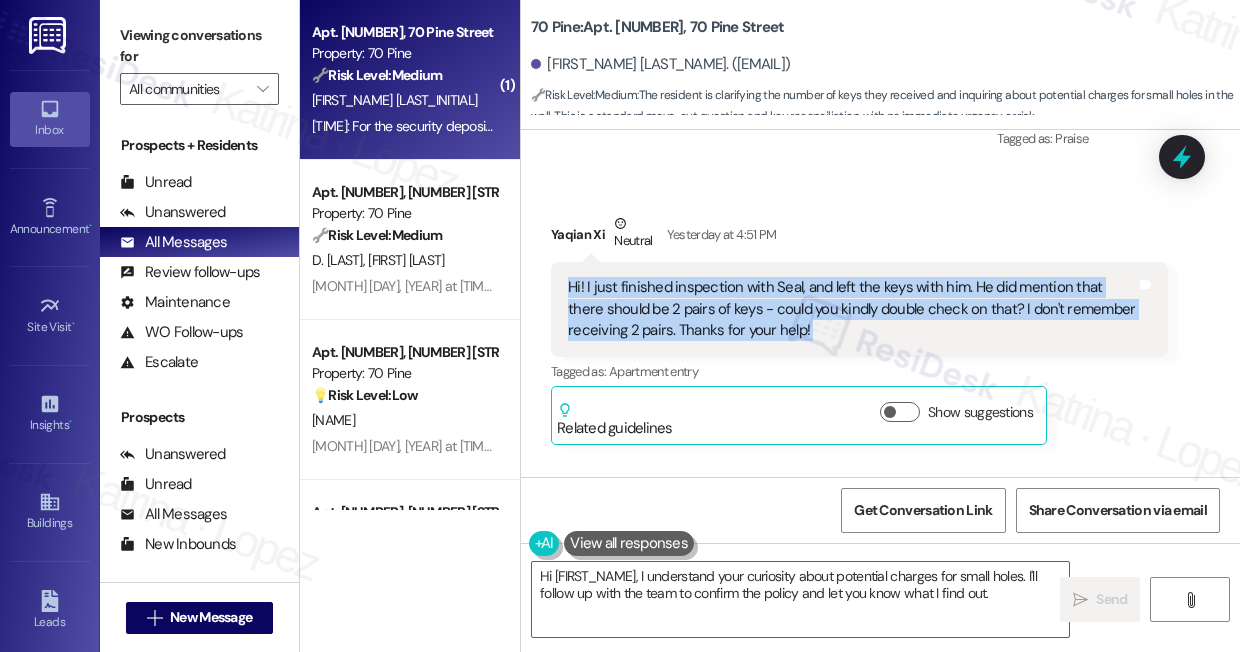 copy on "Hi! I just finished inspection with Seal, and left the keys with him. He did mention that there should be 2 pairs of keys - could you kindly double check on that? I don't remember receiving 2 pairs. Thanks for your help!  Tags and notes" 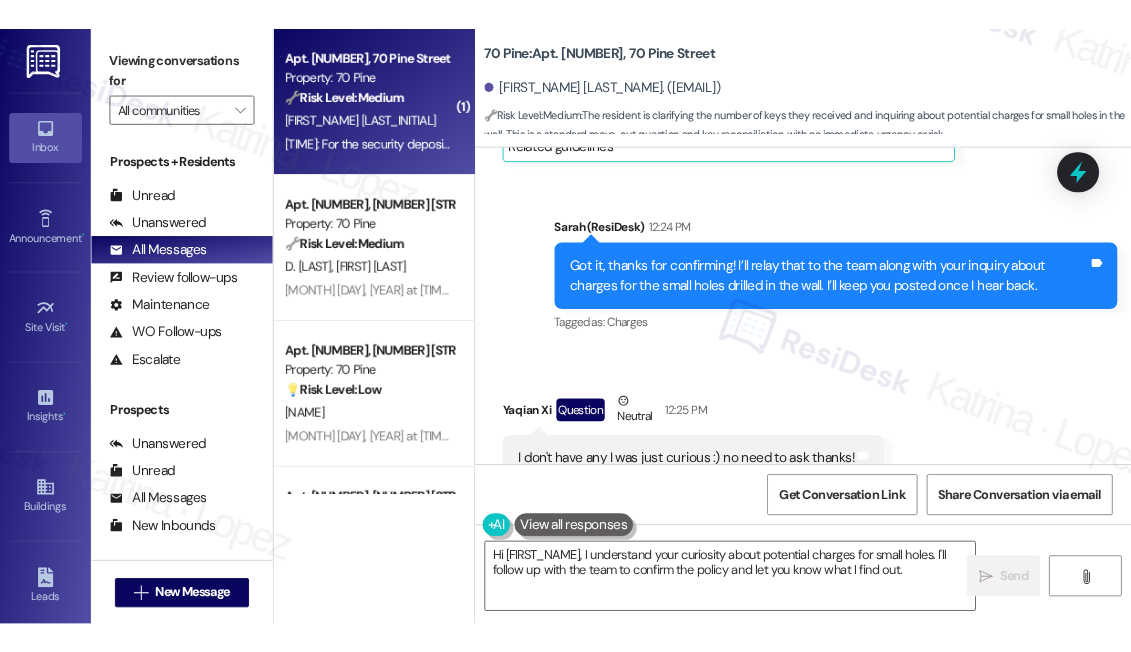 scroll, scrollTop: 11634, scrollLeft: 0, axis: vertical 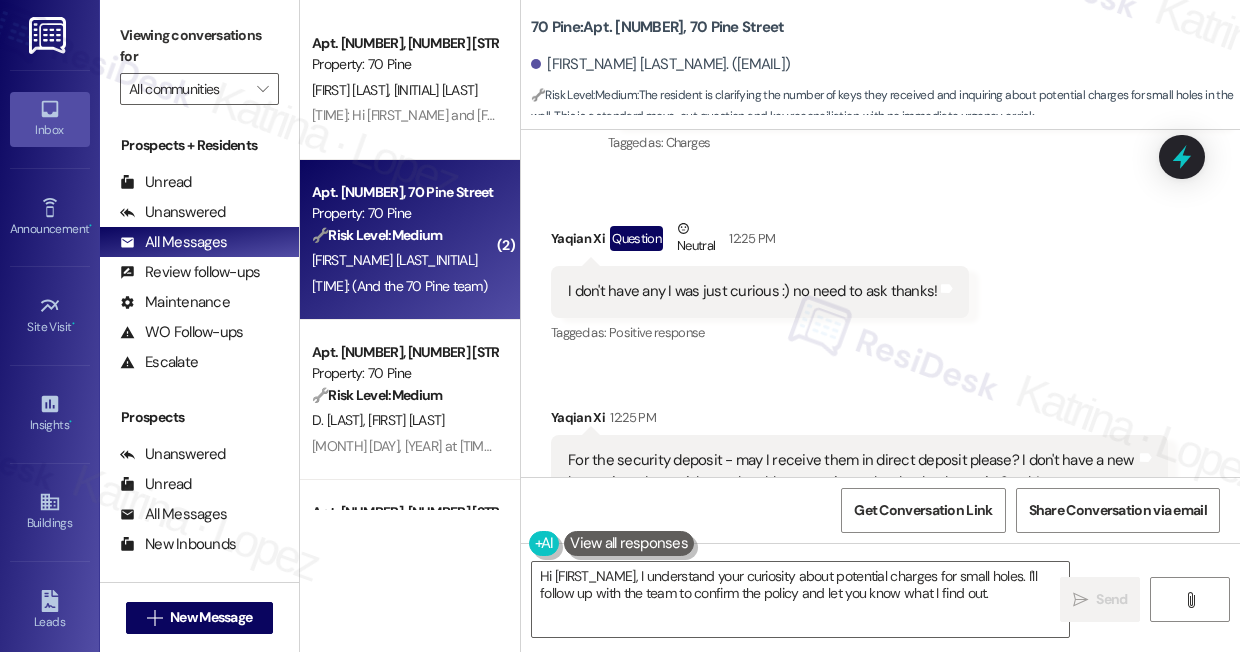 click on "Viewing conversations for All communities " at bounding box center [199, 62] 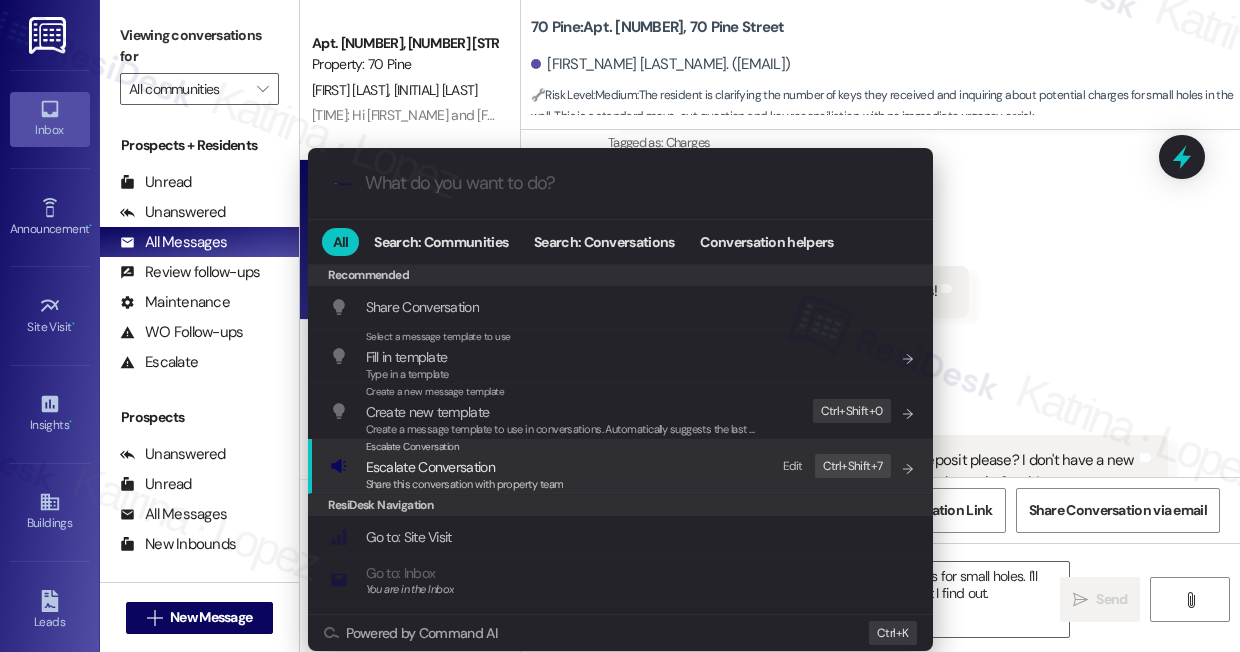 click on "Escalate Conversation Escalate Conversation Share this conversation with property team Edit Ctrl+ Shift+ 7" at bounding box center (622, 466) 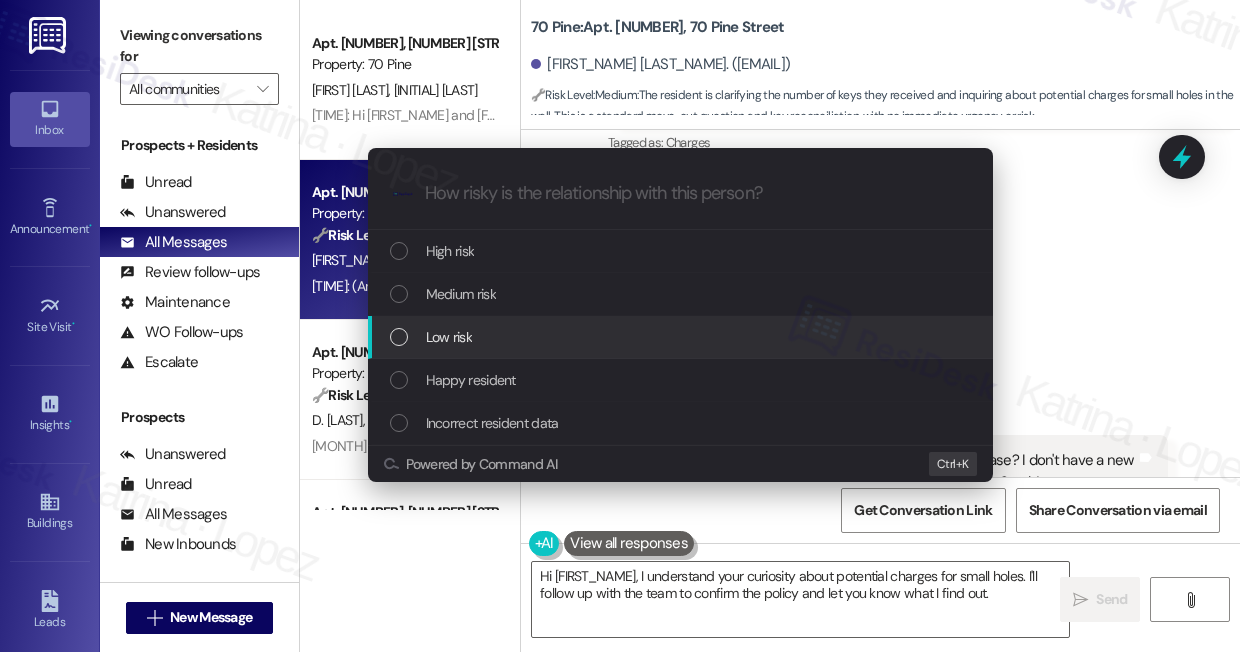 click on "Low risk" at bounding box center (682, 337) 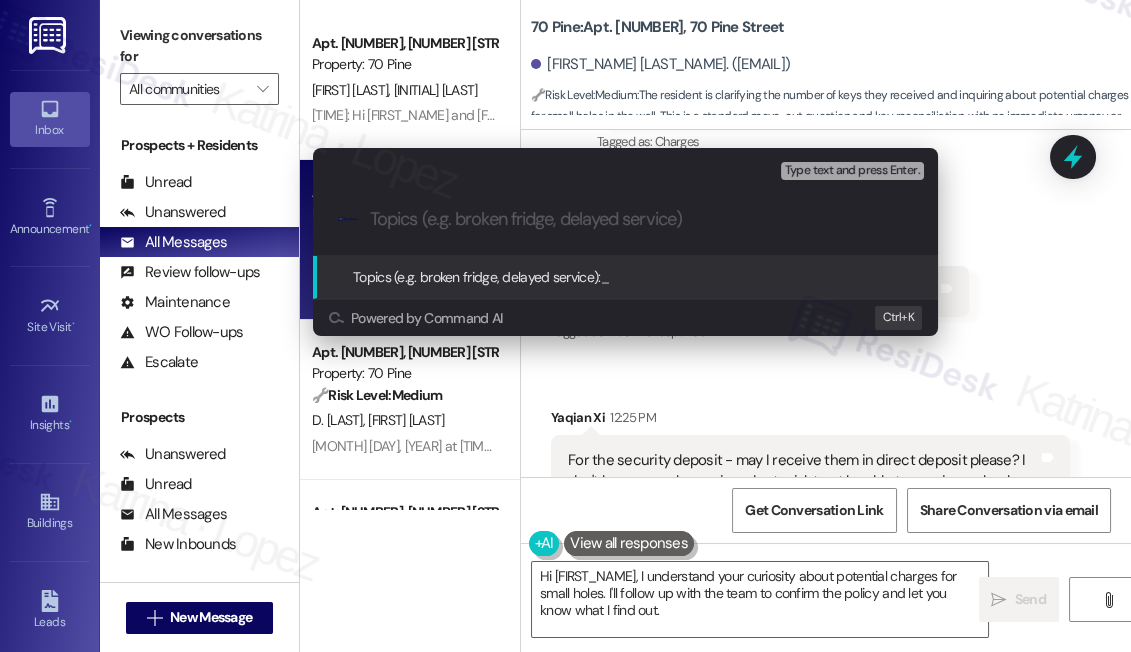 scroll, scrollTop: 11956, scrollLeft: 0, axis: vertical 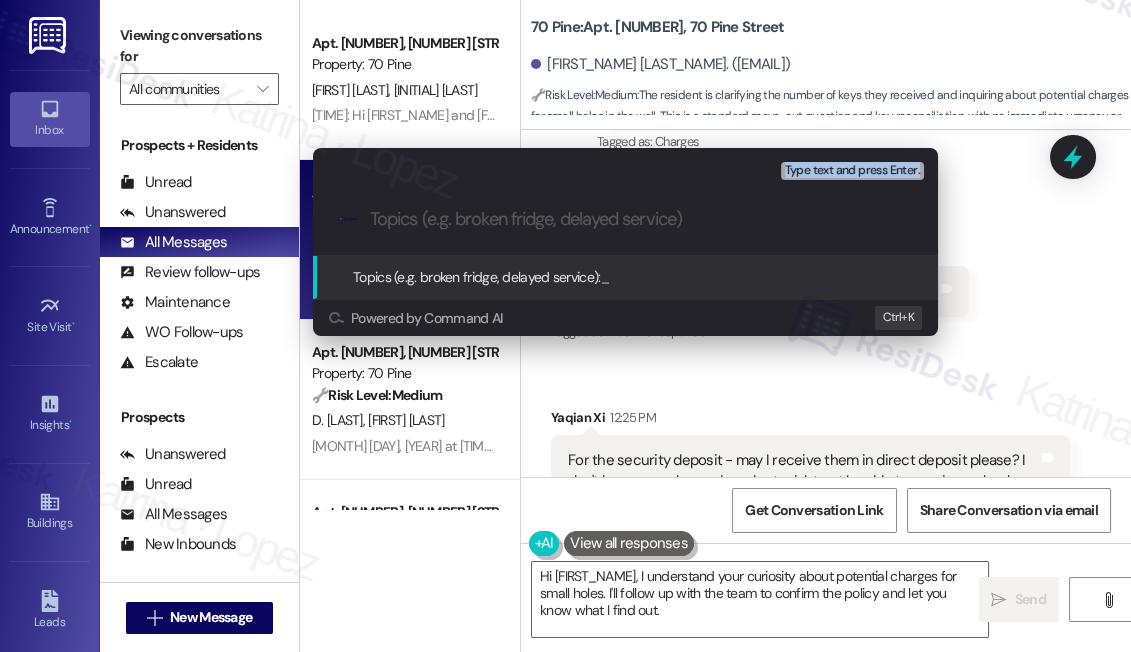 drag, startPoint x: 182, startPoint y: 18, endPoint x: 522, endPoint y: 220, distance: 395.47946 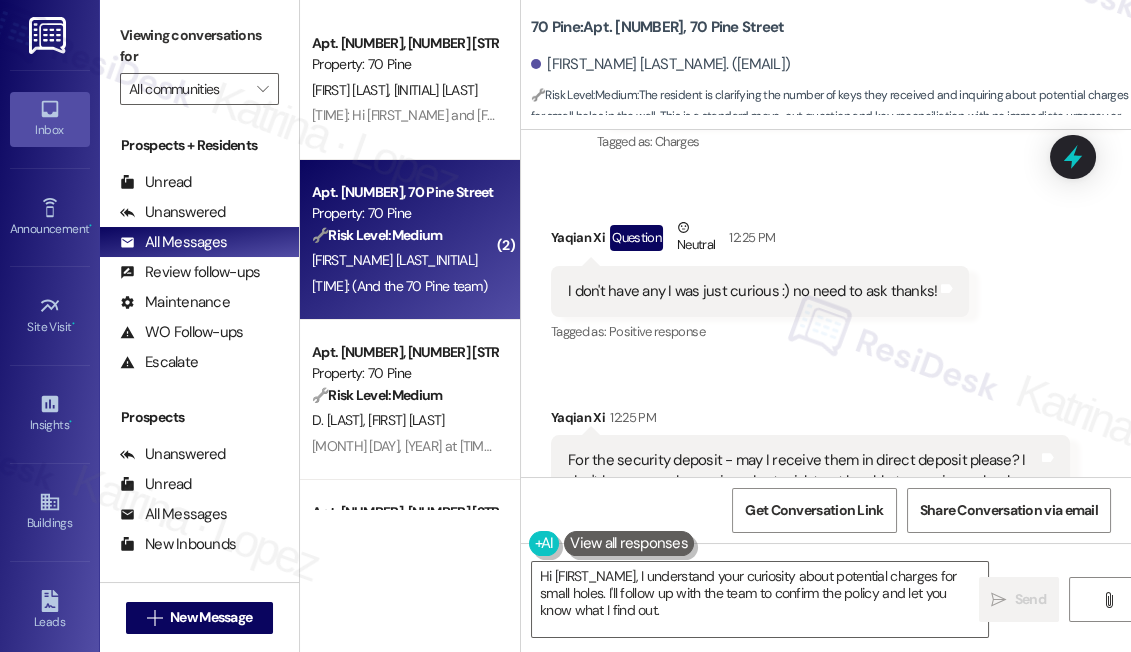 click on "Received via SMS Yaqian Xi Question   Neutral 12:25 PM I don't have any I was just curious :) no need to ask thanks! Tags and notes Tagged as:   Positive response Click to highlight conversations about Positive response Received via SMS Yaqian Xi 12:25 PM For the security deposit - may I receive them in direct deposit please? I don't have a new lease signed yet might not be able to receive a check... thanks again Sarah!  Tags and notes Received via SMS Yaqian Xi 12:26 PM (And the 70 Pine team) Tags and notes" at bounding box center (826, 427) 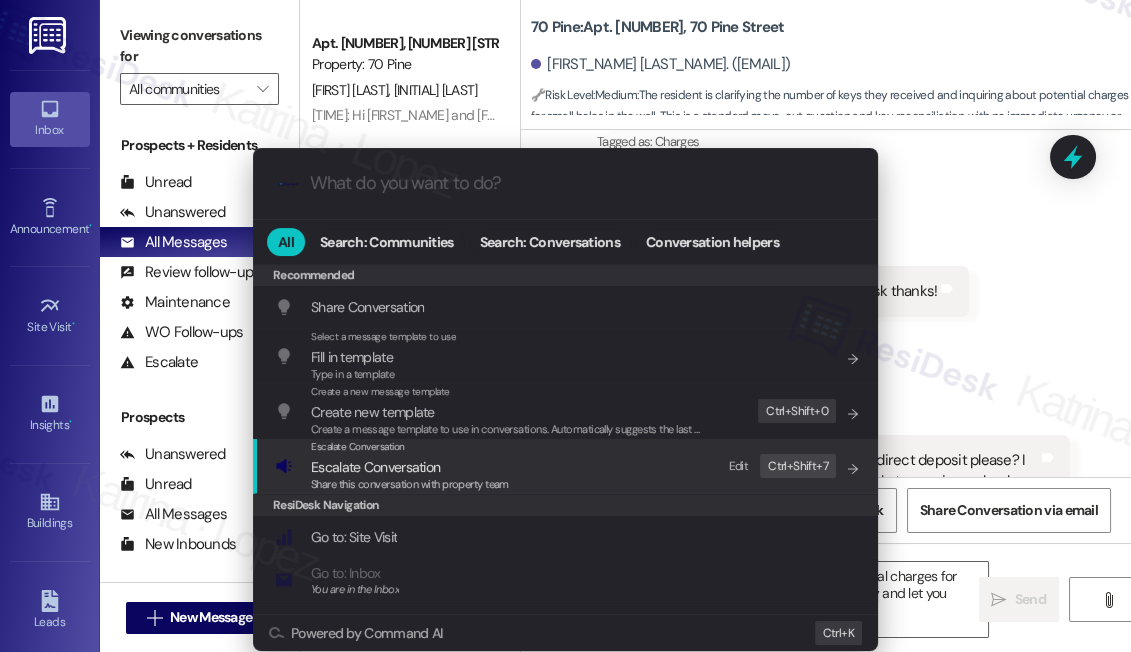 click on "Escalate Conversation Escalate Conversation Share this conversation with property team Edit Ctrl+ Shift+ 7" at bounding box center (567, 466) 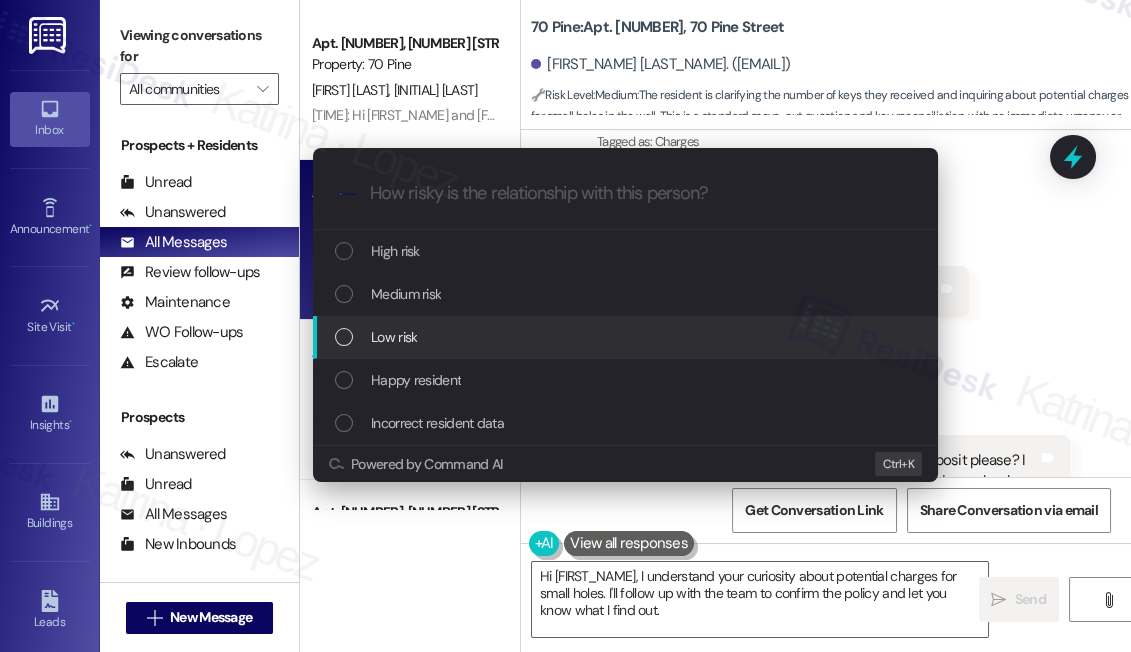 click on "Low risk" at bounding box center (627, 337) 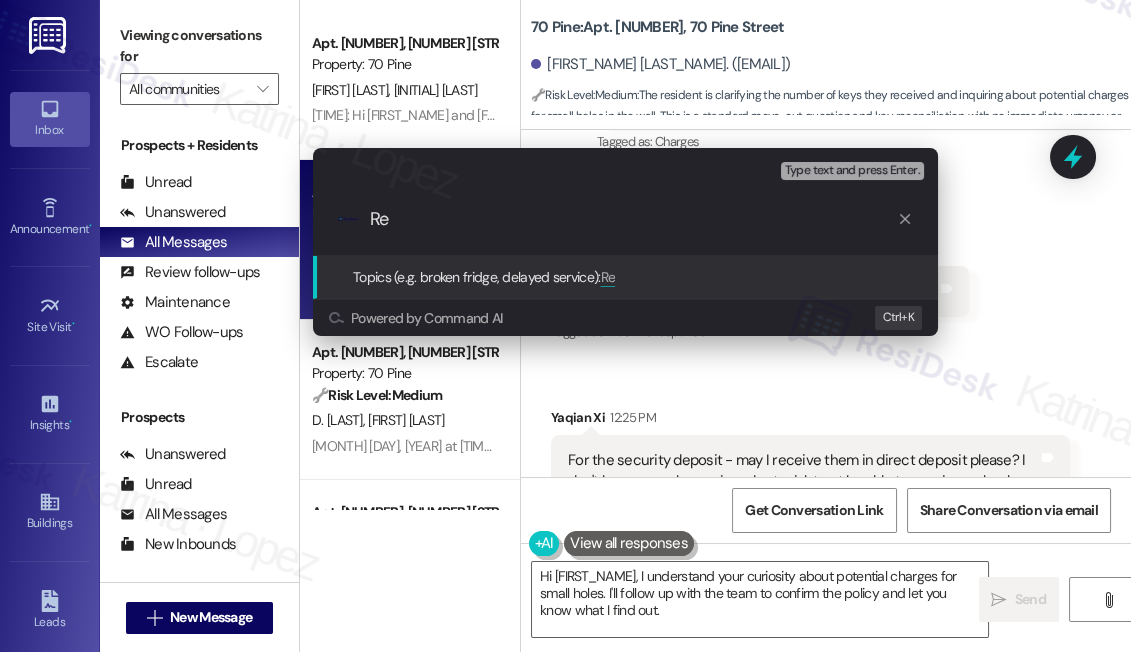 type on "R" 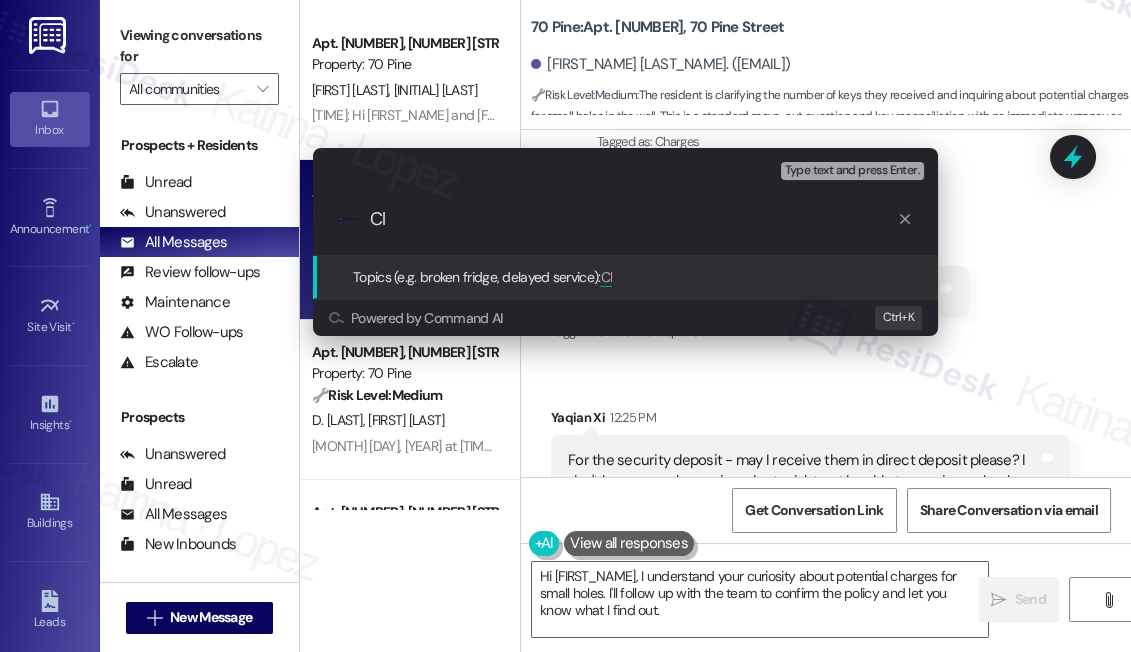 type on "C" 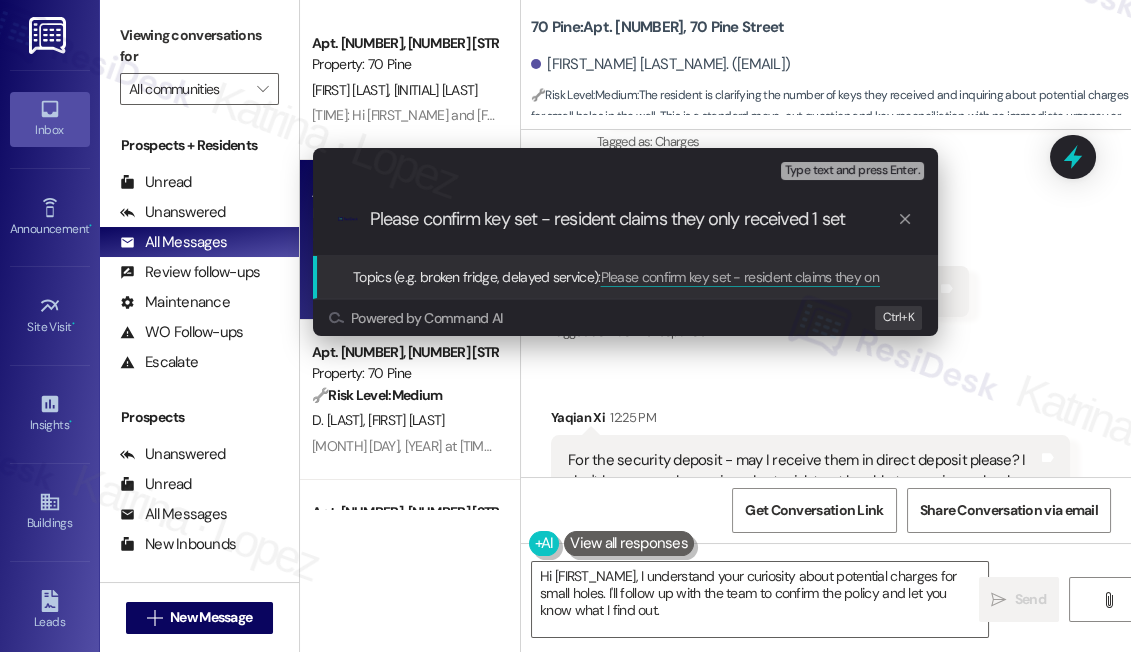 click on "Please confirm key set - resident claims they only received 1 set" at bounding box center (633, 219) 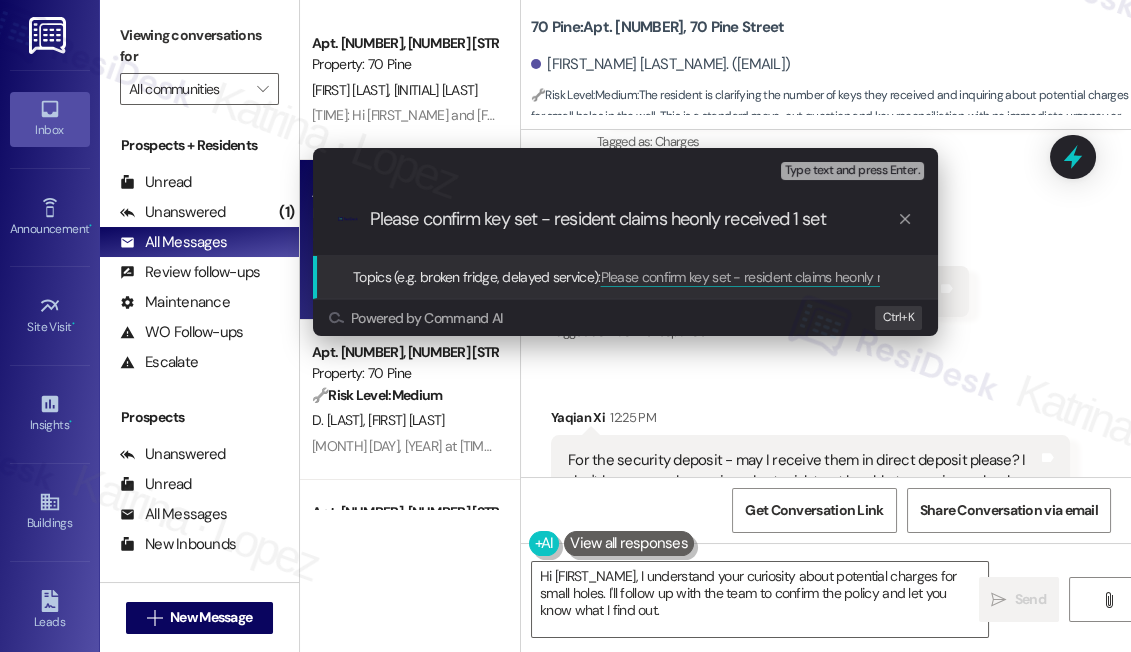 type on "Please confirm key set - resident claims he only received 1 set" 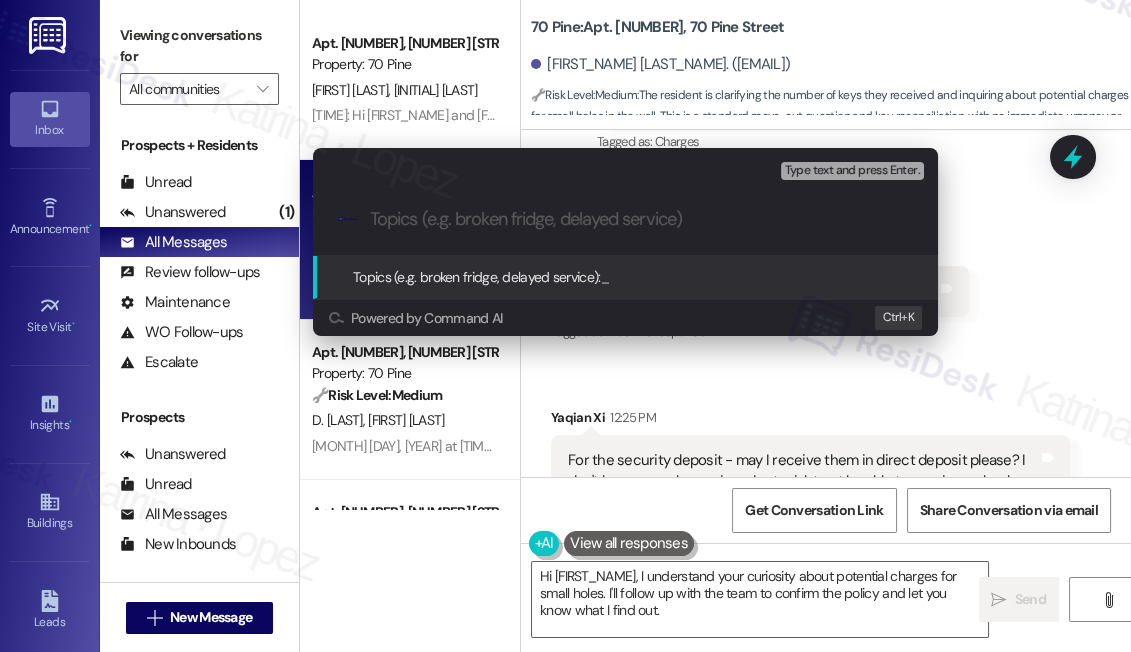 click on "Escalate Conversation Low risk Topics (e.g. broken fridge, delayed service) Any messages to highlight in the email? Type text and press Enter. .cls-1{fill:#0a055f;}.cls-2{fill:#0cc4c4;} resideskLogoBlueOrange Topics (e.g. broken fridge, delayed service):  _ Powered by Command AI Ctrl+ K" at bounding box center [565, 326] 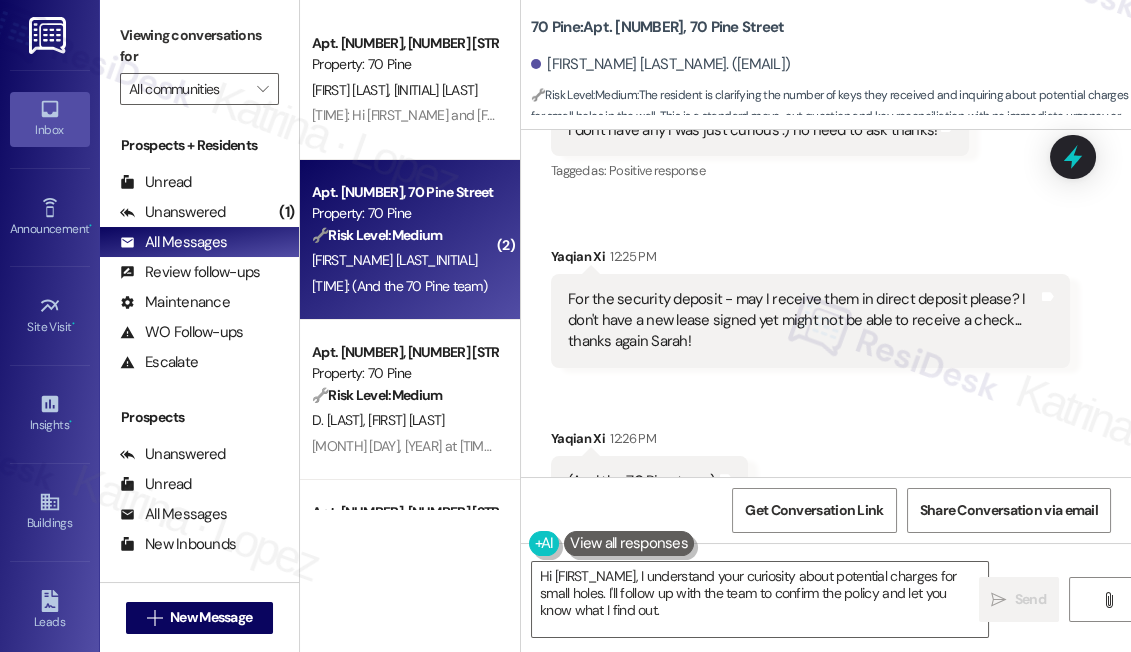 scroll, scrollTop: 11936, scrollLeft: 0, axis: vertical 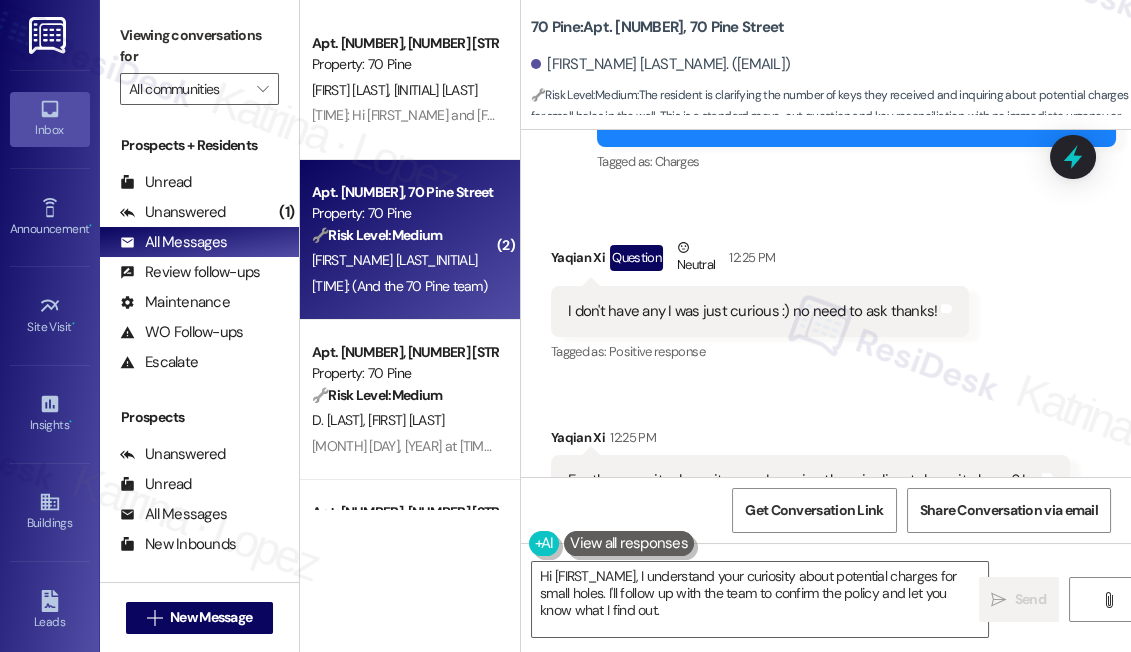 click on "For the security deposit - may I receive them in direct deposit please? I don't have a new lease signed yet might not be able to receive a check... thanks again Sarah!" at bounding box center (803, 502) 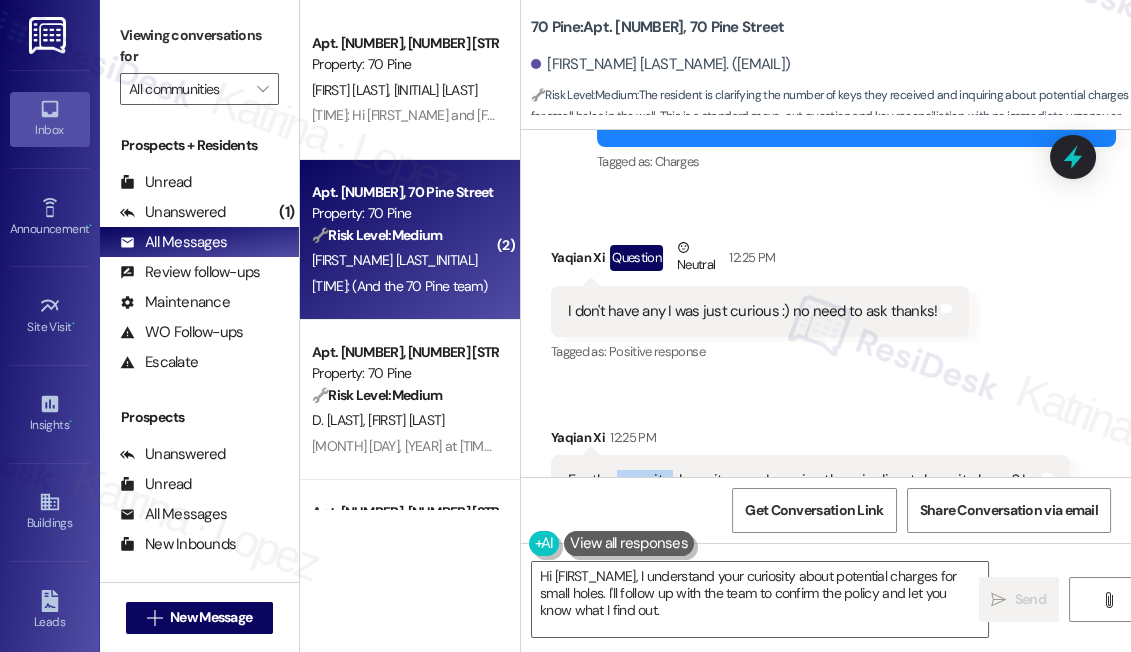 click on "For the security deposit - may I receive them in direct deposit please? I don't have a new lease signed yet might not be able to receive a check... thanks again Sarah!" at bounding box center [803, 502] 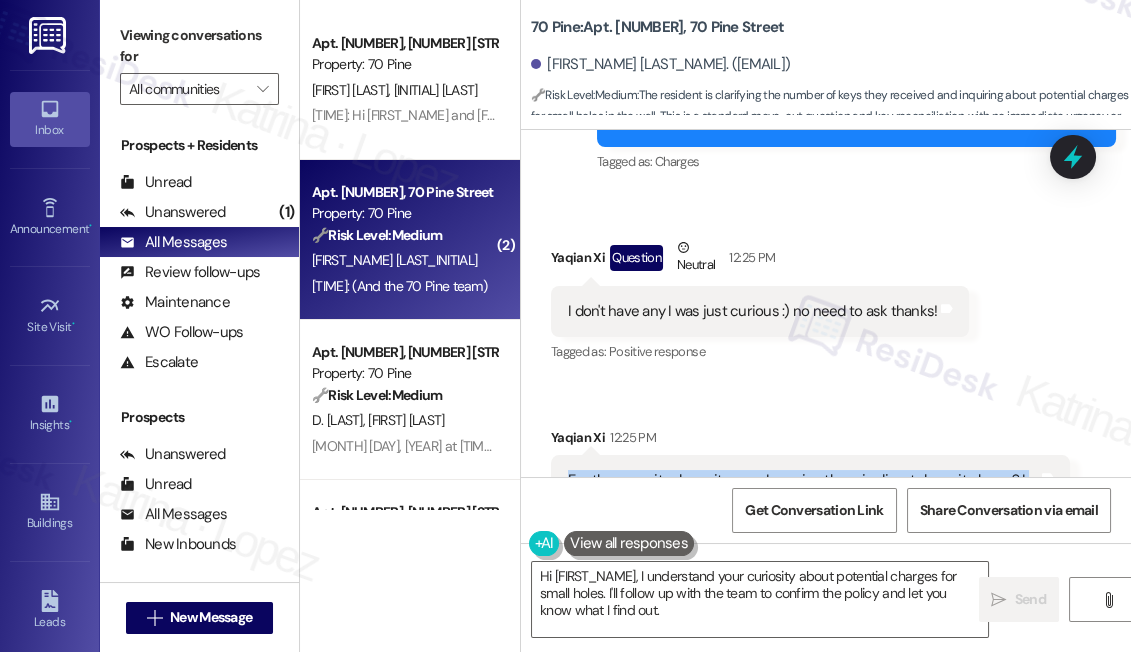 click on "For the security deposit - may I receive them in direct deposit please? I don't have a new lease signed yet might not be able to receive a check... thanks again Sarah!" at bounding box center [803, 502] 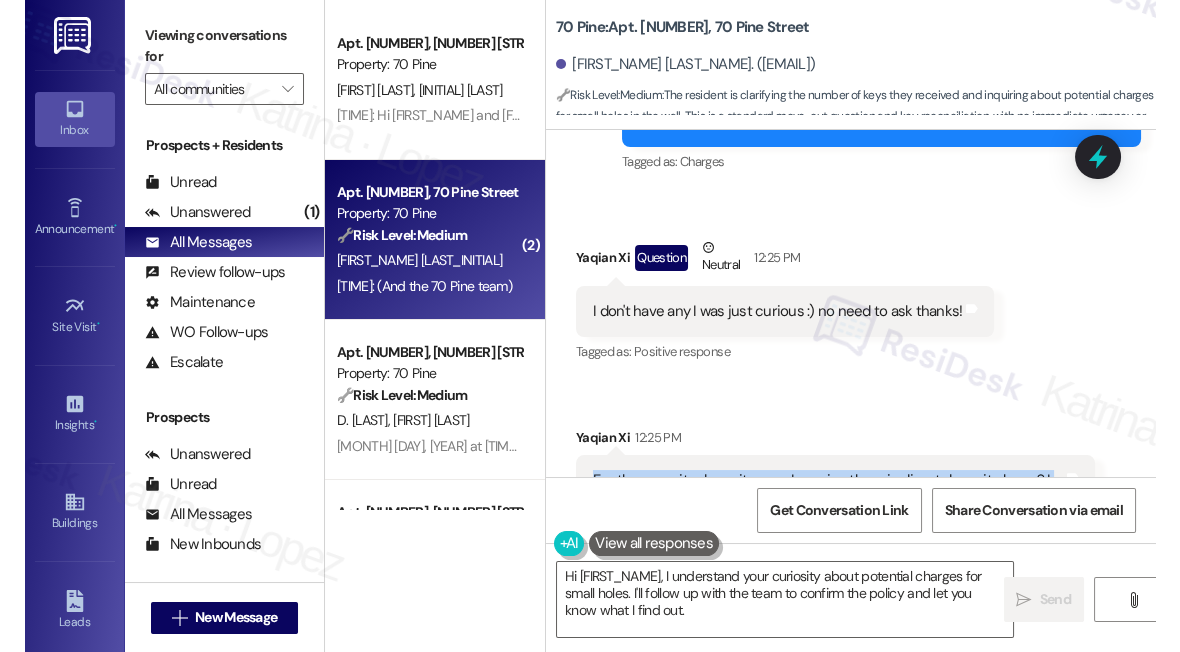 scroll, scrollTop: 12117, scrollLeft: 0, axis: vertical 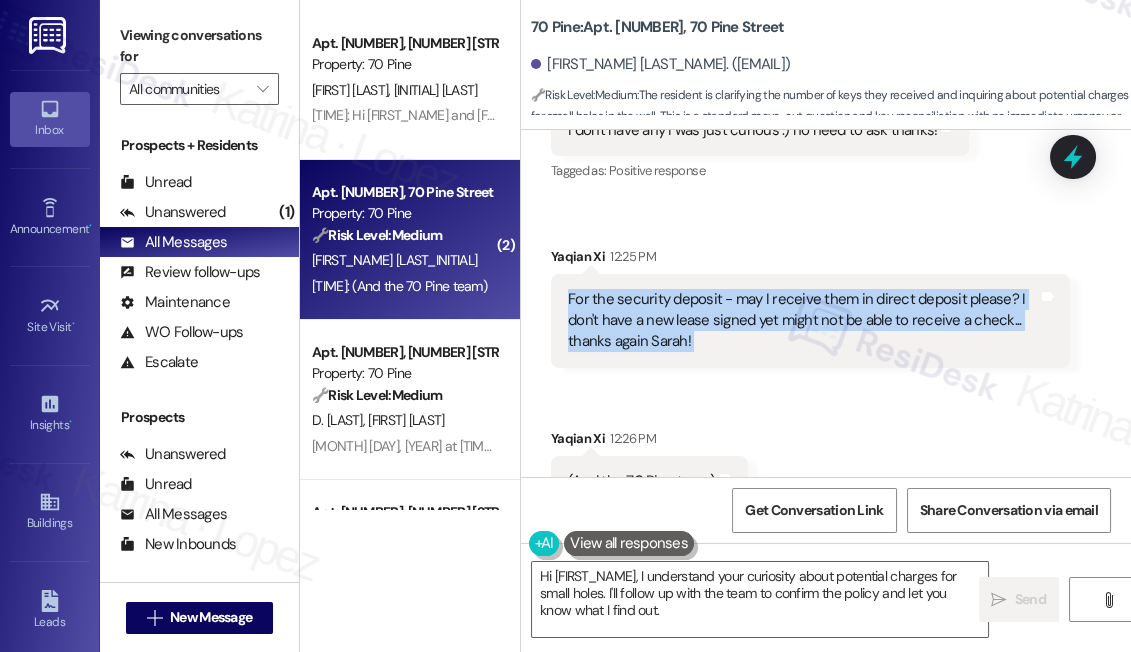 click on "For the security deposit - may I receive them in direct deposit please? I don't have a new lease signed yet might not be able to receive a check... thanks again Sarah!" at bounding box center [803, 321] 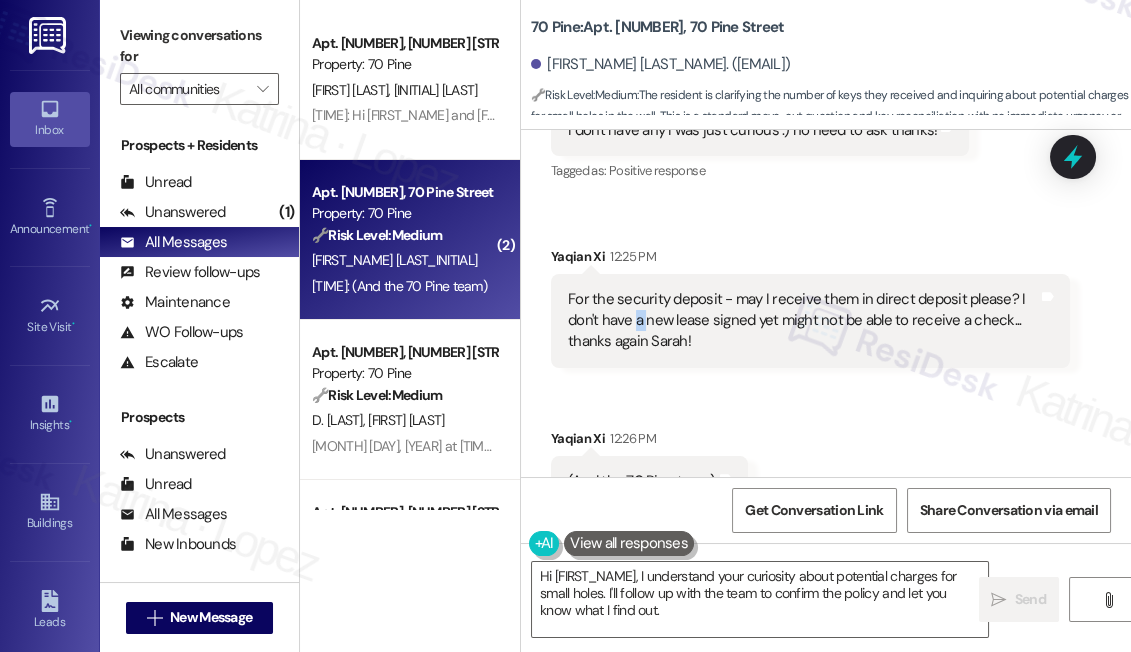 click on "For the security deposit - may I receive them in direct deposit please? I don't have a new lease signed yet might not be able to receive a check... thanks again Sarah!" at bounding box center [803, 321] 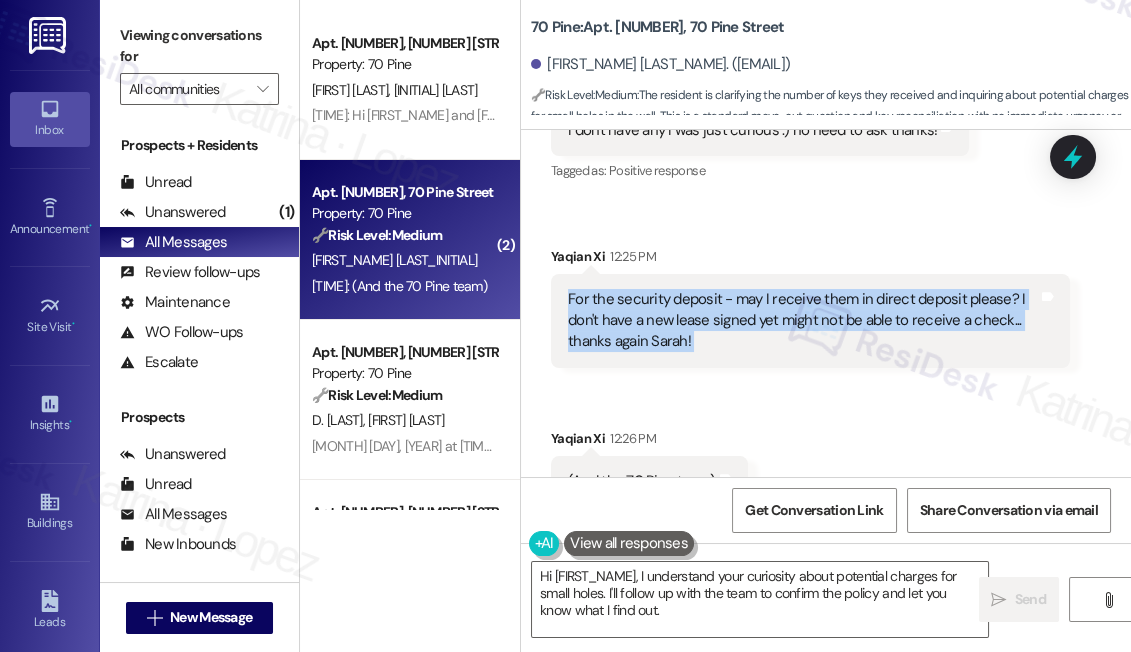 click on "For the security deposit - may I receive them in direct deposit please? I don't have a new lease signed yet might not be able to receive a check... thanks again Sarah!" at bounding box center (803, 321) 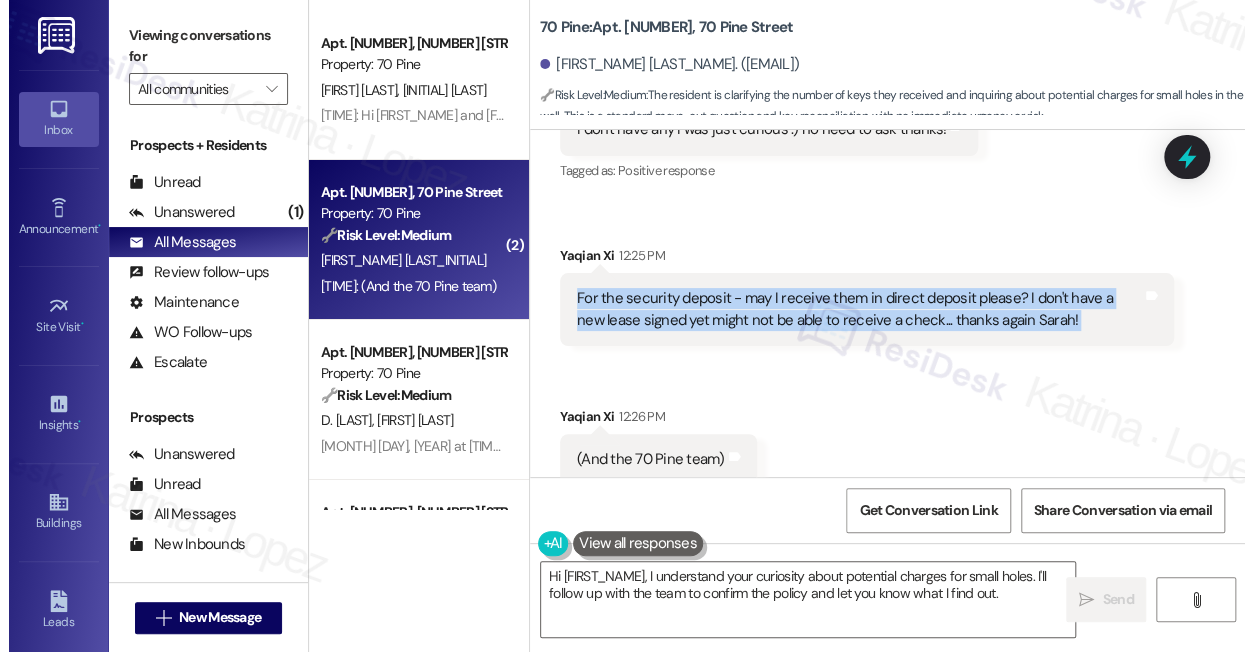 scroll, scrollTop: 11710, scrollLeft: 0, axis: vertical 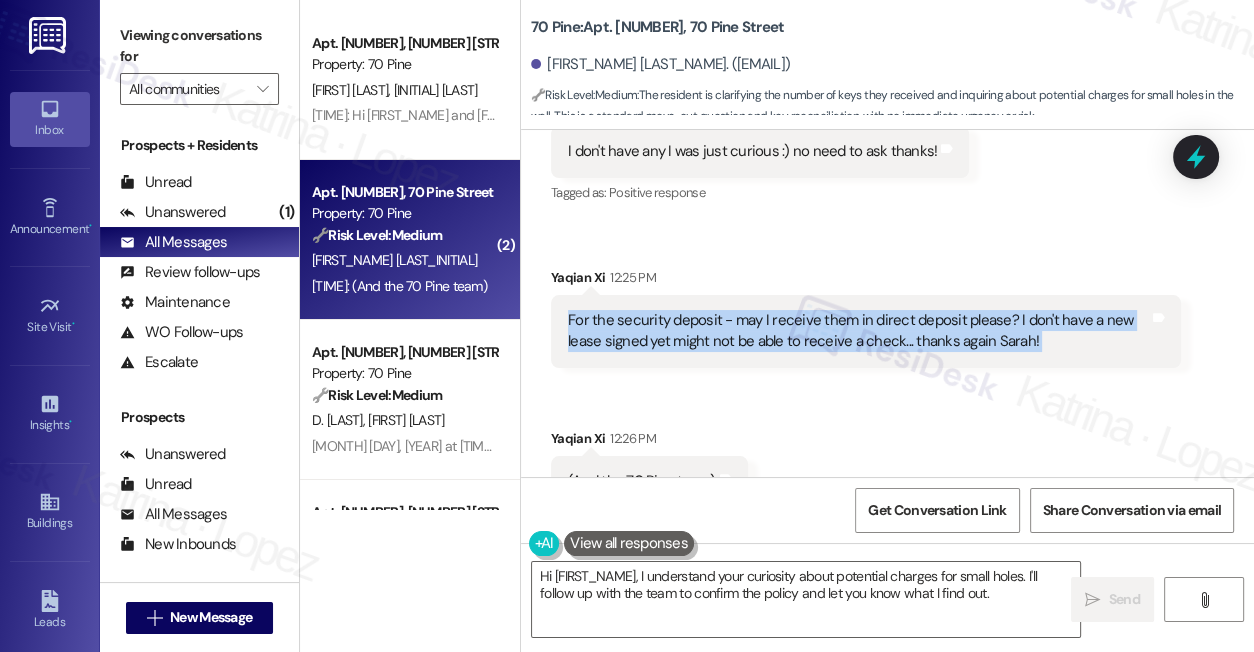 click on "For the security deposit - may I receive them in direct deposit please? I don't have a new lease signed yet might not be able to receive a check... thanks again Sarah!  Tags and notes" at bounding box center [866, 331] 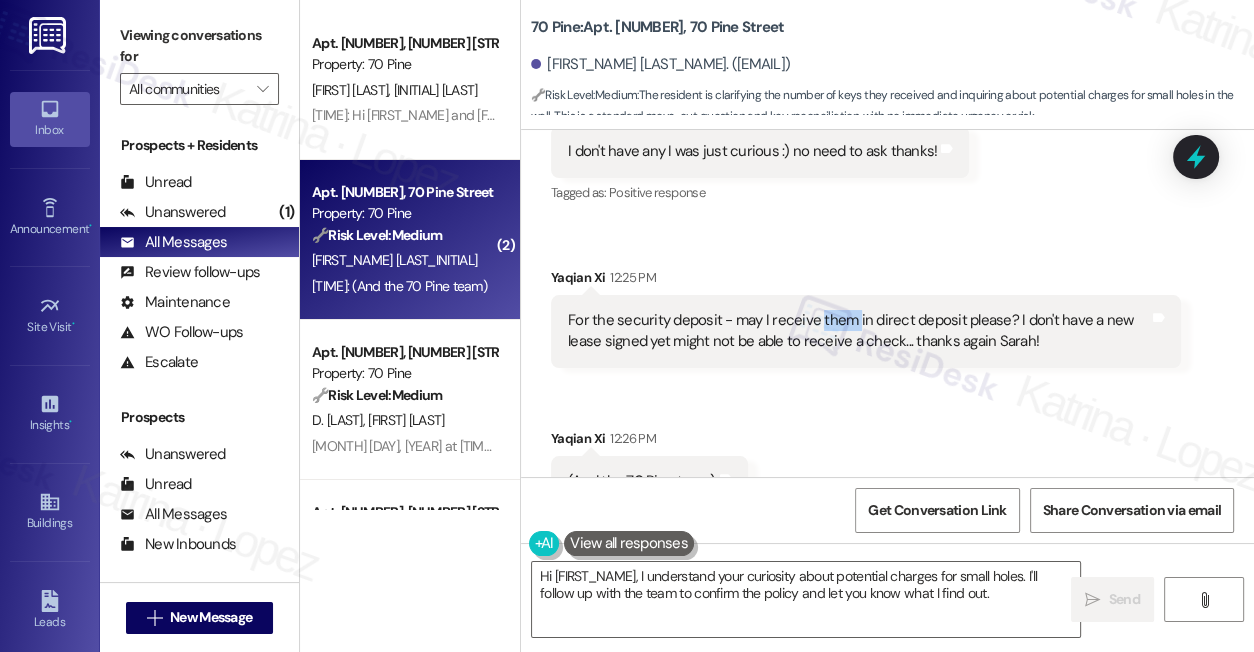 click on "For the security deposit - may I receive them in direct deposit please? I don't have a new lease signed yet might not be able to receive a check... thanks again Sarah!  Tags and notes" at bounding box center (866, 331) 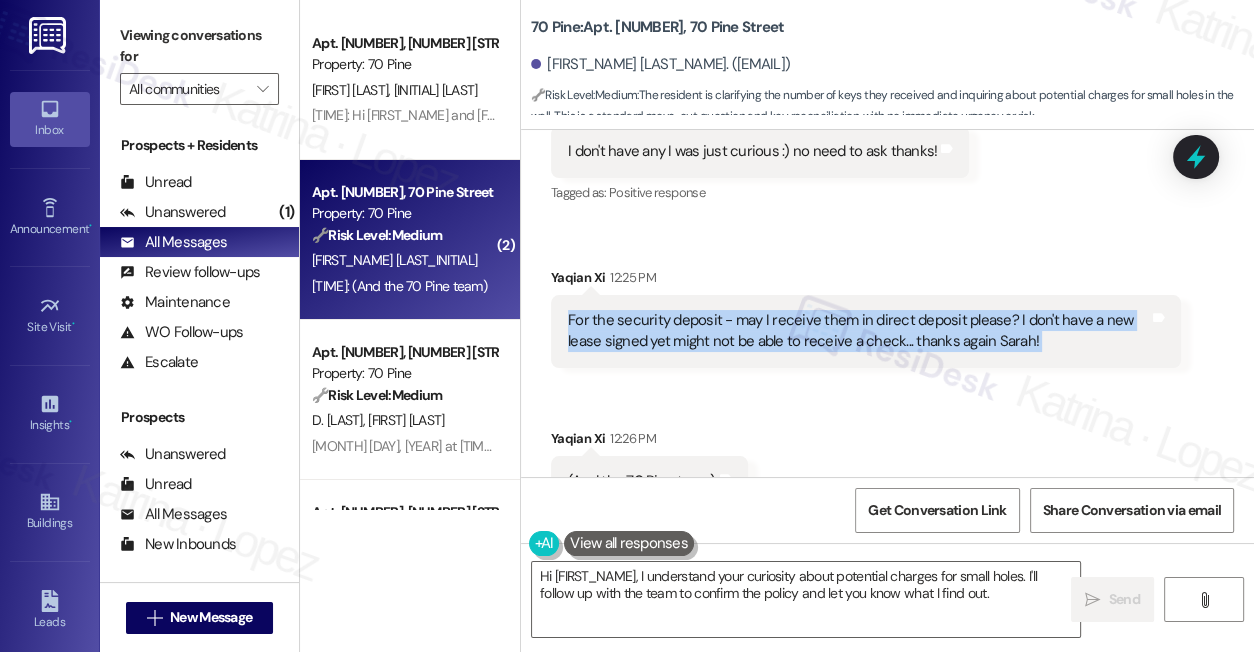 click on "For the security deposit - may I receive them in direct deposit please? I don't have a new lease signed yet might not be able to receive a check... thanks again Sarah!  Tags and notes" at bounding box center [866, 331] 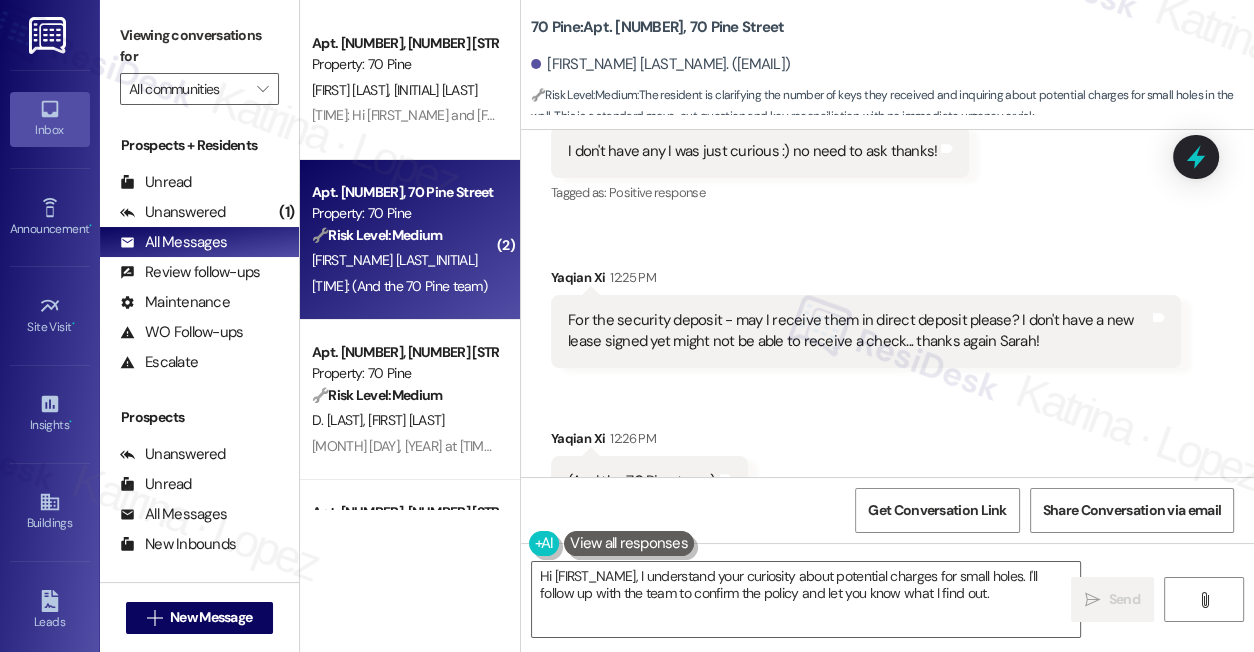 drag, startPoint x: 184, startPoint y: 31, endPoint x: 261, endPoint y: 46, distance: 78.44743 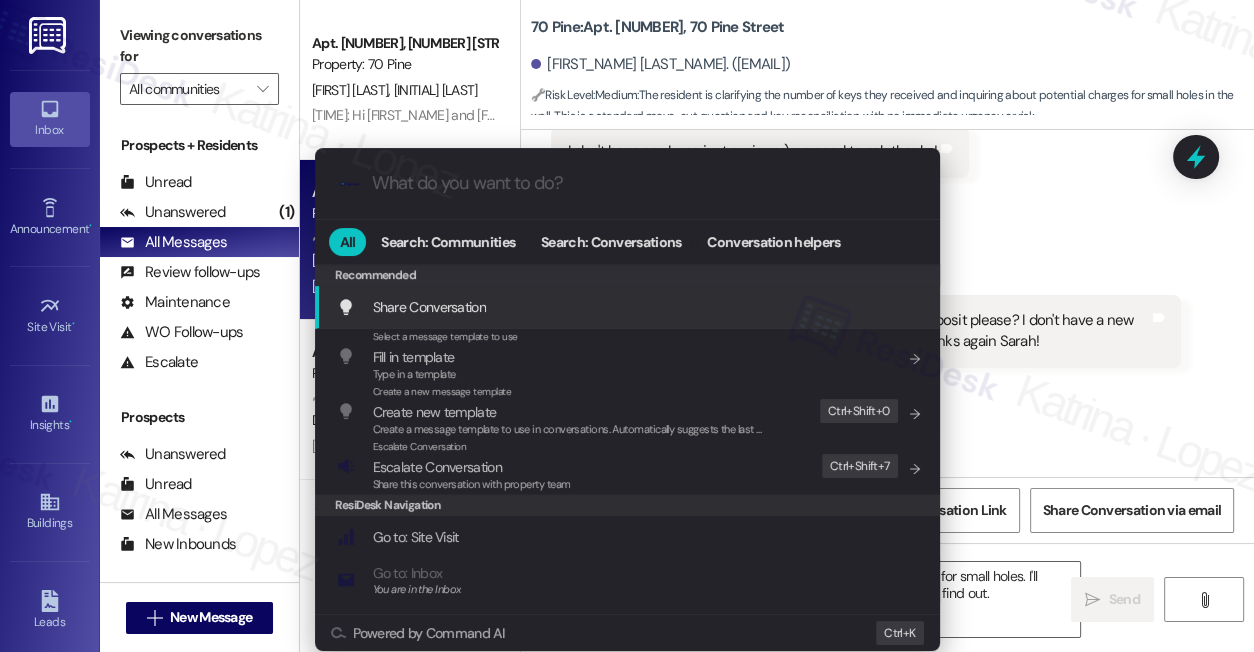 click on ".cls-1{fill:#0a055f;}.cls-2{fill:#0cc4c4;} resideskLogoBlueOrange All Search: Communities Search: Conversations Conversation helpers Recommended Recommended Share Conversation Add shortcut Select a message template to use Fill in template Type in a template Add shortcut Create a new message template Create new template Create a message template to use in conversations. Automatically suggests the last message you sent. Edit Ctrl+ Shift+ 0 Escalate Conversation Escalate Conversation Share this conversation with property team Edit Ctrl+ Shift+ 7 ResiDesk Navigation Go to: Site Visit Add shortcut Go to: Inbox You are in the Inbox Add shortcut Go to: Settings Add shortcut Go to: Message Templates Add shortcut Go to: Buildings Add shortcut Help Getting Started: What you can do with ResiDesk Add shortcut Settings Powered by Command AI Ctrl+ K" at bounding box center [627, 326] 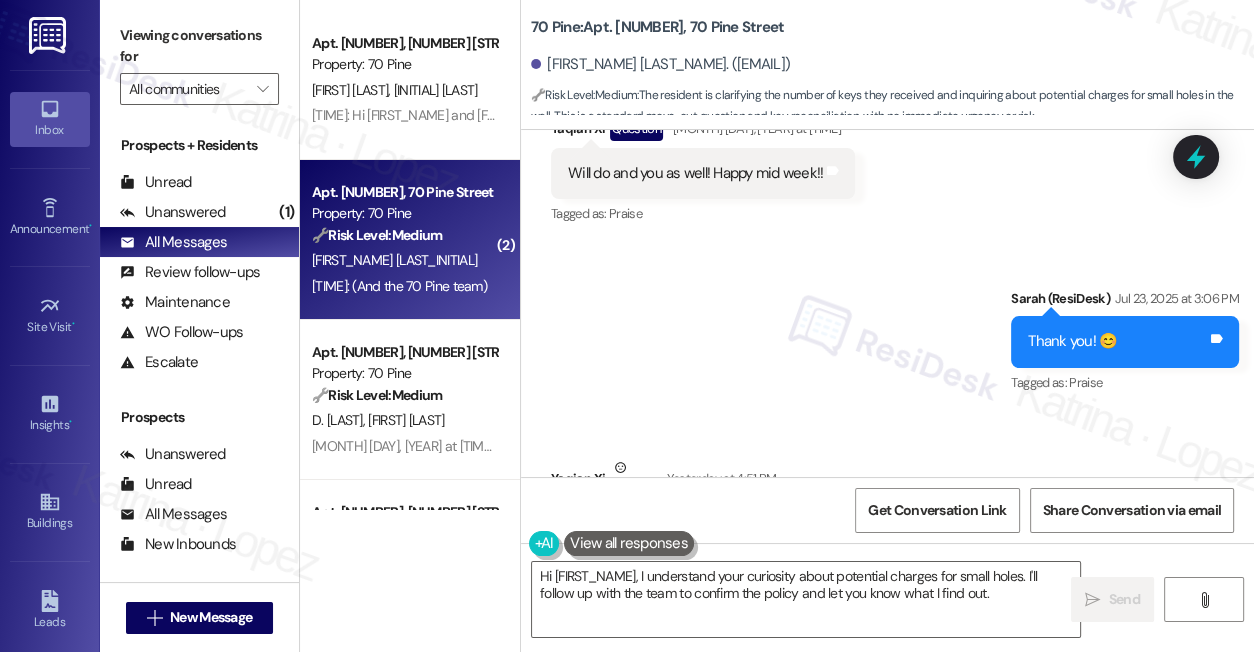 scroll, scrollTop: 11681, scrollLeft: 0, axis: vertical 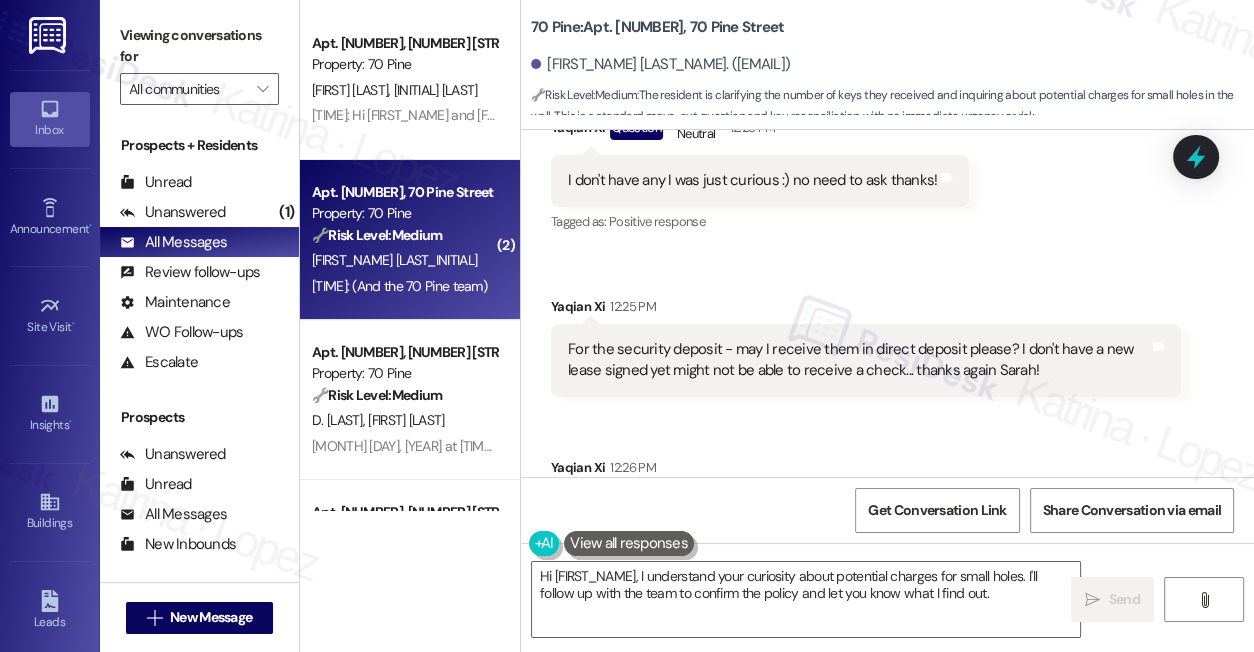 click on "Received via SMS Yaqian Xi Question   Neutral 12:25 PM I don't have any I was just curious :) no need to ask thanks! Tags and notes Tagged as:   Positive response Click to highlight conversations about Positive response Received via SMS Yaqian Xi 12:25 PM For the security deposit - may I receive them in direct deposit please? I don't have a new lease signed yet might not be able to receive a check... thanks again Sarah!  Tags and notes Received via SMS Yaqian Xi 12:26 PM (And the 70 Pine team) Tags and notes" at bounding box center (887, 306) 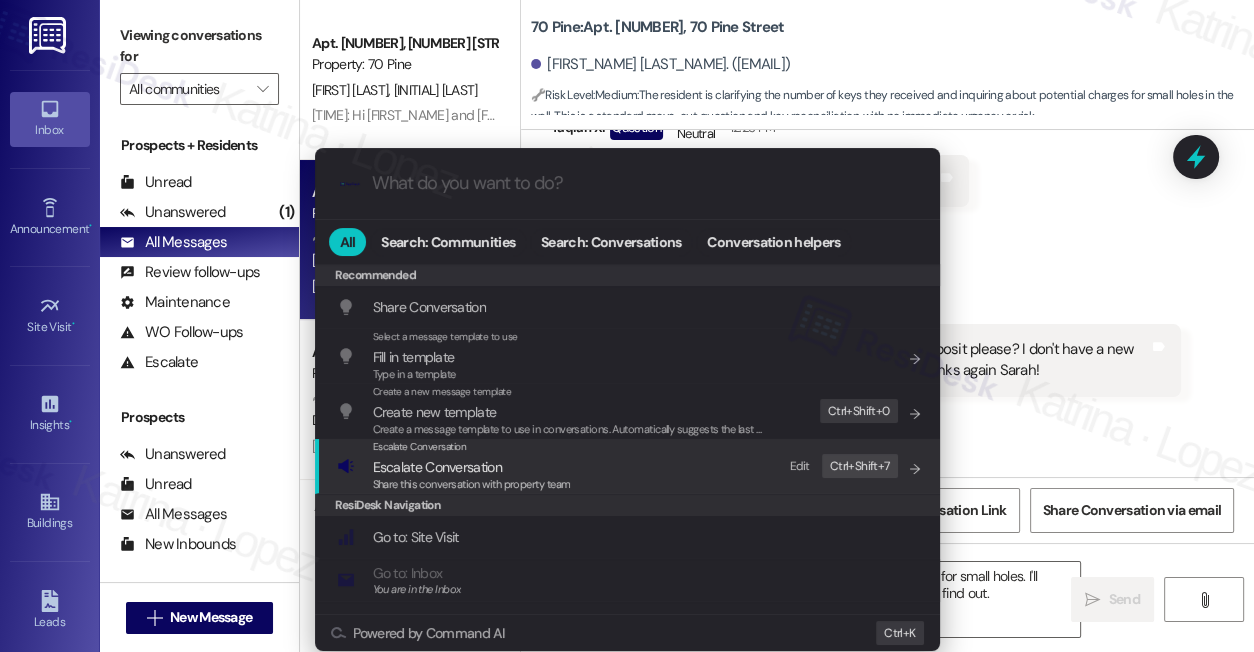 click on "Share this conversation with property team" at bounding box center (472, 484) 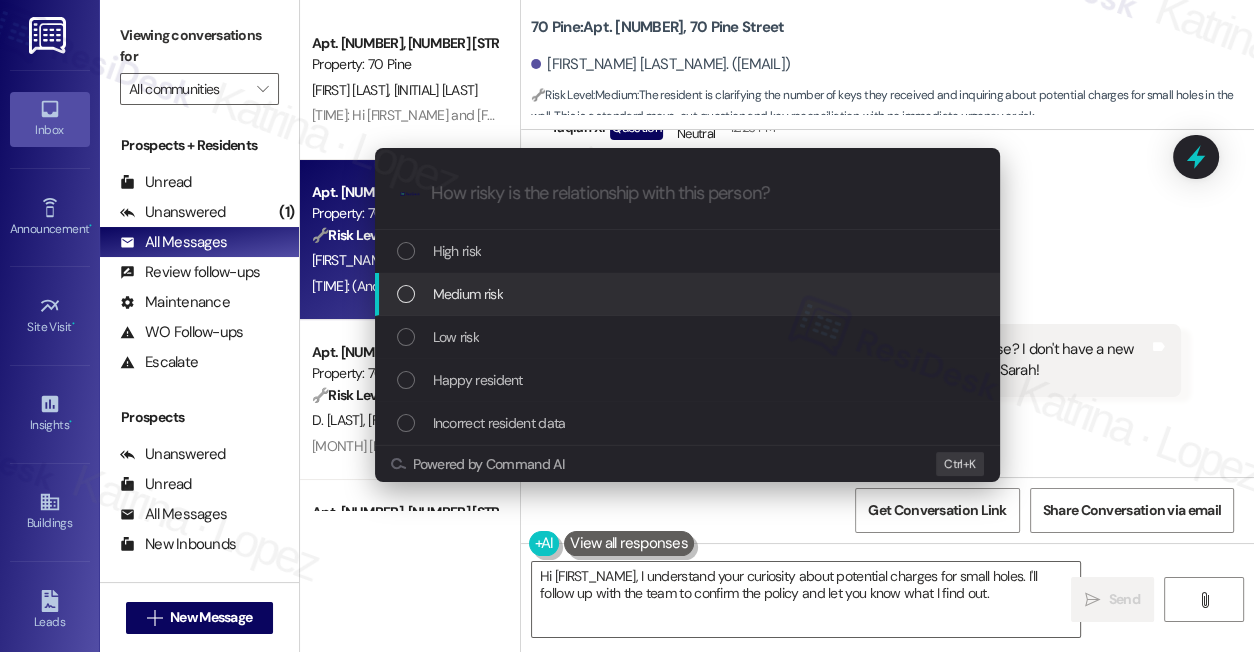 click on "Medium risk" at bounding box center [468, 294] 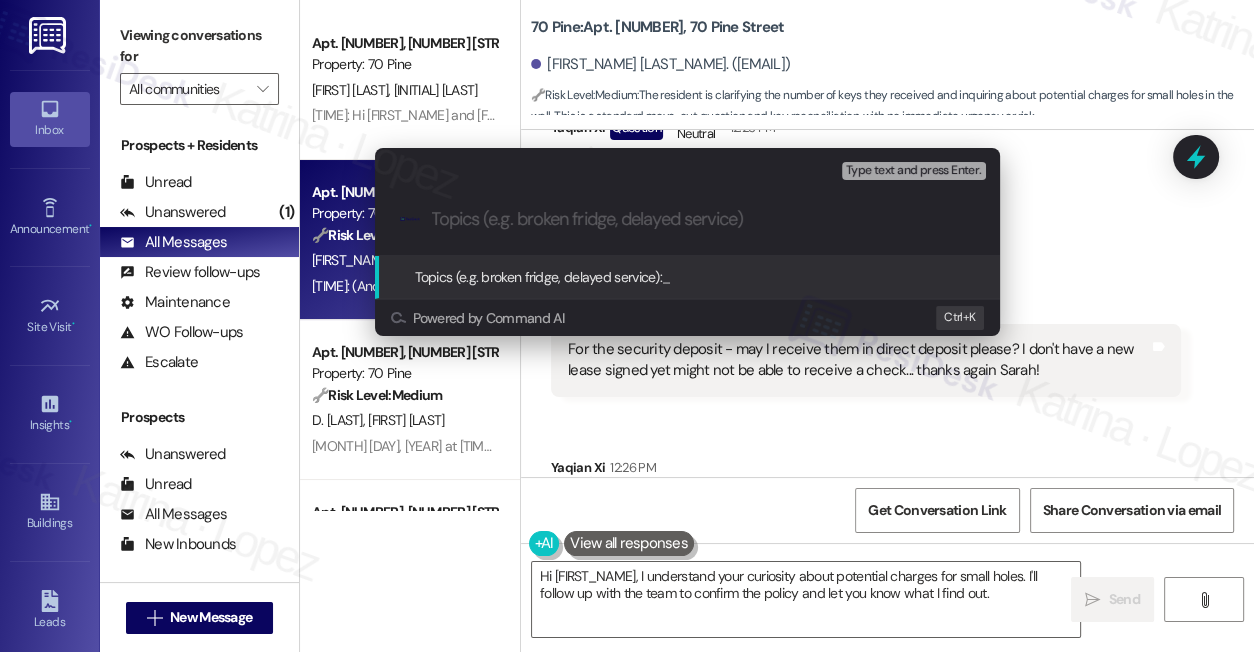 paste on "Please Confirm Key Set – Resident Reports Receiving Only One" 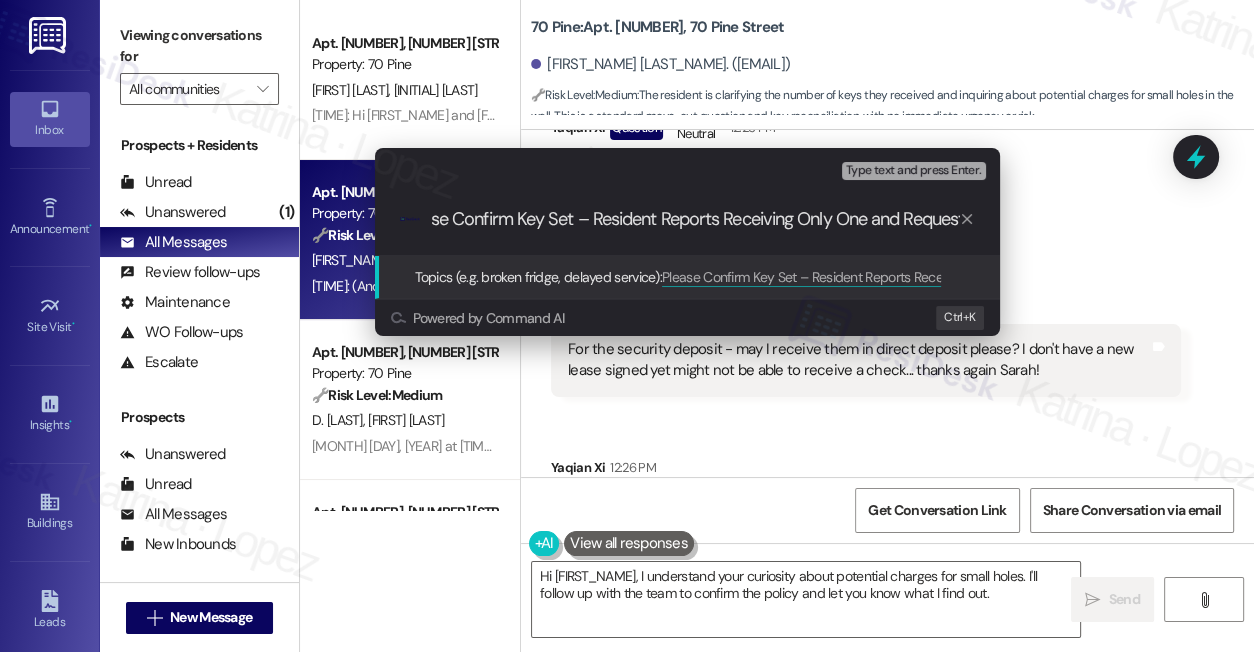 scroll, scrollTop: 0, scrollLeft: 45, axis: horizontal 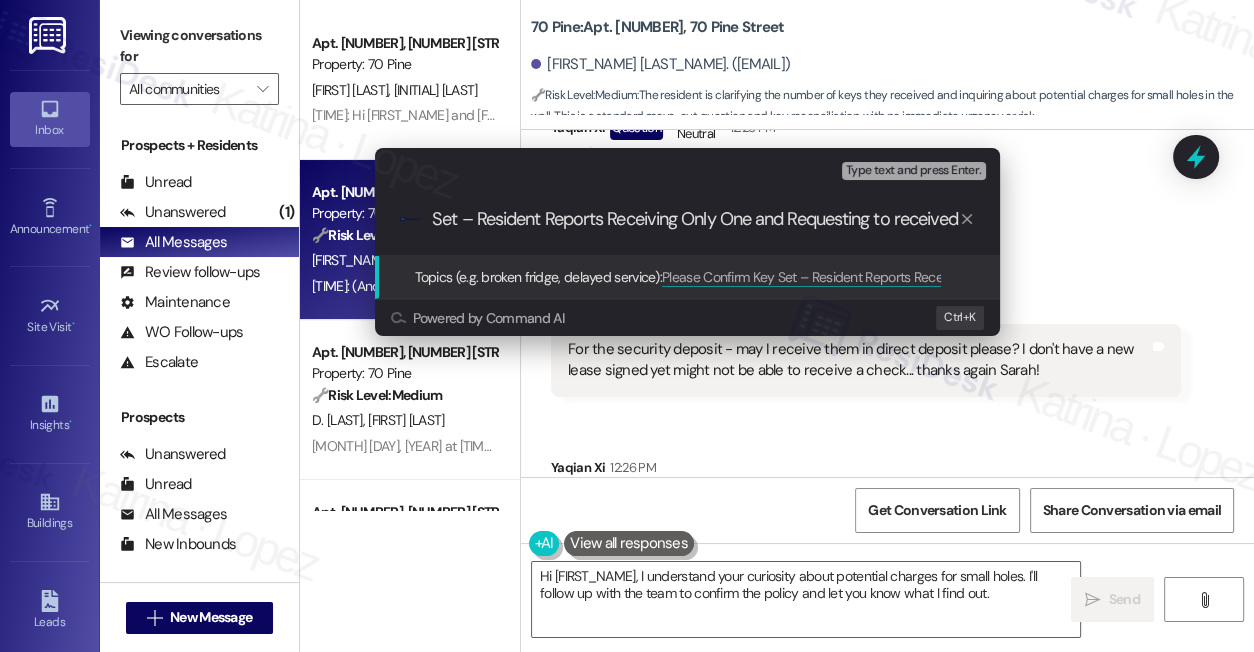 type on "Please Confirm Key Set – Resident Reports Receiving Only One and Requesting to receive" 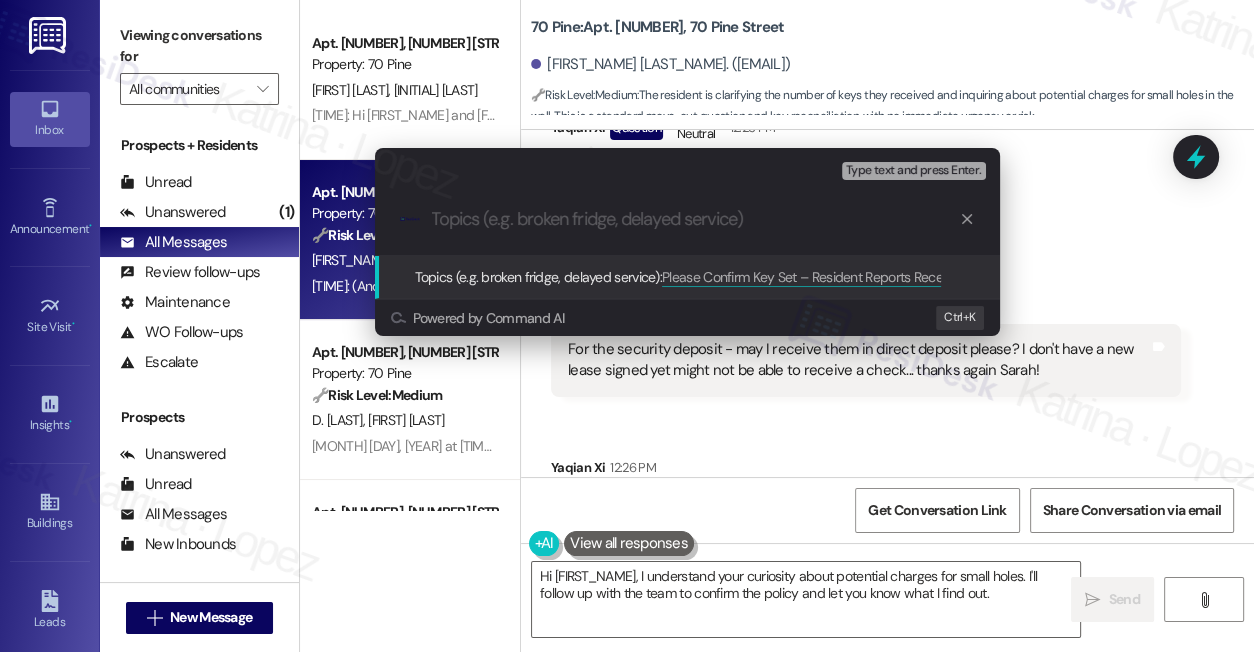 scroll, scrollTop: 0, scrollLeft: 0, axis: both 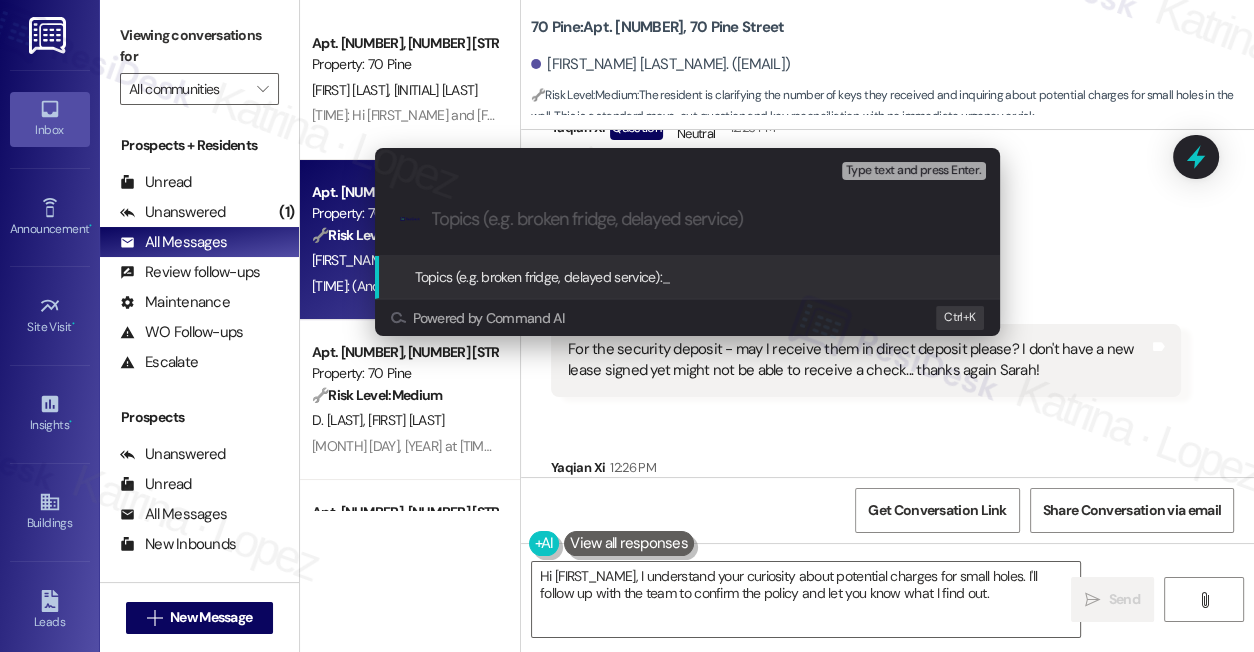 click on "Escalate Conversation Medium risk Topics (e.g. broken fridge, delayed service) Any messages to highlight in the email? Type text and press Enter. .cls-1{fill:#0a055f;}.cls-2{fill:#0cc4c4;} resideskLogoBlueOrange Topics (e.g. broken fridge, delayed service):  _ Powered by Command AI Ctrl+ K" at bounding box center (627, 326) 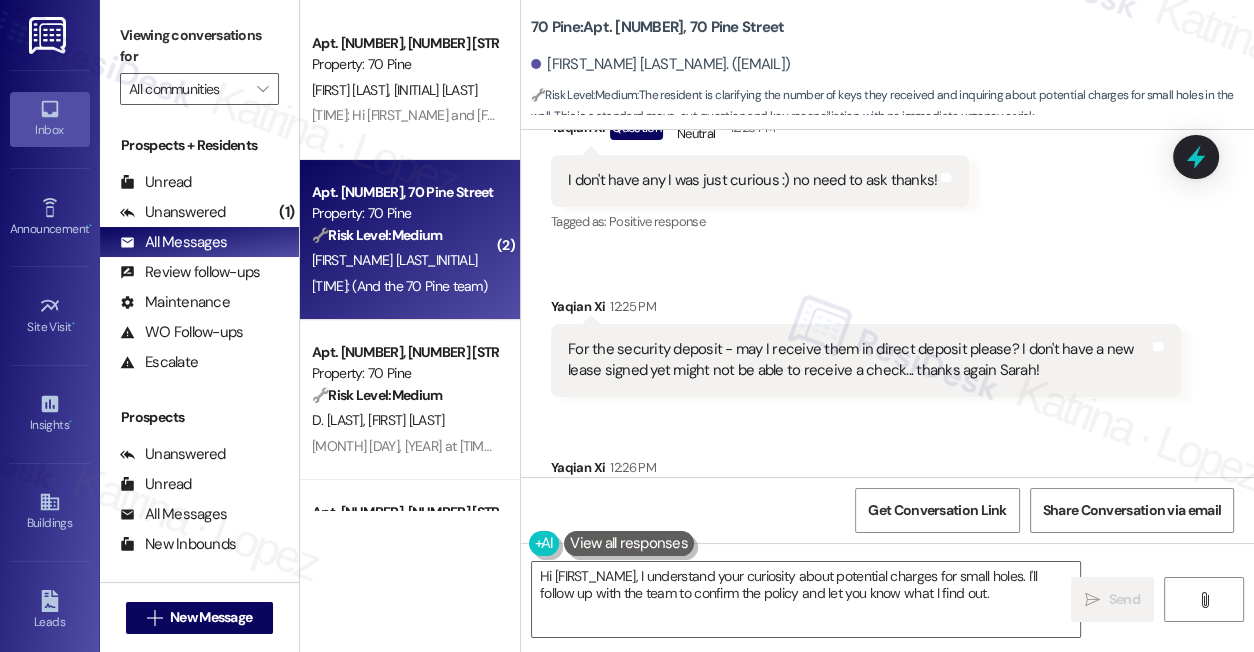 click on "Viewing conversations for" at bounding box center [199, 46] 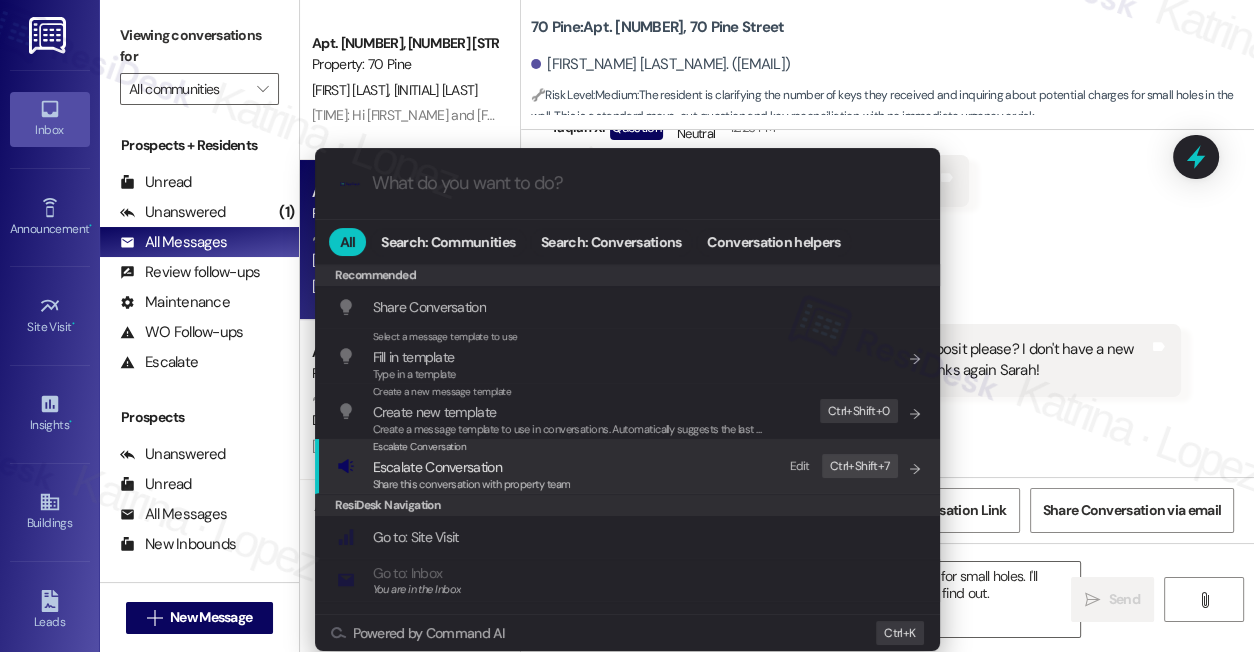 click on "Escalate Conversation Escalate Conversation Share this conversation with property team" at bounding box center [472, 466] 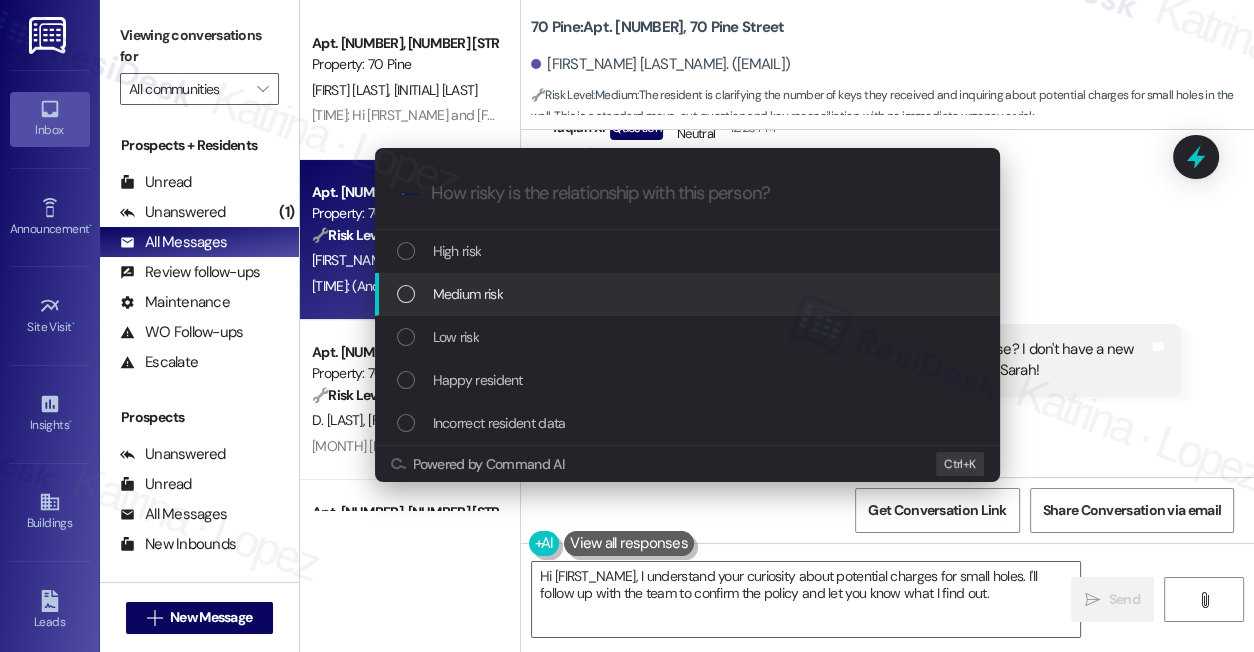 click on "Medium risk" at bounding box center (468, 294) 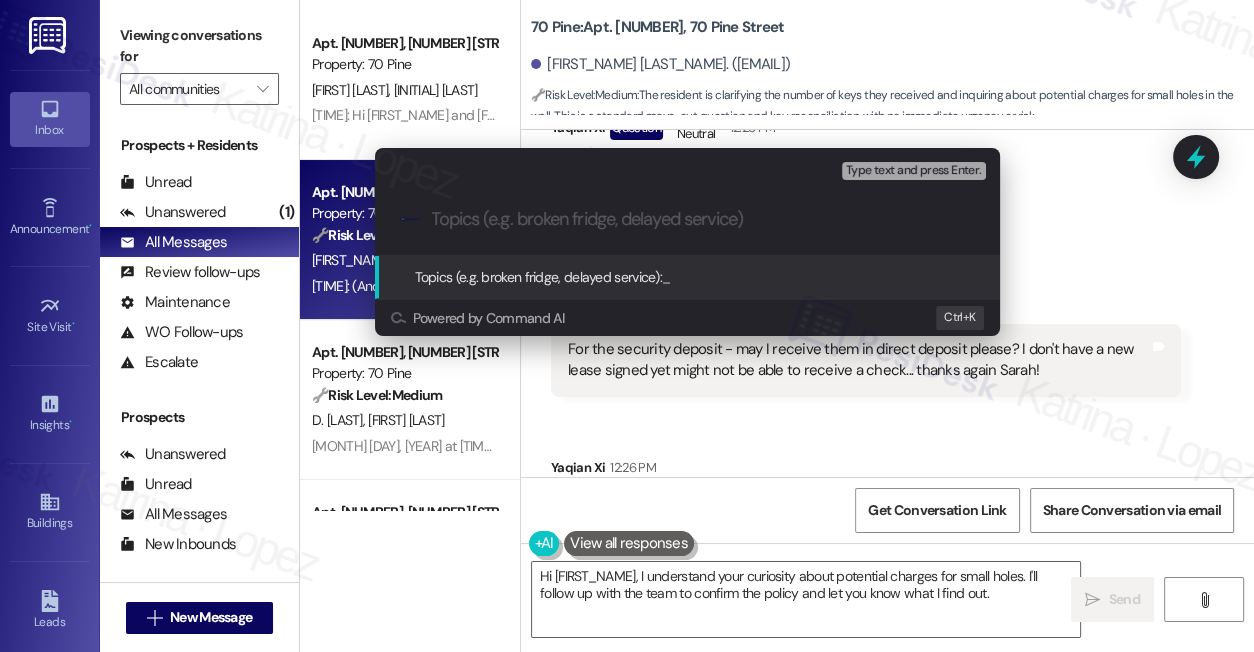 paste on "Please Confirm Key Set – Resident Reports Receiving Only One & Requests Direct Security Deposit" 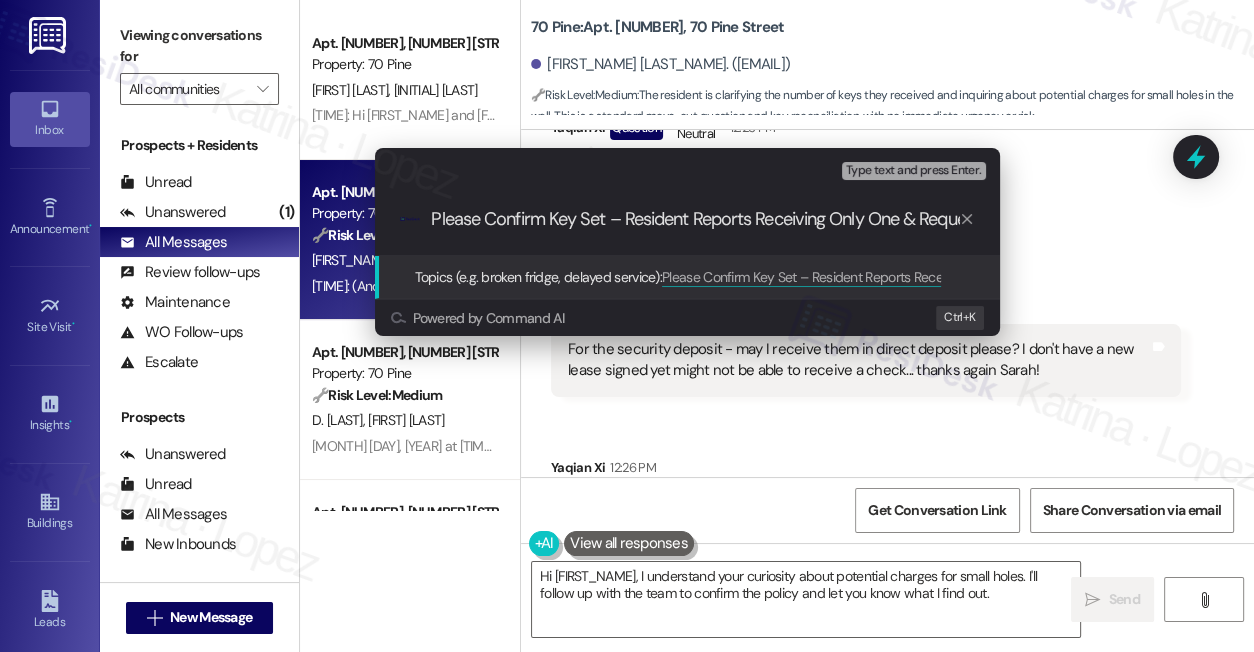 scroll, scrollTop: 0, scrollLeft: 216, axis: horizontal 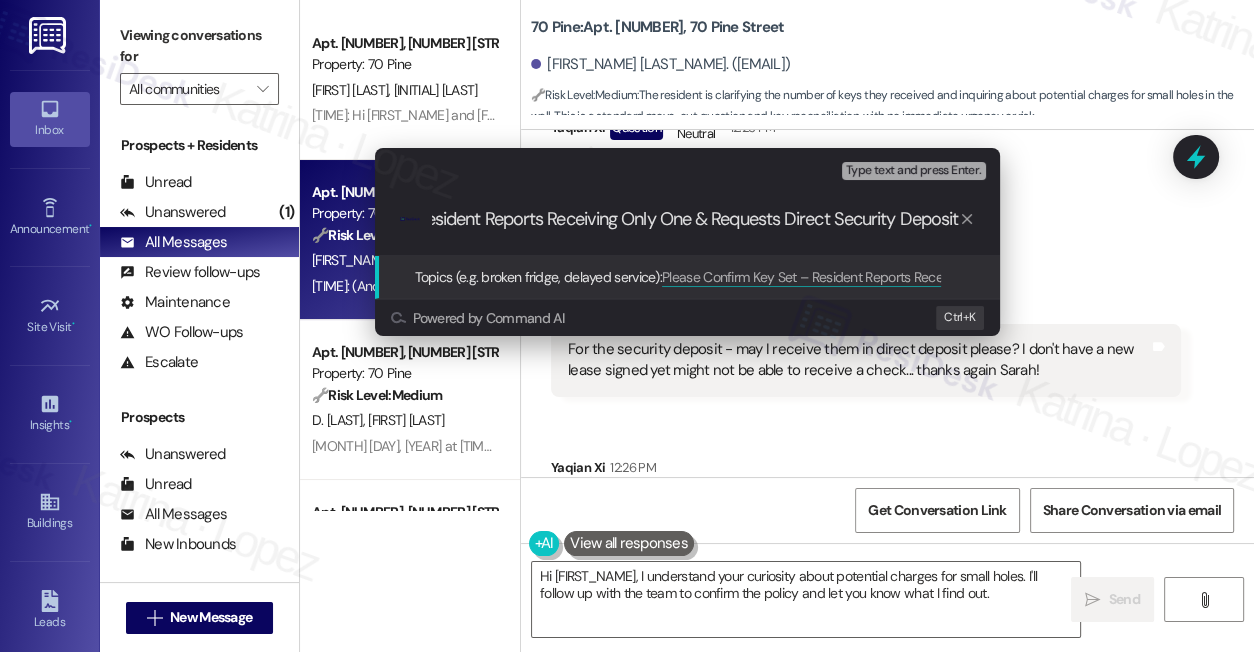 type 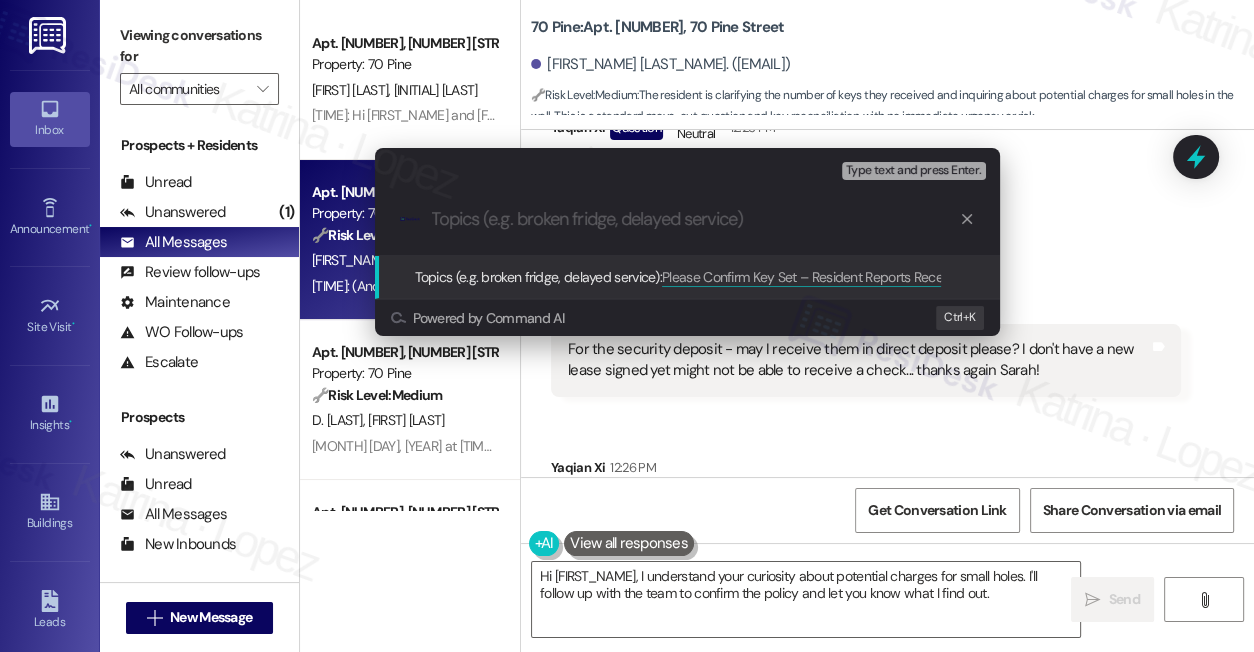 scroll, scrollTop: 0, scrollLeft: 0, axis: both 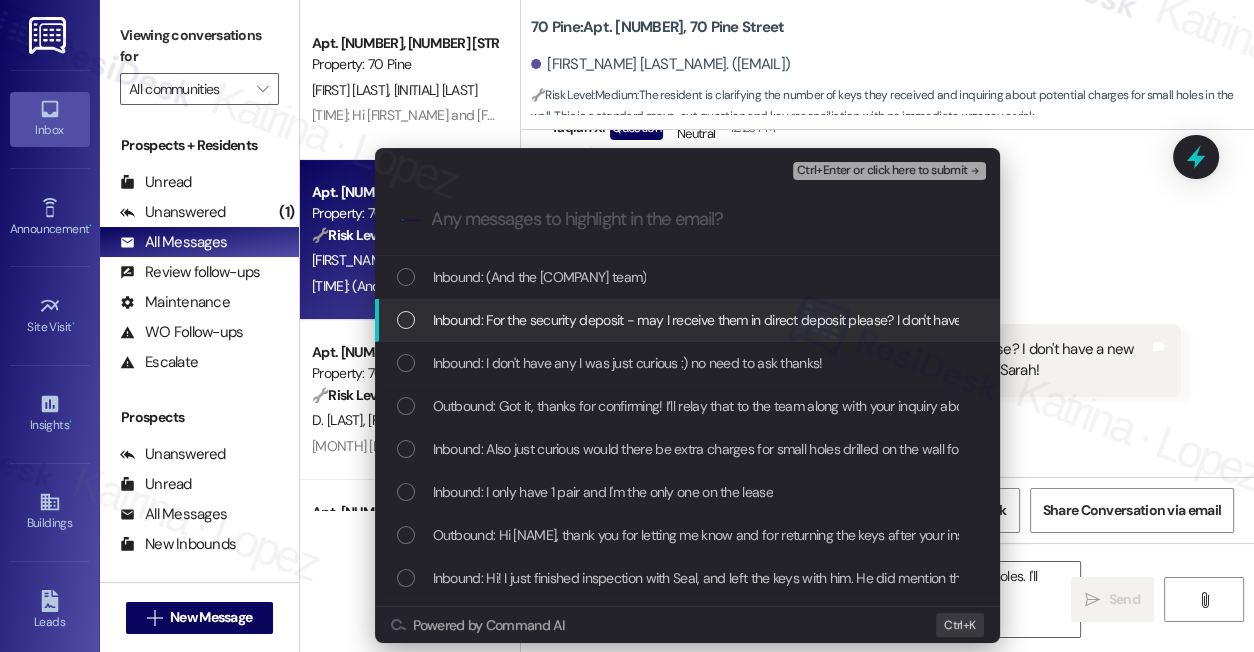 click on "Inbound: For the security deposit - may I receive them in direct deposit please? I don't have a new lease signed yet might not be able to receive a check... thanks again Sarah!" at bounding box center [939, 320] 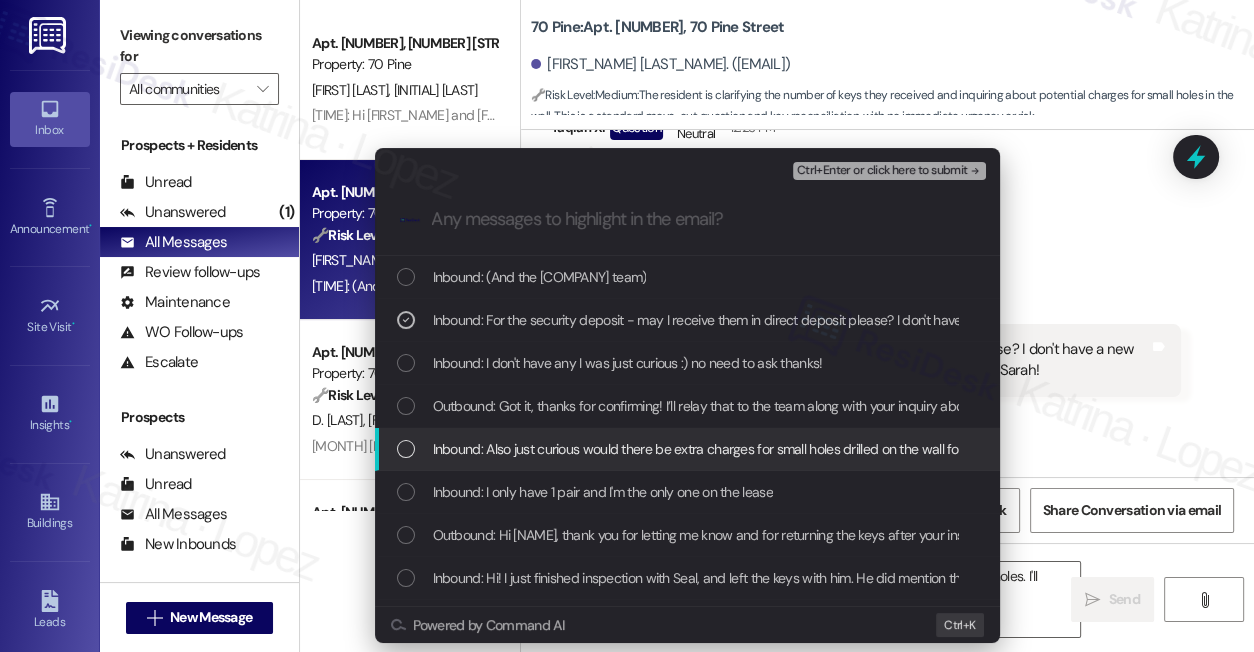 scroll, scrollTop: 90, scrollLeft: 0, axis: vertical 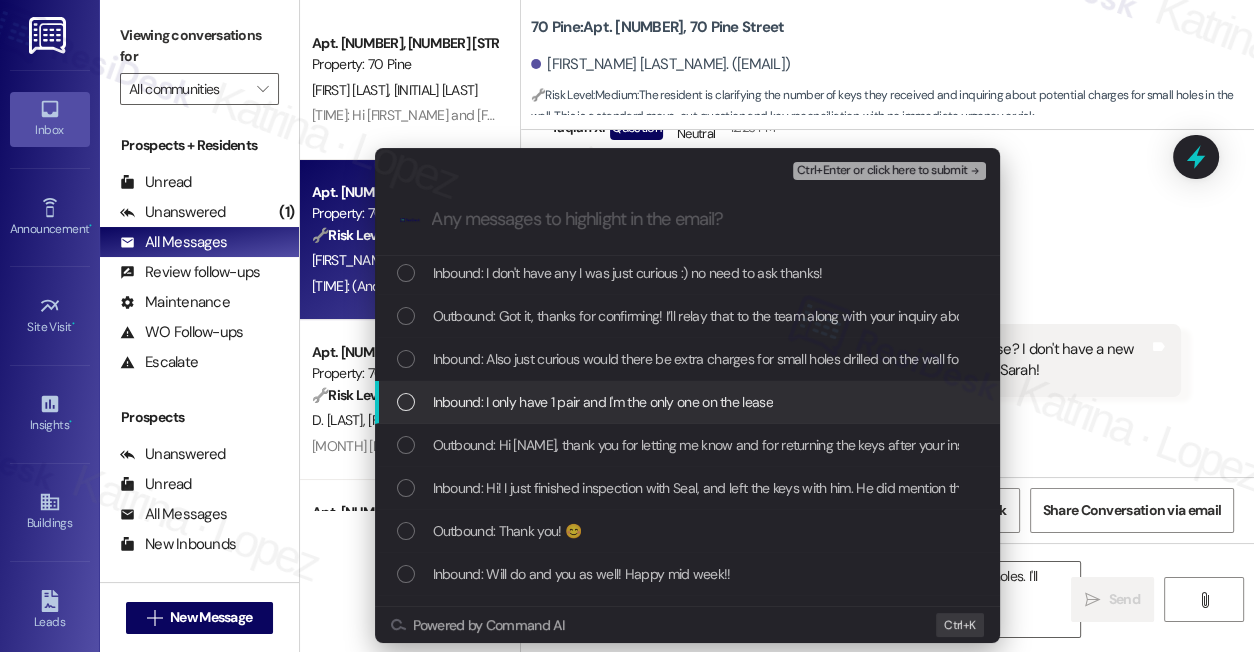 click on "Inbound: I only have 1 pair and I'm the only one on the lease" at bounding box center [603, 402] 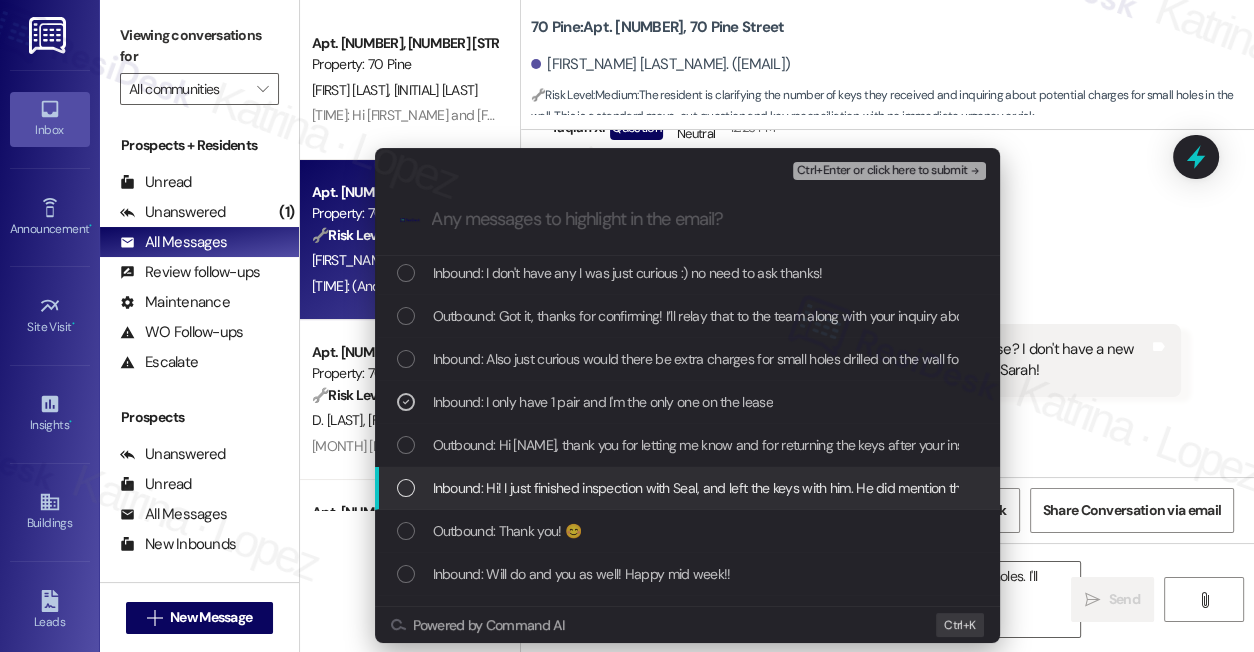 click on "Inbound: Hi! I just finished inspection with Seal, and left the keys with him. He did mention that there should be 2 pairs of keys - could you kindly double check on that? I don't remember receiving 2 pairs. Thanks for your help!" at bounding box center [1077, 488] 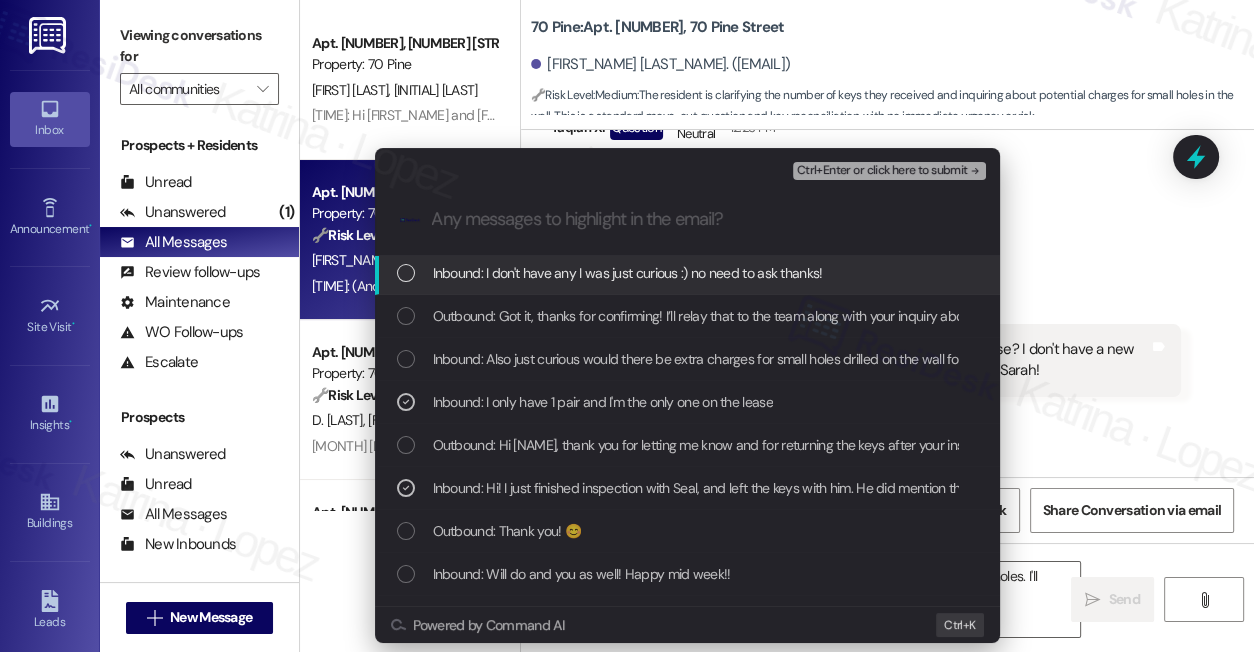 click on "Ctrl+Enter or click here to submit" at bounding box center [882, 171] 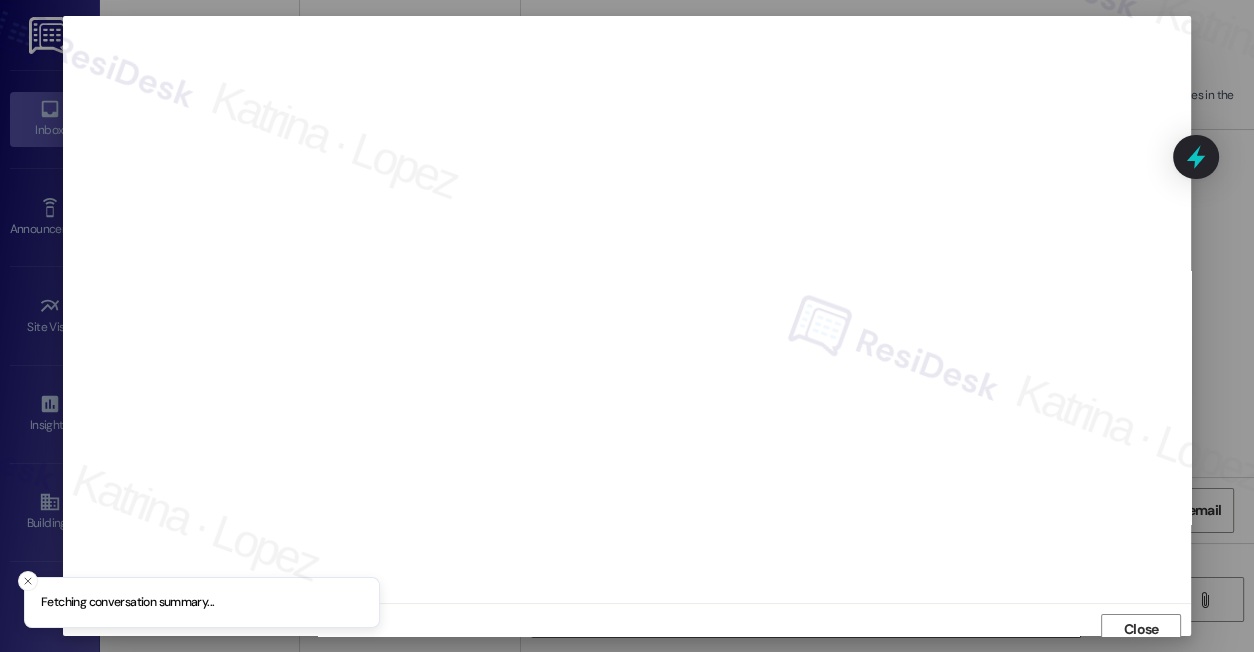 scroll, scrollTop: 9, scrollLeft: 0, axis: vertical 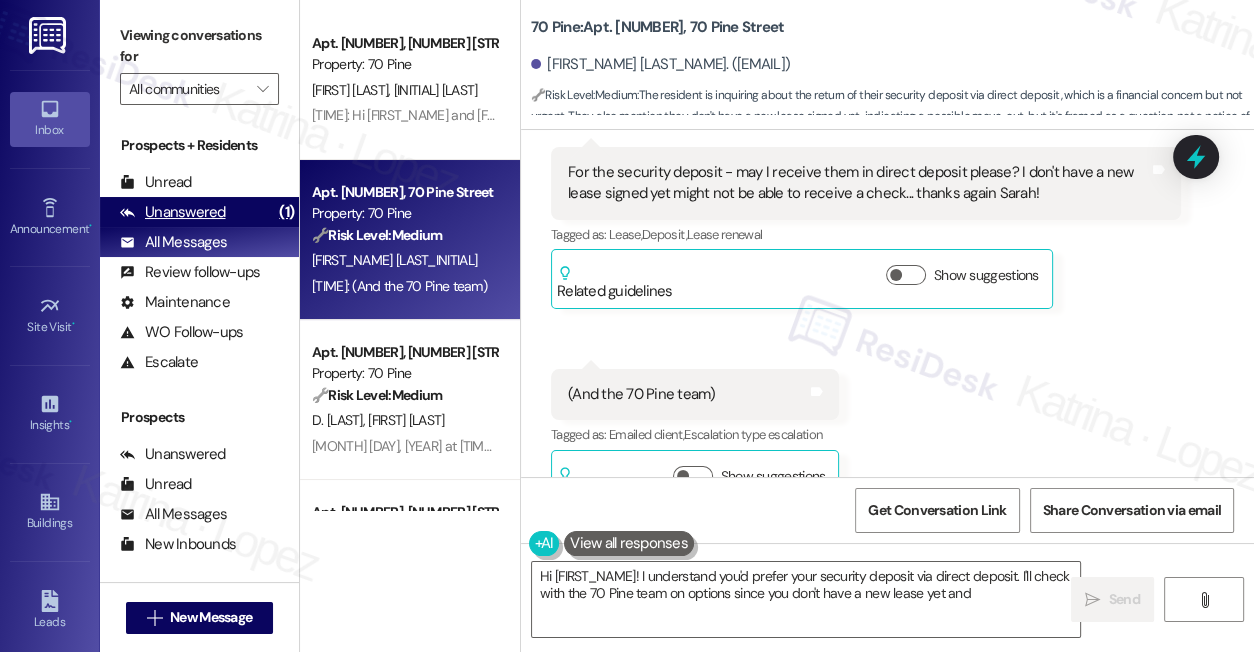 click on "Unanswered (1)" at bounding box center (199, 212) 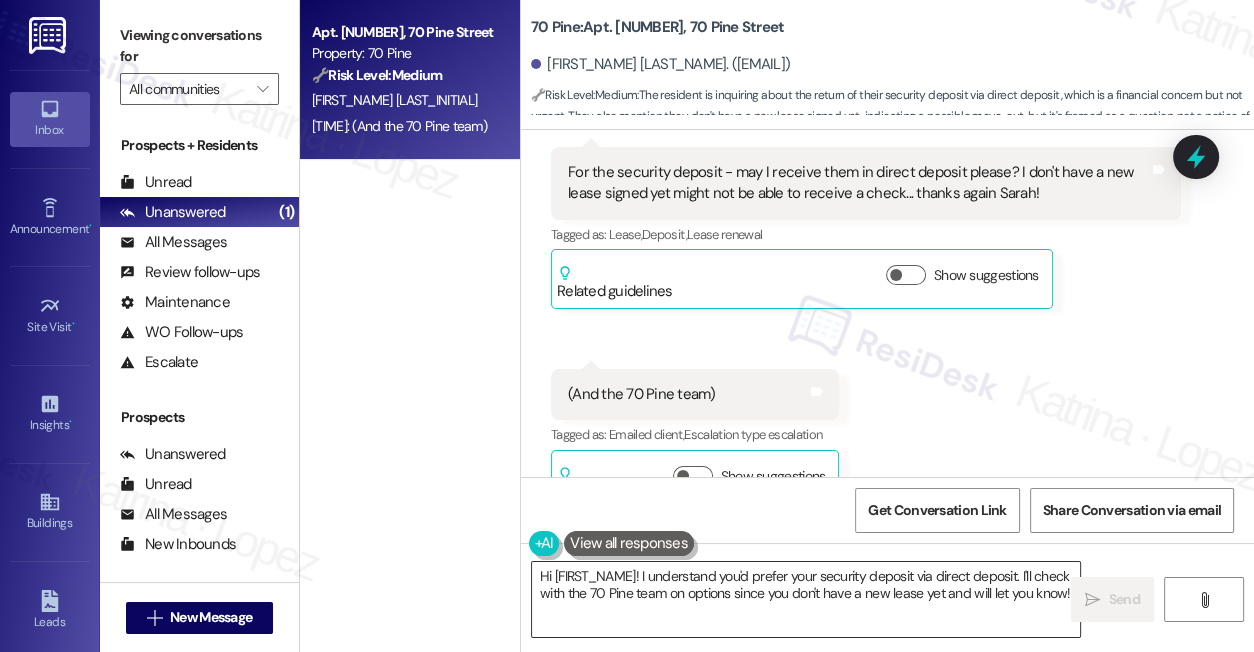 click on "Hi {{first_name}}! I understand you'd prefer your security deposit via direct deposit. I'll check with the 70 Pine team on options since you don't have a new lease yet and will let you know!" at bounding box center (806, 599) 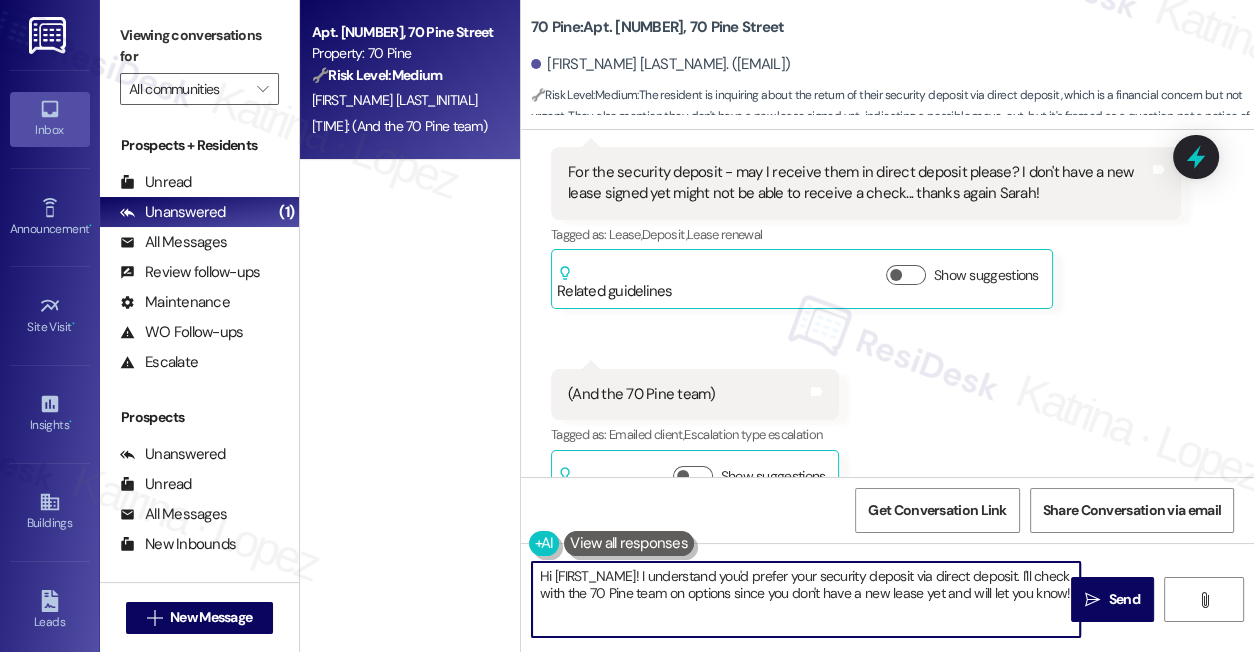 click on "Hi {{first_name}}! I understand you'd prefer your security deposit via direct deposit. I'll check with the 70 Pine team on options since you don't have a new lease yet and will let you know!" at bounding box center [806, 599] 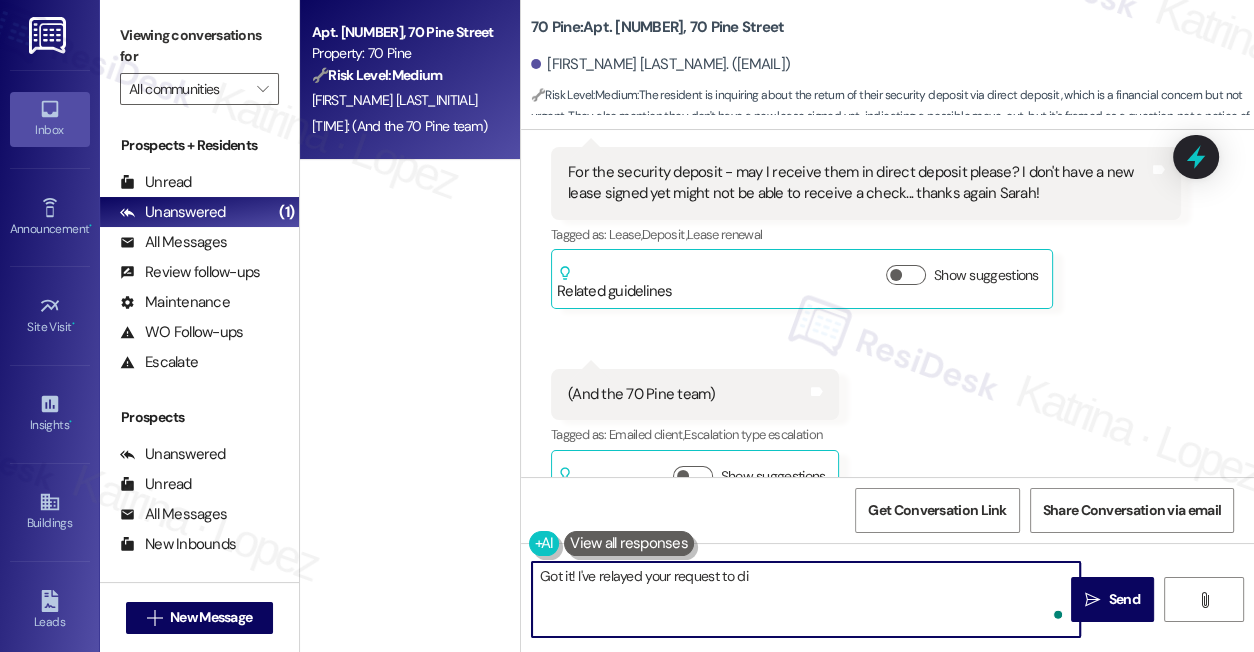 type on "Got it! I've relayed your request to d" 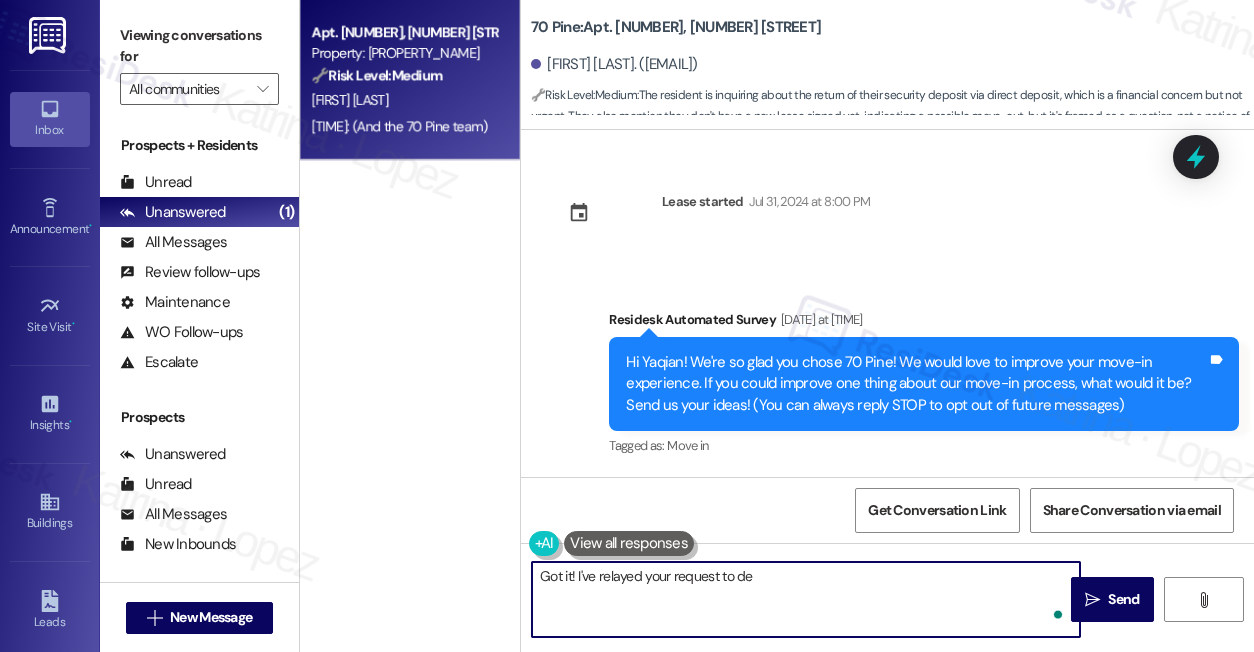 scroll, scrollTop: 0, scrollLeft: 0, axis: both 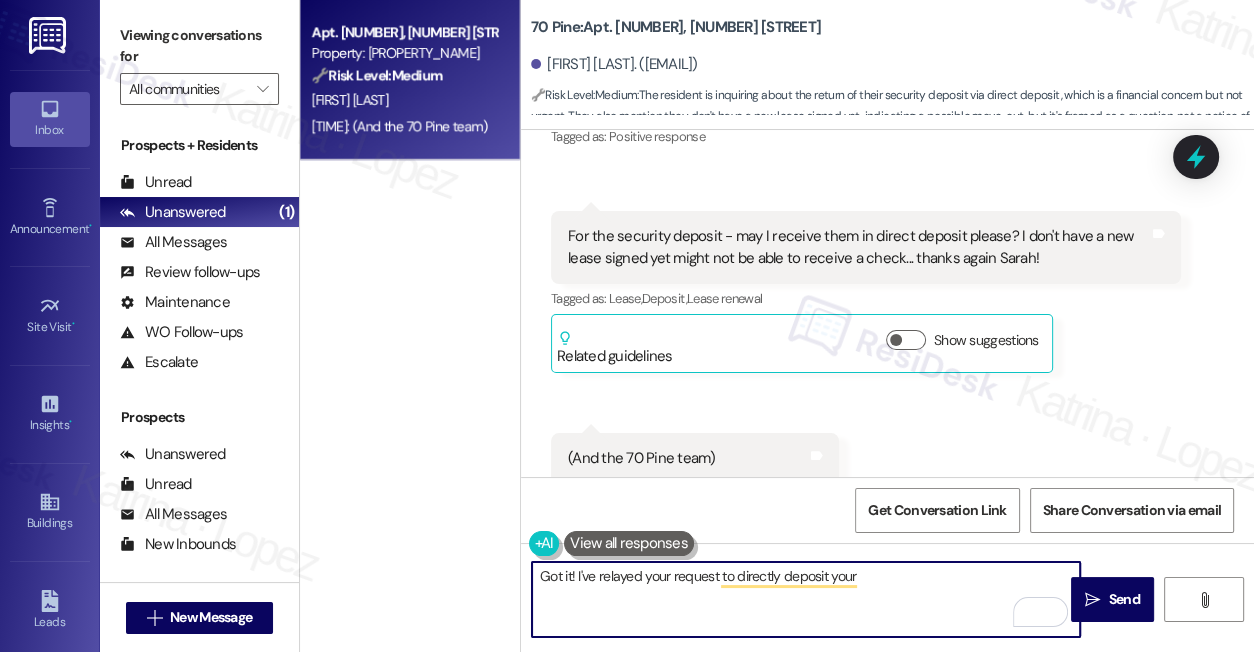click on "Got it! I've relayed your request to directly deposit your" at bounding box center (806, 599) 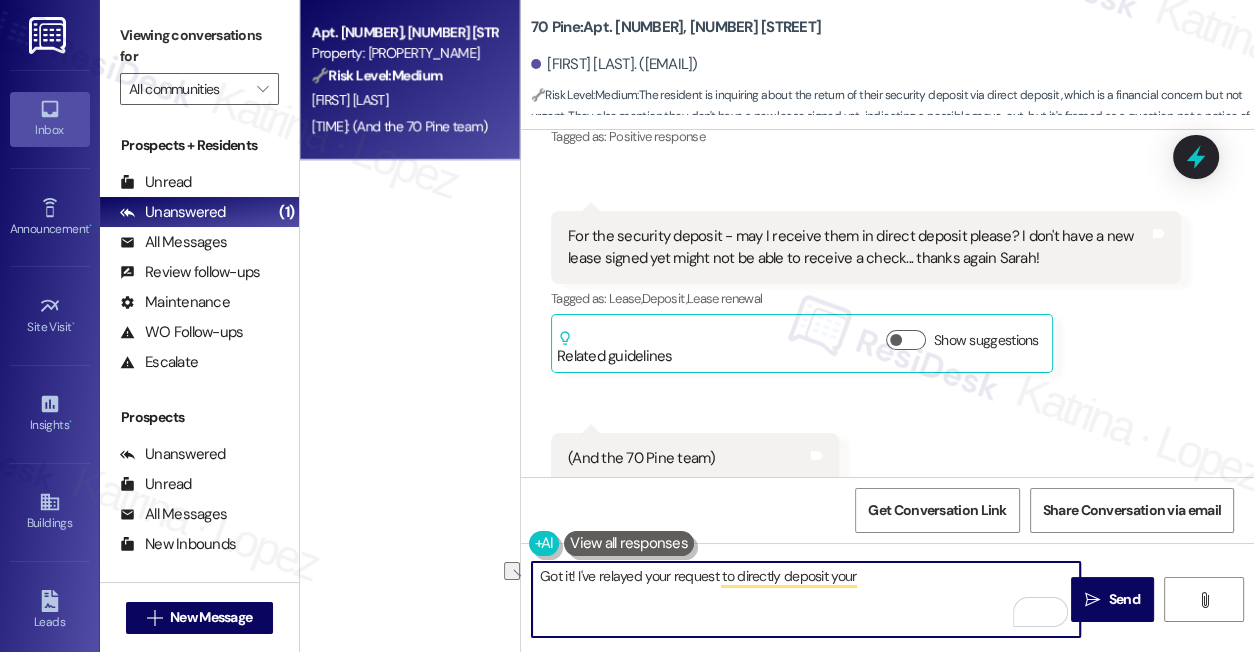 drag, startPoint x: 900, startPoint y: 577, endPoint x: 716, endPoint y: 571, distance: 184.0978 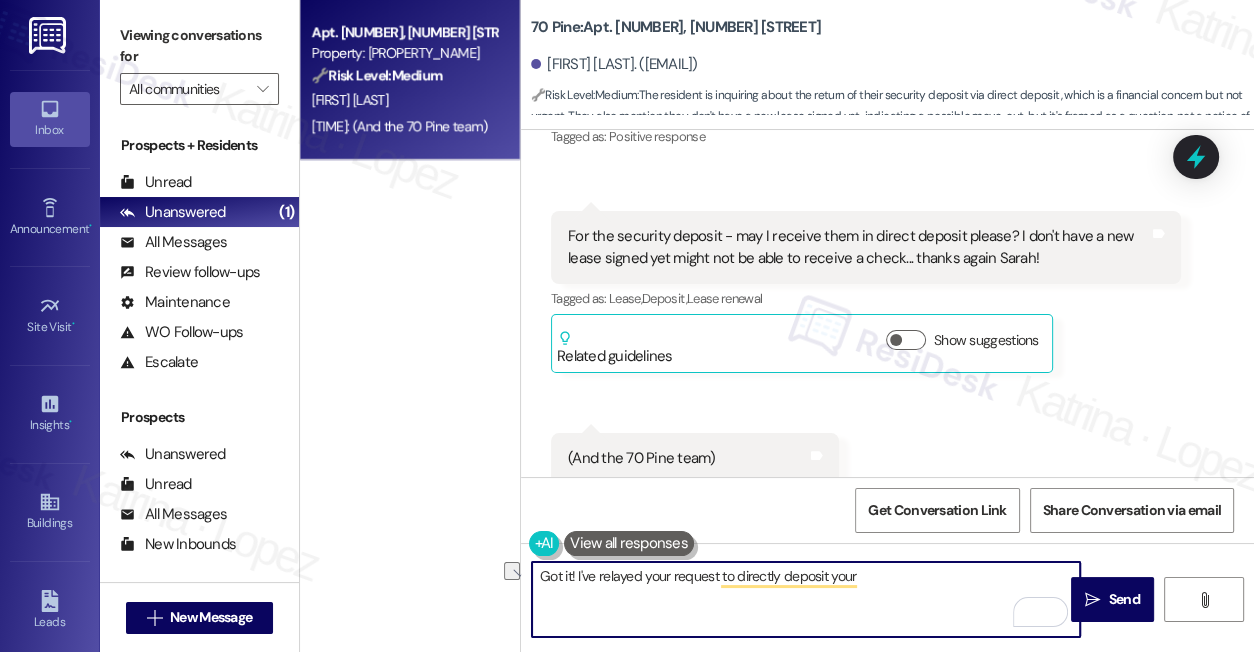 click on "Got it! I've relayed your request to directly deposit your" at bounding box center (806, 599) 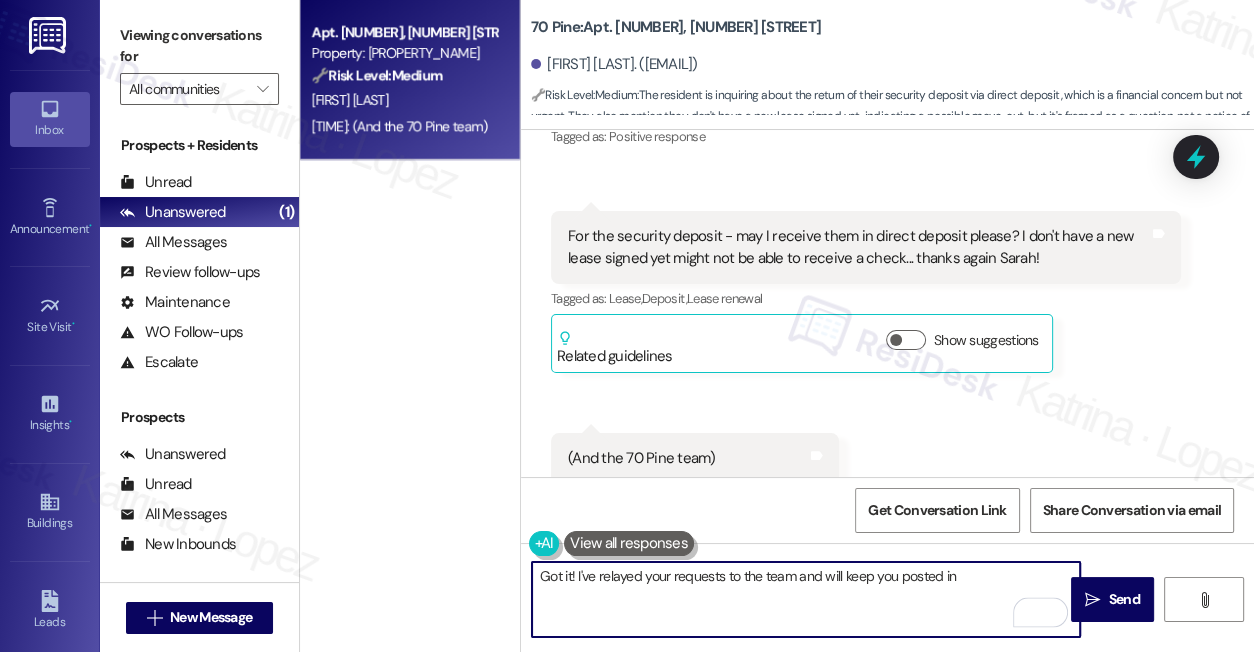 scroll, scrollTop: 11831, scrollLeft: 0, axis: vertical 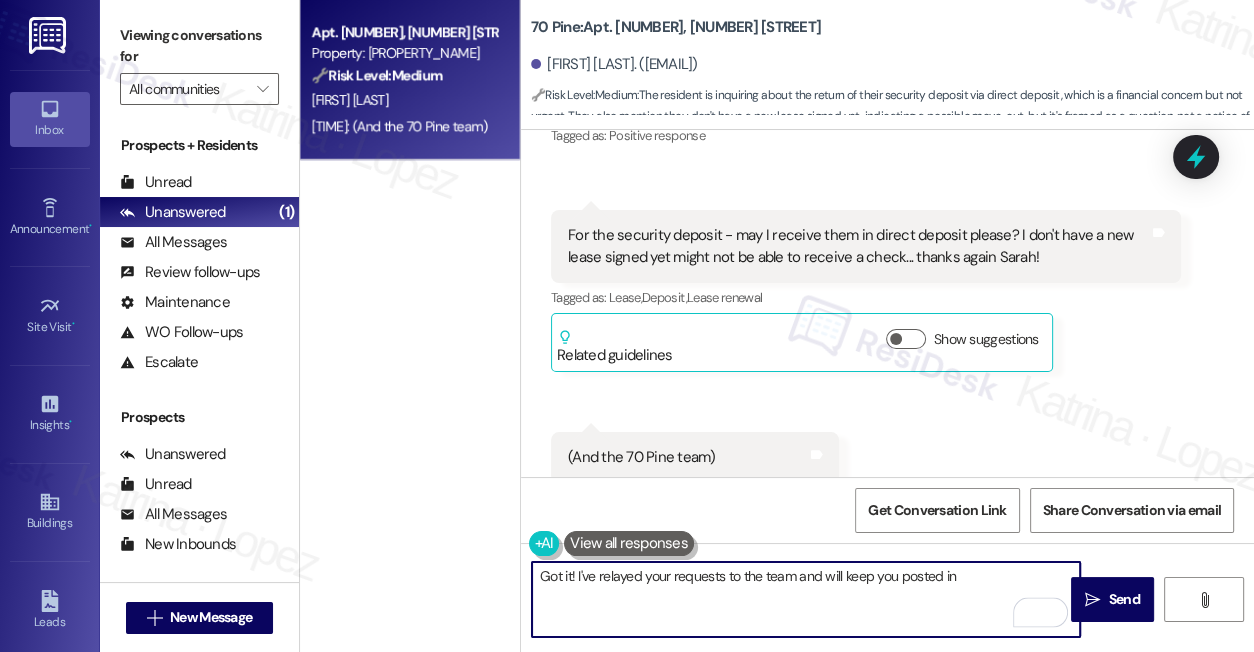 drag, startPoint x: 578, startPoint y: 579, endPoint x: 1005, endPoint y: 598, distance: 427.42252 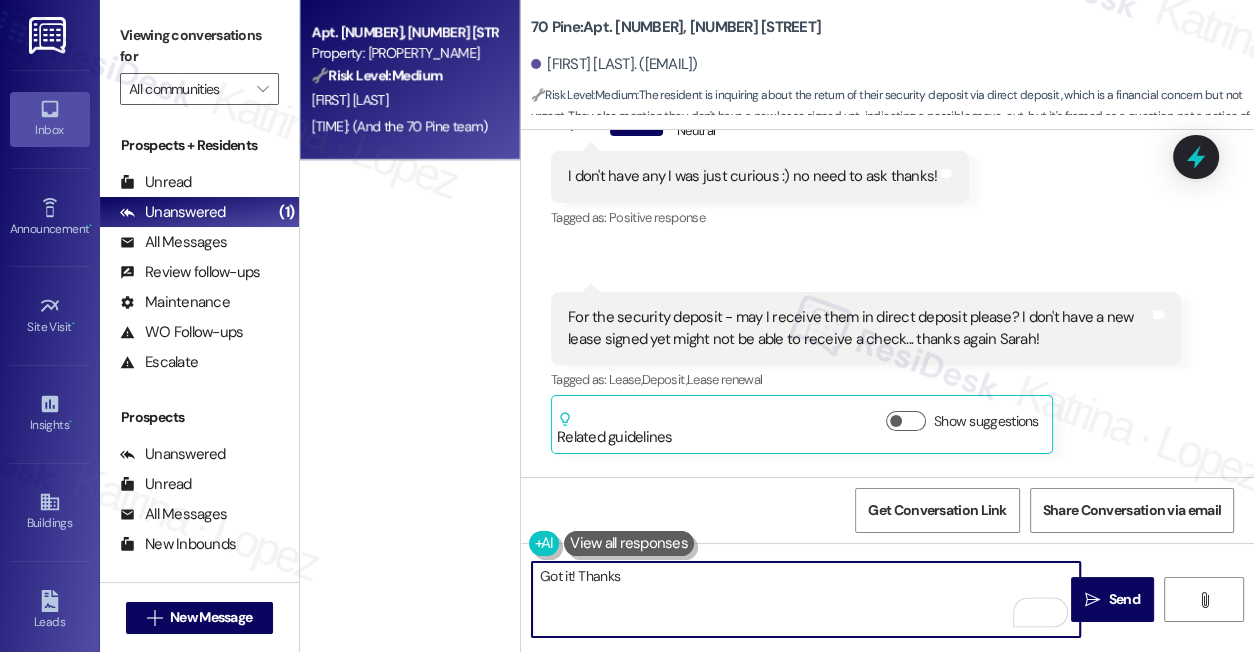 scroll, scrollTop: 11649, scrollLeft: 0, axis: vertical 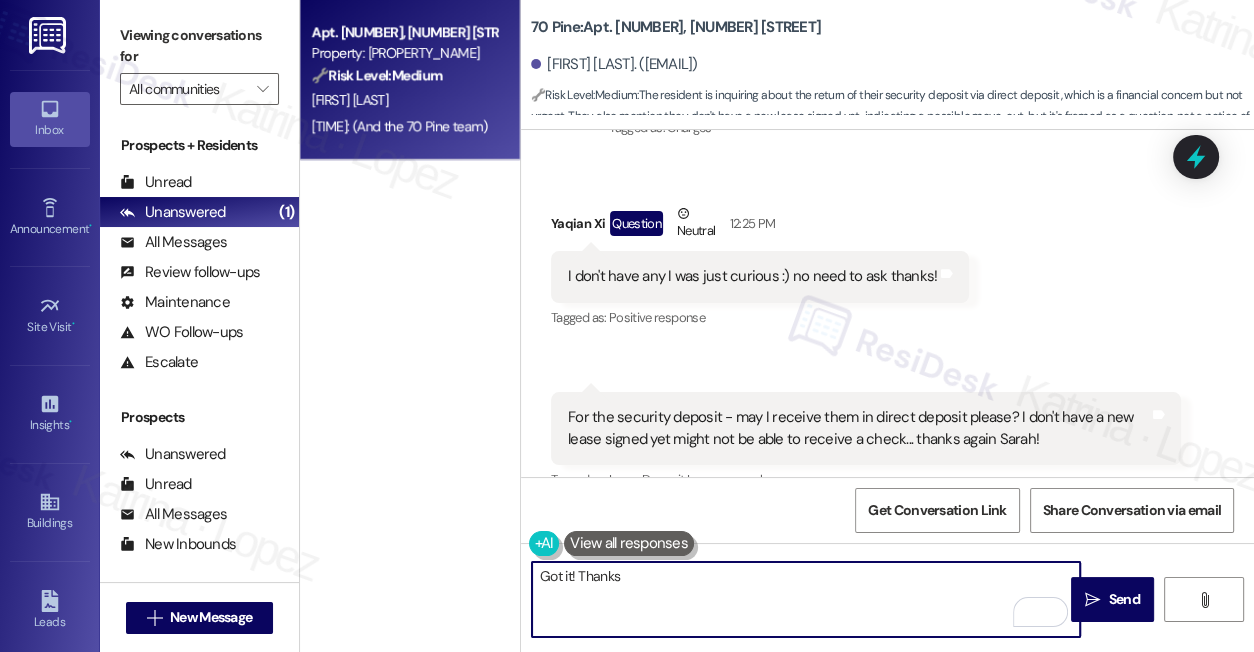 click on "For the security deposit - may I receive them in direct deposit please? I don't have a new lease signed yet might not be able to receive a check... thanks again Sarah!" at bounding box center [858, 428] 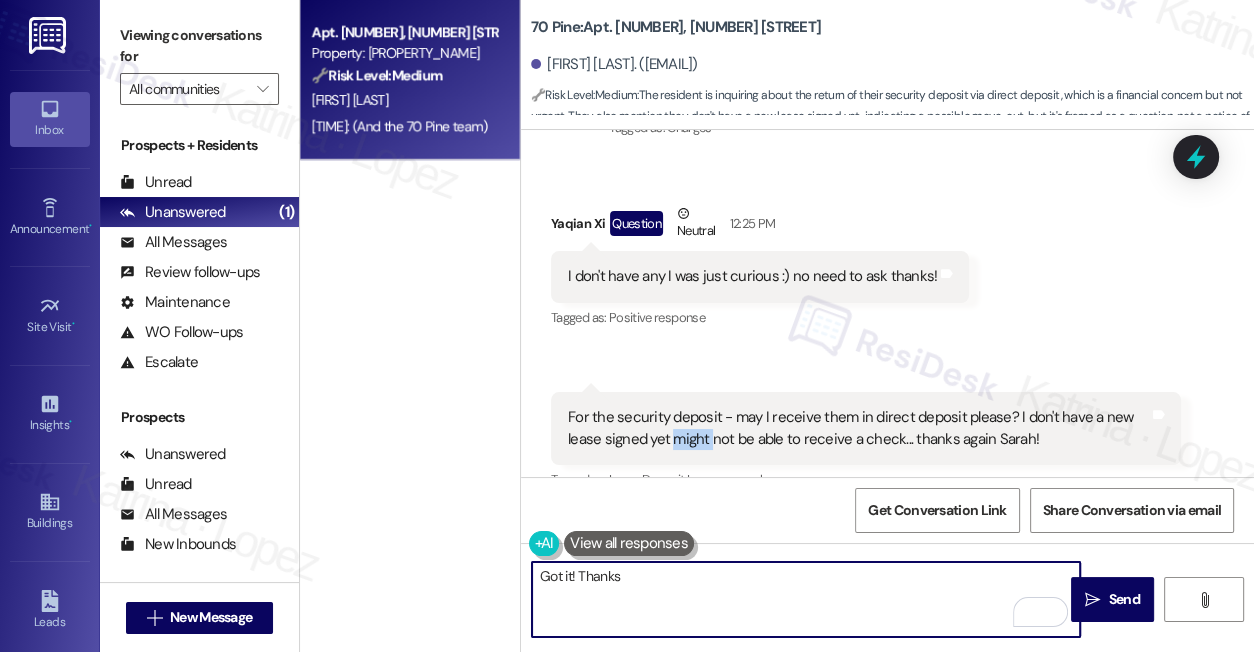 click on "For the security deposit - may I receive them in direct deposit please? I don't have a new lease signed yet might not be able to receive a check... thanks again Sarah!" at bounding box center [858, 428] 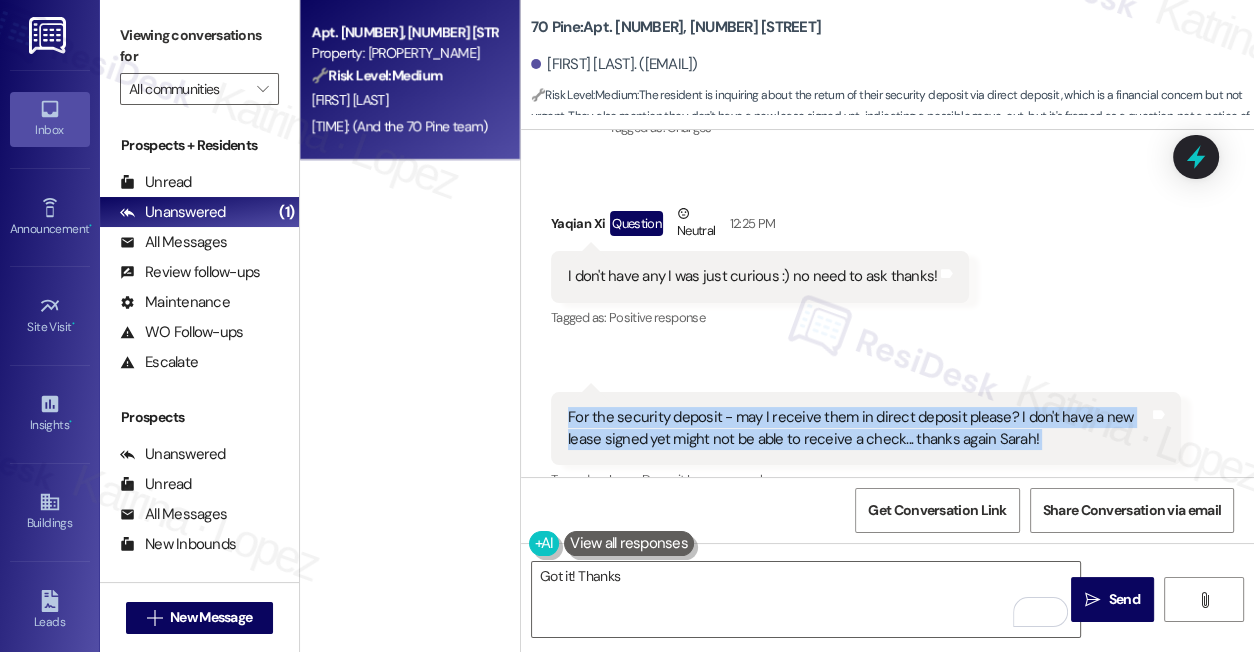click on "For the security deposit - may I receive them in direct deposit please? I don't have a new lease signed yet might not be able to receive a check... thanks again Sarah!" at bounding box center [858, 428] 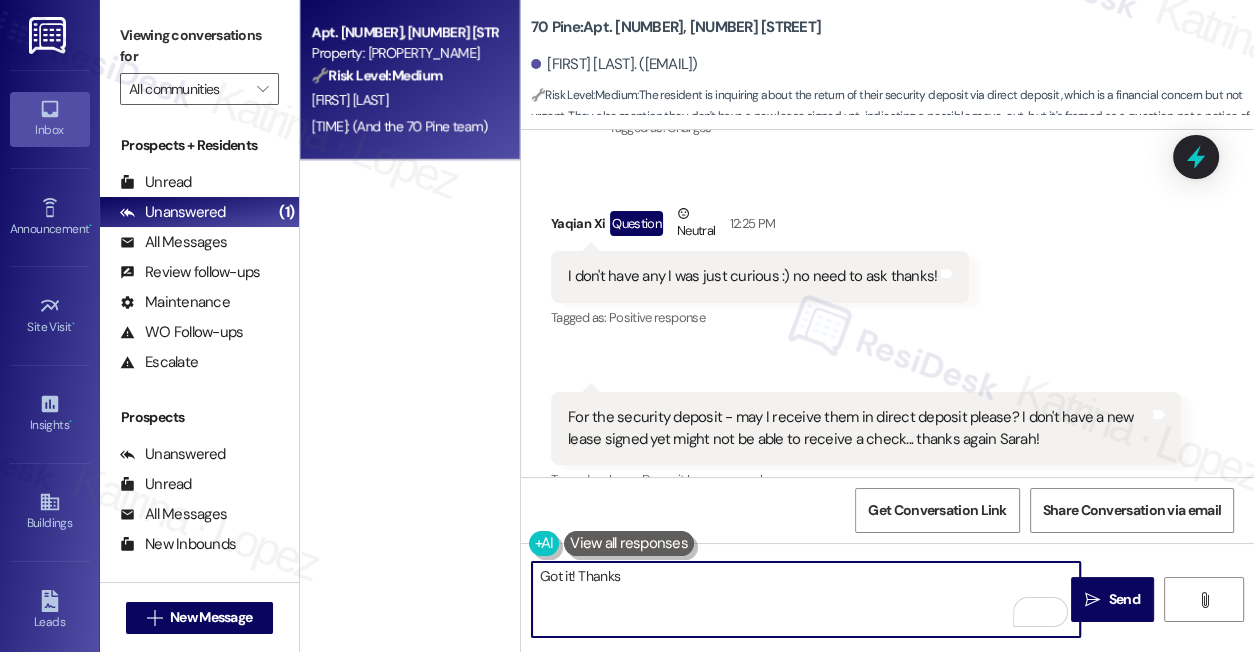click on "Got it! Thanks" at bounding box center (806, 599) 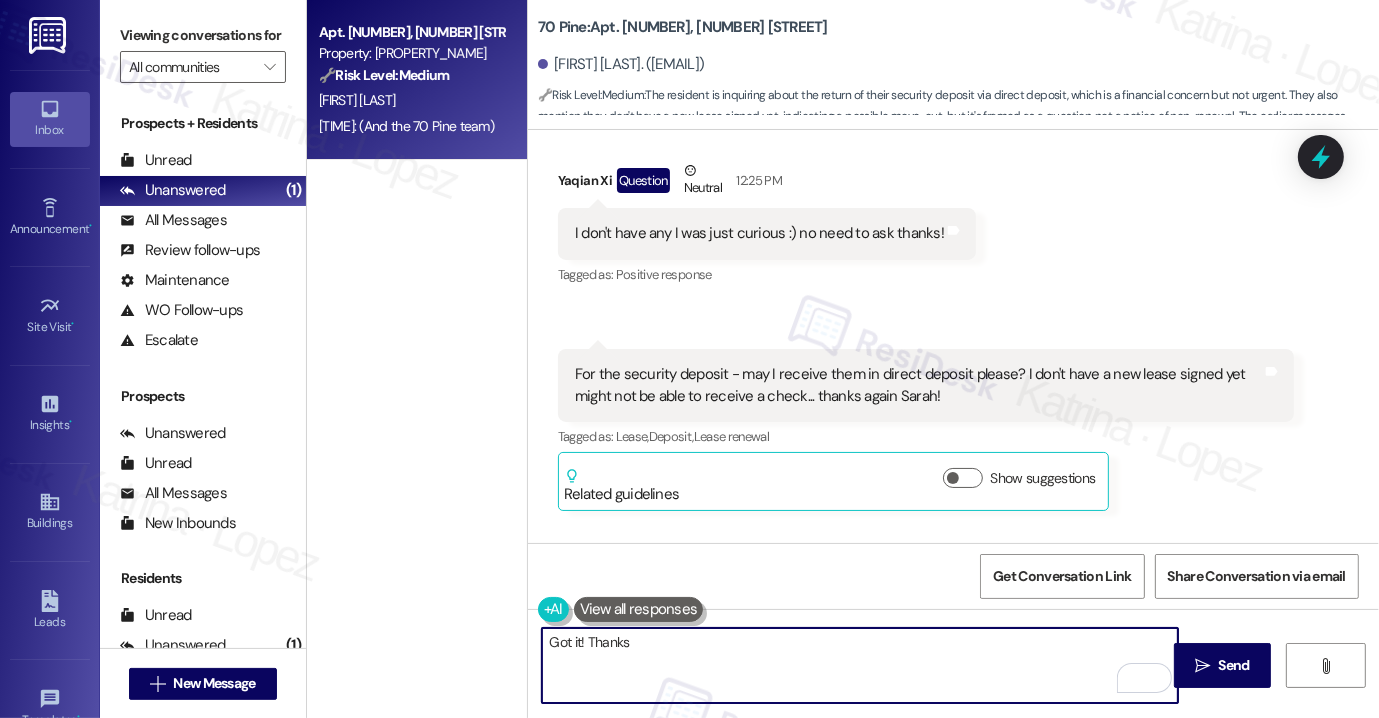 scroll, scrollTop: 11285, scrollLeft: 0, axis: vertical 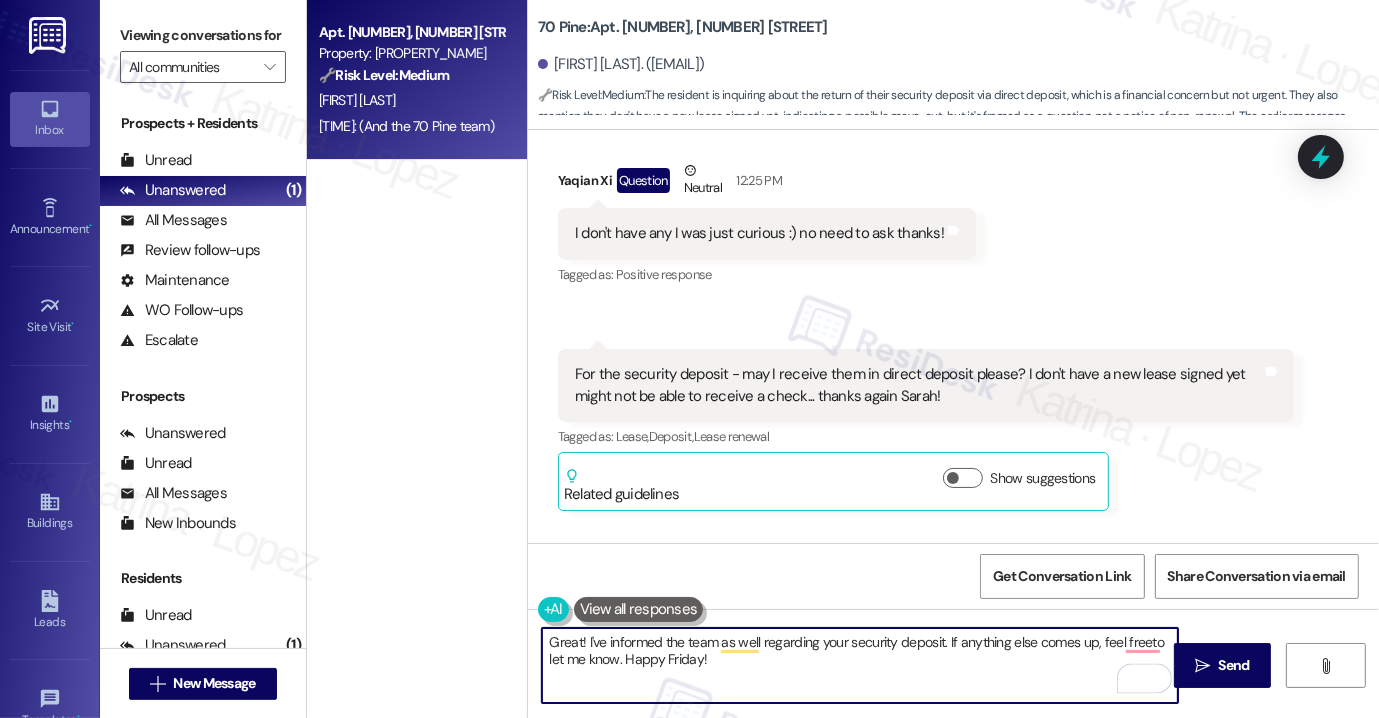 click on "Great! I've informed the team as well regarding your security deposit. If anything else comes up, feel freeto let me know. Happy Friday!" at bounding box center [860, 665] 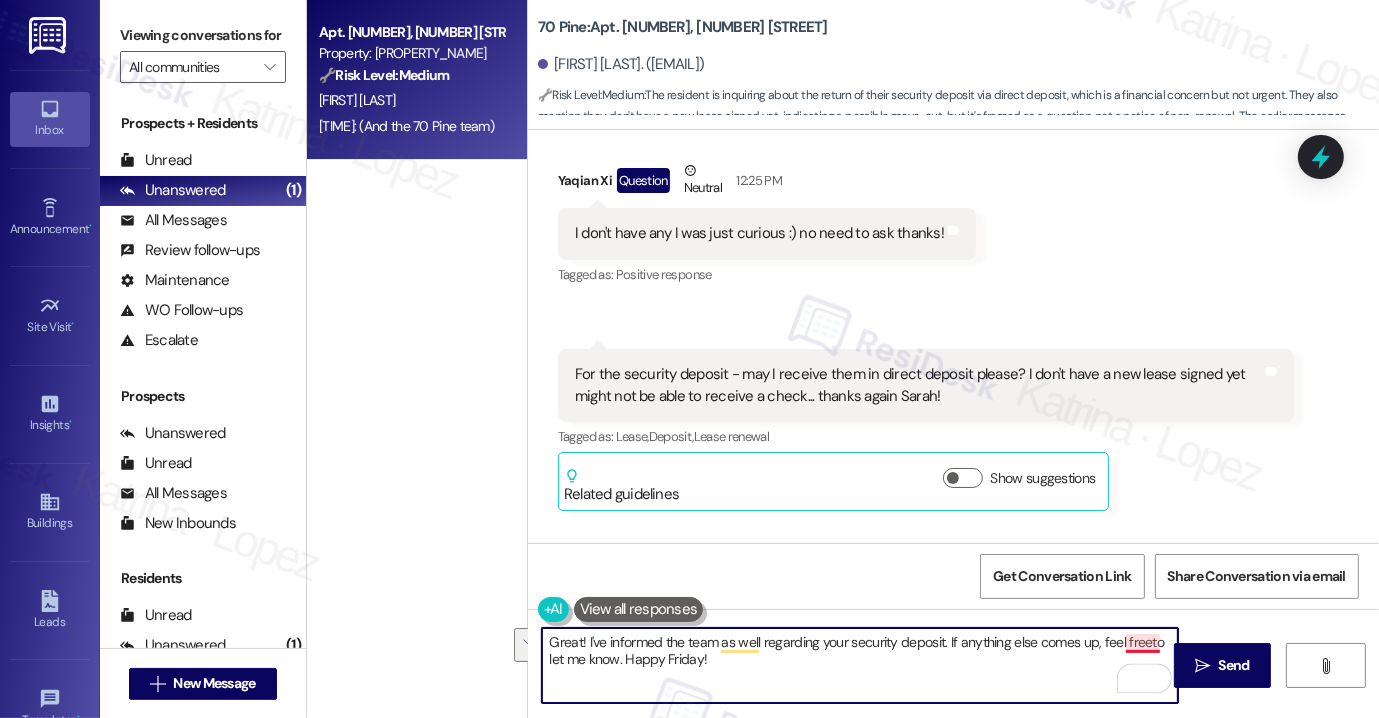 click on "Great! I've informed the team as well regarding your security deposit. If anything else comes up, feel freeto let me know. Happy Friday!" at bounding box center [860, 665] 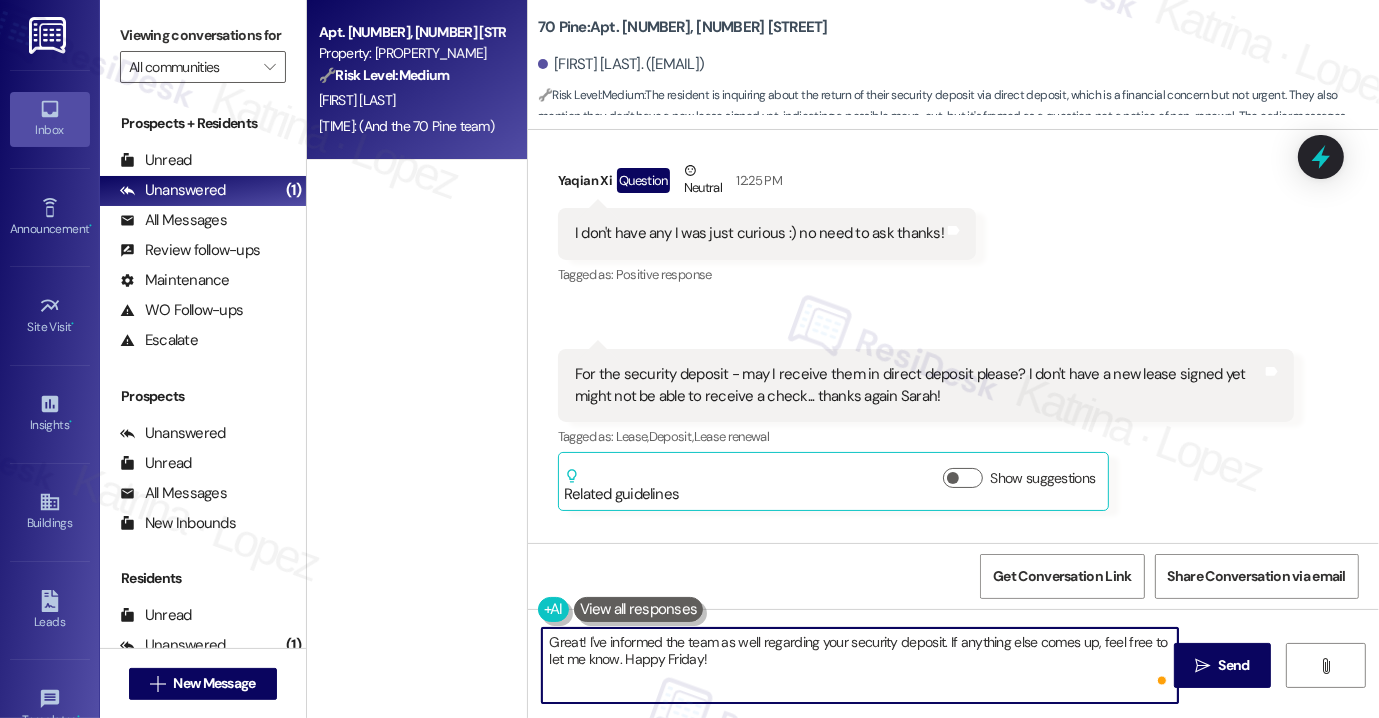 click on "Great! I've informed the team as well regarding your security deposit. If anything else comes up, feel free to let me know. Happy Friday!" at bounding box center [860, 665] 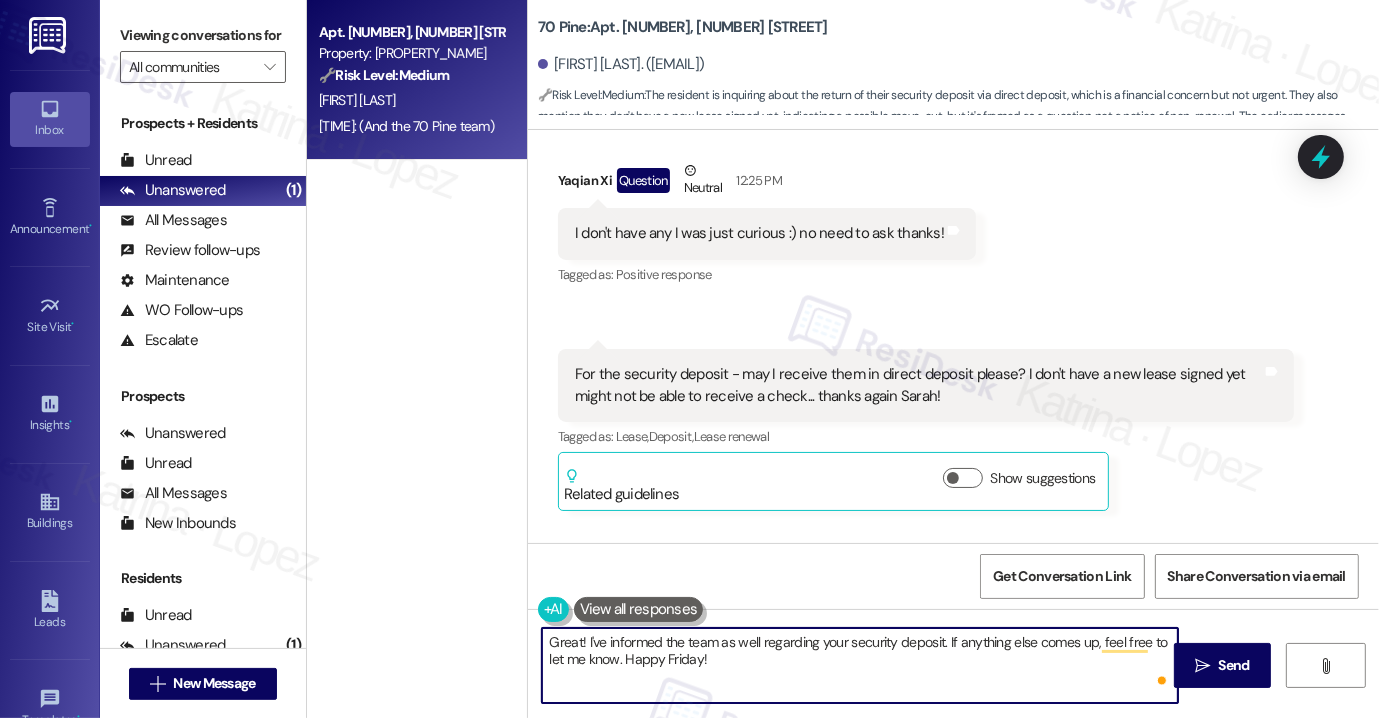 click on "Great! I've informed the team as well regarding your security deposit. If anything else comes up, feel free to let me know. Happy Friday!" at bounding box center [860, 665] 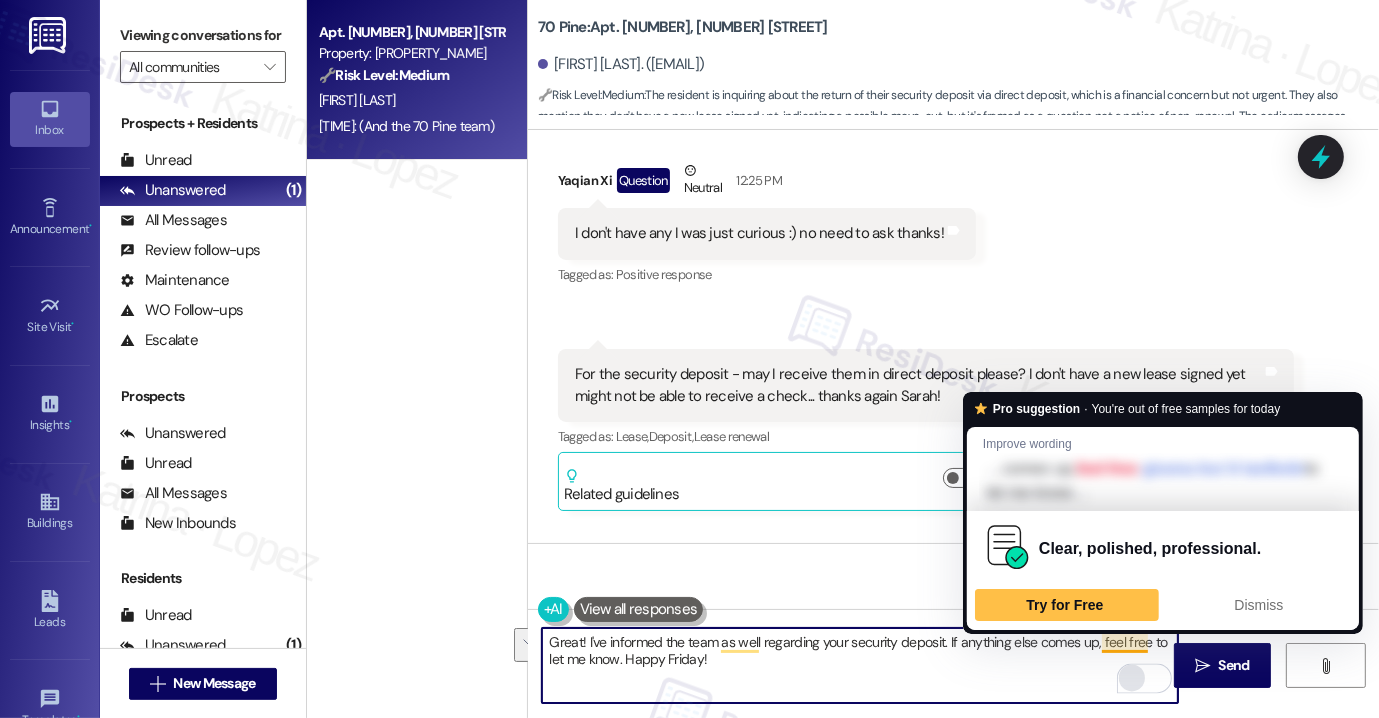 type on "Great! I've informed the team as well regarding your security deposit. If anything else comes up, feel free to let me know. Happy Friday!" 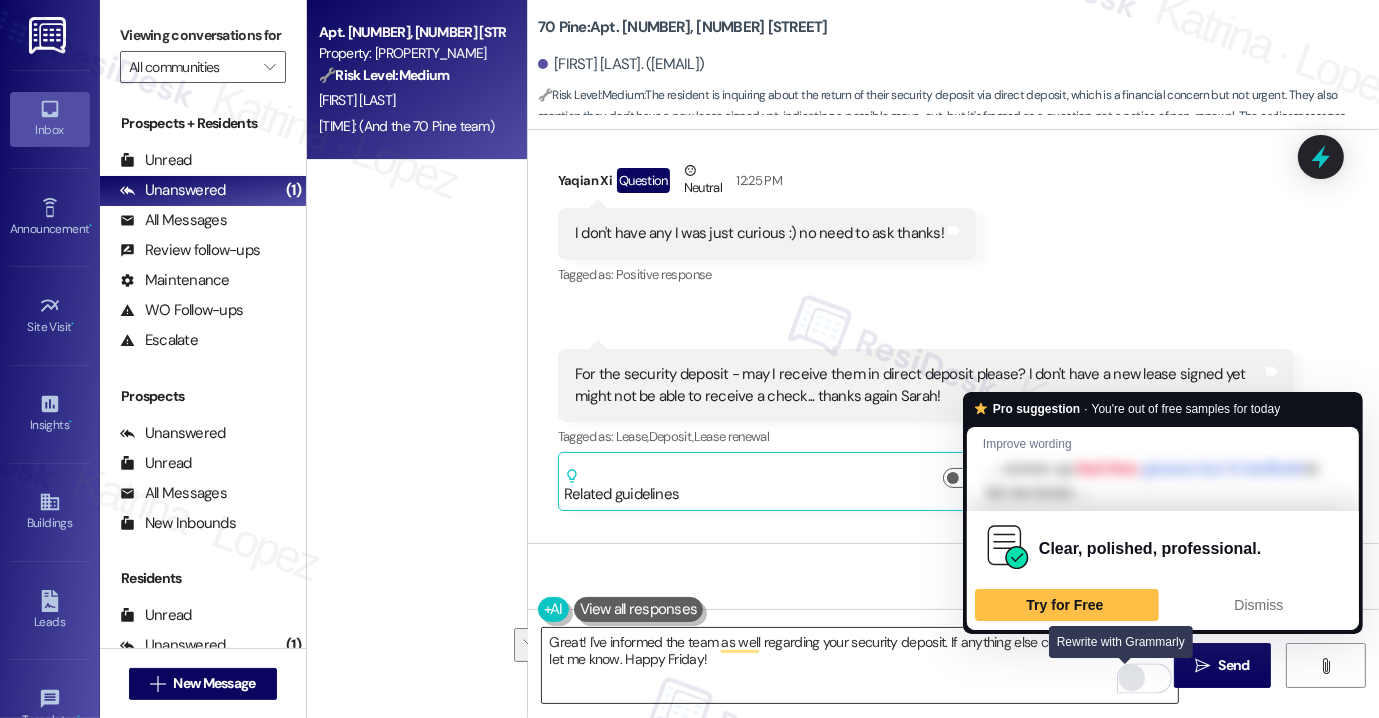 click at bounding box center (1132, 678) 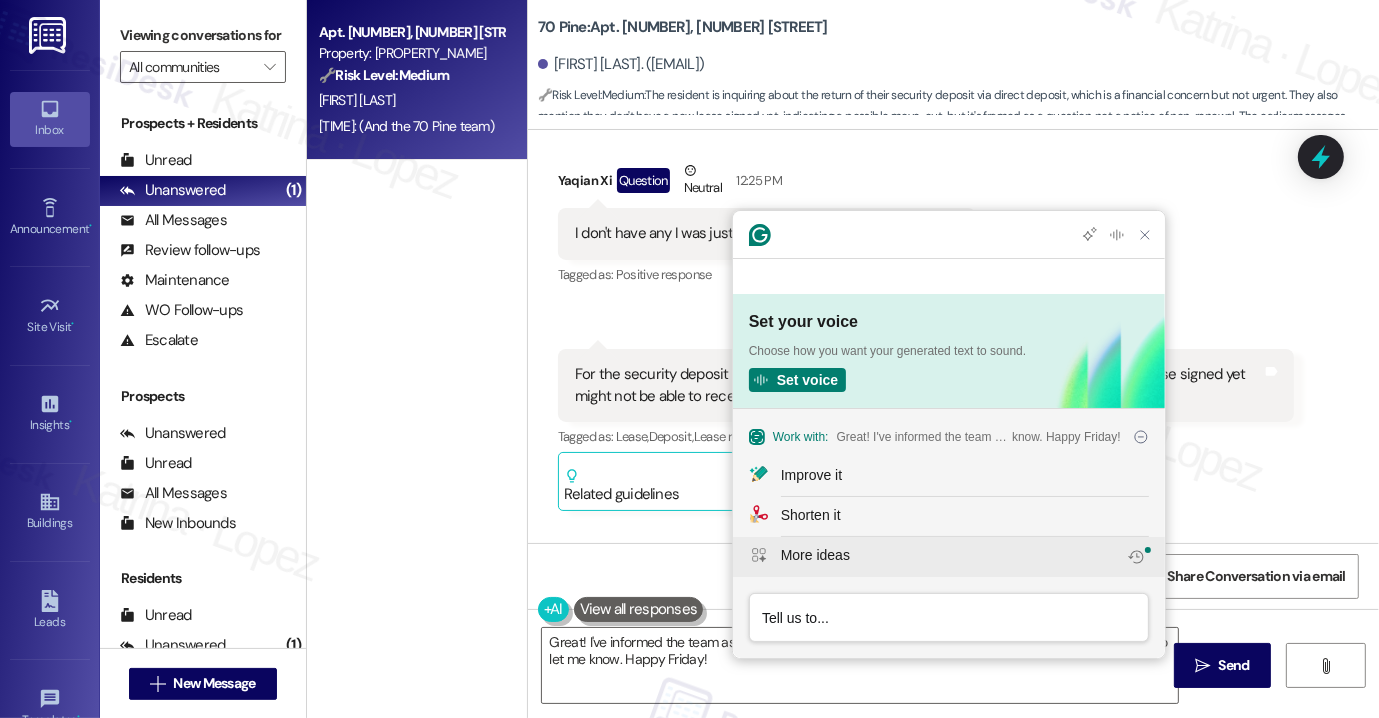 scroll, scrollTop: 0, scrollLeft: 0, axis: both 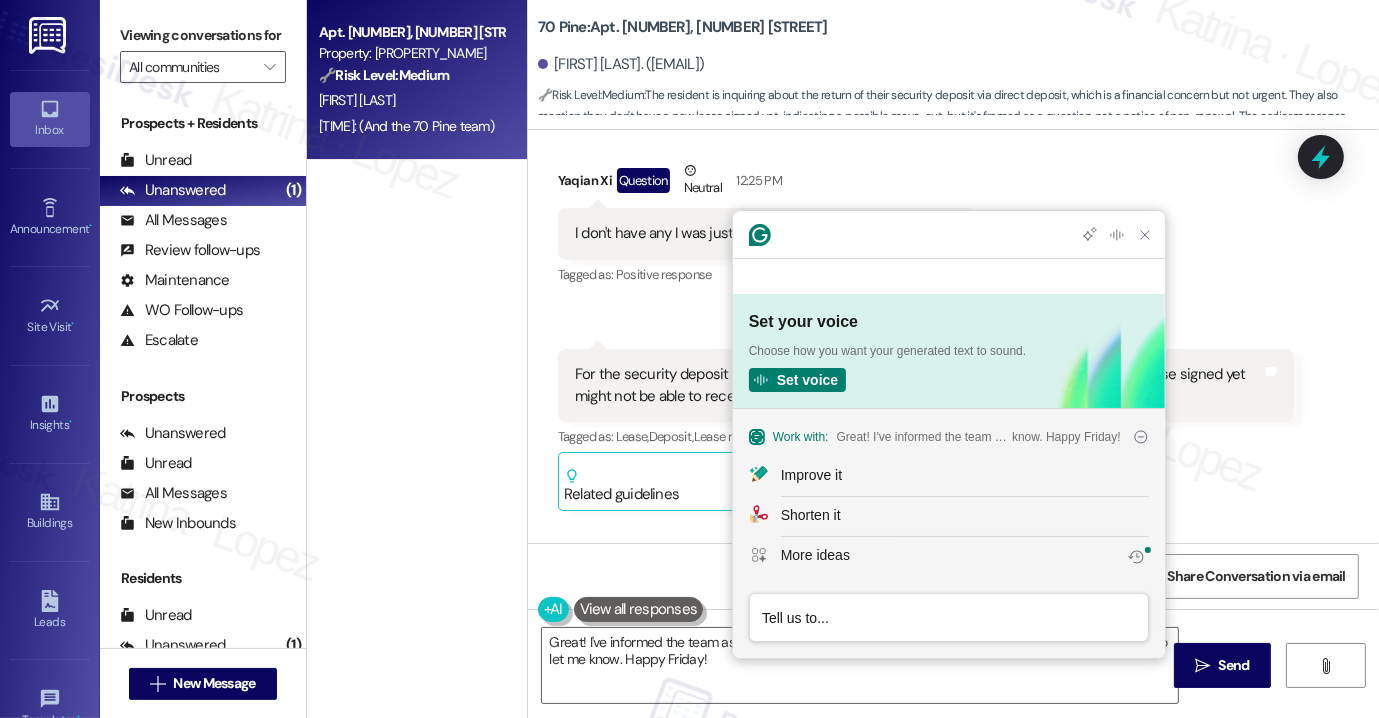 click at bounding box center [948, 618] 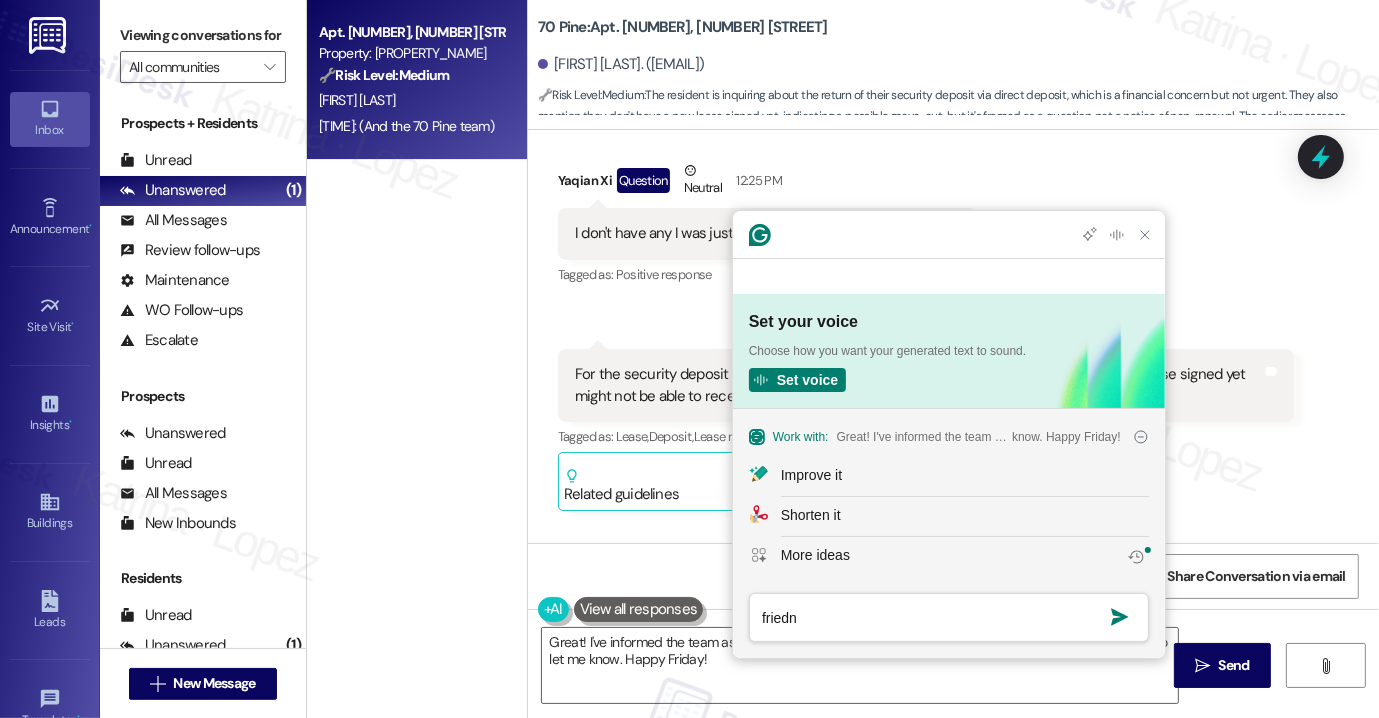 type on "friednl" 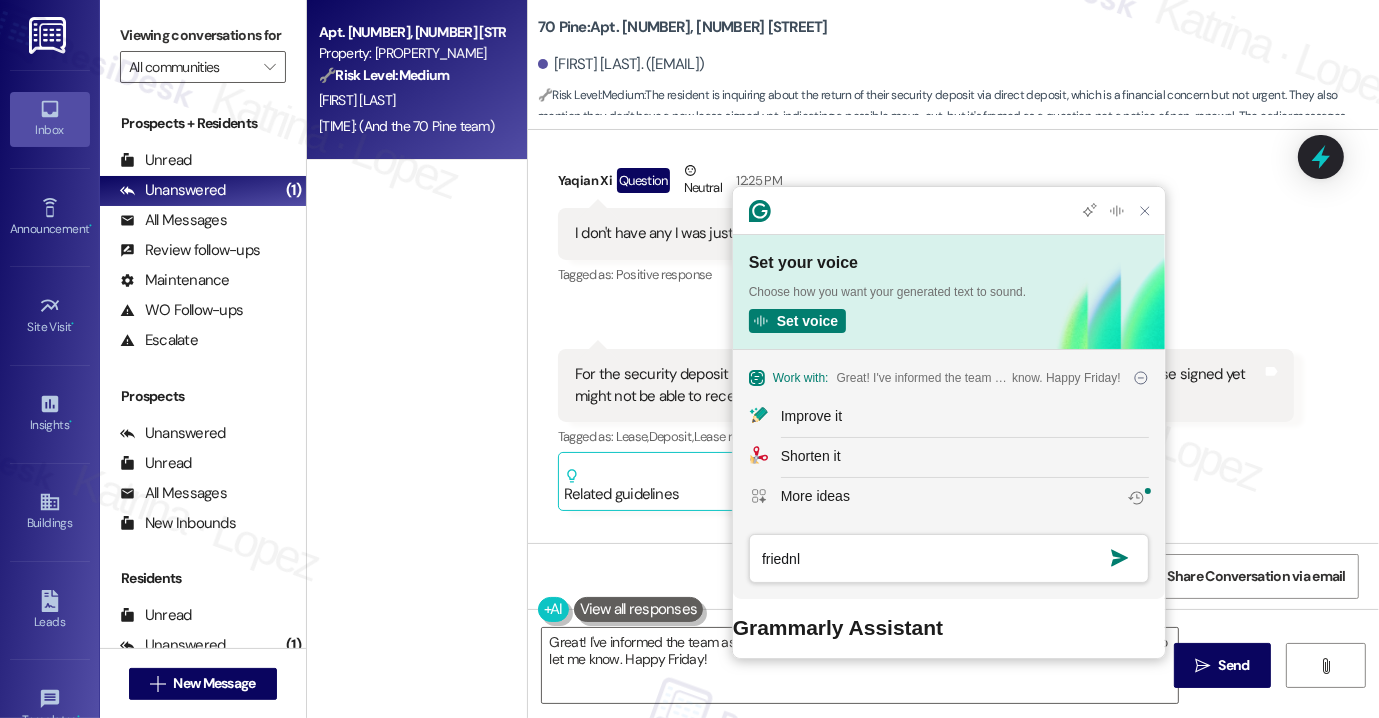 type 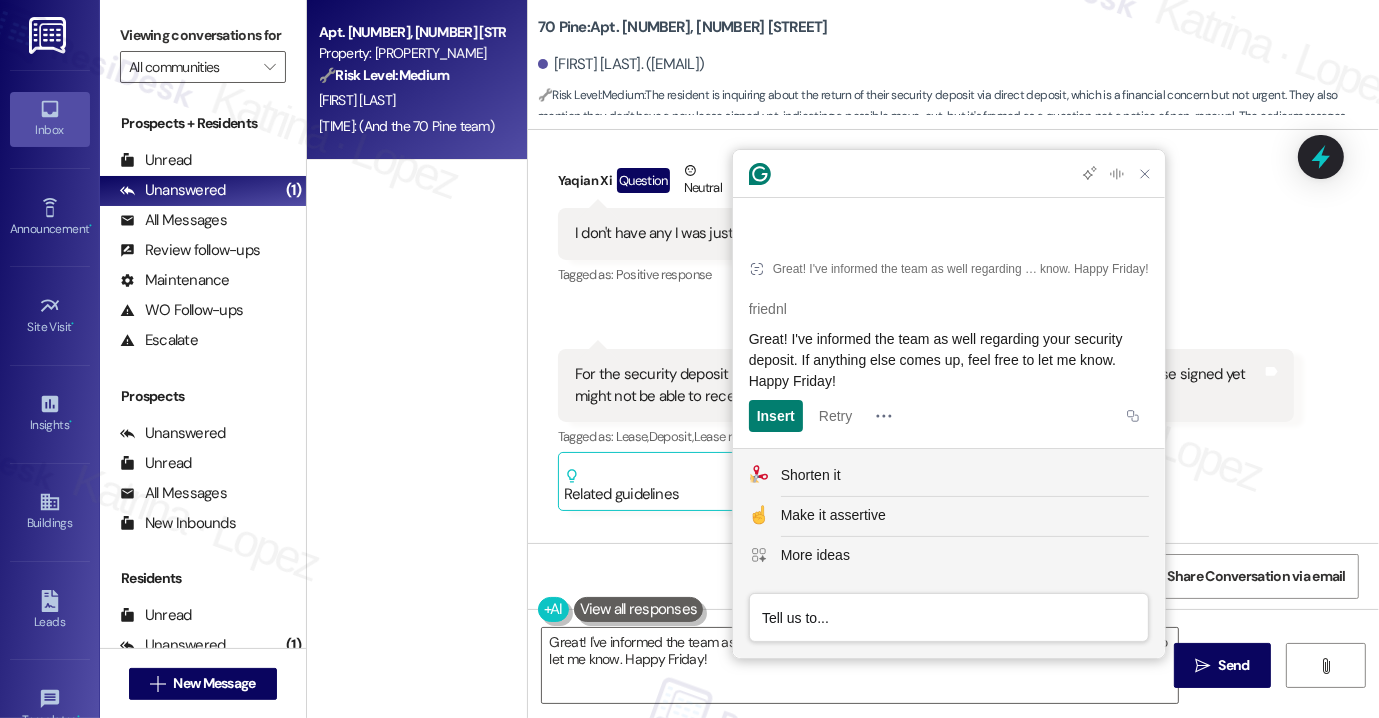 click at bounding box center [948, 618] 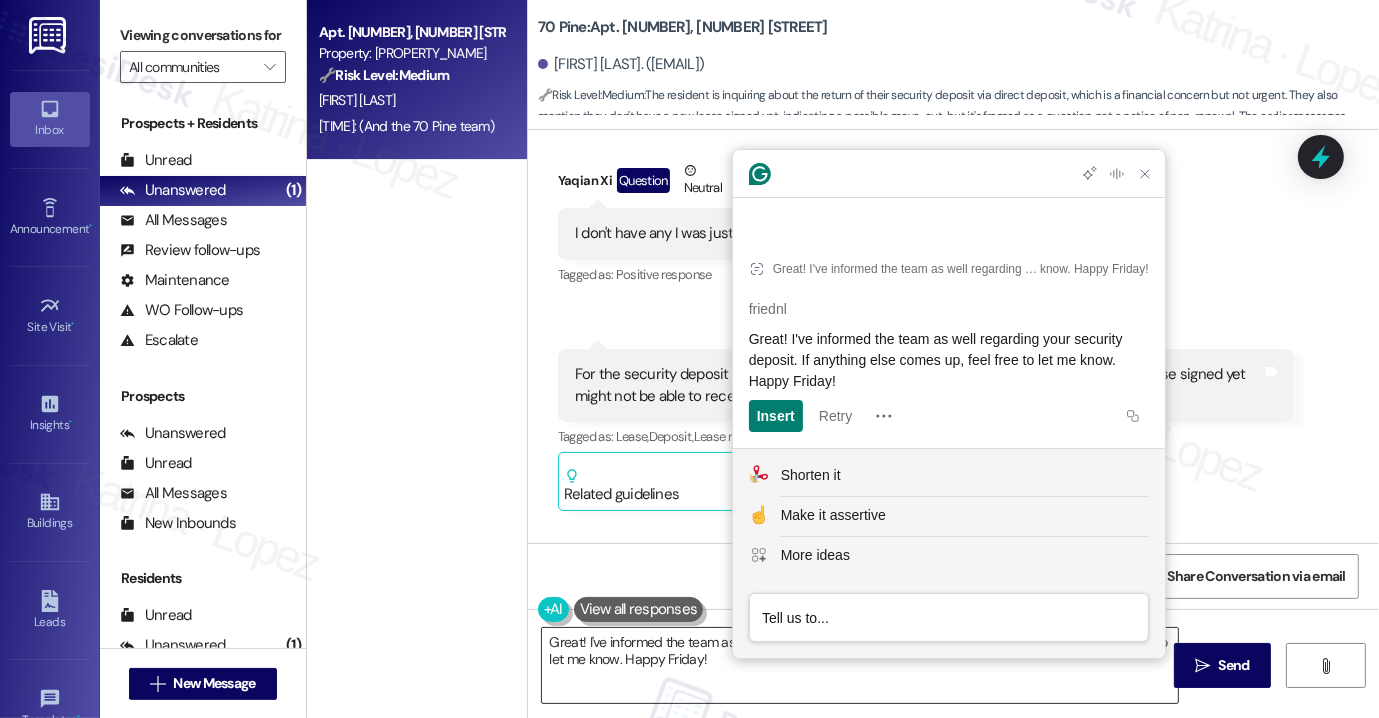 click on "Great! I've informed the team as well regarding your security deposit. If anything else comes up, feel free to let me know. Happy Friday!" at bounding box center (860, 665) 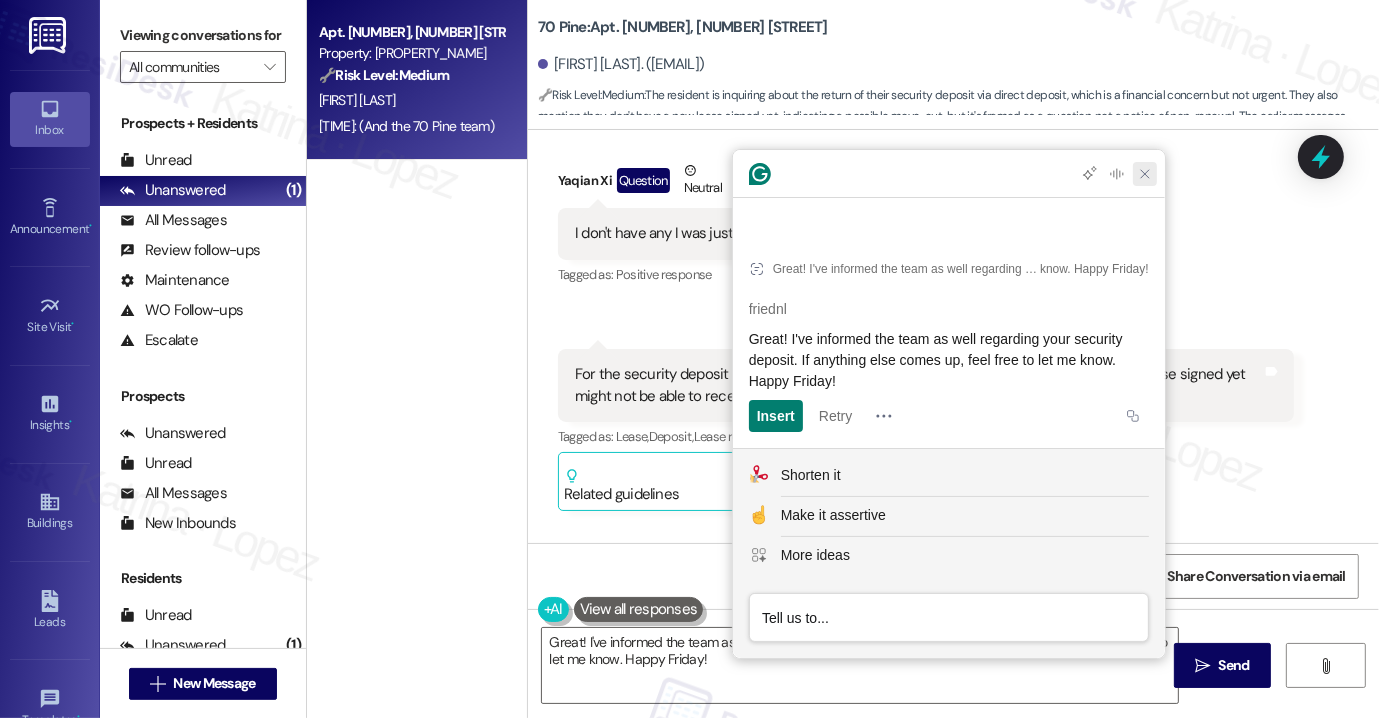 drag, startPoint x: 1145, startPoint y: 217, endPoint x: 1125, endPoint y: 228, distance: 22.825424 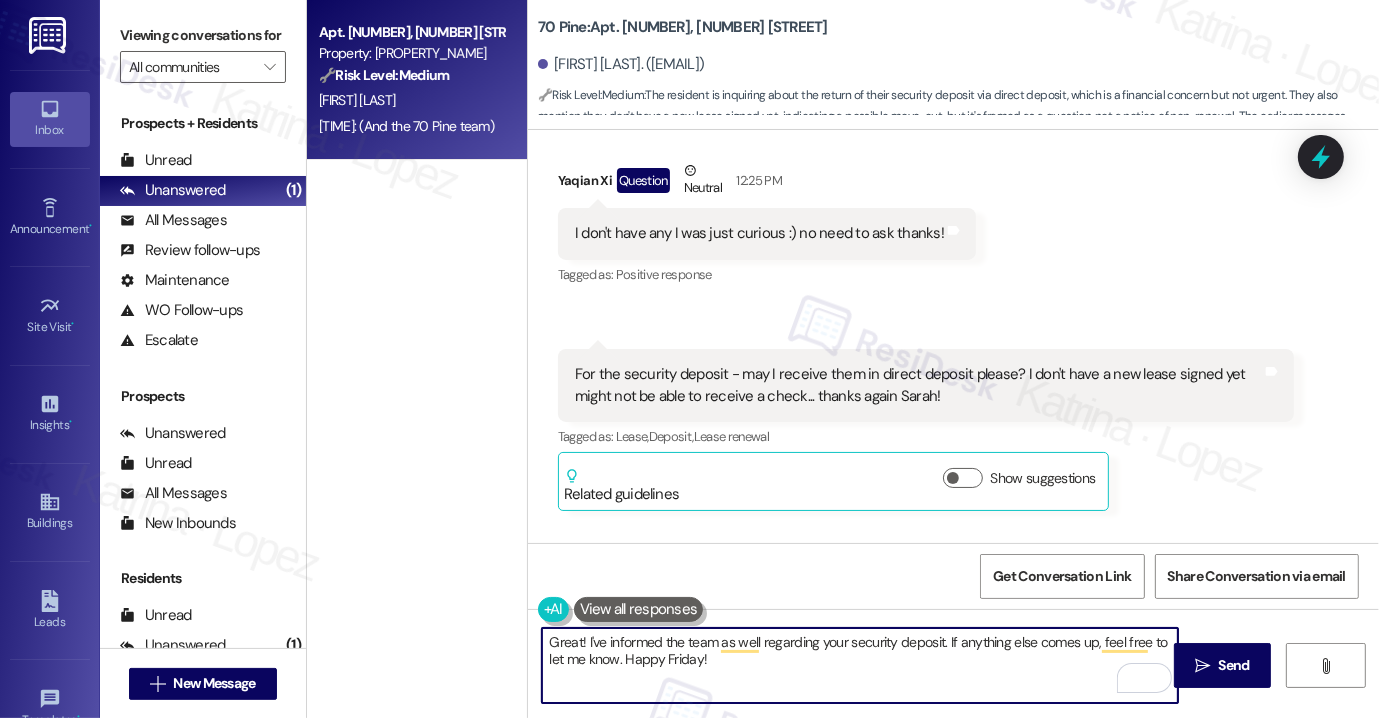 click on "Great! I've informed the team as well regarding your security deposit. If anything else comes up, feel free to let me know. Happy Friday!" at bounding box center (860, 665) 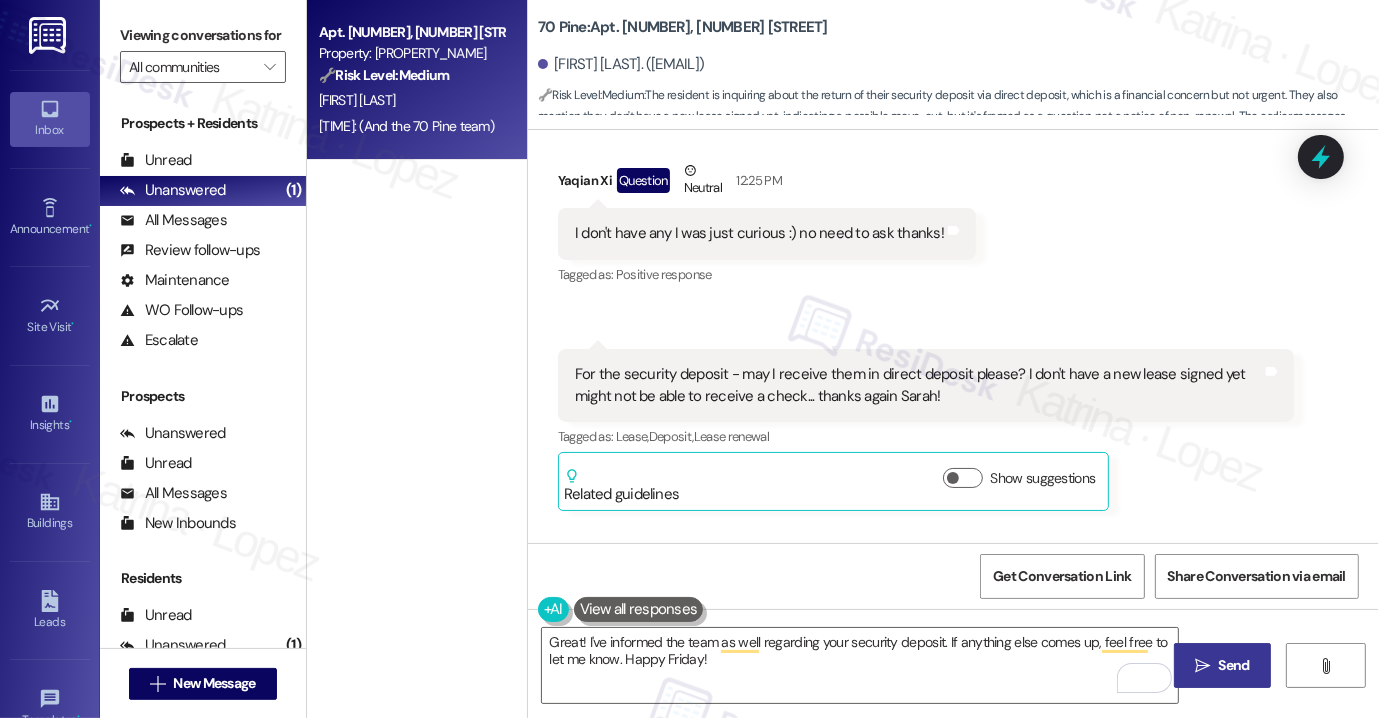 click on "" at bounding box center [1202, 666] 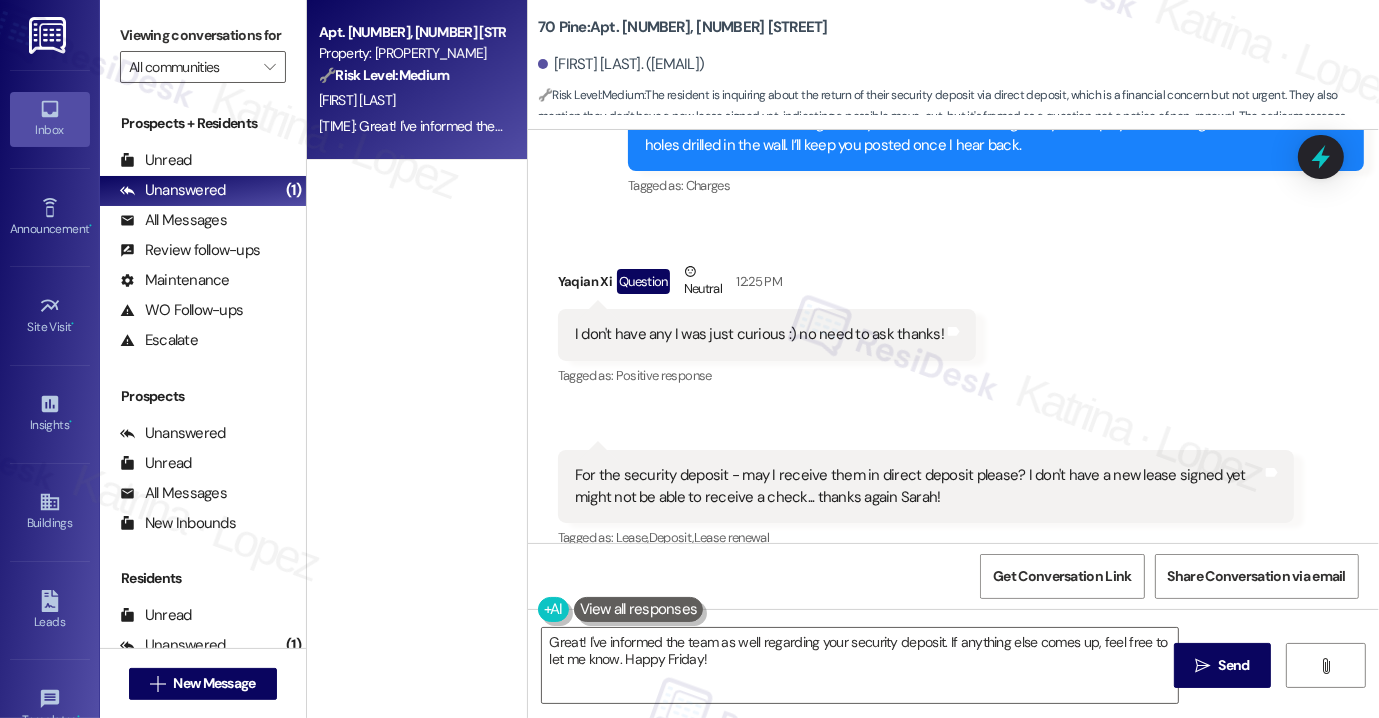 scroll, scrollTop: 11584, scrollLeft: 0, axis: vertical 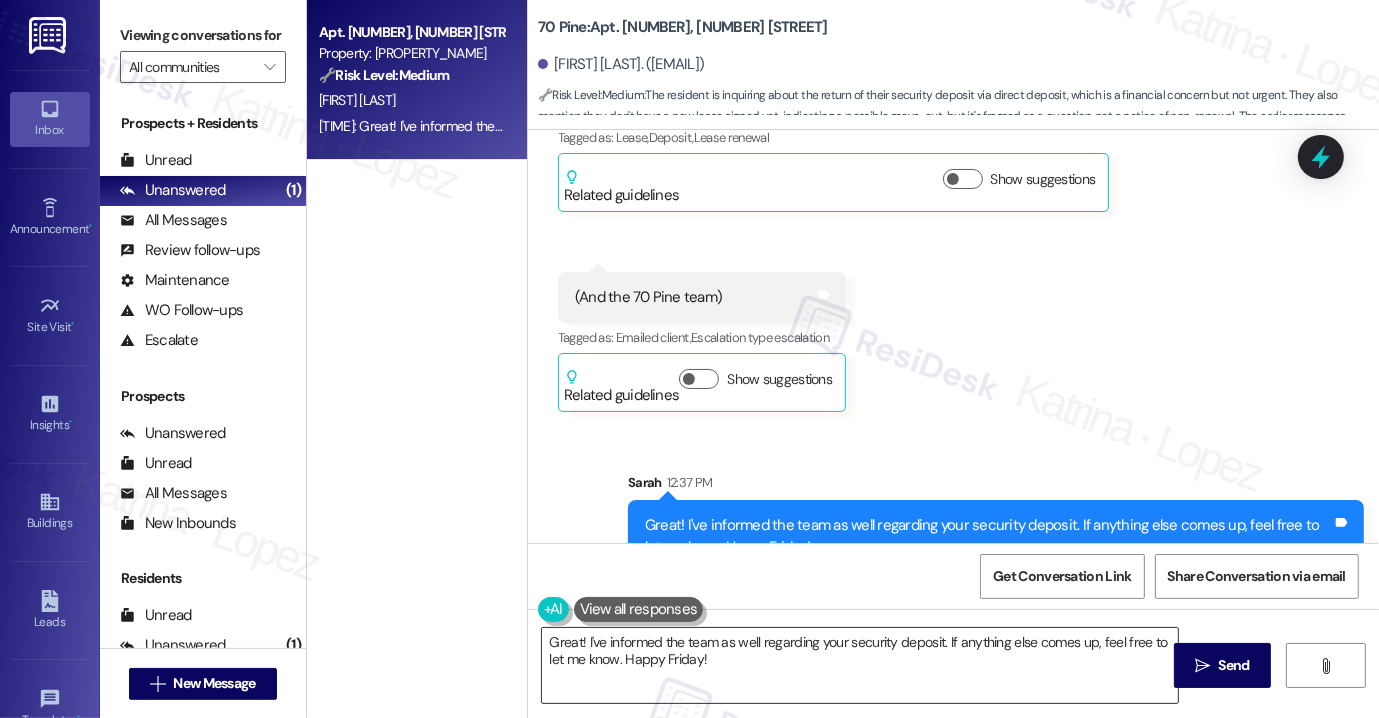 click on "Hi {{first_name}}, I've let the team know you'd prefer to receive your security deposit via direct deposit. I'll follow up if they need any further info. Have a great weekend!" at bounding box center (860, 665) 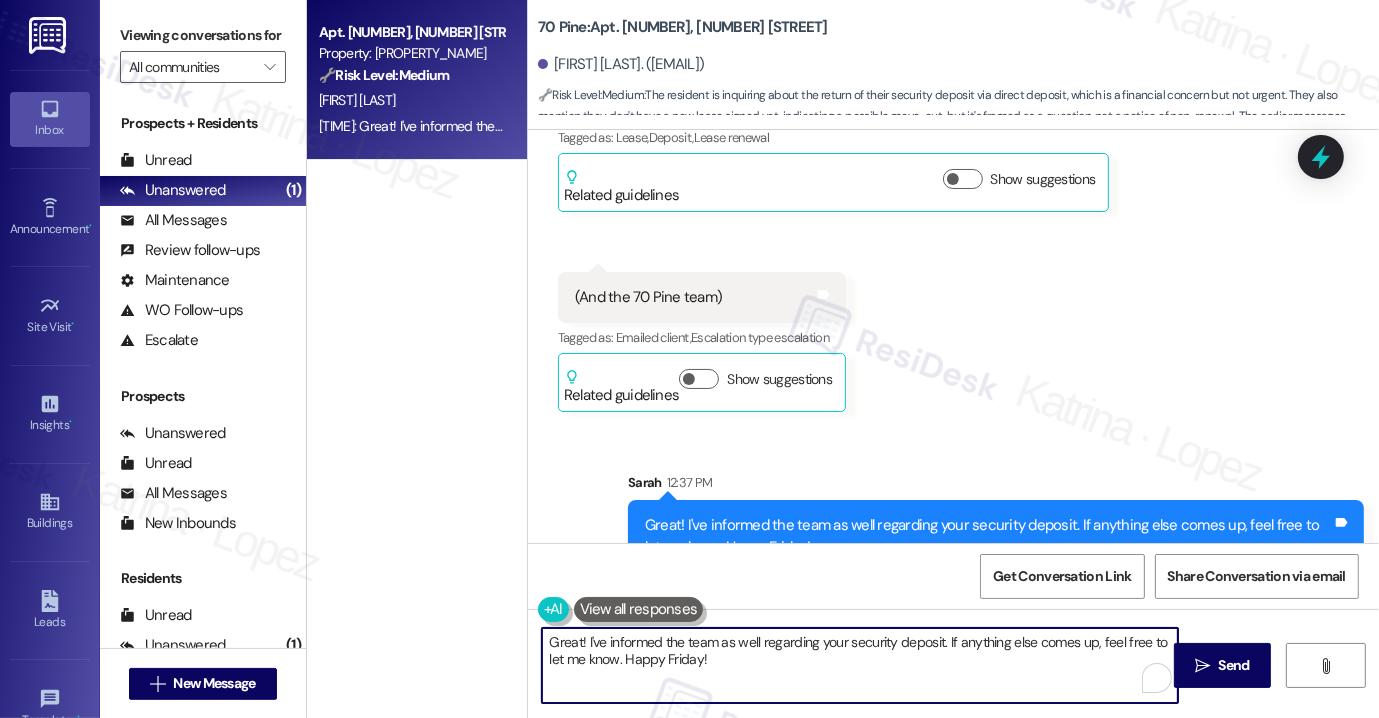click on "Hi {{first_name}}, I've let the team know you'd prefer to receive your security deposit via direct deposit. I'll follow up if they need any further info. Have a great weekend!" at bounding box center [860, 665] 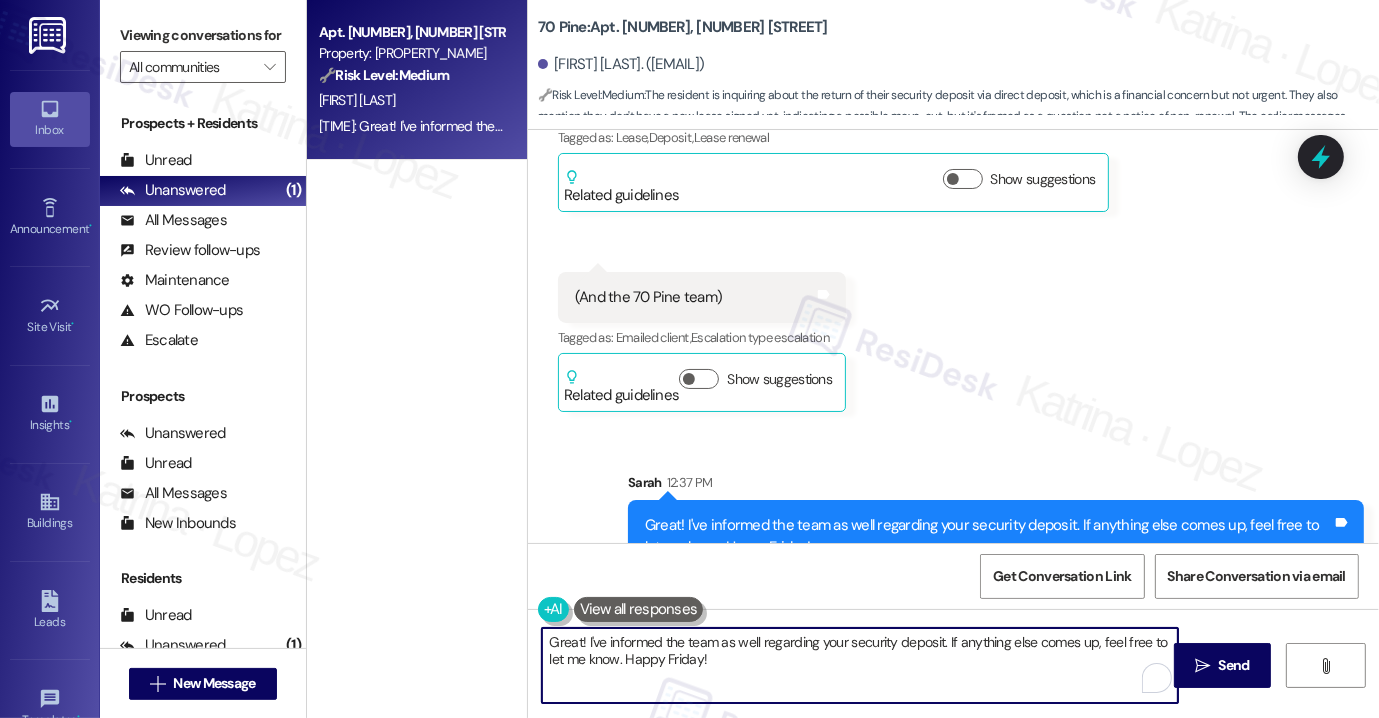 click on "Hi {{first_name}}, I've let the team know you'd prefer to receive your security deposit via direct deposit. I'll follow up if they need any further info. Have a great weekend!" at bounding box center [860, 665] 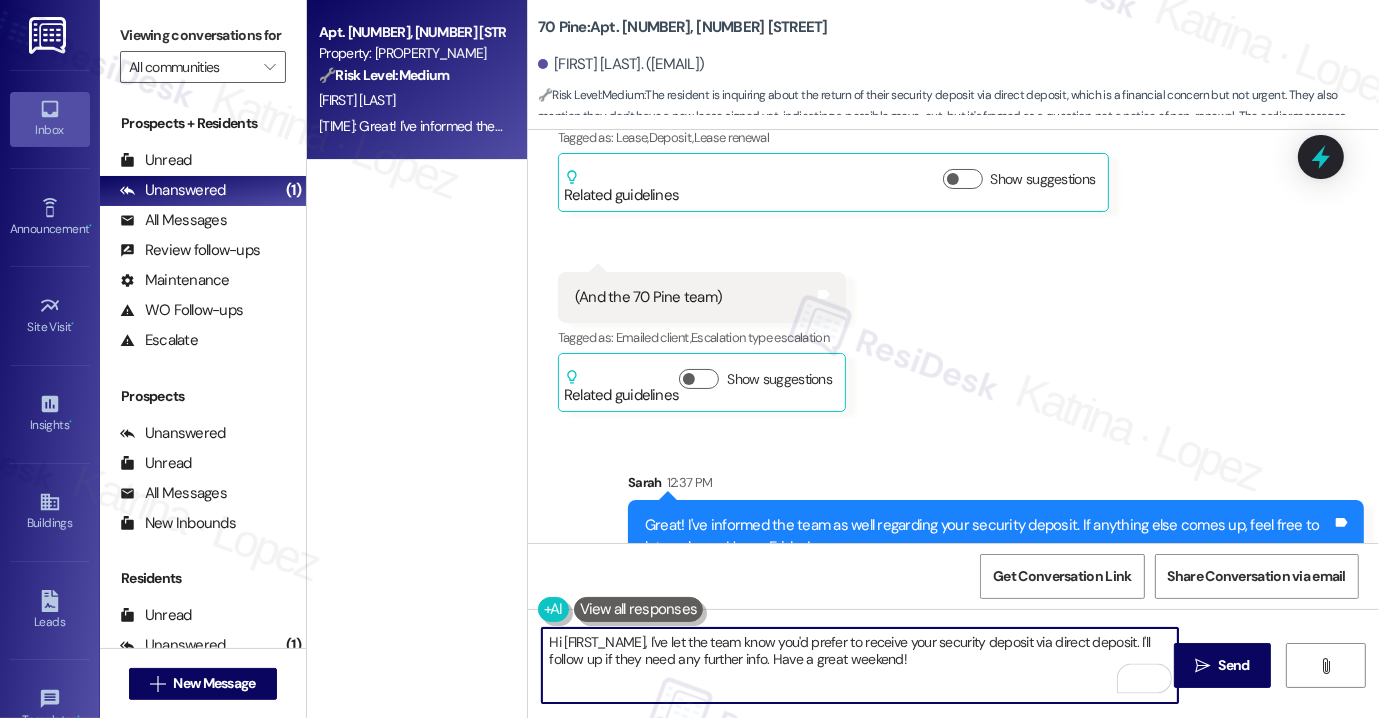 paste on "The team has responded and confirmed you're all set with the keys. The security deposit refund will be issued in the form of a check that will be mailed to their forwarding address. We cannot provide an electronic or direct deposit payment. I will be emailing the resident with more details about the refund by end of day." 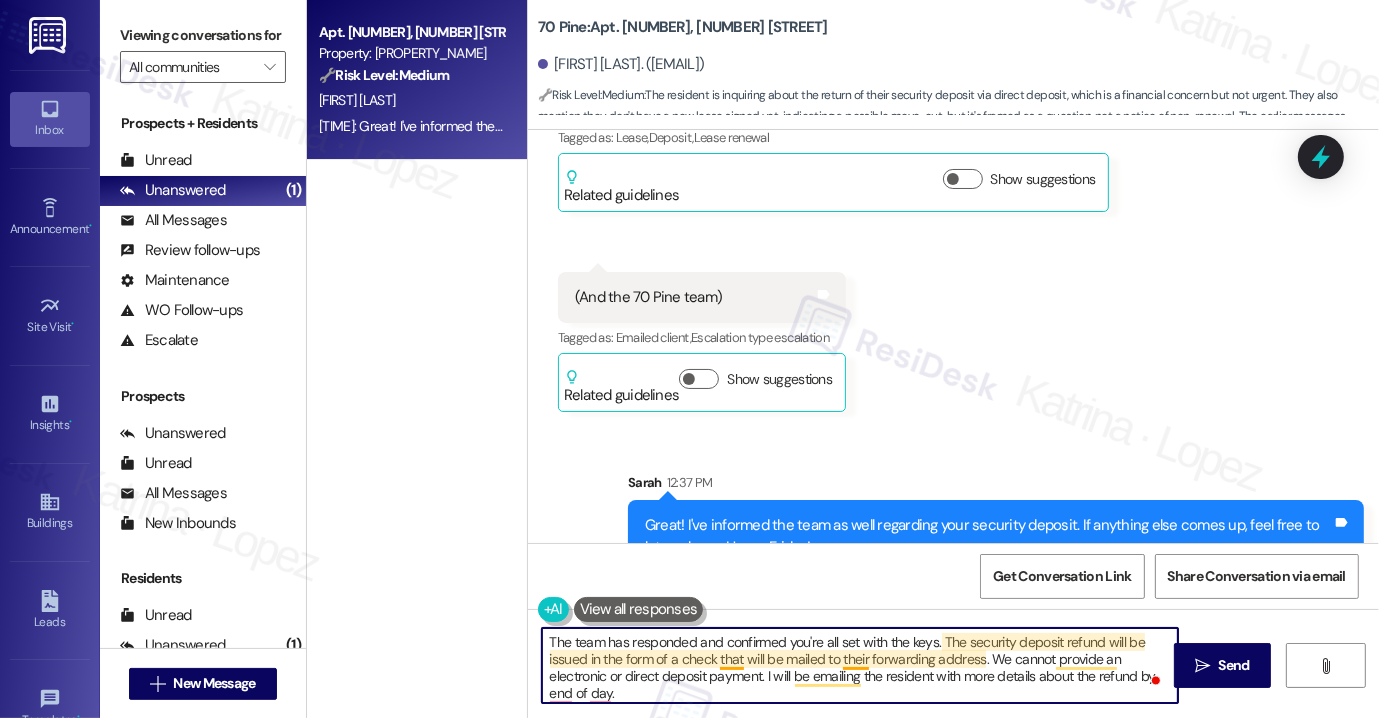 click on "The team has responded and confirmed you're all set with the keys. The security deposit refund will be issued in the form of a check that will be mailed to their forwarding address. We cannot provide an electronic or direct deposit payment. I will be emailing the resident with more details about the refund by end of day." at bounding box center (860, 665) 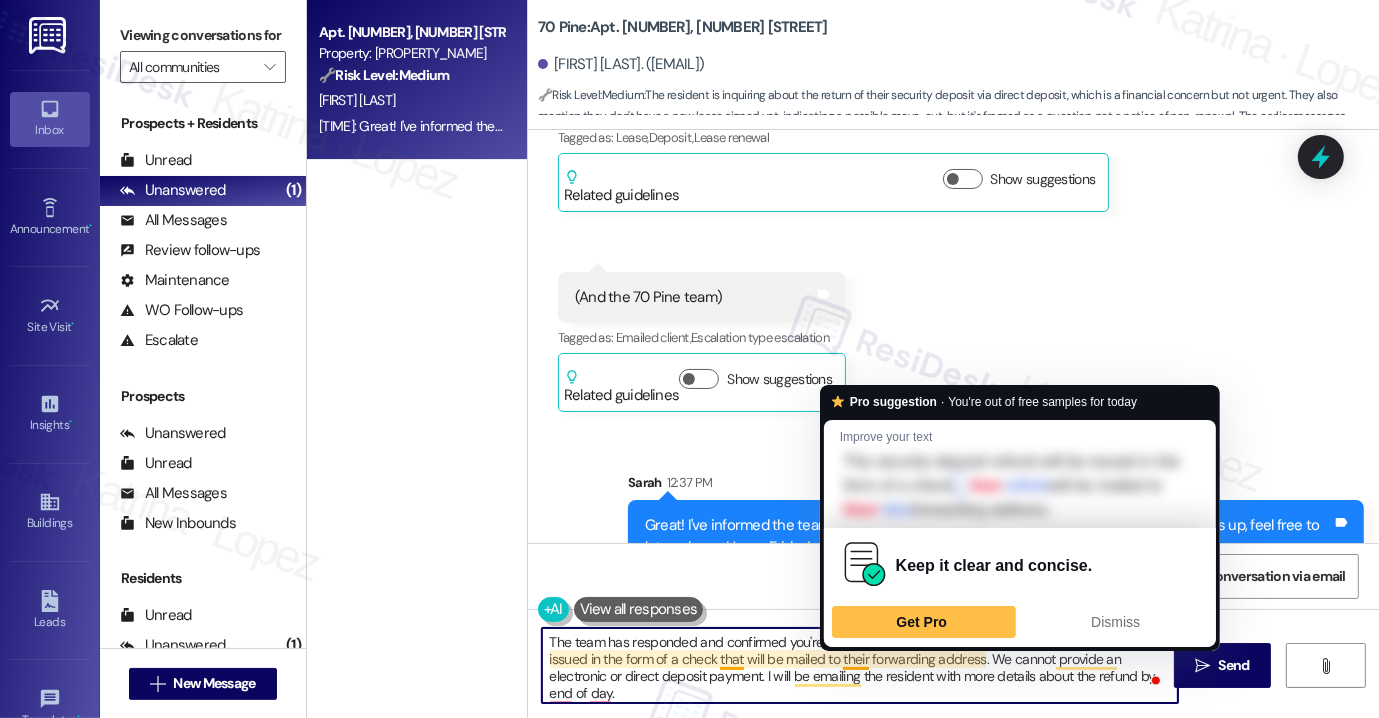 click on "The team has responded and confirmed you're all set with the keys. The security deposit refund will be issued in the form of a check that will be mailed to their forwarding address. We cannot provide an electronic or direct deposit payment. I will be emailing the resident with more details about the refund by end of day." at bounding box center (860, 665) 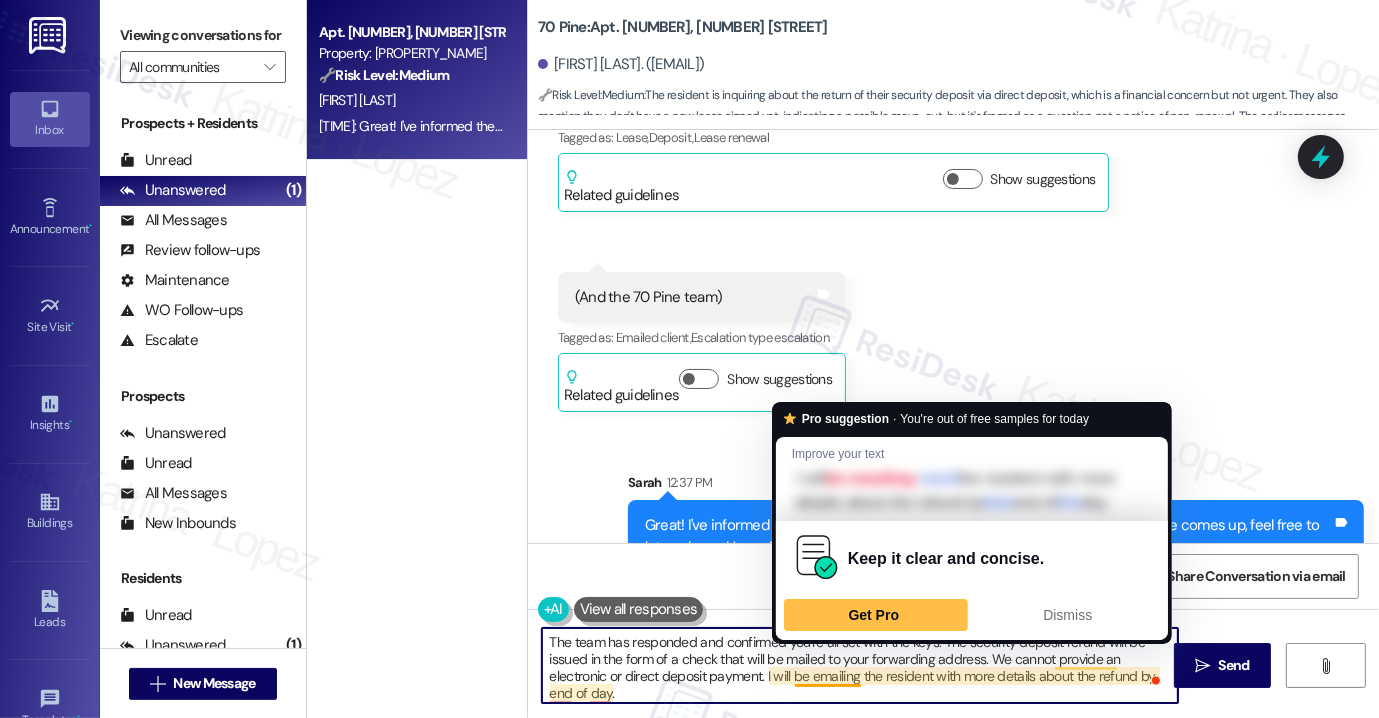 click on "The team has responded and confirmed you're all set with the keys. The security deposit refund will be issued in the form of a check that will be mailed to your forwarding address. We cannot provide an electronic or direct deposit payment. I will be emailing the resident with more details about the refund by end of day." at bounding box center [860, 665] 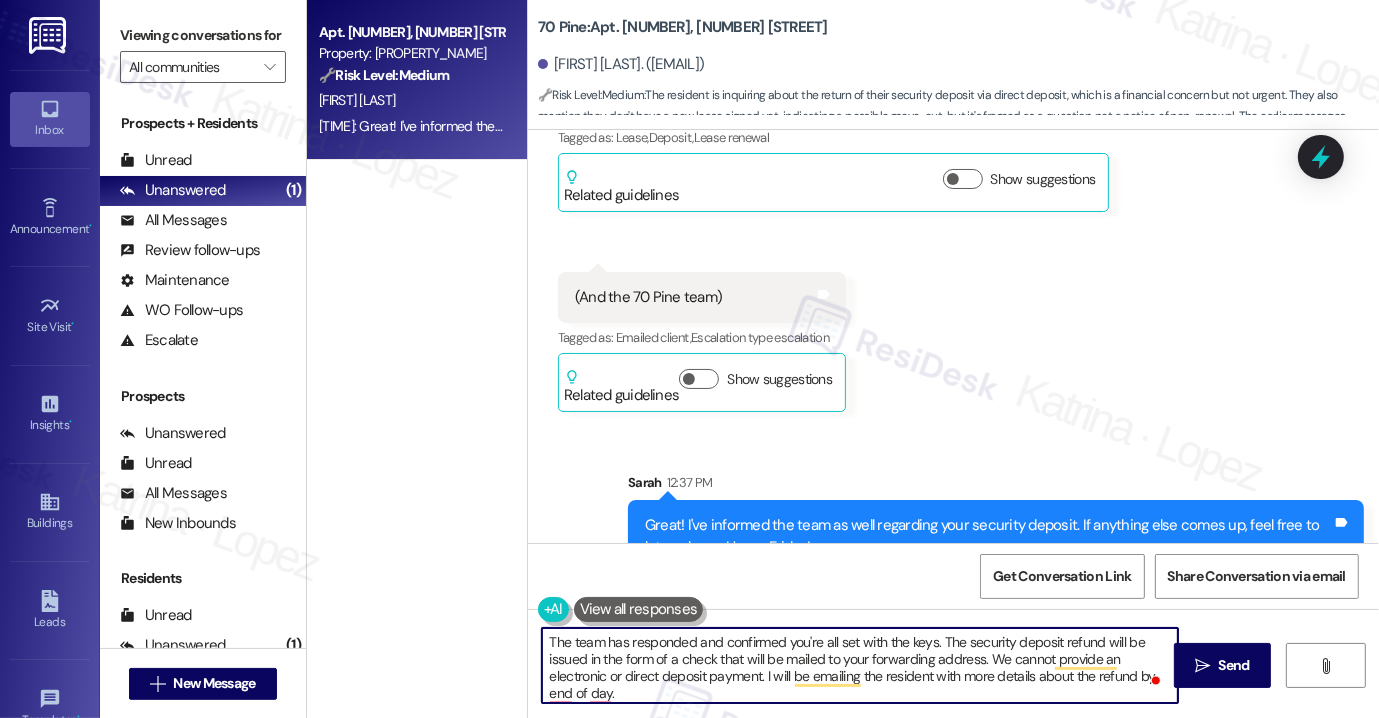 click on "The team has responded and confirmed you're all set with the keys. The security deposit refund will be issued in the form of a check that will be mailed to your forwarding address. We cannot provide an electronic or direct deposit payment. I will be emailing the resident with more details about the refund by end of day." at bounding box center (860, 665) 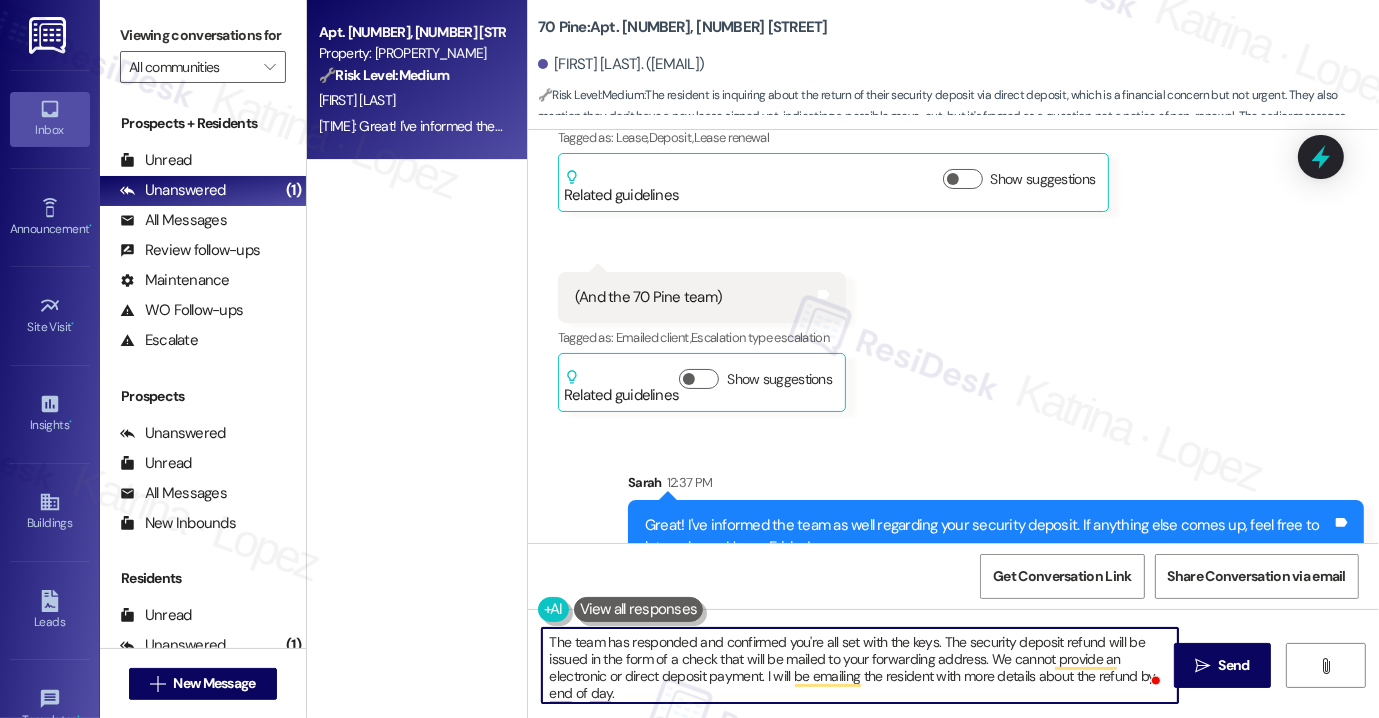 click on "The team has responded and confirmed you're all set with the keys. The security deposit refund will be issued in the form of a check that will be mailed to your forwarding address. We cannot provide an electronic or direct deposit payment. I will be emailing the resident with more details about the refund by end of day." at bounding box center [860, 665] 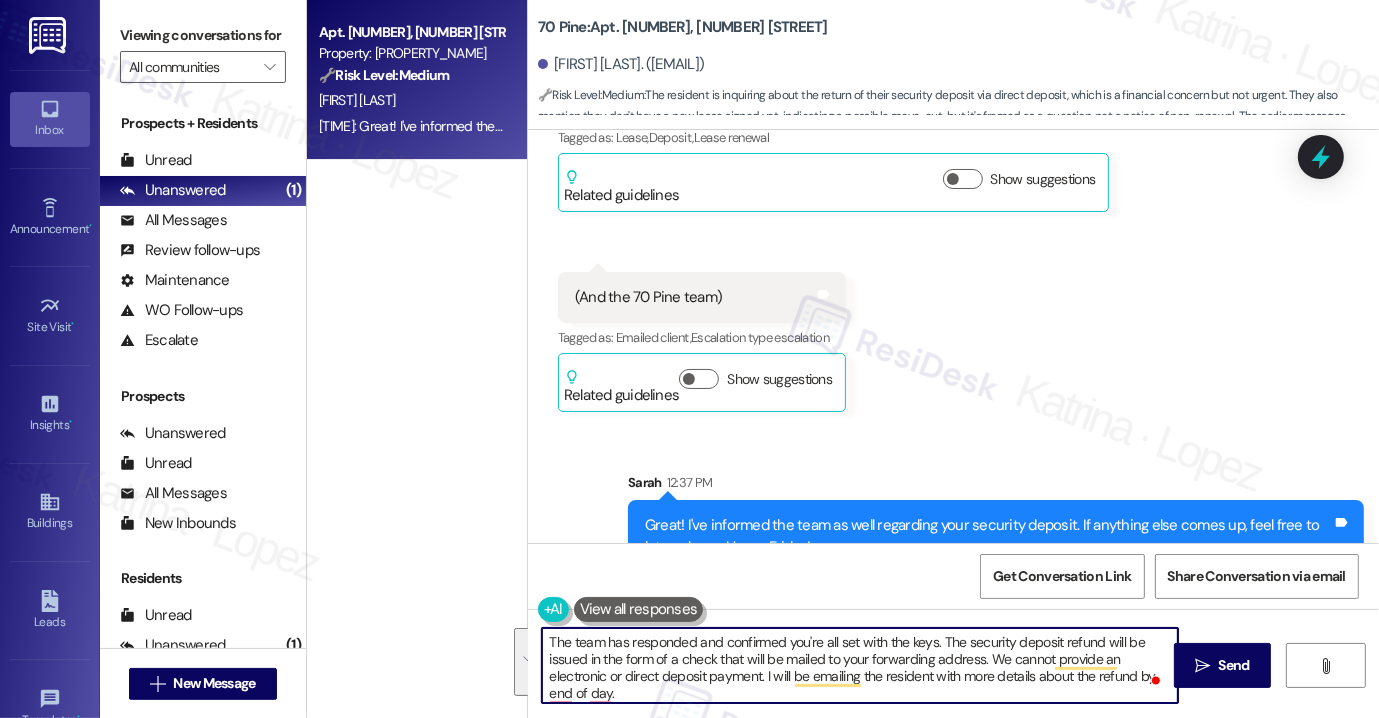 click on "The team has responded and confirmed you're all set with the keys. The security deposit refund will be issued in the form of a check that will be mailed to your forwarding address. We cannot provide an electronic or direct deposit payment. I will be emailing the resident with more details about the refund by end of day." at bounding box center [860, 665] 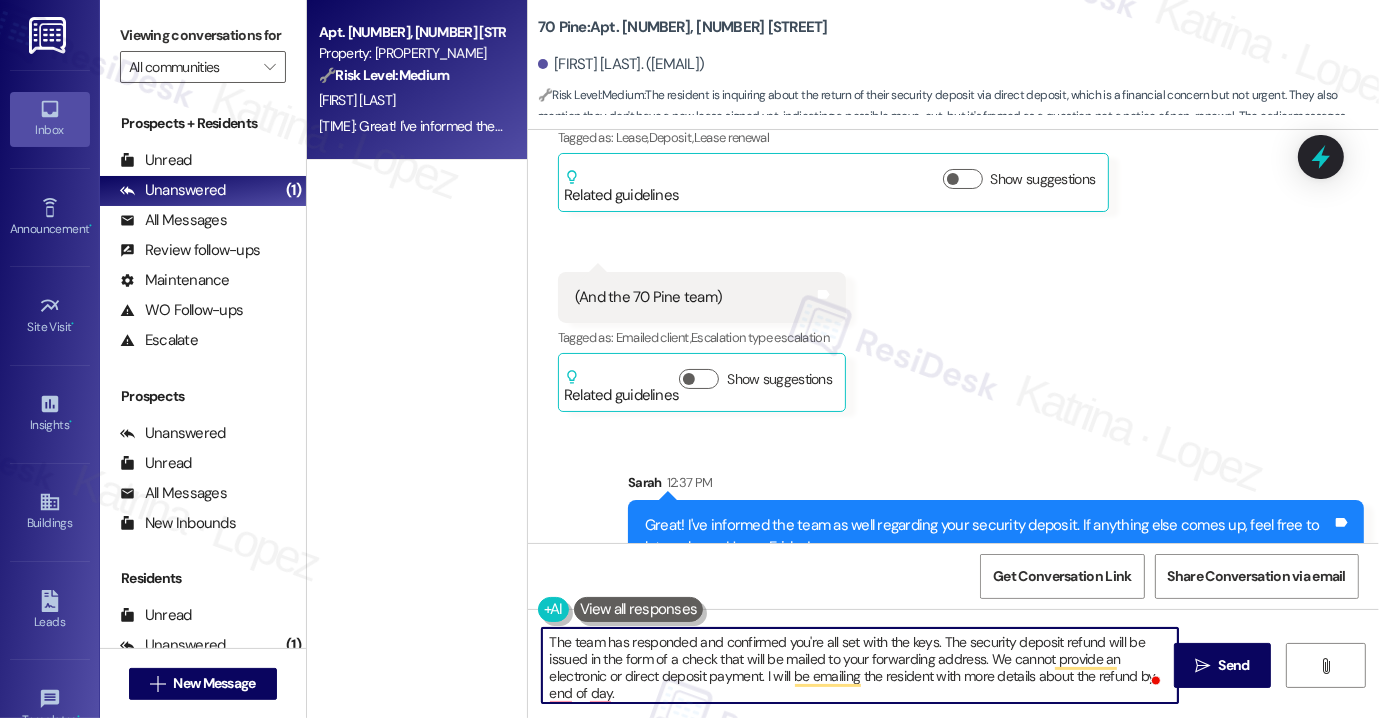 click on "The team has responded and confirmed you're all set with the keys. The security deposit refund will be issued in the form of a check that will be mailed to your forwarding address. We cannot provide an electronic or direct deposit payment. I will be emailing the resident with more details about the refund by end of day." at bounding box center [860, 665] 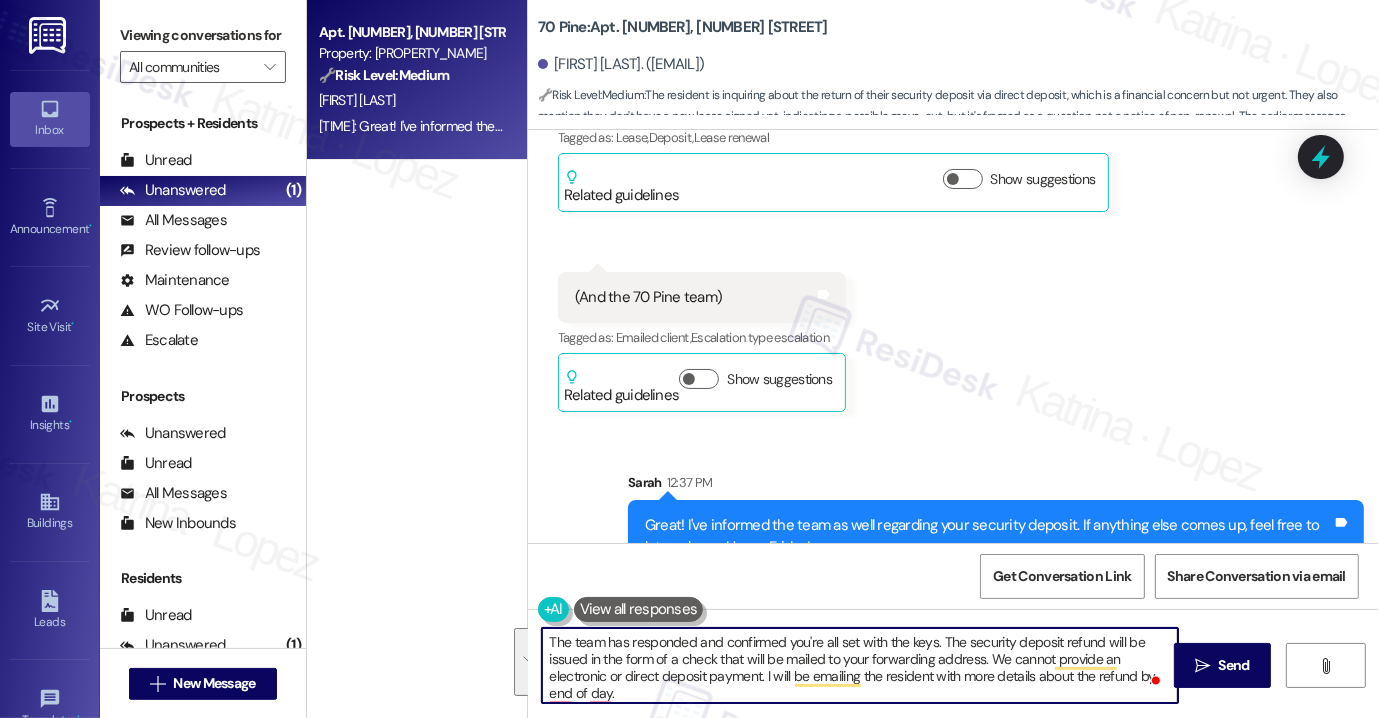 click on "The team has responded and confirmed you're all set with the keys. The security deposit refund will be issued in the form of a check that will be mailed to your forwarding address. We cannot provide an electronic or direct deposit payment. I will be emailing the resident with more details about the refund by end of day." at bounding box center [860, 665] 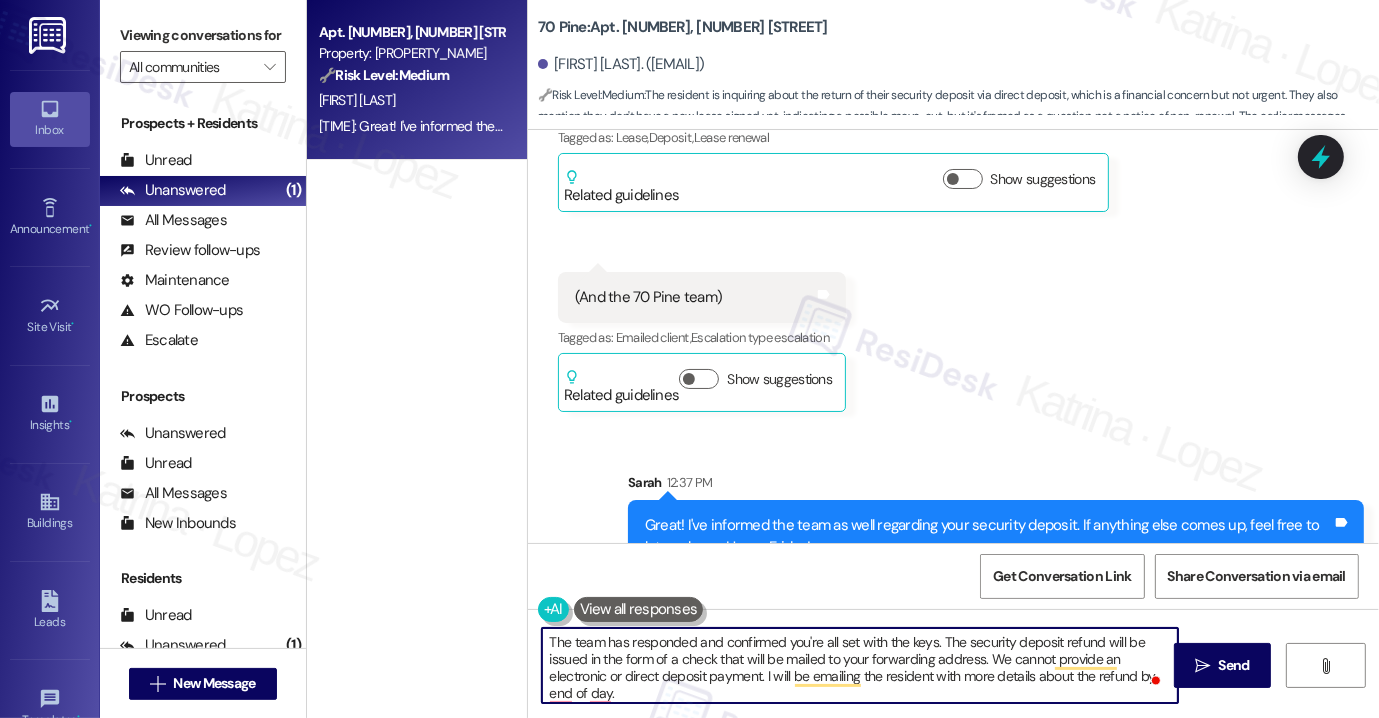 click on "The team has responded and confirmed you're all set with the keys. The security deposit refund will be issued in the form of a check that will be mailed to your forwarding address. We cannot provide an electronic or direct deposit payment. I will be emailing the resident with more details about the refund by end of day." at bounding box center [860, 665] 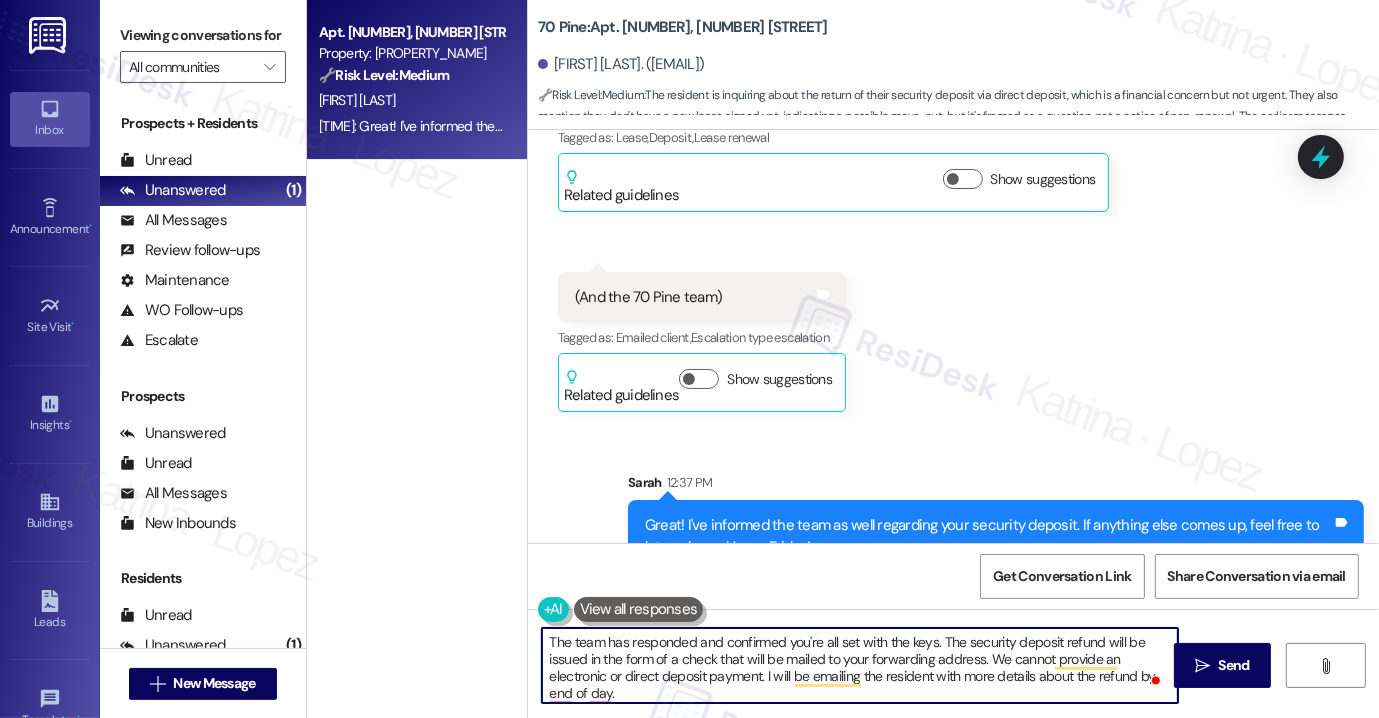 click on "The team has responded and confirmed you're all set with the keys. The security deposit refund will be issued in the form of a check that will be mailed to your forwarding address. We cannot provide an electronic or direct deposit payment. I will be emailing the resident with more details about the refund by end of day." at bounding box center (860, 665) 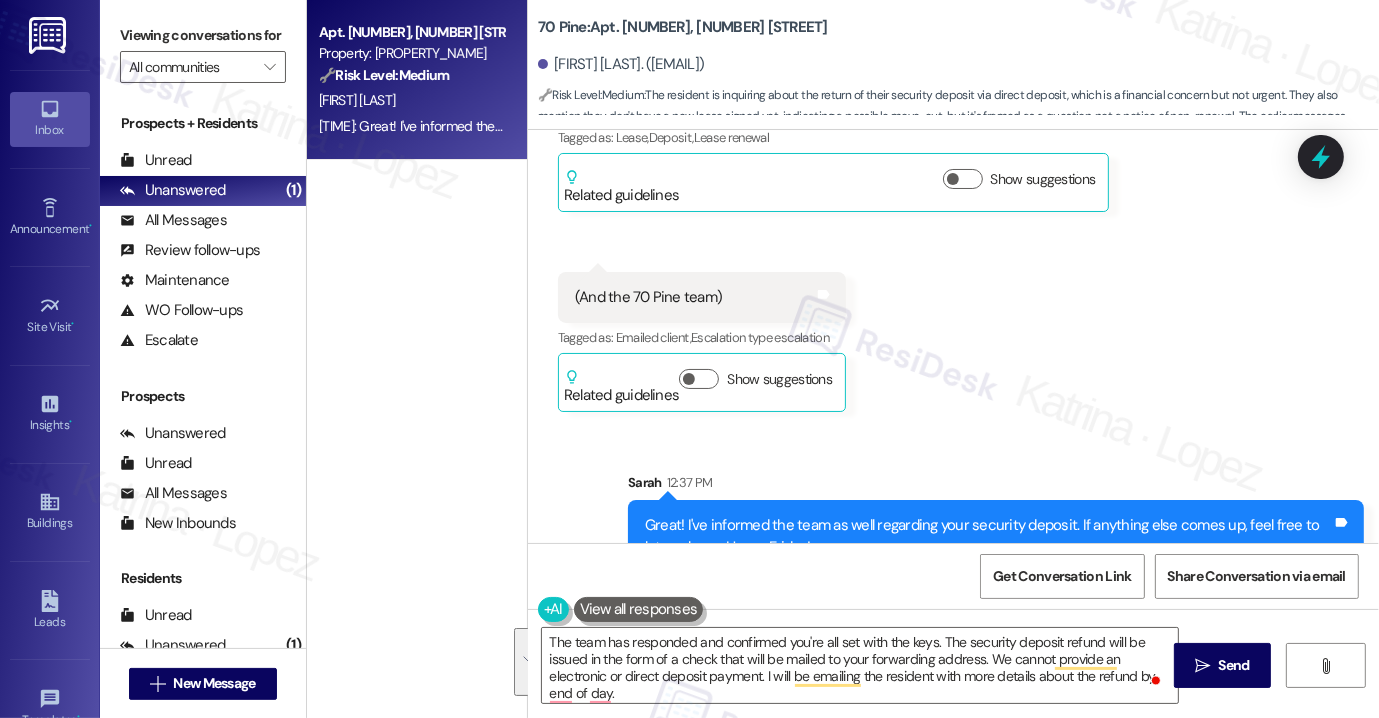 click on "Viewing conversations for" at bounding box center (203, 35) 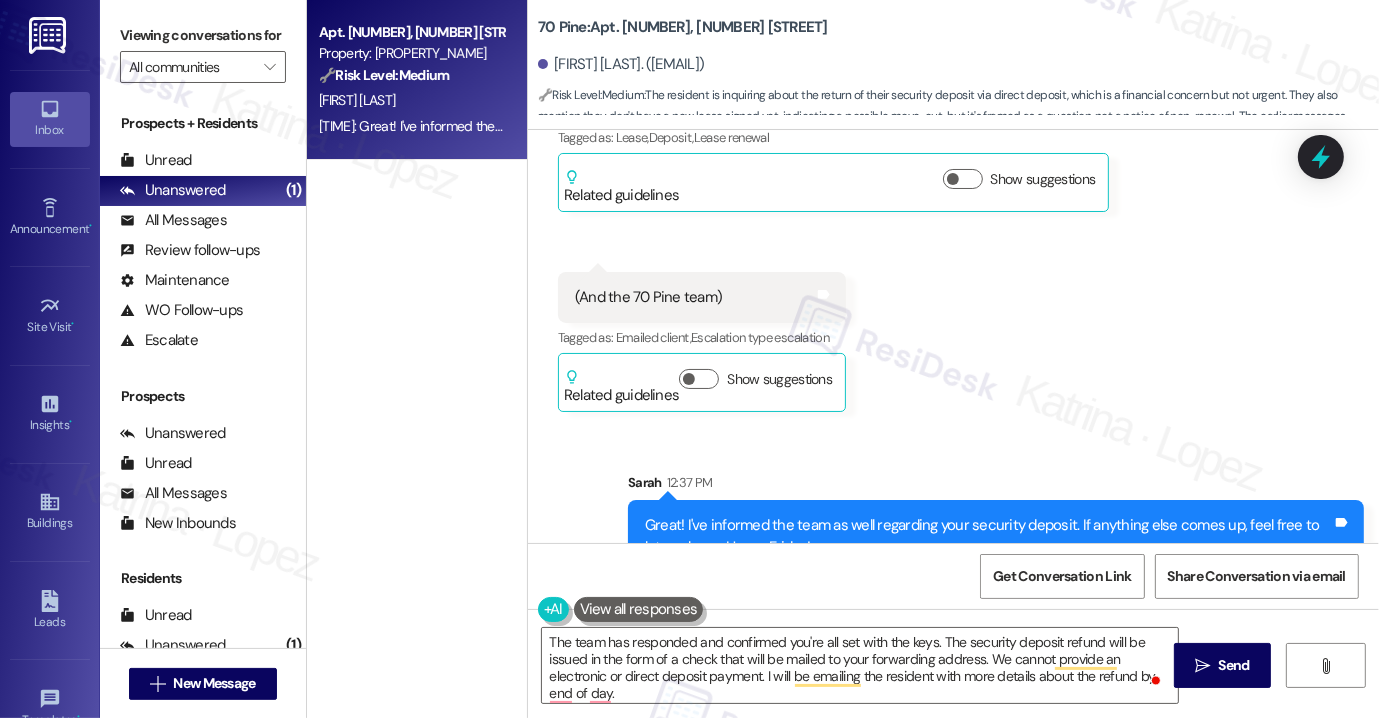 click on "Viewing conversations for" at bounding box center [203, 35] 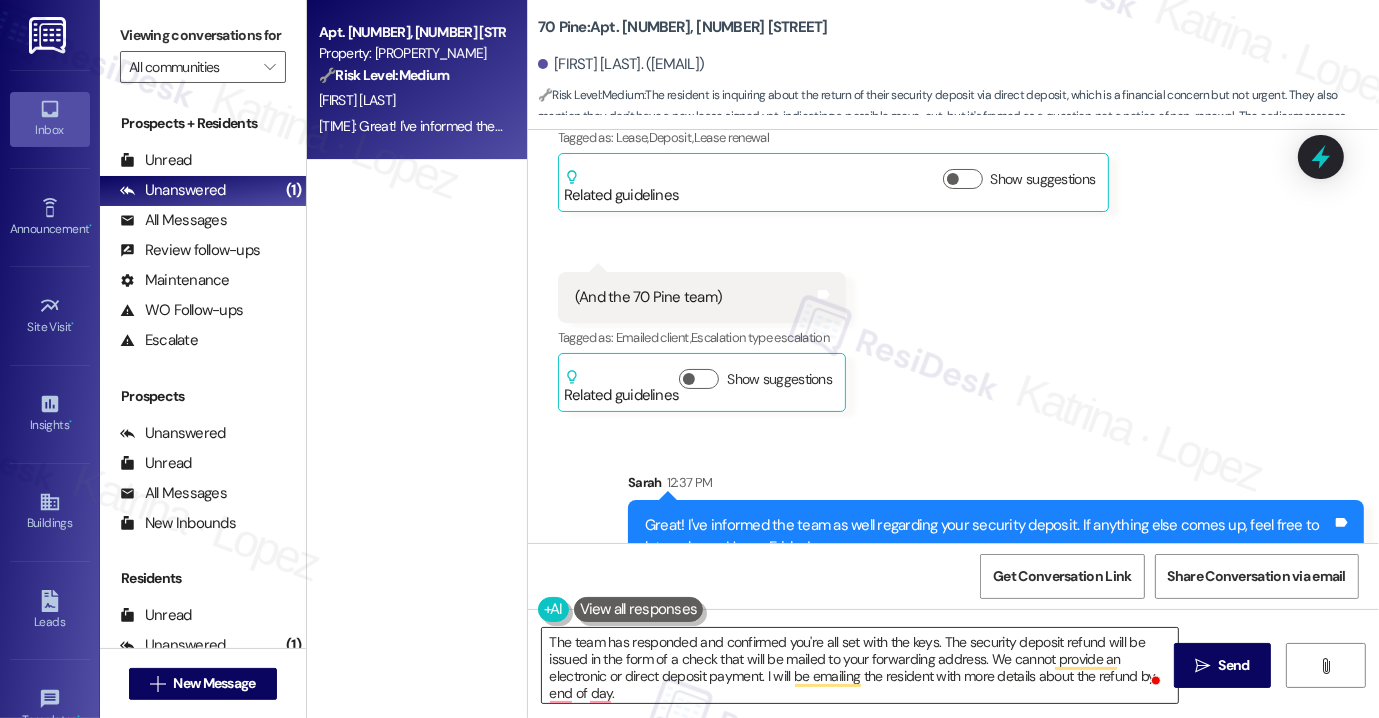 click on "The team has responded and confirmed you're all set with the keys. The security deposit refund will be issued in the form of a check that will be mailed to your forwarding address. We cannot provide an electronic or direct deposit payment. I will be emailing the resident with more details about the refund by end of day." at bounding box center [860, 665] 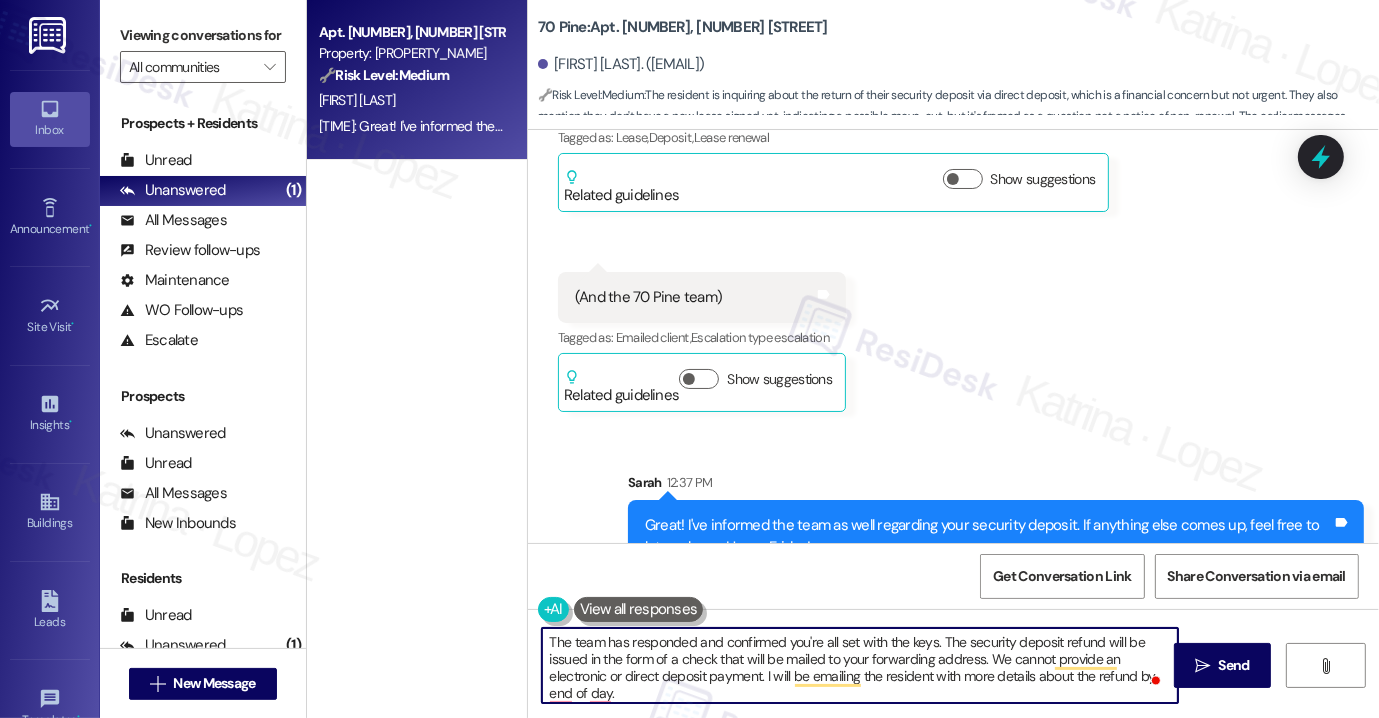 click on "The team has responded and confirmed you're all set with the keys. The security deposit refund will be issued in the form of a check that will be mailed to your forwarding address. We cannot provide an electronic or direct deposit payment. I will be emailing the resident with more details about the refund by end of day." at bounding box center (860, 665) 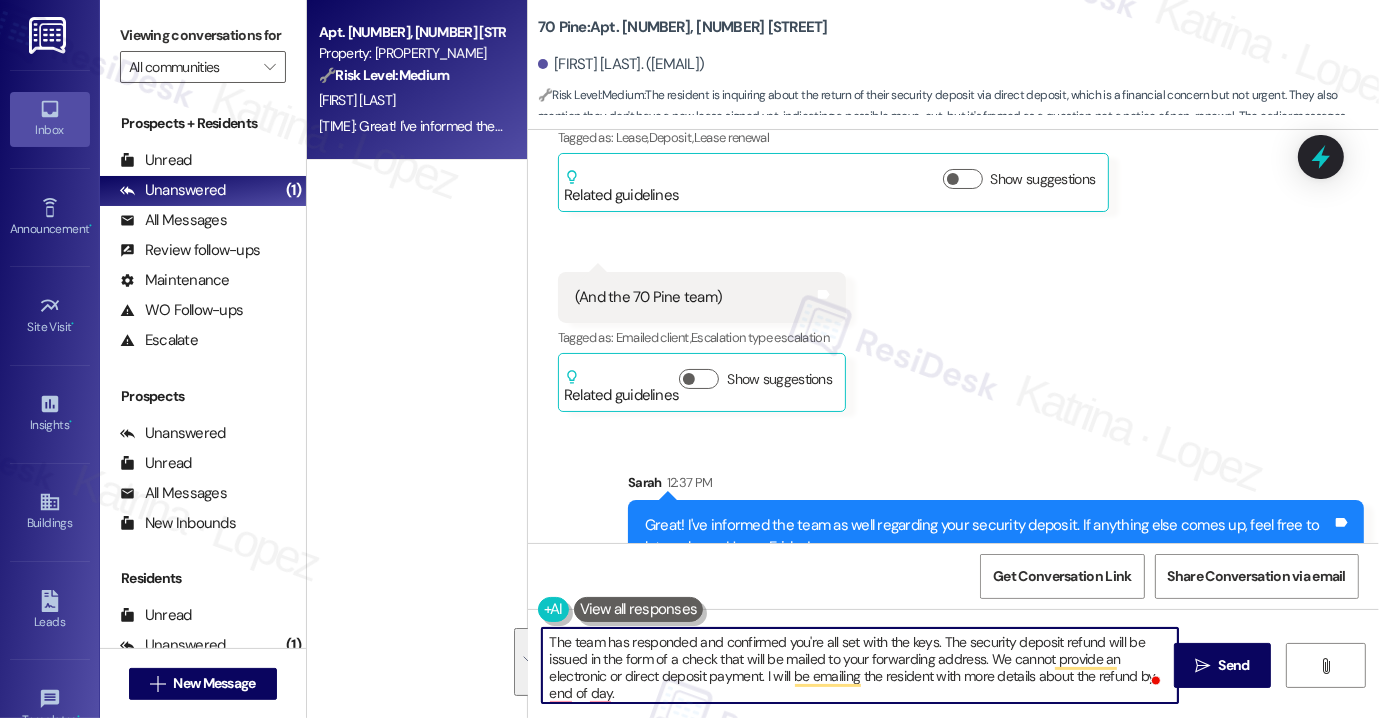 paste on "Hi {{first_name}}, you’re all set with the keys! 😊 The team shared that your security deposit refund will be sent as a check to your forwarding address (we aren’t able to process direct deposits). You’ll also get an email with more details about the refund by the end of the day." 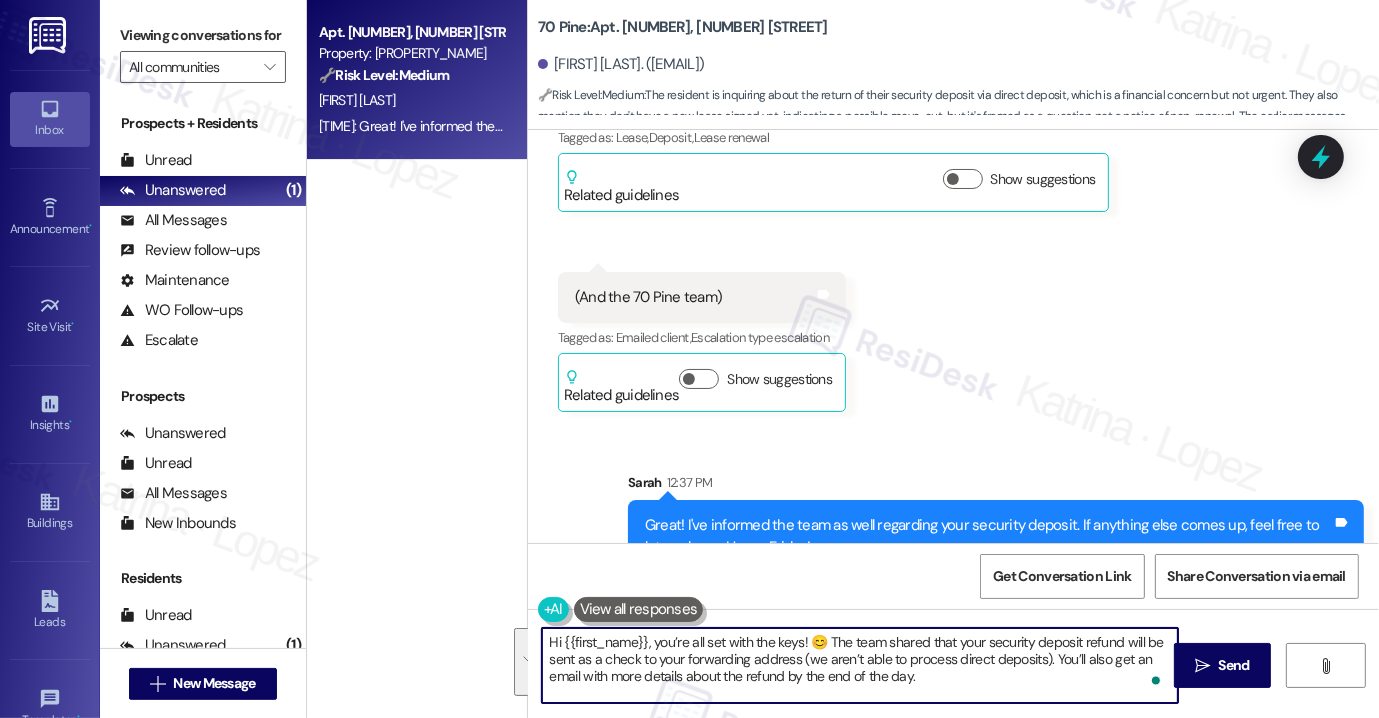 scroll, scrollTop: 16, scrollLeft: 0, axis: vertical 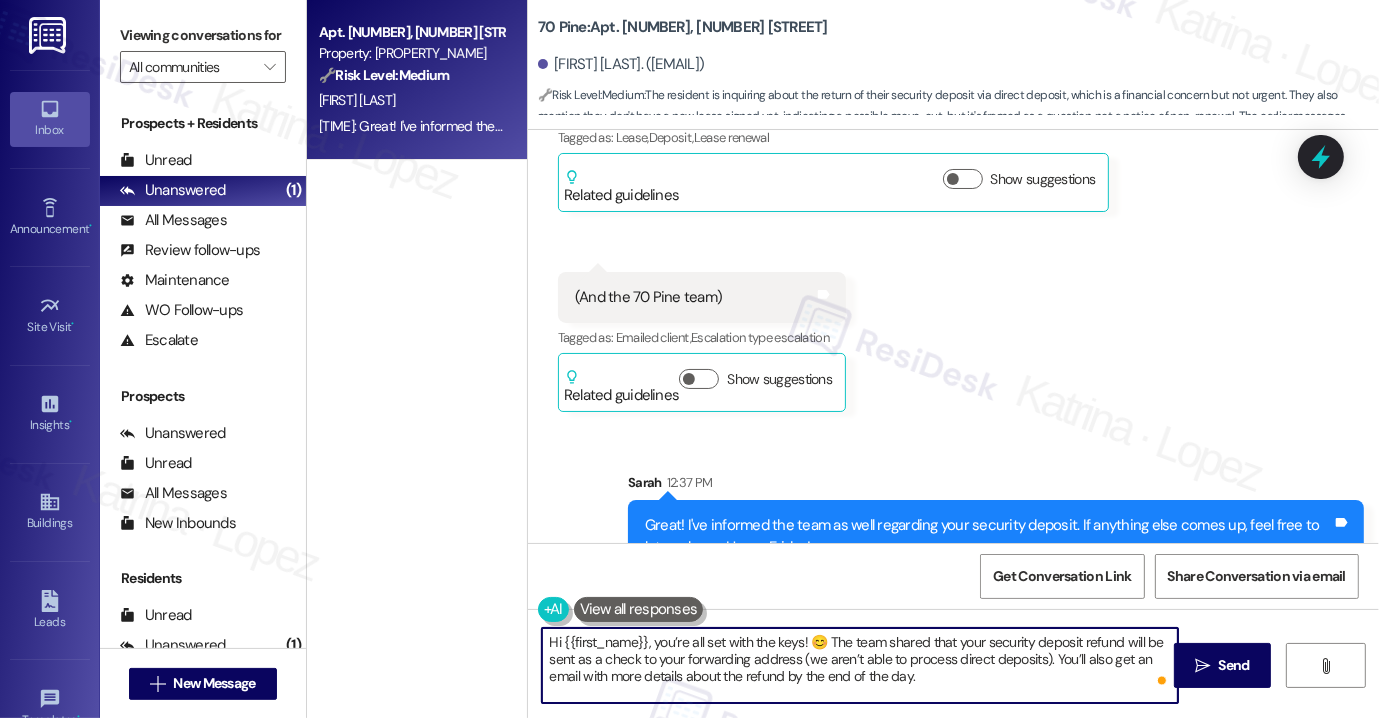 click on "Hi {{first_name}}, you’re all set with the keys! 😊 The team shared that your security deposit refund will be sent as a check to your forwarding address (we aren’t able to process direct deposits). You’ll also get an email with more details about the refund by the end of the day." at bounding box center [860, 665] 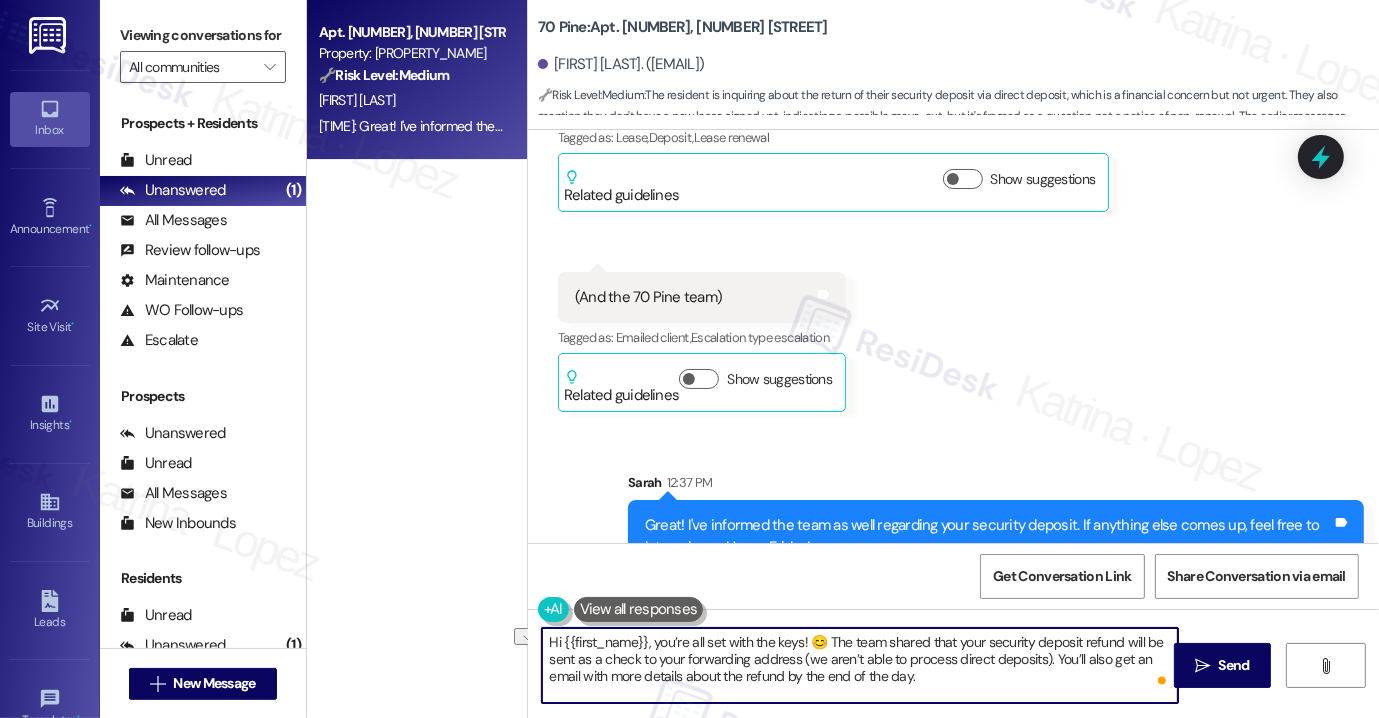 drag, startPoint x: 1040, startPoint y: 659, endPoint x: 791, endPoint y: 659, distance: 249 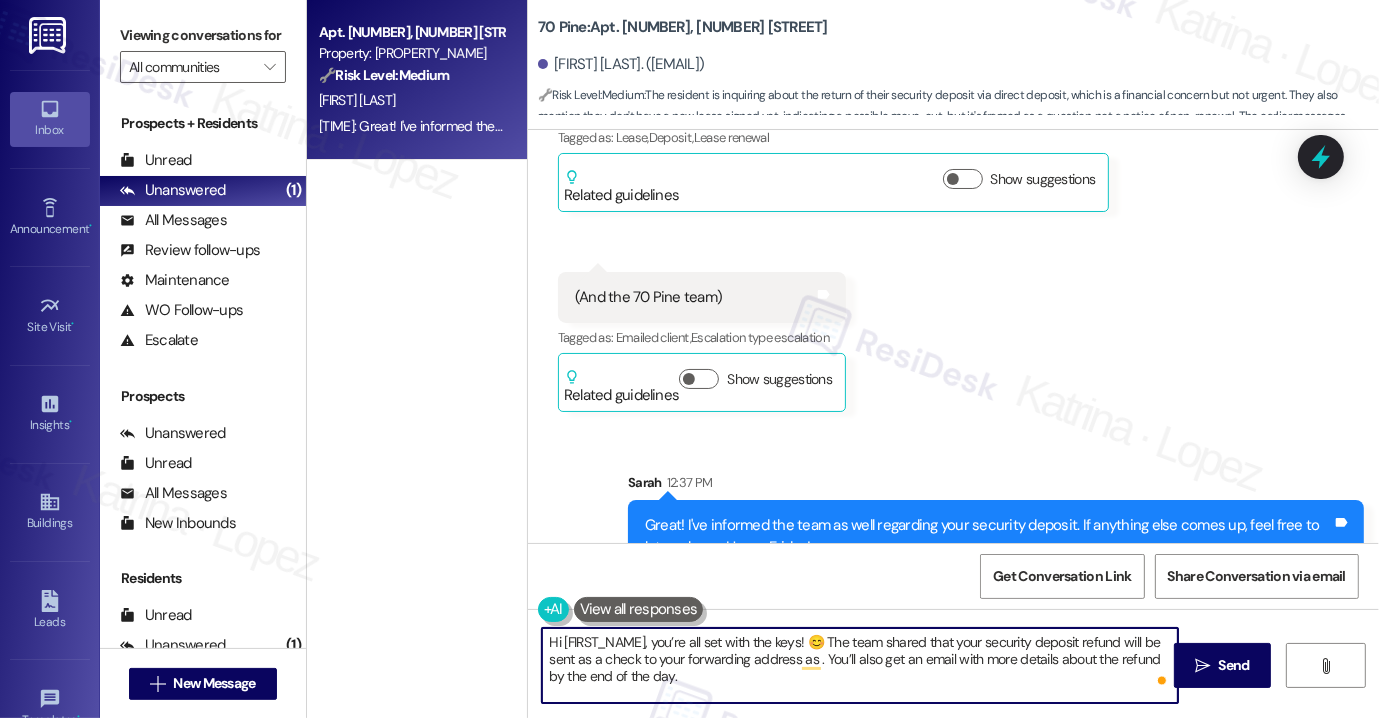 paste on "We cannot provide an electronic or direct deposit payment" 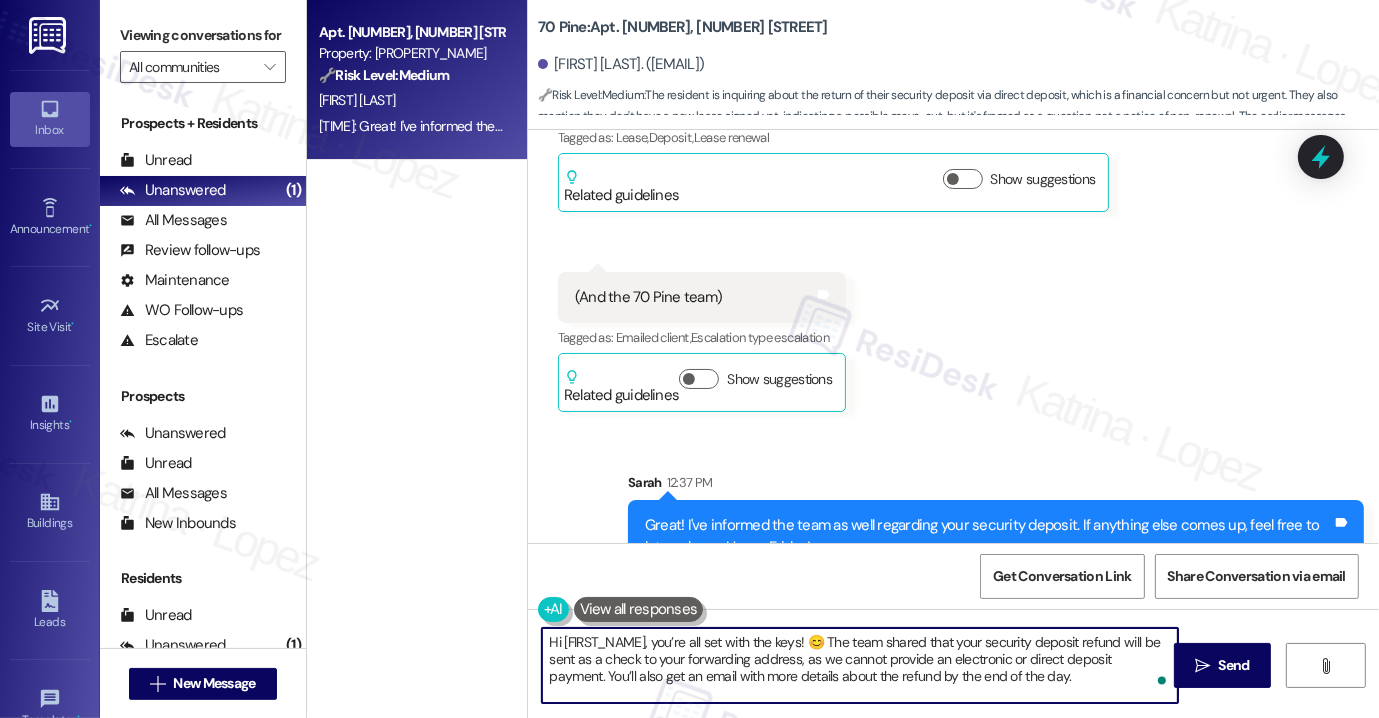 click on "Hi {{first_name}}, you’re all set with the keys! 😊 The team shared that your security deposit refund will be sent as a check to your forwarding address, as we cannot provide an electronic or direct deposit payment. You’ll also get an email with more details about the refund by the end of the day." at bounding box center [860, 665] 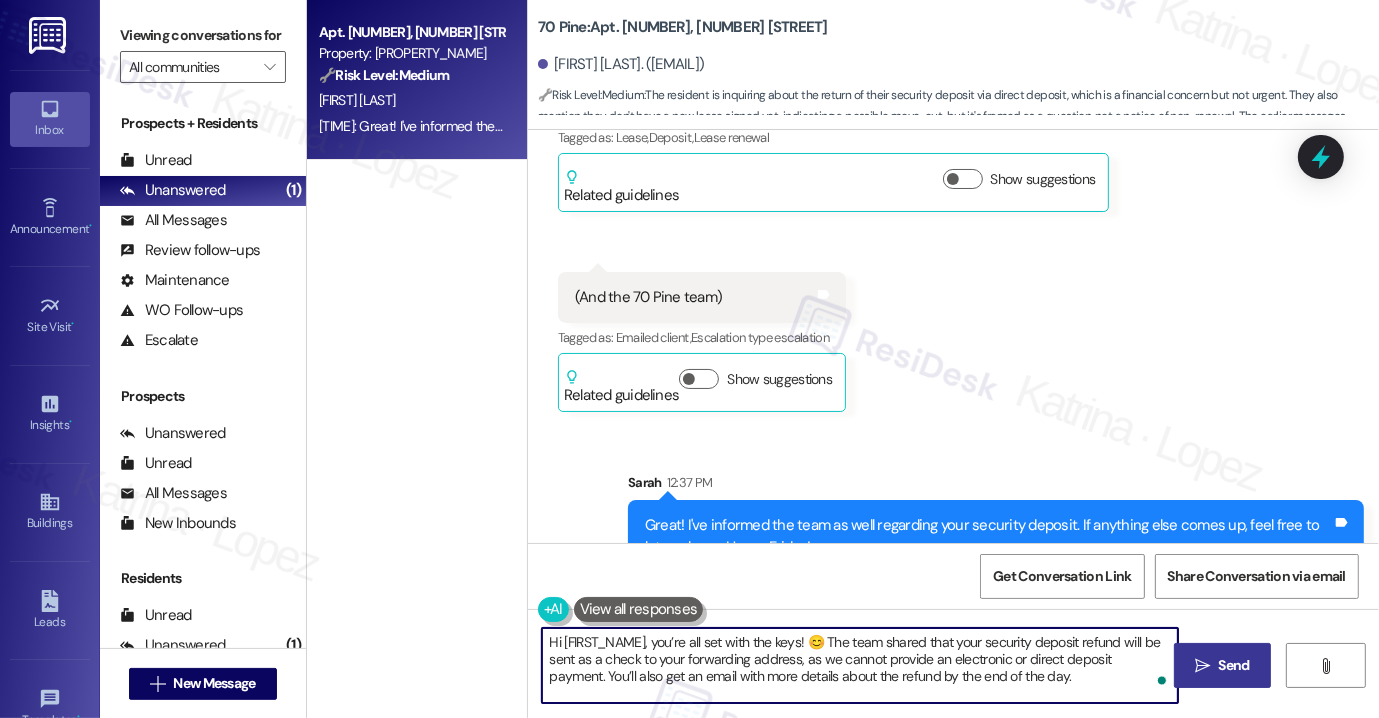 type on "Hi {{first_name}}, you’re all set with the keys! 😊 The team shared that your security deposit refund will be sent as a check to your forwarding address, as we cannot provide an electronic or direct deposit payment. You’ll also get an email with more details about the refund by the end of the day." 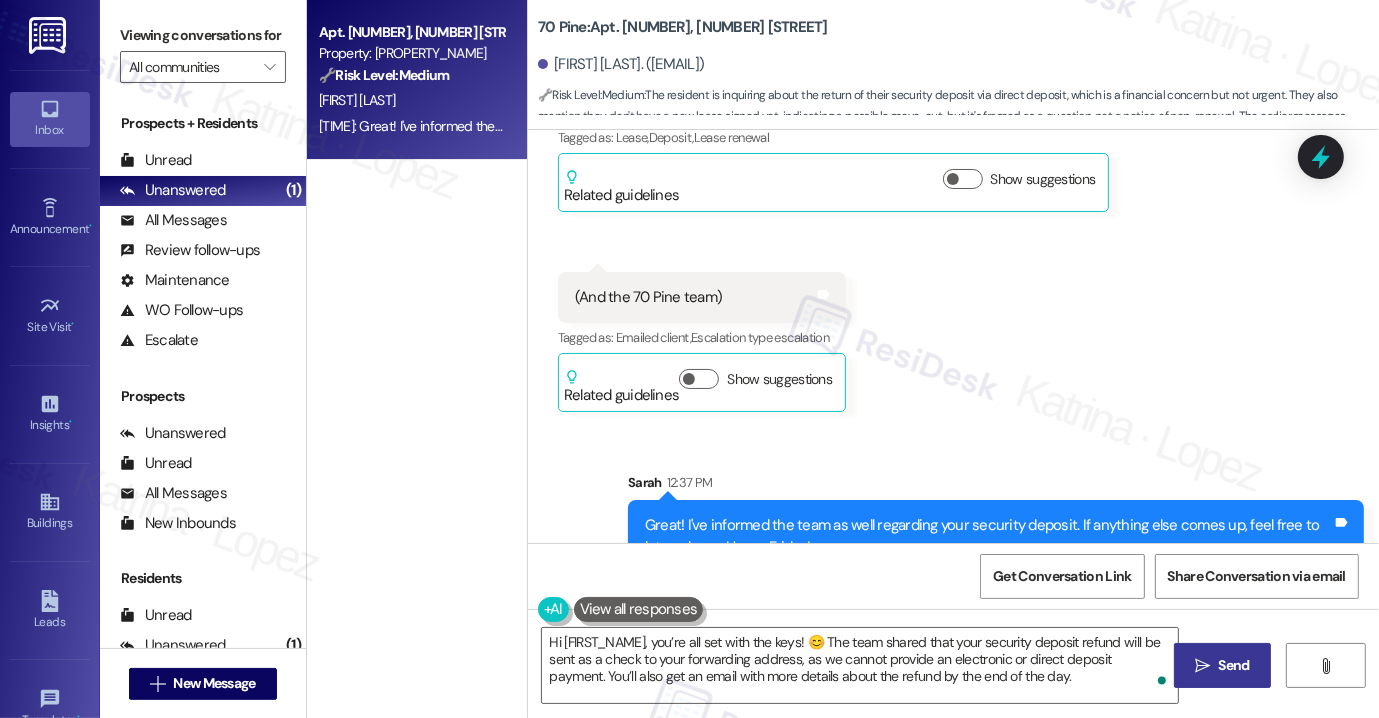 click on " Send" at bounding box center (1222, 665) 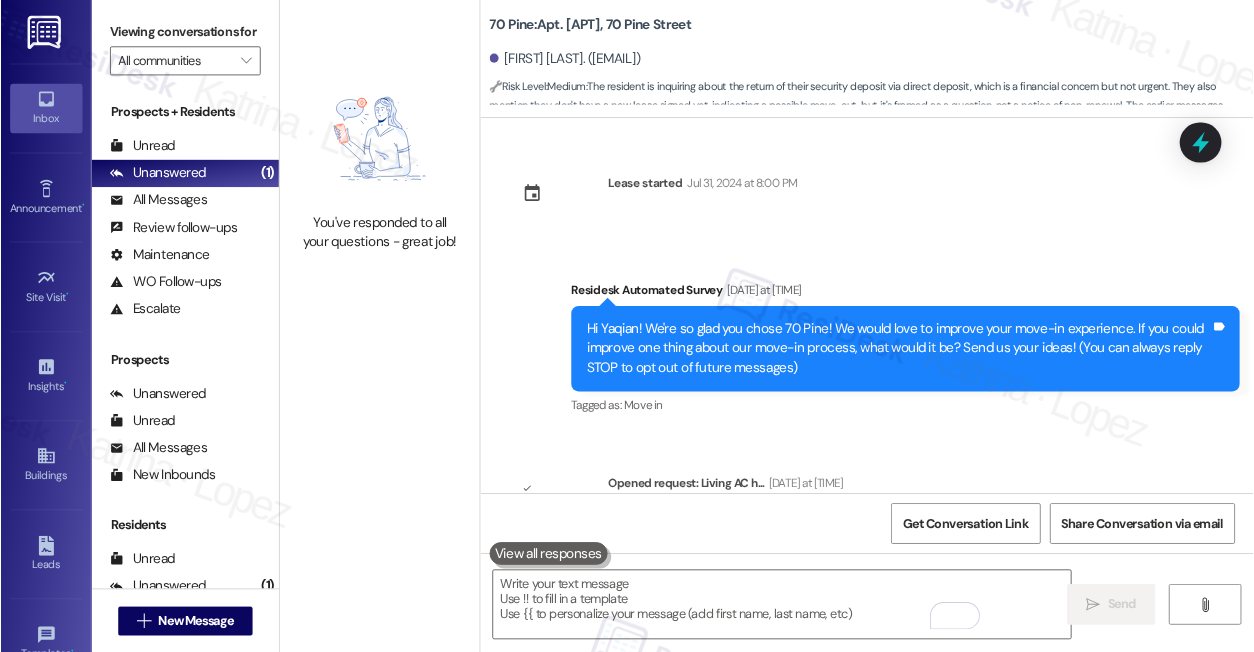 scroll, scrollTop: 0, scrollLeft: 0, axis: both 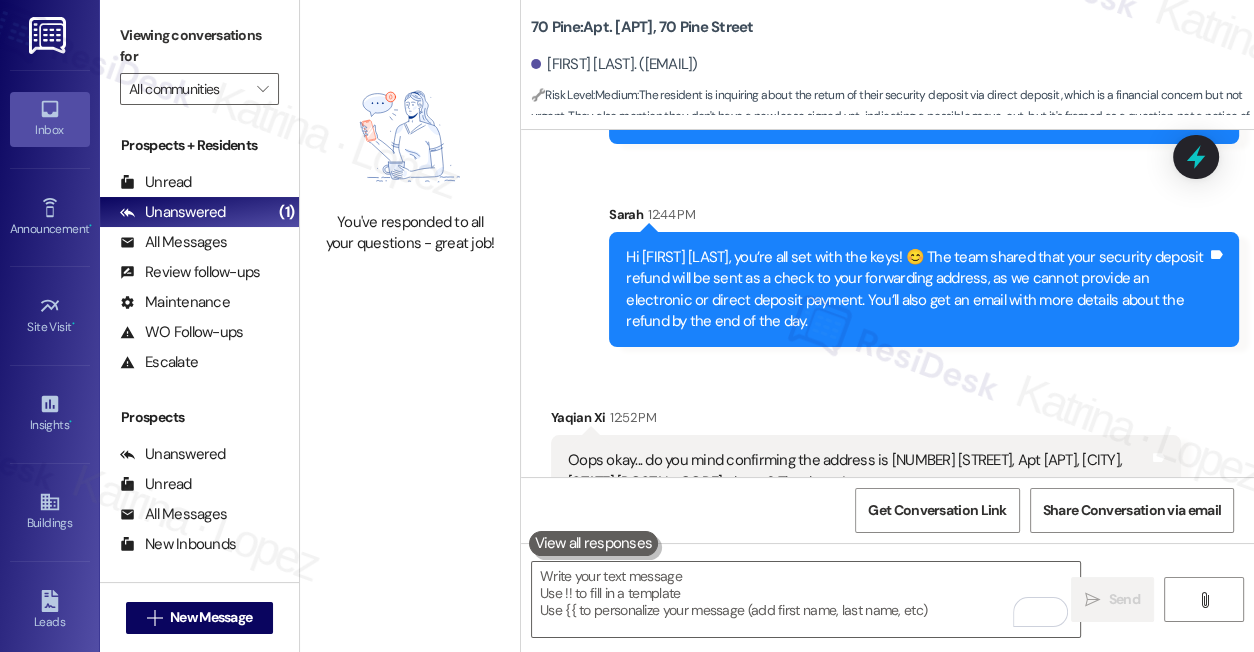 click on "Oops okay... do you mind confirming the address is [NUMBER] [STREET], Apt [APT], [CITY], [STATE] [POSTAL_CODE] please? Thank you!" at bounding box center [858, 471] 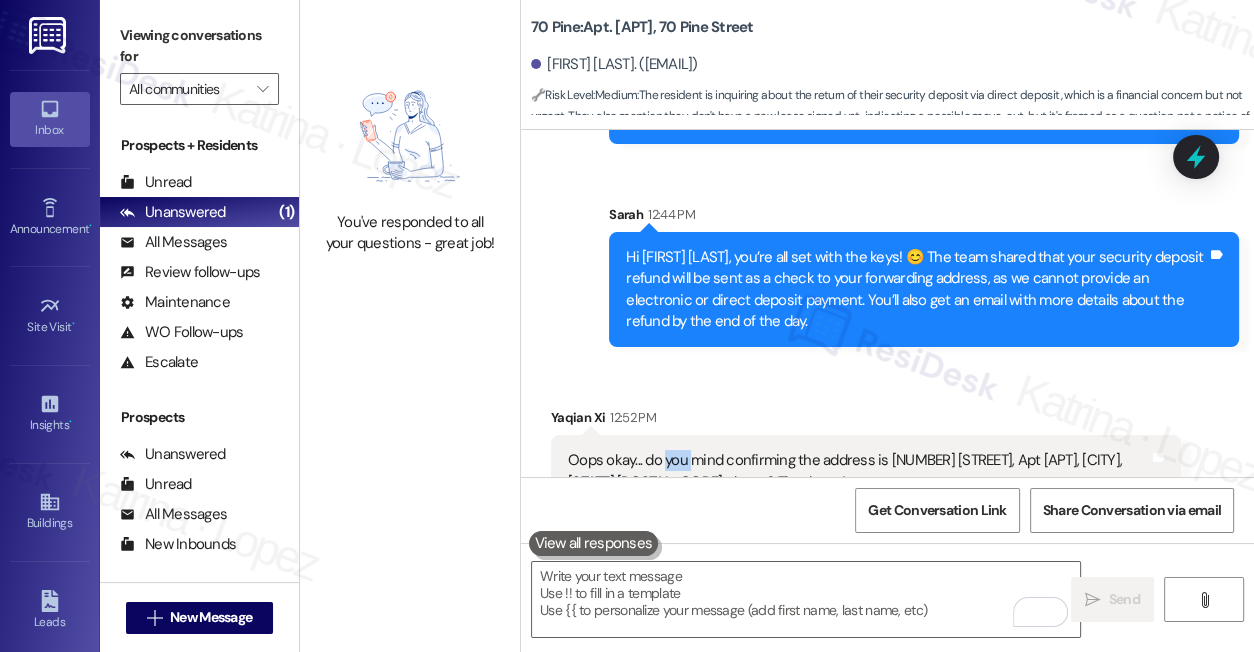 click on "Oops okay... do you mind confirming the address is [NUMBER] [STREET], Apt [APT], [CITY], [STATE] [POSTAL_CODE] please? Thank you!" at bounding box center [858, 471] 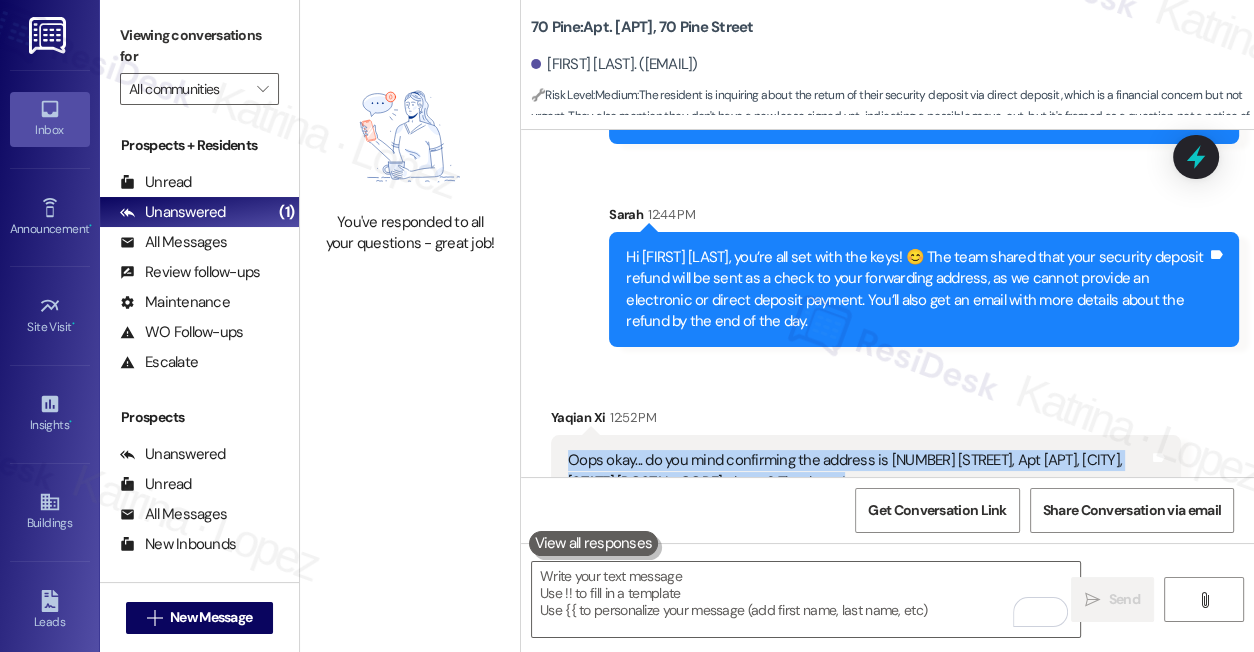 click on "Oops okay... do you mind confirming the address is [NUMBER] [STREET], Apt [NUMBER], [CITY], [STATE] [POSTAL_CODE] please? Thank you!" at bounding box center (858, 471) 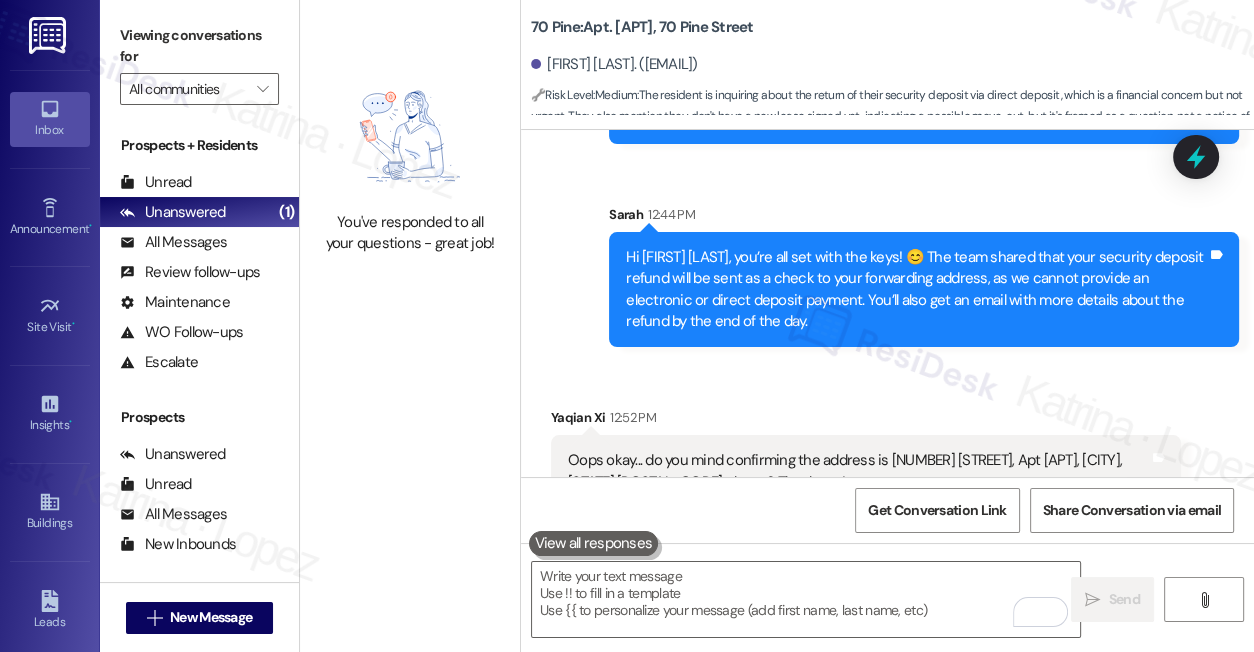 click on "Received via SMS Yaqian Xi 12:52 PM Oops okay... do you mind confirming the address is 839 Riverside Dr, Apt 4B, New York, NY 10032 please? Thank you! Tags and notes" at bounding box center (866, 457) 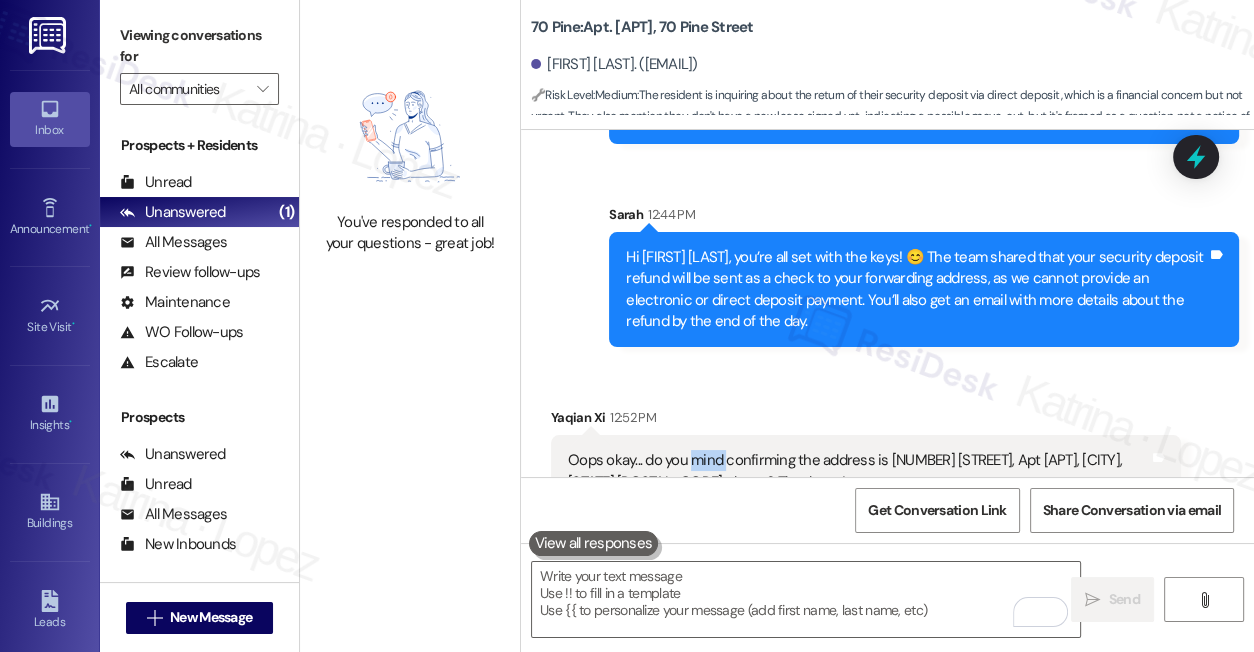 click on "Oops okay... do you mind confirming the address is [NUMBER] [STREET], Apt [NUMBER], [CITY], [STATE] [POSTAL_CODE] please? Thank you!" at bounding box center (858, 471) 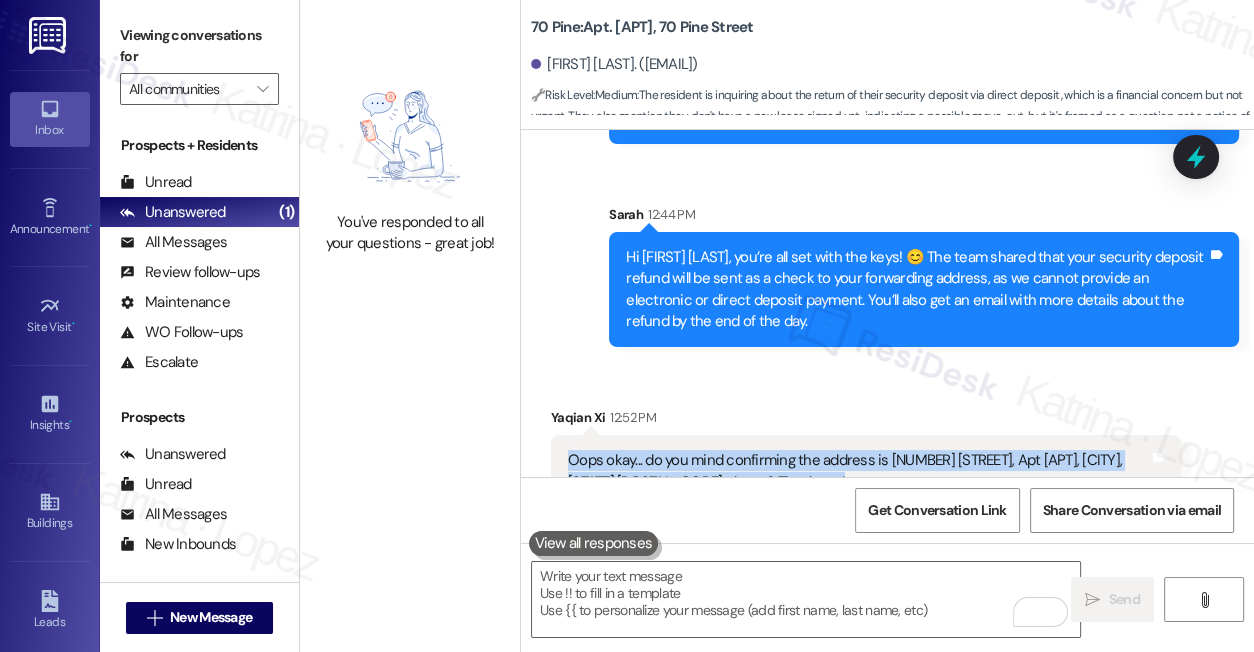 click on "Oops okay... do you mind confirming the address is [NUMBER] [STREET], Apt [NUMBER], [CITY], [STATE] [POSTAL_CODE] please? Thank you!" at bounding box center (858, 471) 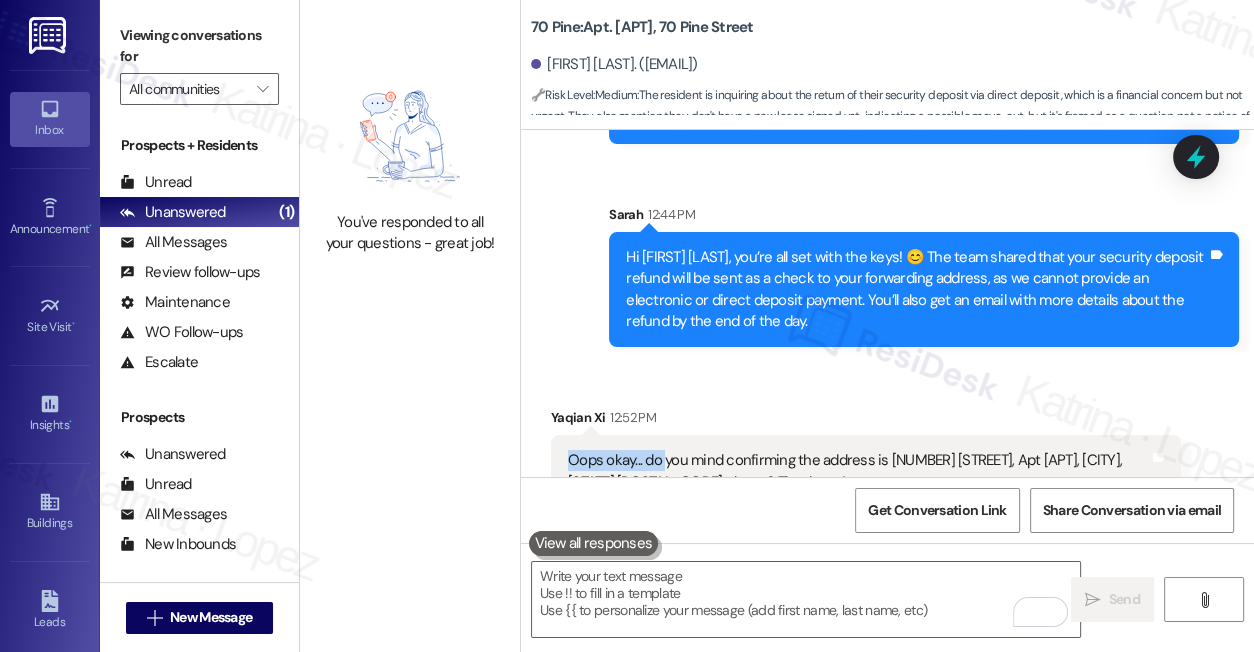 drag, startPoint x: 569, startPoint y: 414, endPoint x: 664, endPoint y: 416, distance: 95.02105 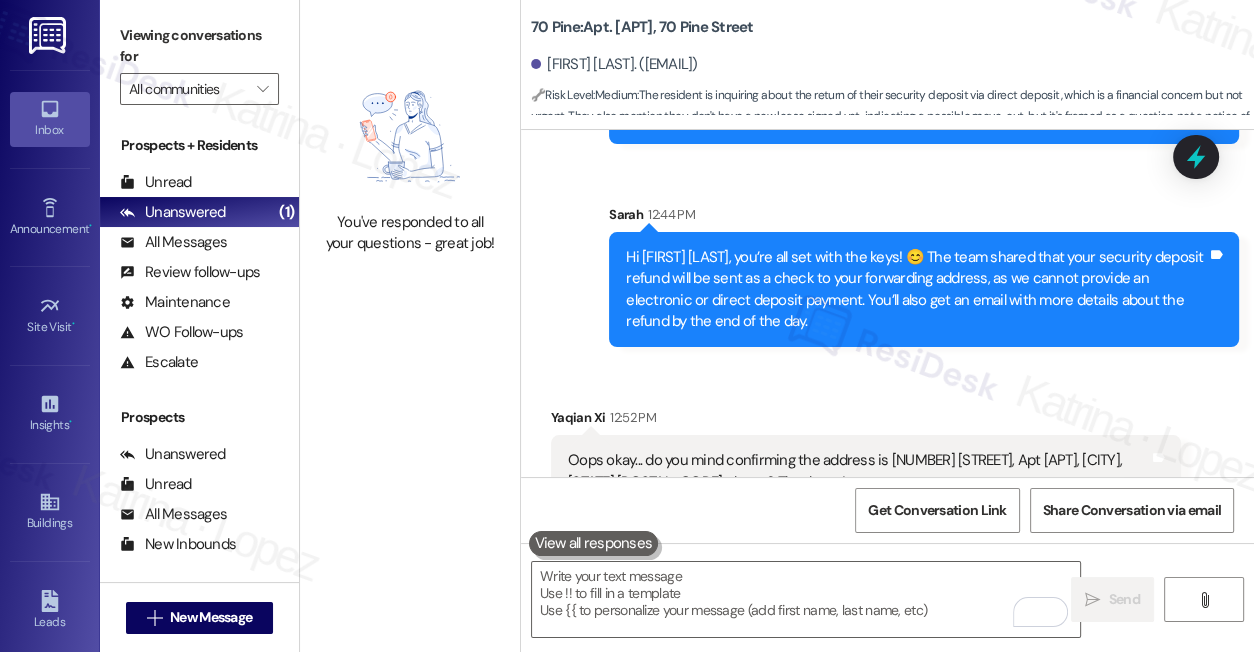 click on "Hi Yaqian, you’re all set with the keys! 😊 The team shared that your security deposit refund will be sent as a check to your forwarding address, as we cannot provide an electronic or direct deposit payment. You’ll also get an email with more details about the refund by the end of the day." at bounding box center (916, 290) 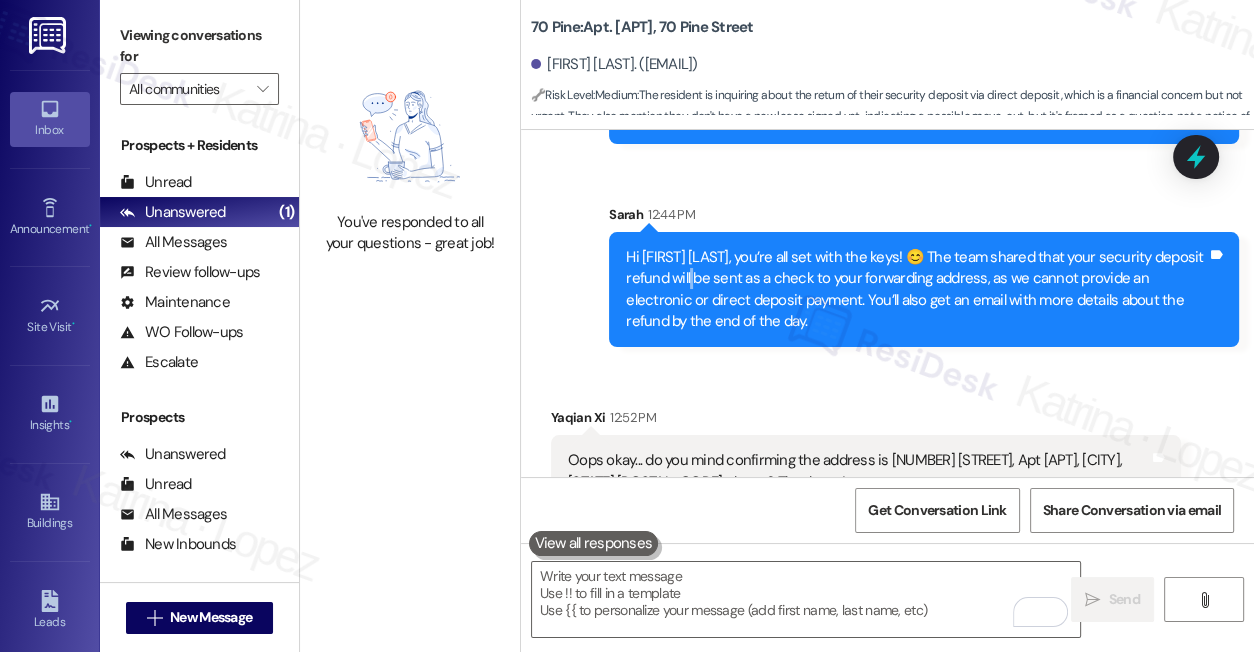 click on "Hi Yaqian, you’re all set with the keys! 😊 The team shared that your security deposit refund will be sent as a check to your forwarding address, as we cannot provide an electronic or direct deposit payment. You’ll also get an email with more details about the refund by the end of the day." at bounding box center [916, 290] 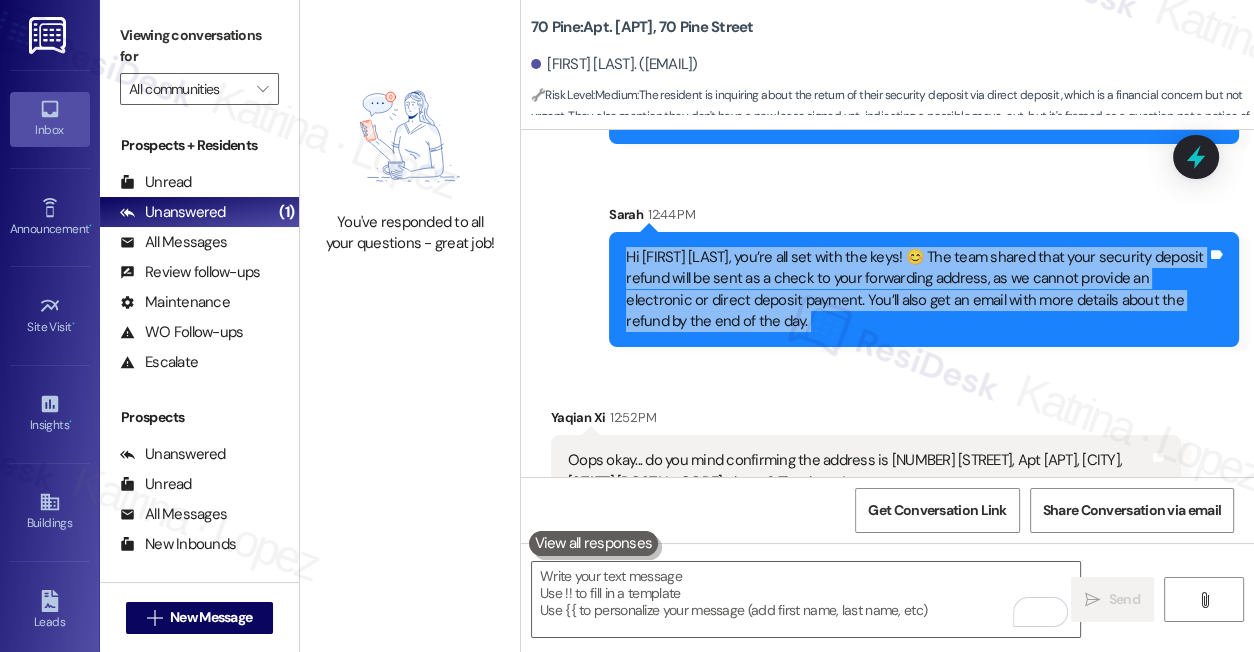 click on "Hi Yaqian, you’re all set with the keys! 😊 The team shared that your security deposit refund will be sent as a check to your forwarding address, as we cannot provide an electronic or direct deposit payment. You’ll also get an email with more details about the refund by the end of the day." at bounding box center (916, 290) 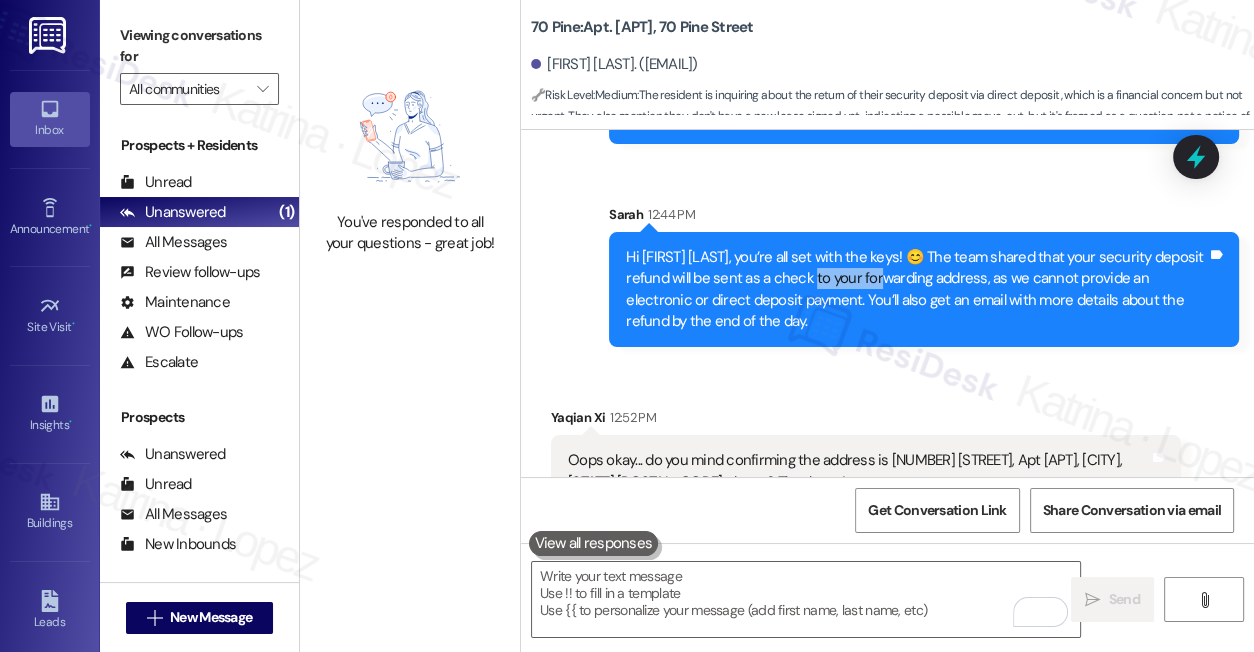 click on "Hi Yaqian, you’re all set with the keys! 😊 The team shared that your security deposit refund will be sent as a check to your forwarding address, as we cannot provide an electronic or direct deposit payment. You’ll also get an email with more details about the refund by the end of the day." at bounding box center (916, 290) 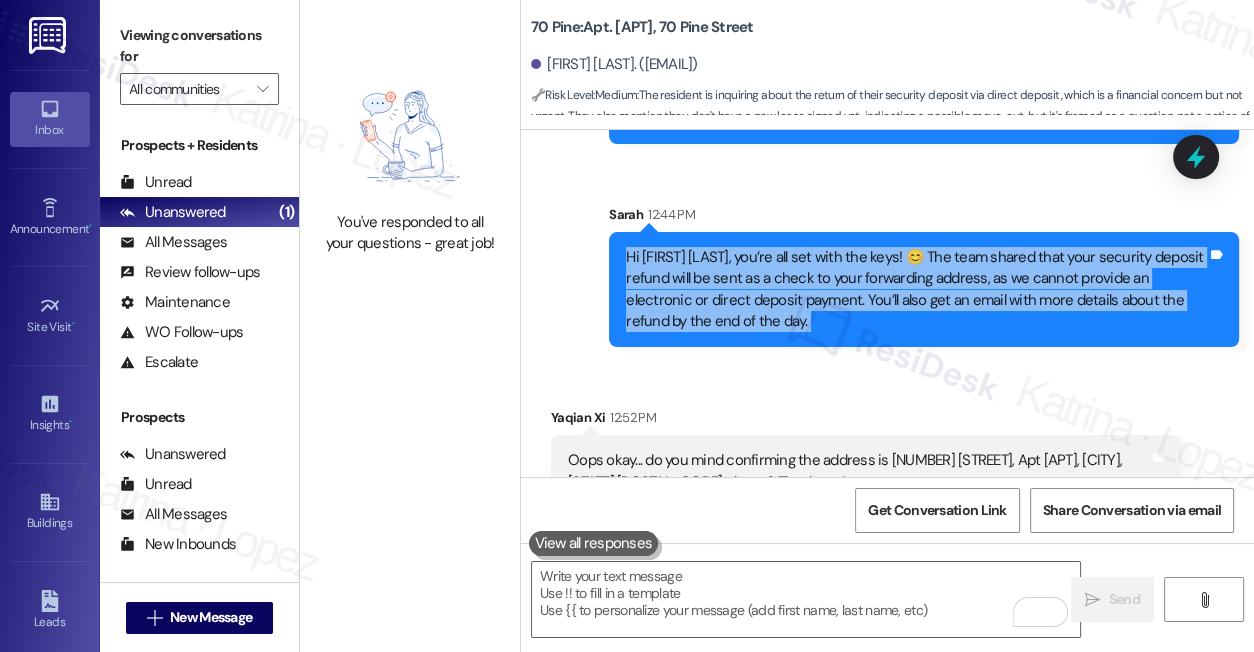 click on "Hi Yaqian, you’re all set with the keys! 😊 The team shared that your security deposit refund will be sent as a check to your forwarding address, as we cannot provide an electronic or direct deposit payment. You’ll also get an email with more details about the refund by the end of the day." at bounding box center [916, 290] 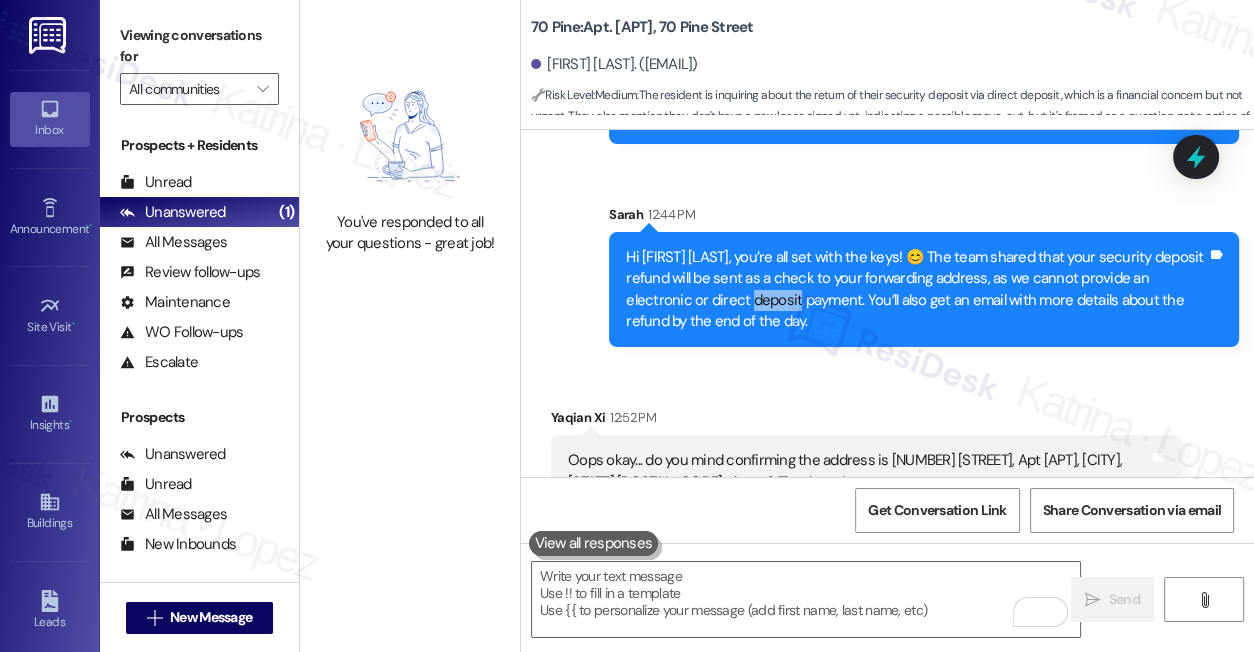 click on "Hi Yaqian, you’re all set with the keys! 😊 The team shared that your security deposit refund will be sent as a check to your forwarding address, as we cannot provide an electronic or direct deposit payment. You’ll also get an email with more details about the refund by the end of the day." at bounding box center (916, 290) 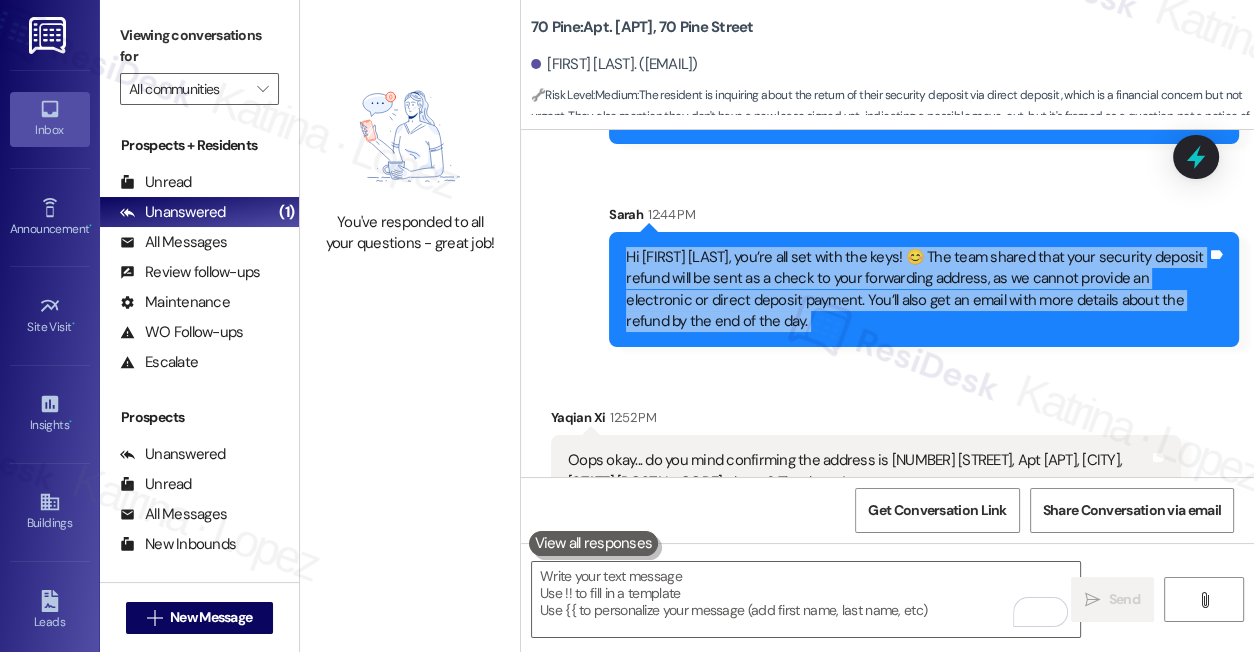 click on "Hi Yaqian, you’re all set with the keys! 😊 The team shared that your security deposit refund will be sent as a check to your forwarding address, as we cannot provide an electronic or direct deposit payment. You’ll also get an email with more details about the refund by the end of the day." at bounding box center (916, 290) 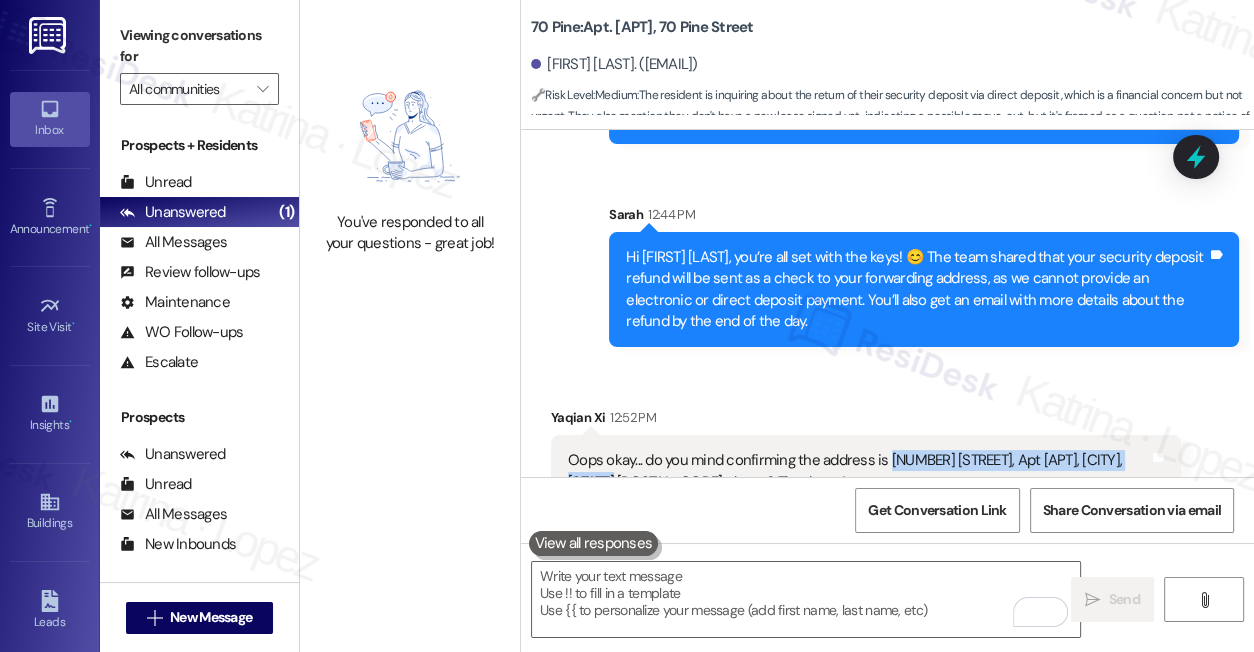 drag, startPoint x: 885, startPoint y: 411, endPoint x: 609, endPoint y: 437, distance: 277.22192 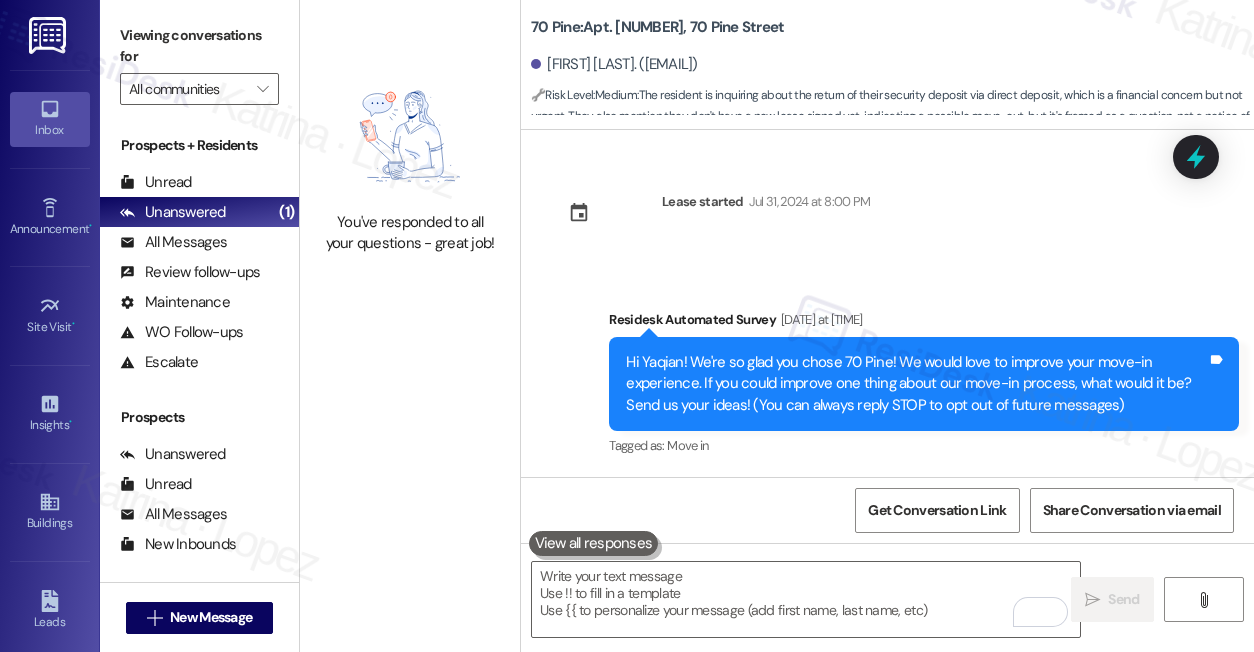 scroll, scrollTop: 0, scrollLeft: 0, axis: both 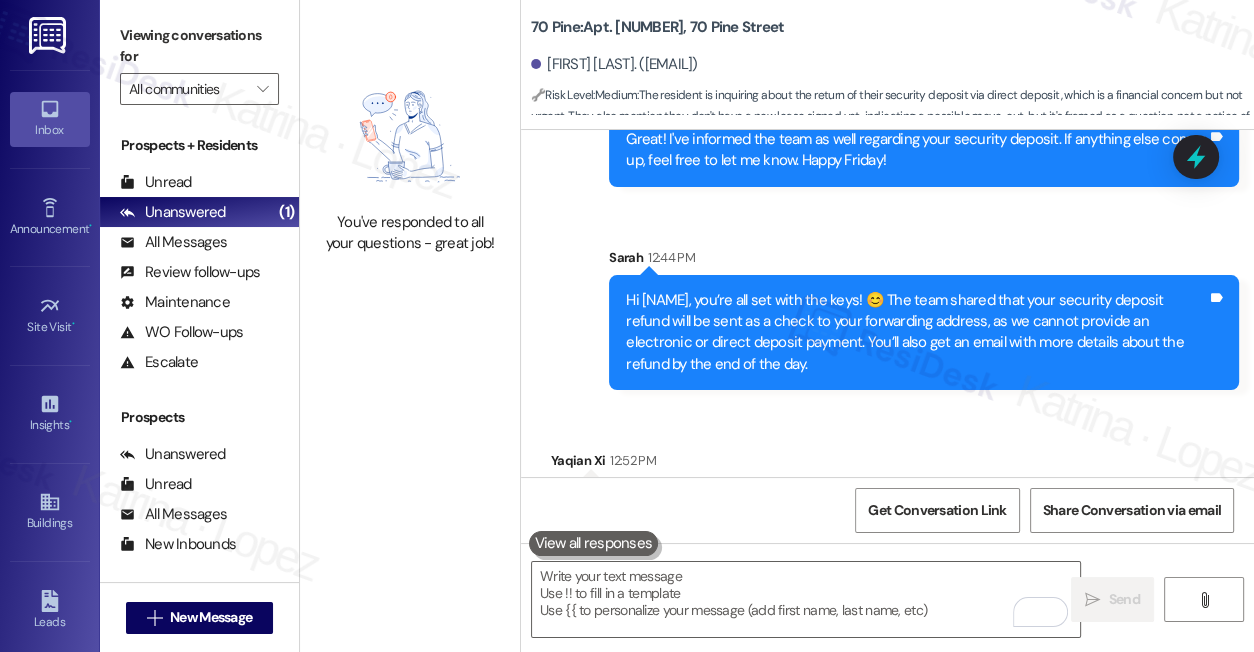 click on "Viewing conversations for" at bounding box center [199, 46] 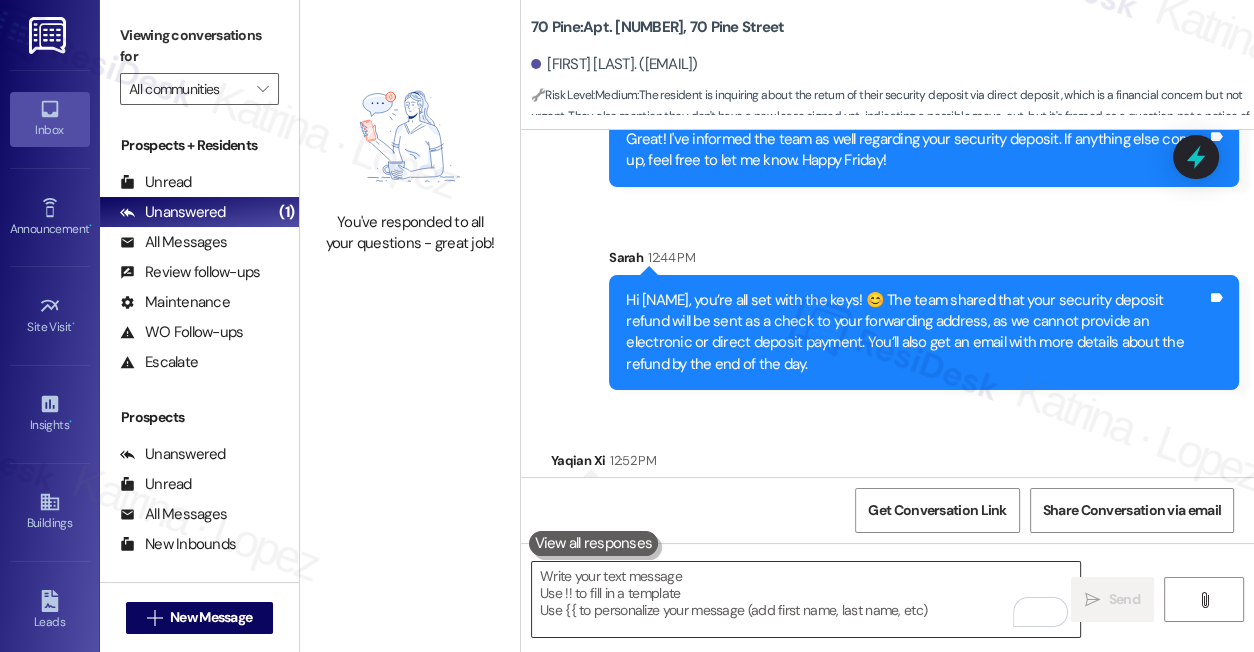 click at bounding box center (806, 599) 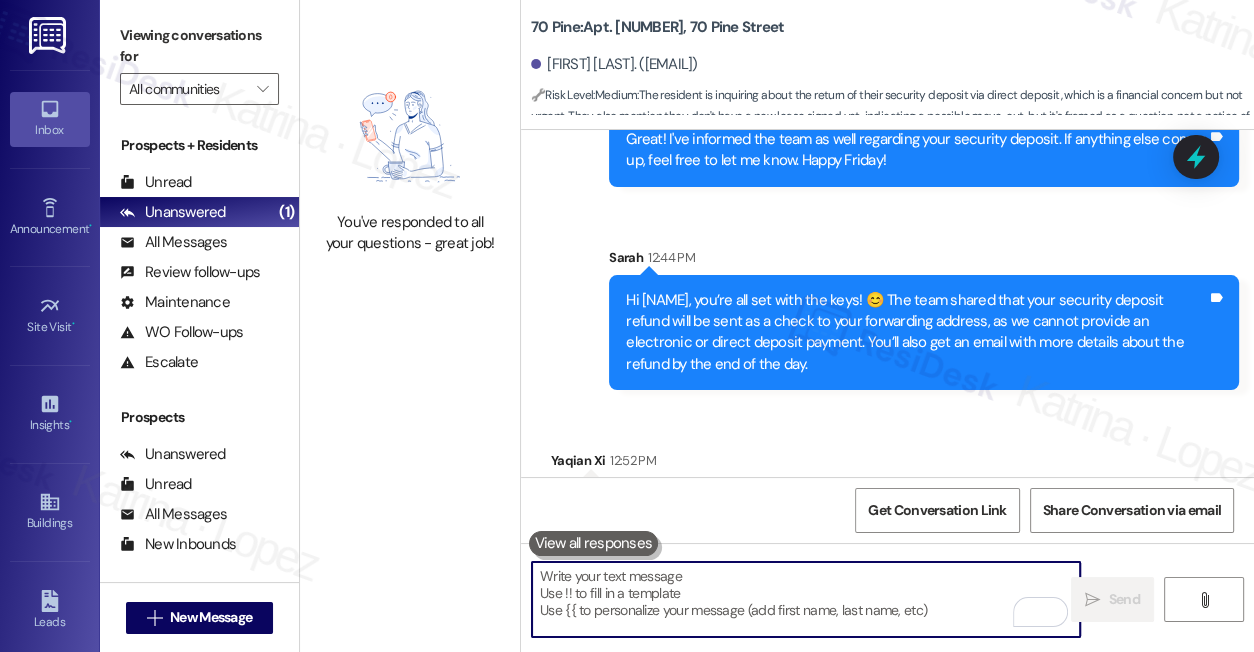 click at bounding box center (806, 599) 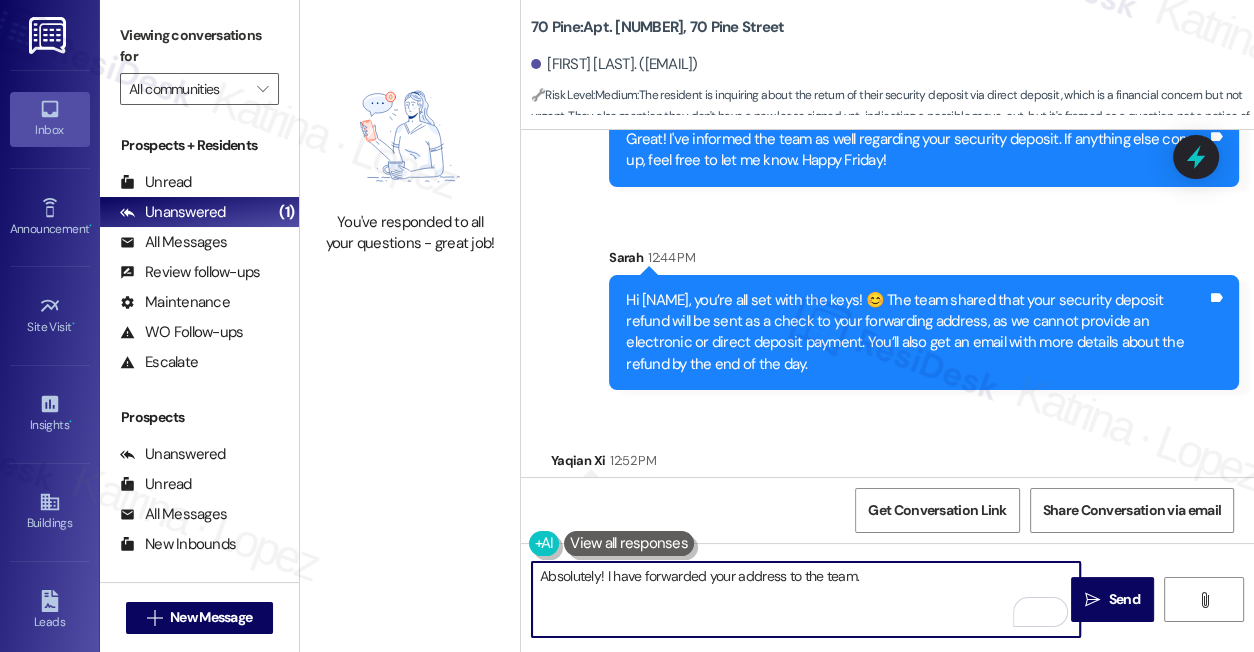 click on "Hi Yaqian, you’re all set with the keys! 😊 The team shared that your security deposit refund will be sent as a check to your forwarding address, as we cannot provide an electronic or direct deposit payment. You’ll also get an email with more details about the refund by the end of the day." at bounding box center [916, 333] 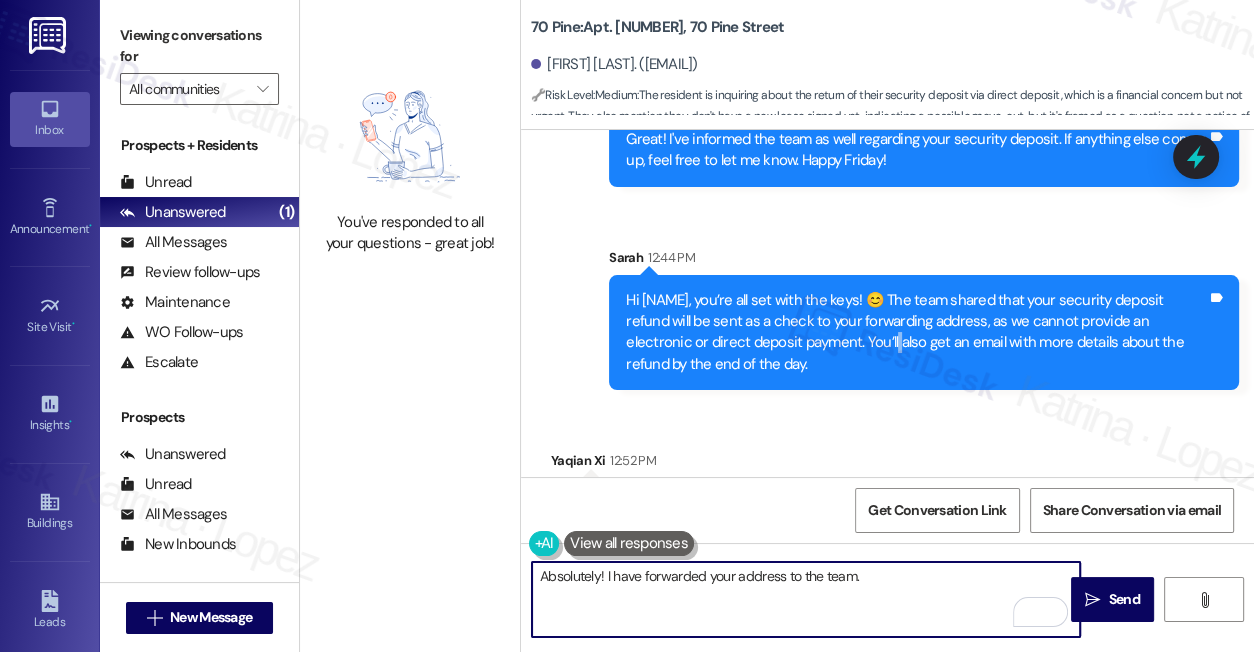 click on "Hi Yaqian, you’re all set with the keys! 😊 The team shared that your security deposit refund will be sent as a check to your forwarding address, as we cannot provide an electronic or direct deposit payment. You’ll also get an email with more details about the refund by the end of the day." at bounding box center (916, 333) 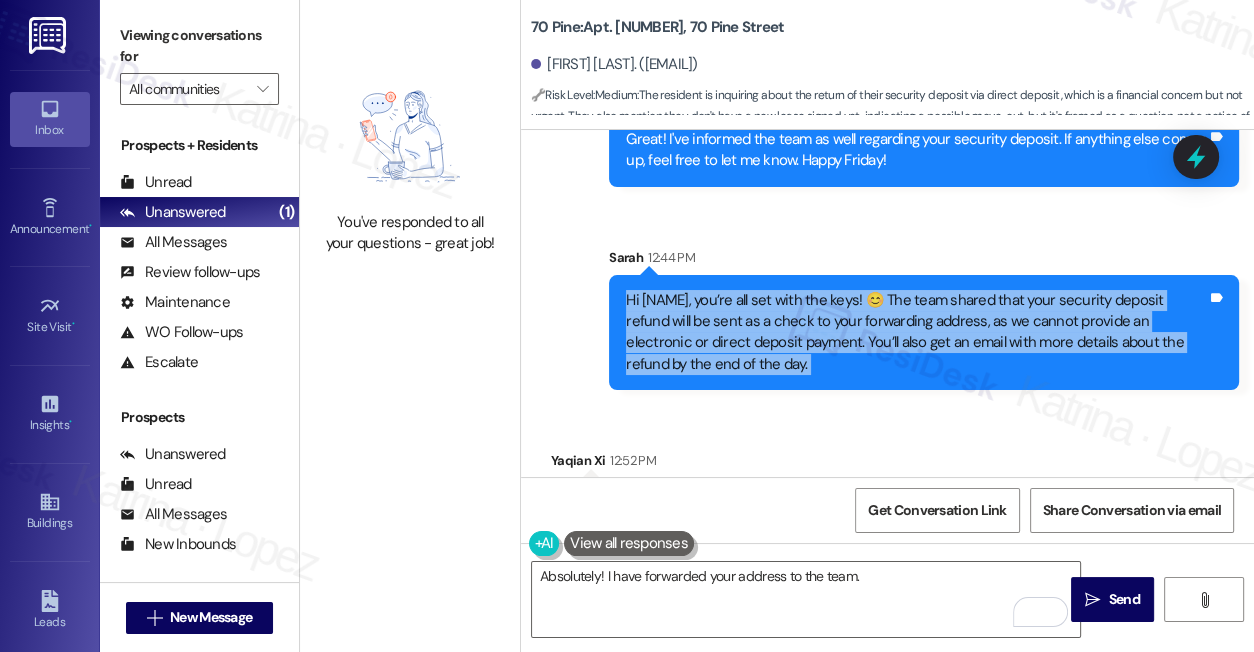 click on "Hi Yaqian, you’re all set with the keys! 😊 The team shared that your security deposit refund will be sent as a check to your forwarding address, as we cannot provide an electronic or direct deposit payment. You’ll also get an email with more details about the refund by the end of the day." at bounding box center (916, 333) 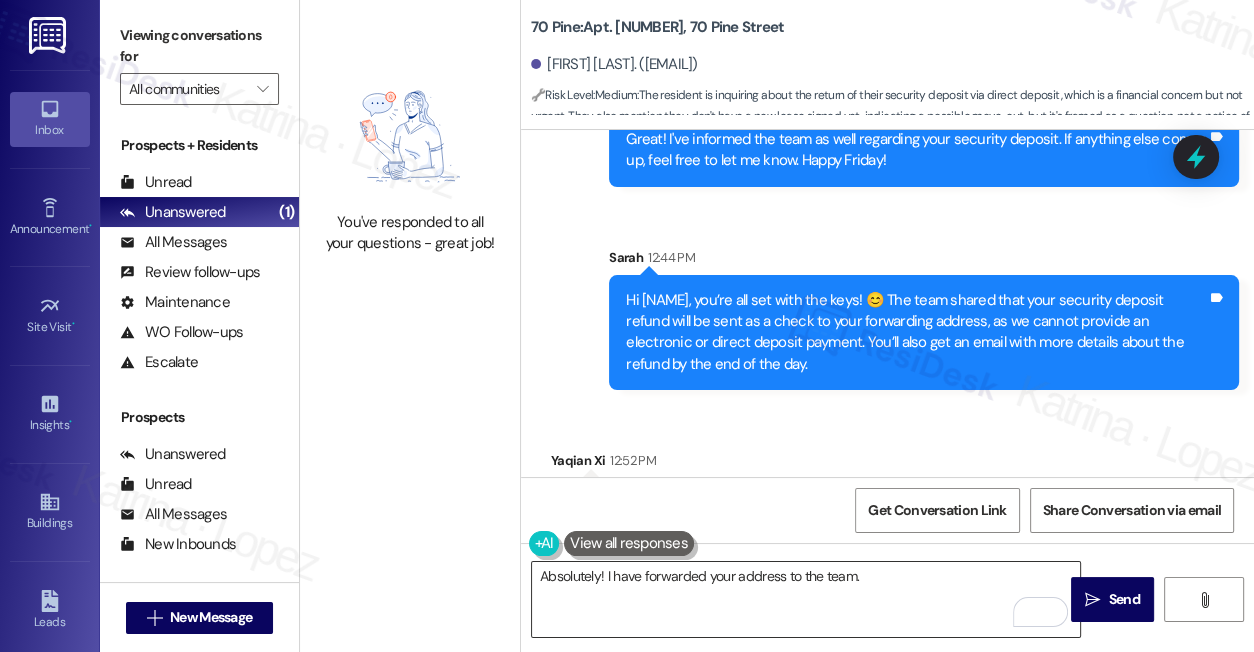 click on "Absolutely! I have forwarded your address to the team." at bounding box center (806, 599) 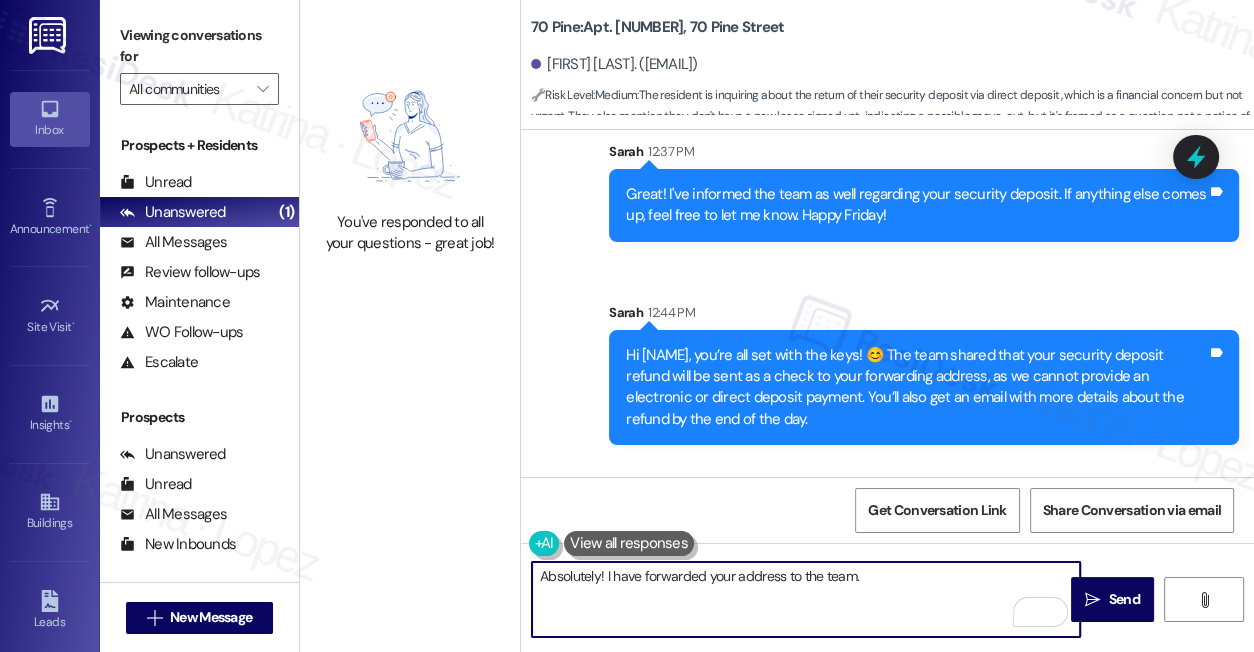 scroll, scrollTop: 12356, scrollLeft: 0, axis: vertical 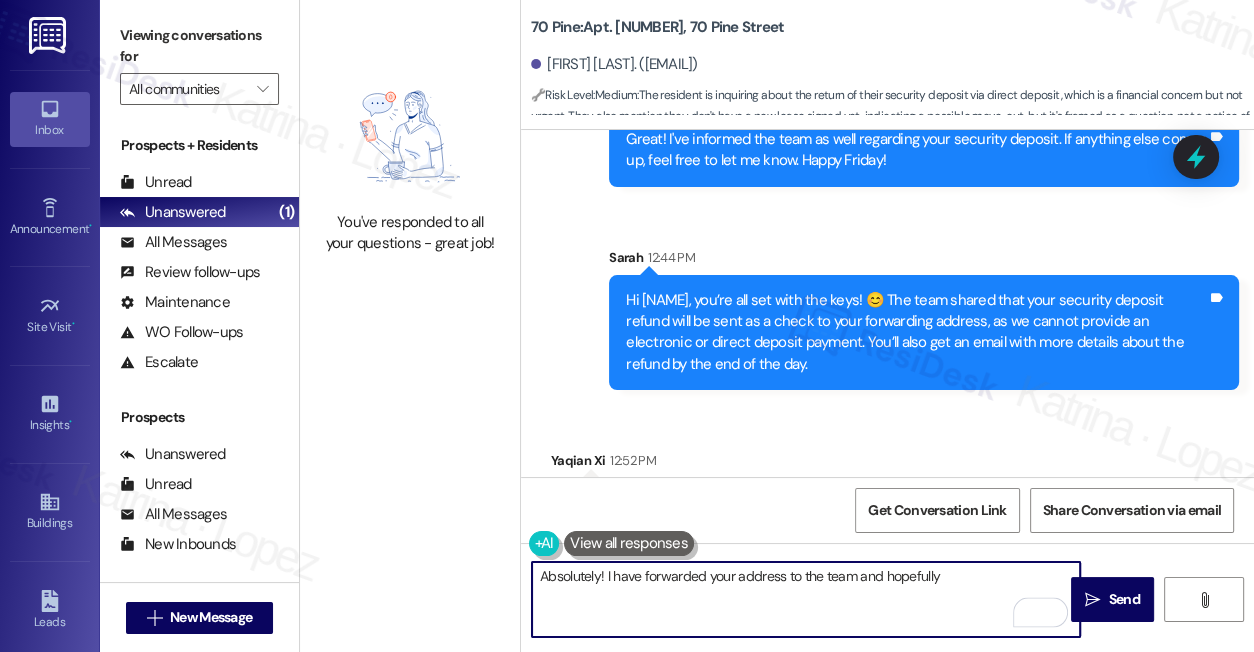 type on "Absolutely! I have forwarded your address to the team and hopefully" 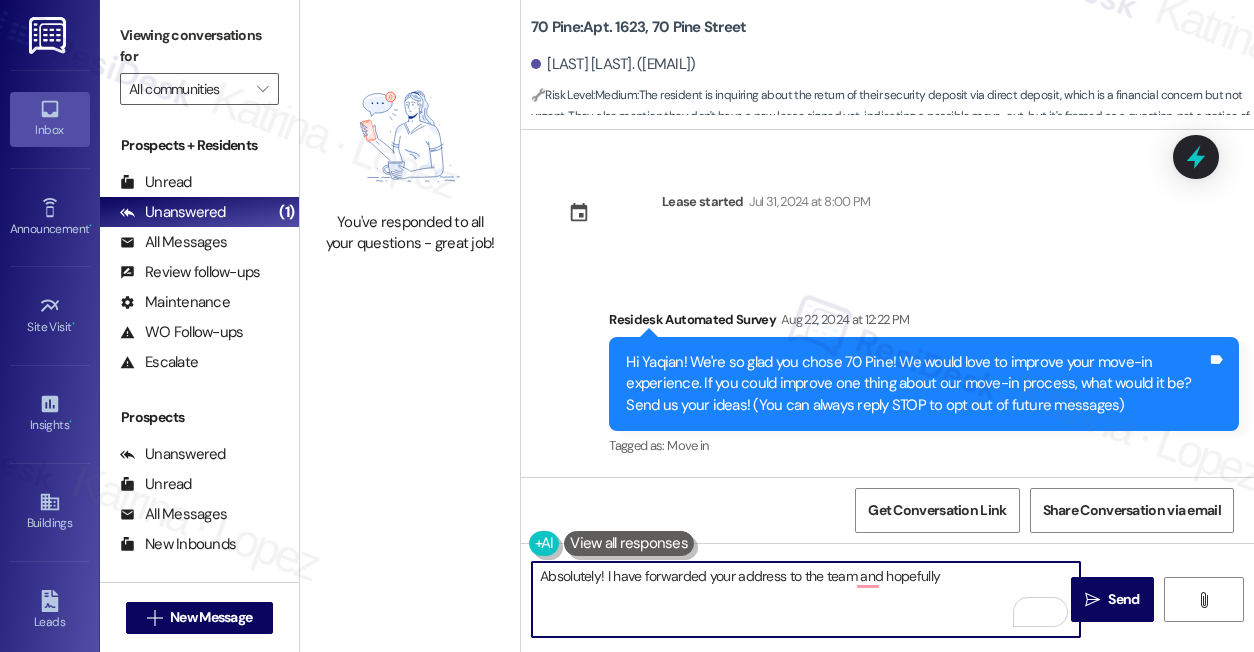 scroll, scrollTop: 0, scrollLeft: 0, axis: both 